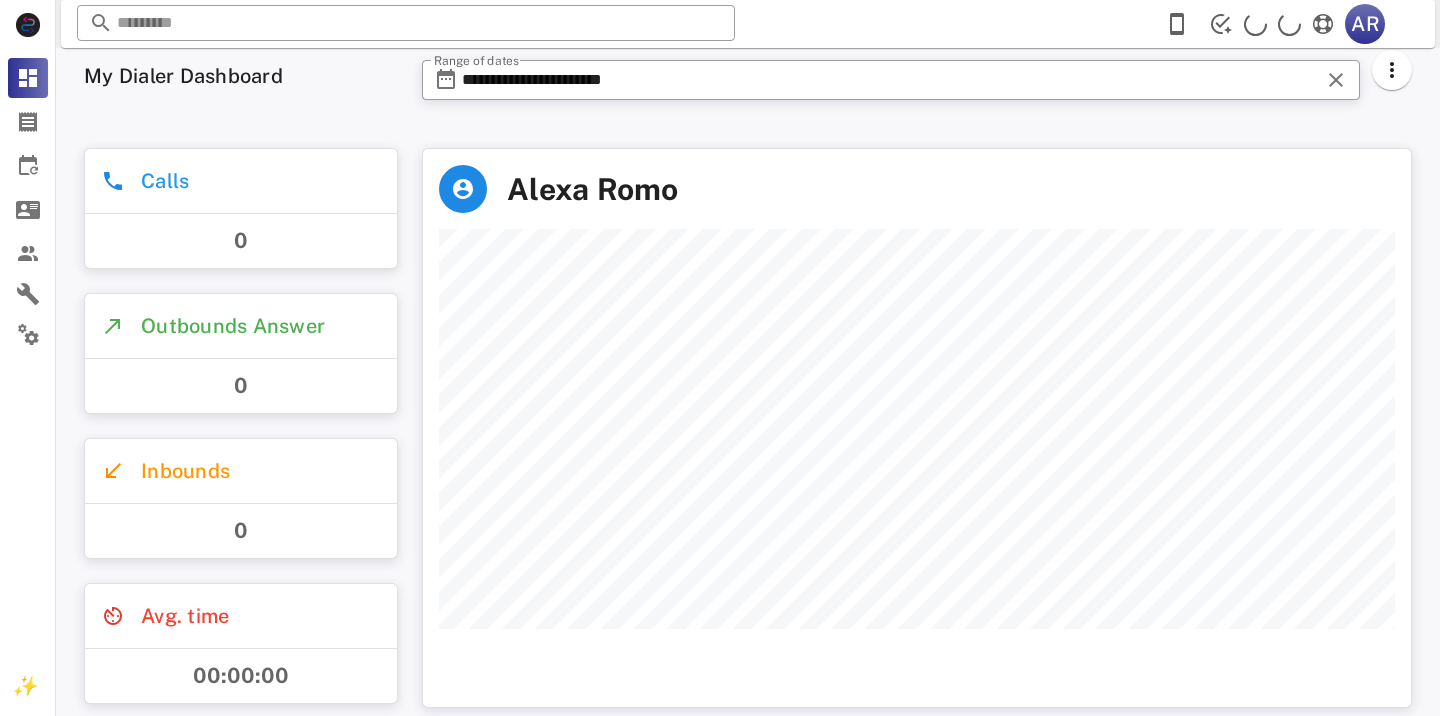 scroll, scrollTop: 0, scrollLeft: 0, axis: both 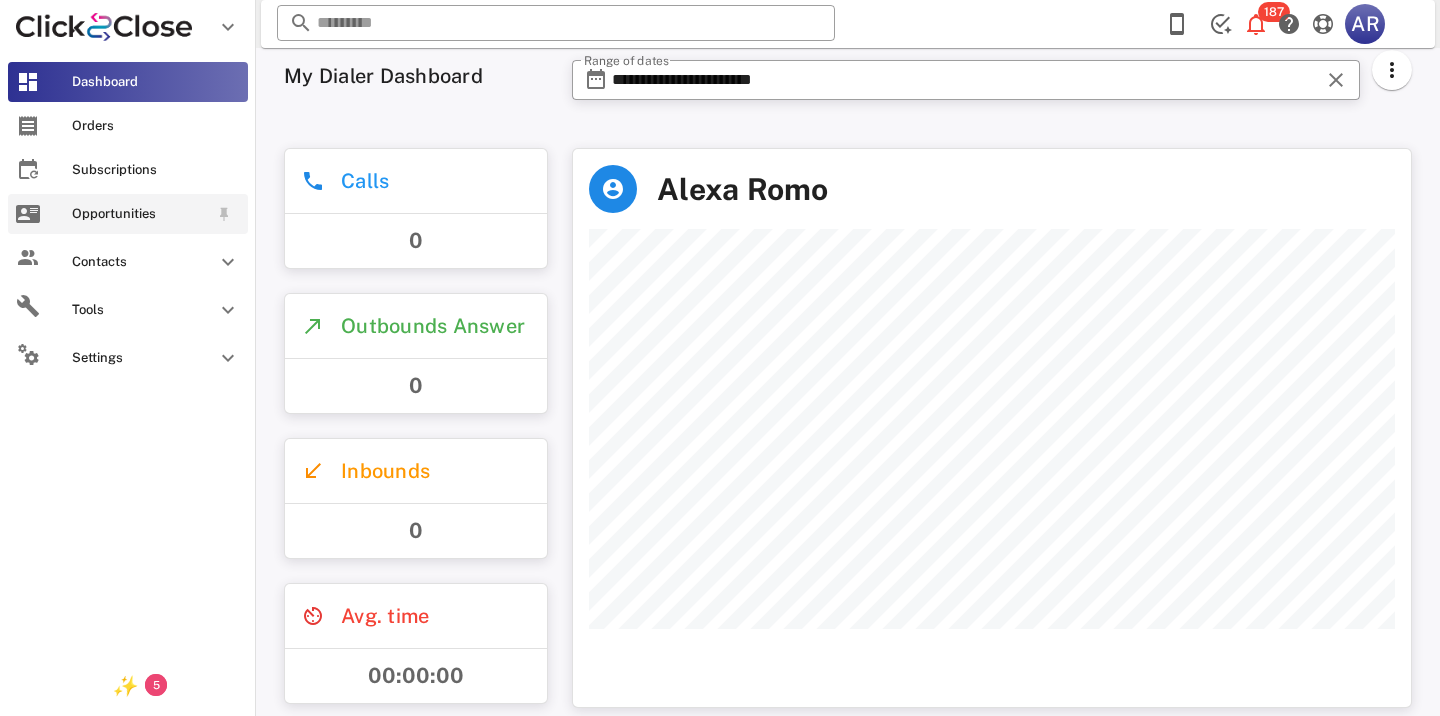 click on "Opportunities" at bounding box center (128, 214) 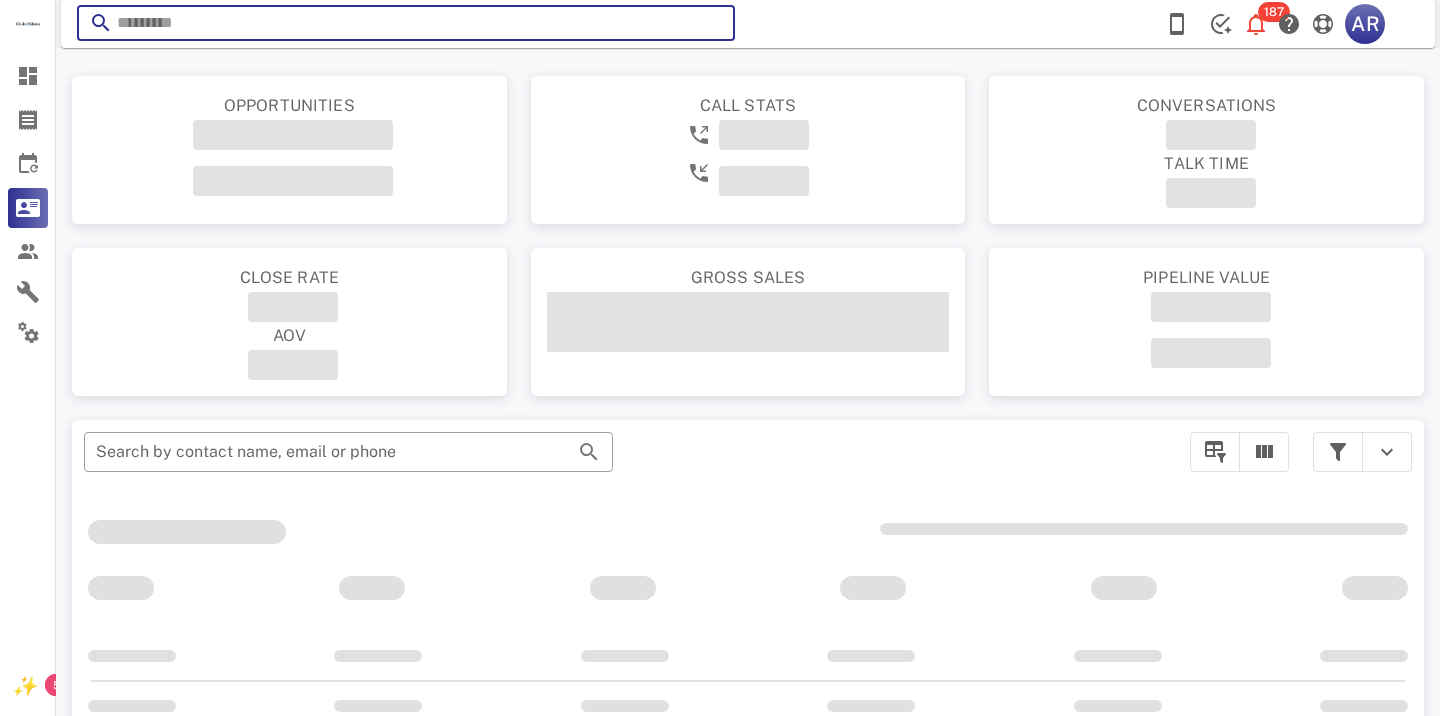 click at bounding box center [406, 23] 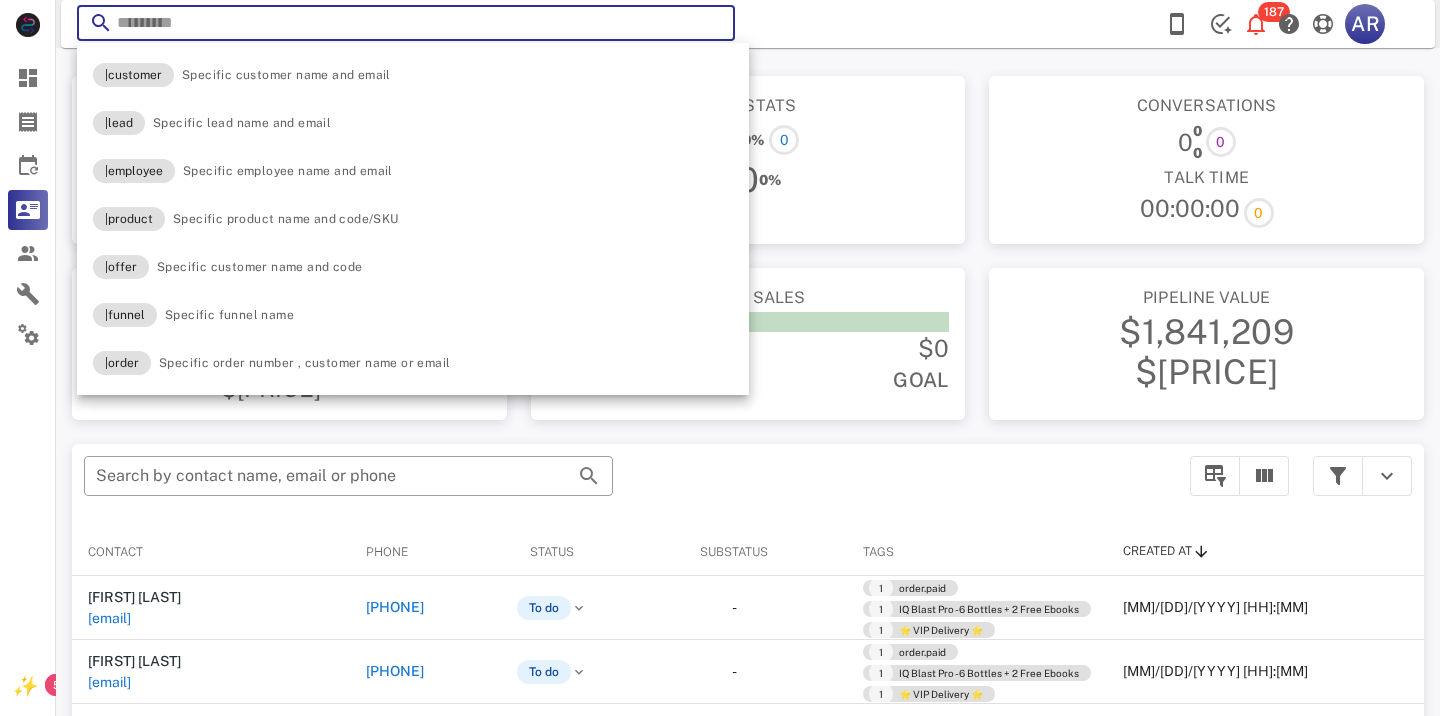 paste on "**********" 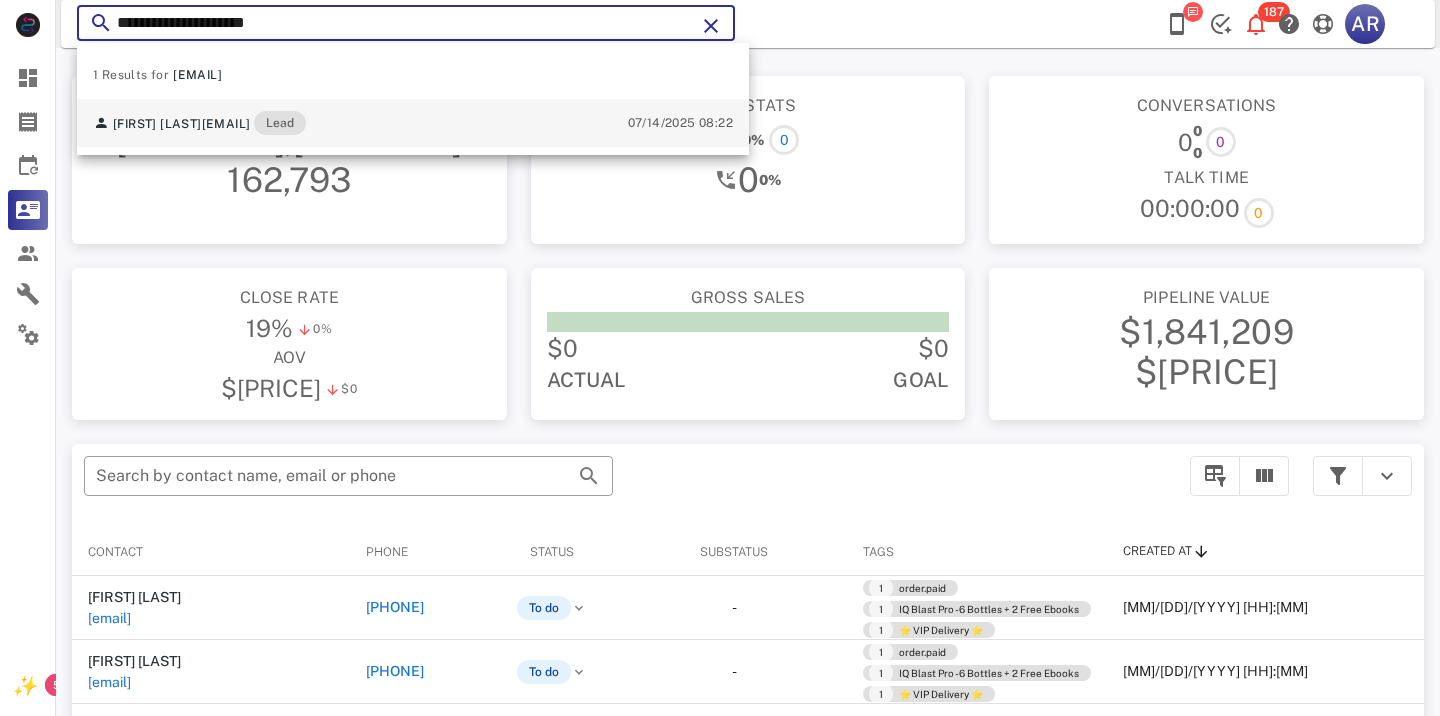type on "**********" 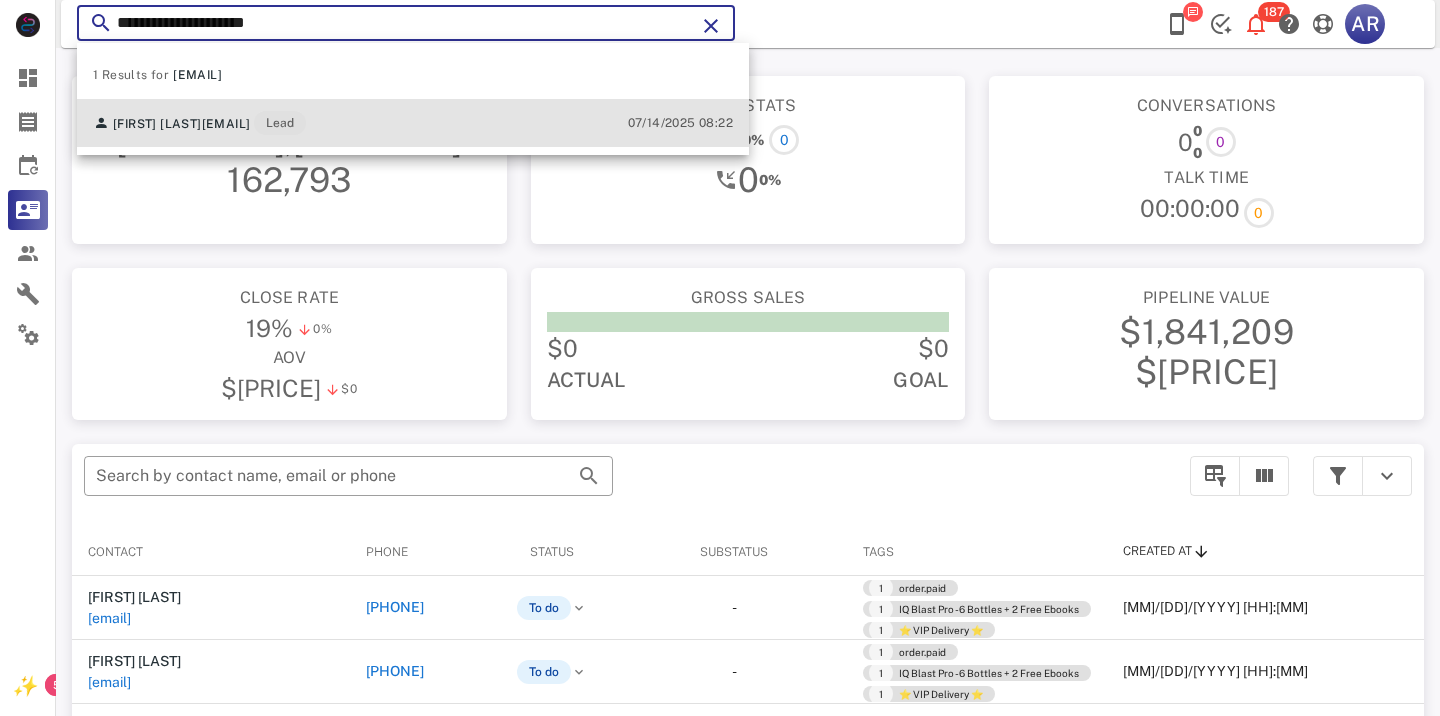 click on "[EMAIL]" at bounding box center [226, 124] 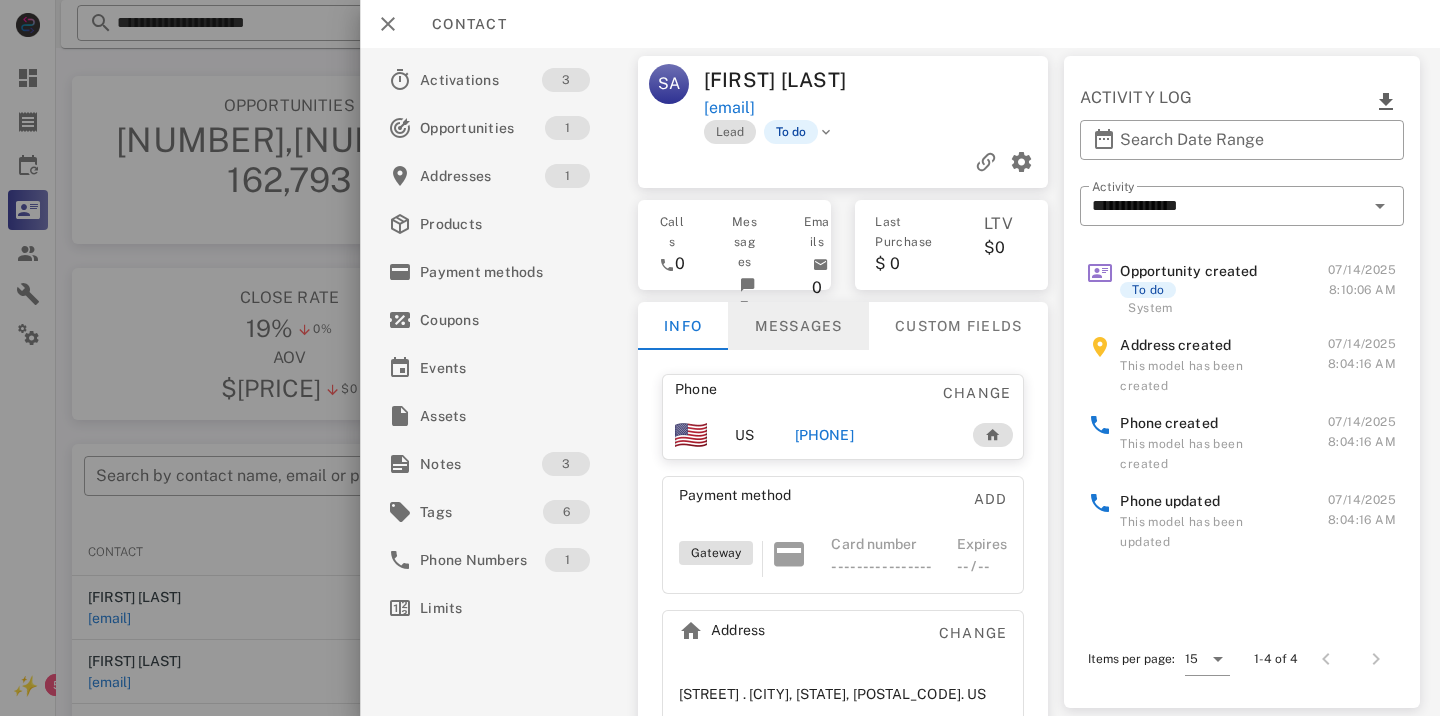 click on "Messages" at bounding box center (798, 326) 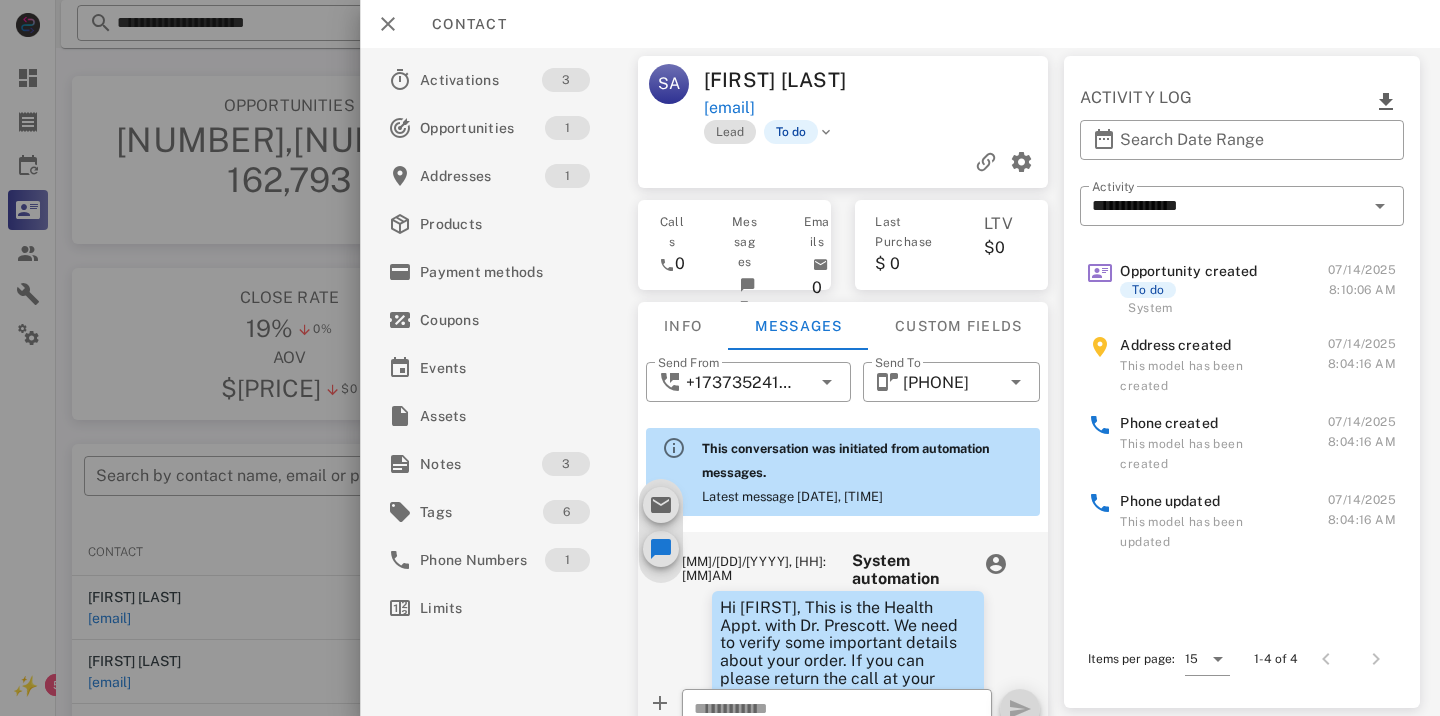 scroll, scrollTop: 657, scrollLeft: 0, axis: vertical 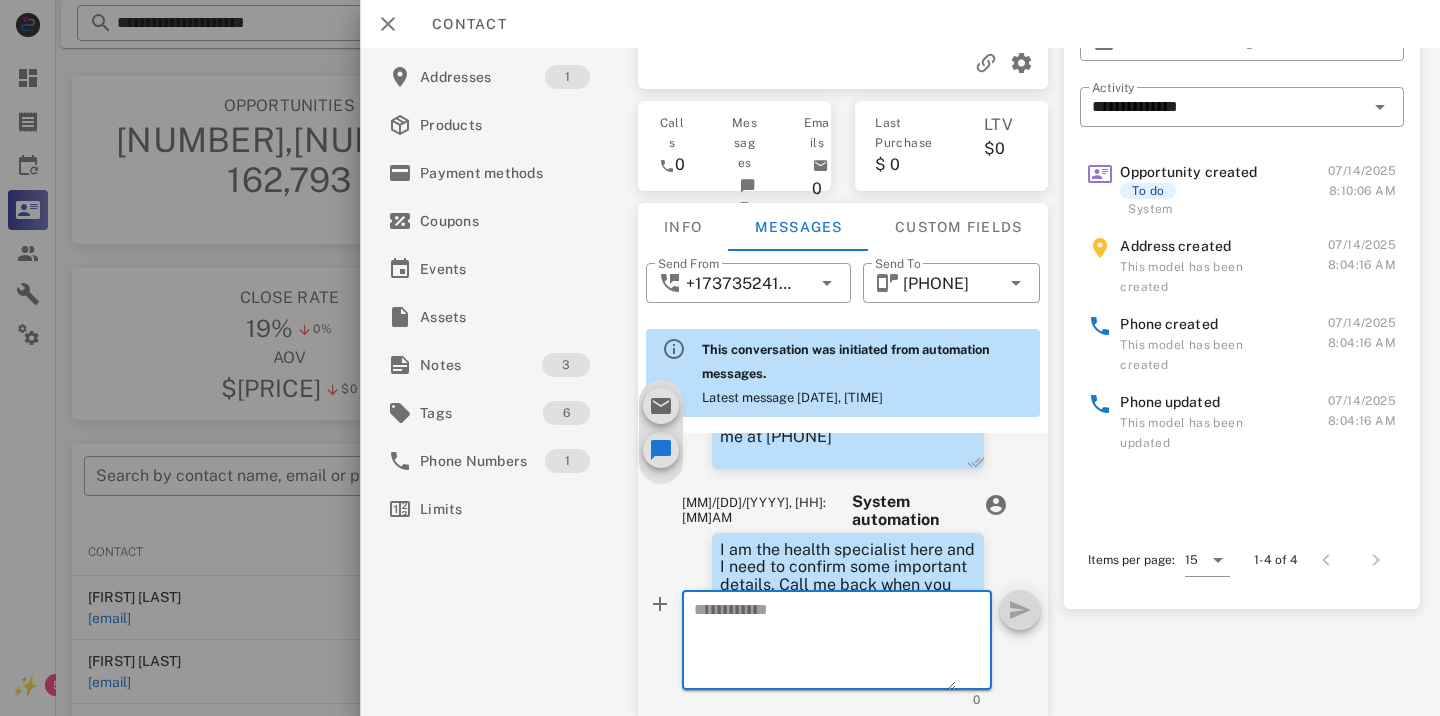 click at bounding box center [825, 643] 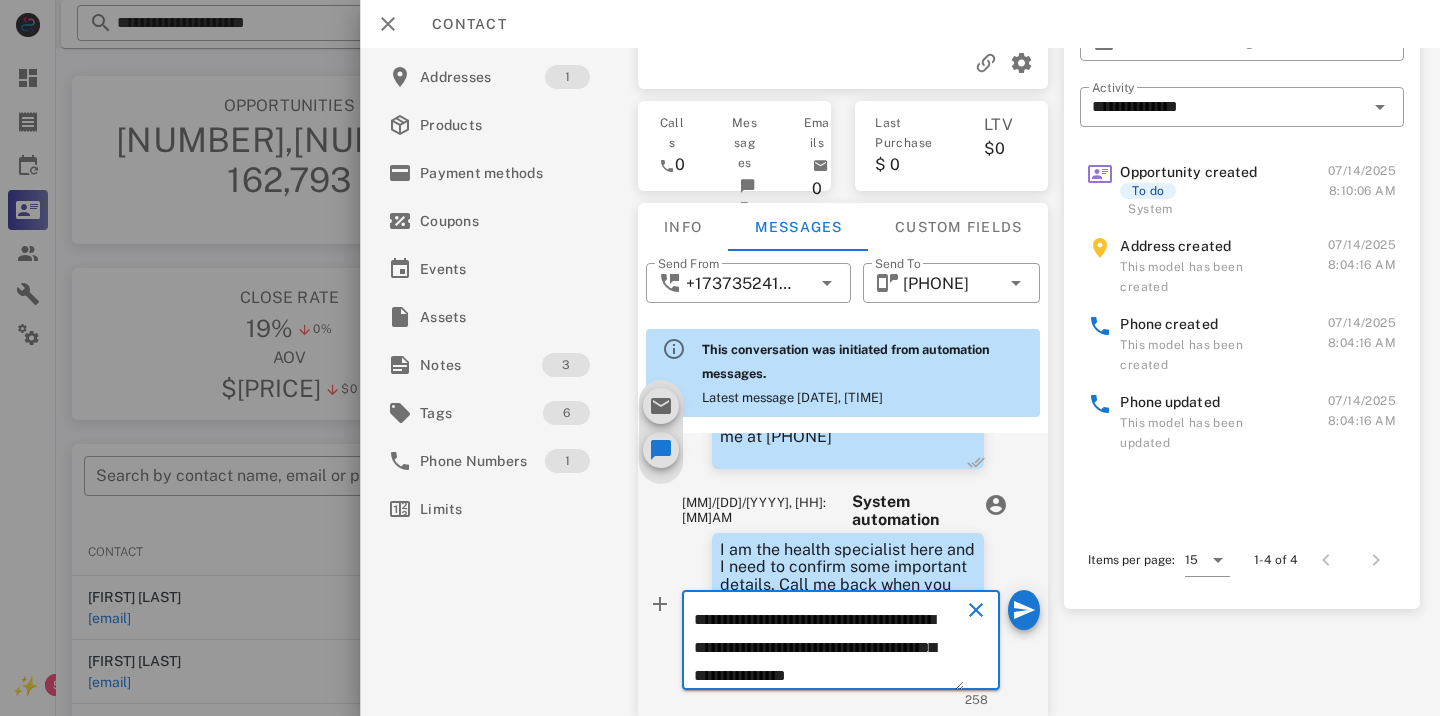 scroll, scrollTop: 181, scrollLeft: 0, axis: vertical 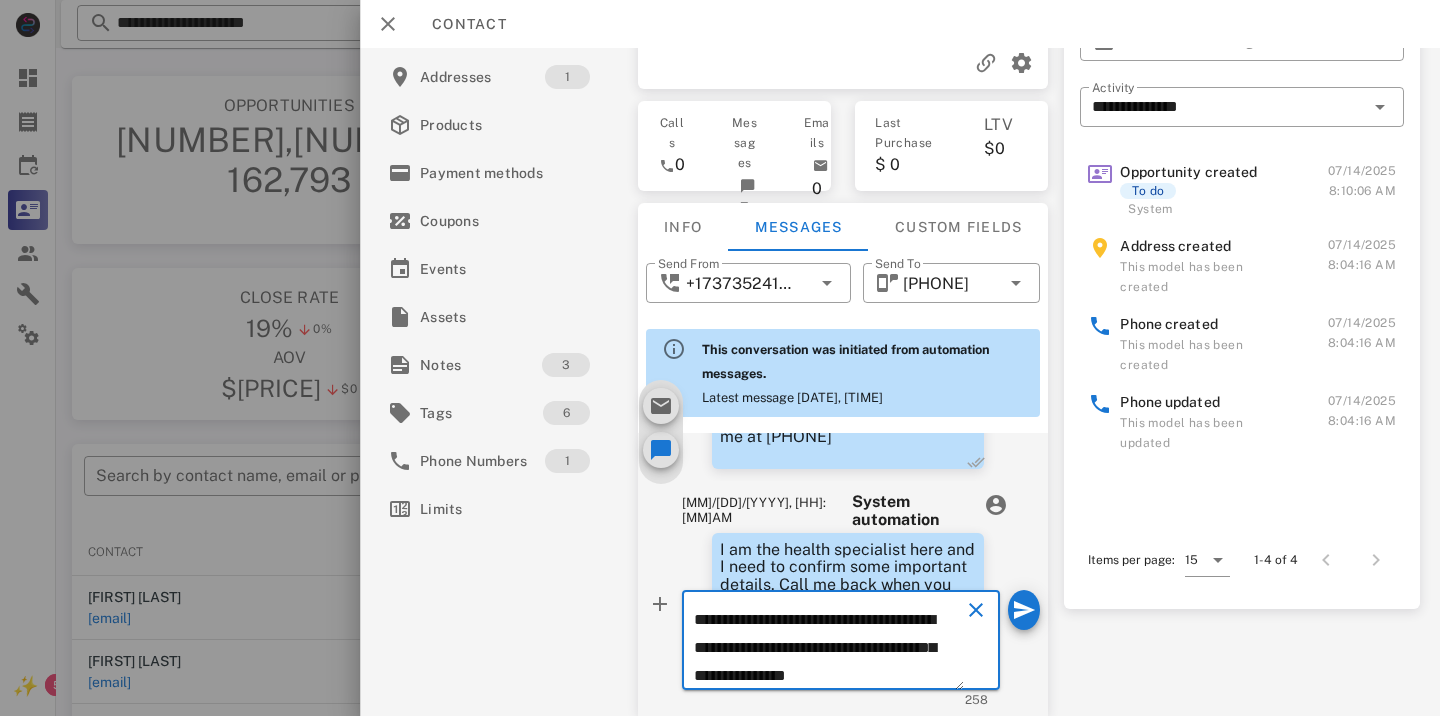 type on "**********" 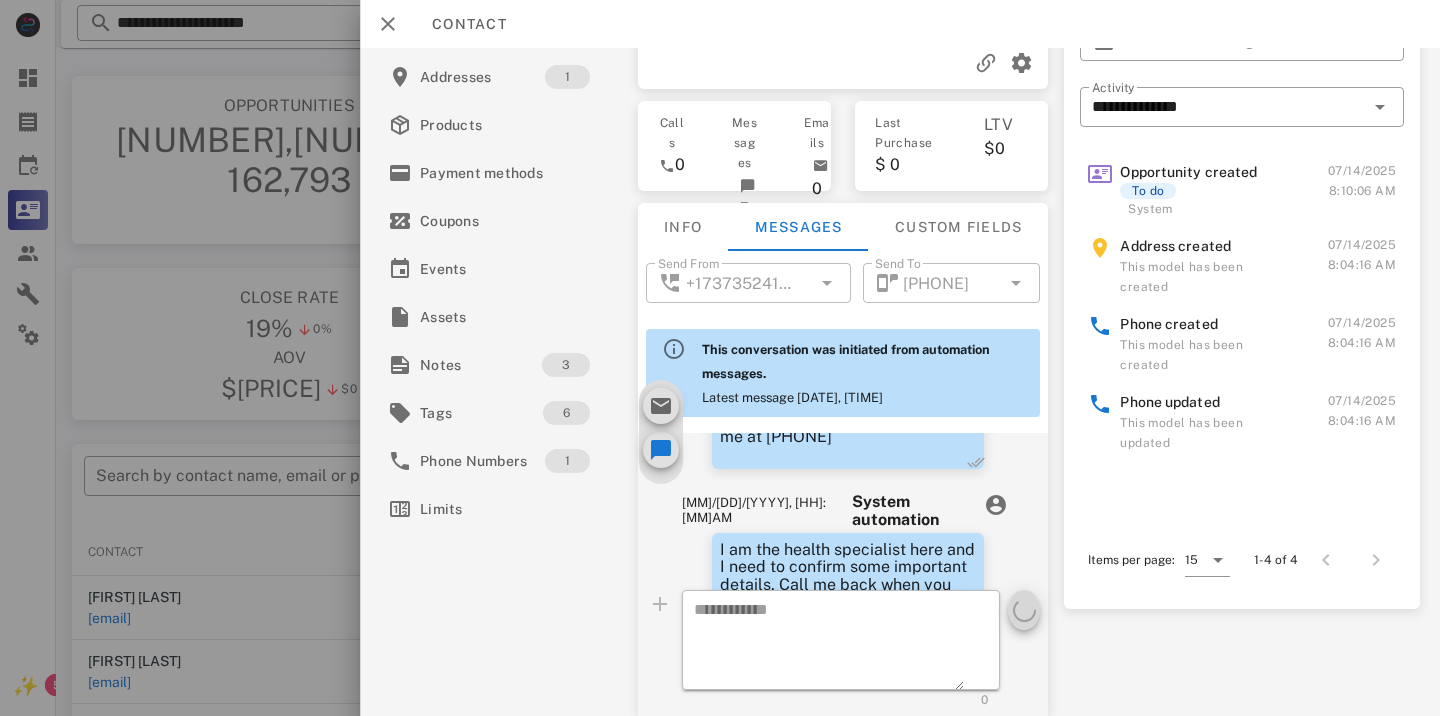 scroll, scrollTop: 0, scrollLeft: 0, axis: both 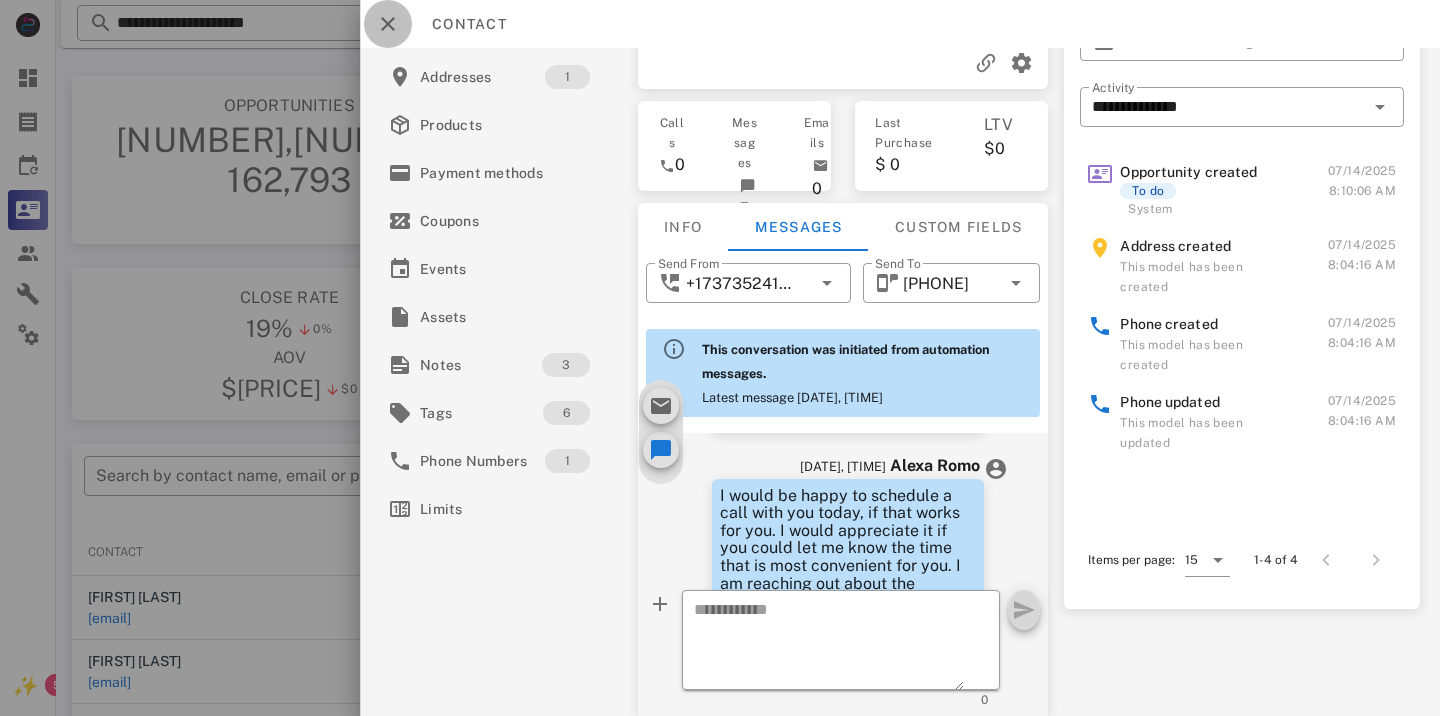 click at bounding box center (388, 24) 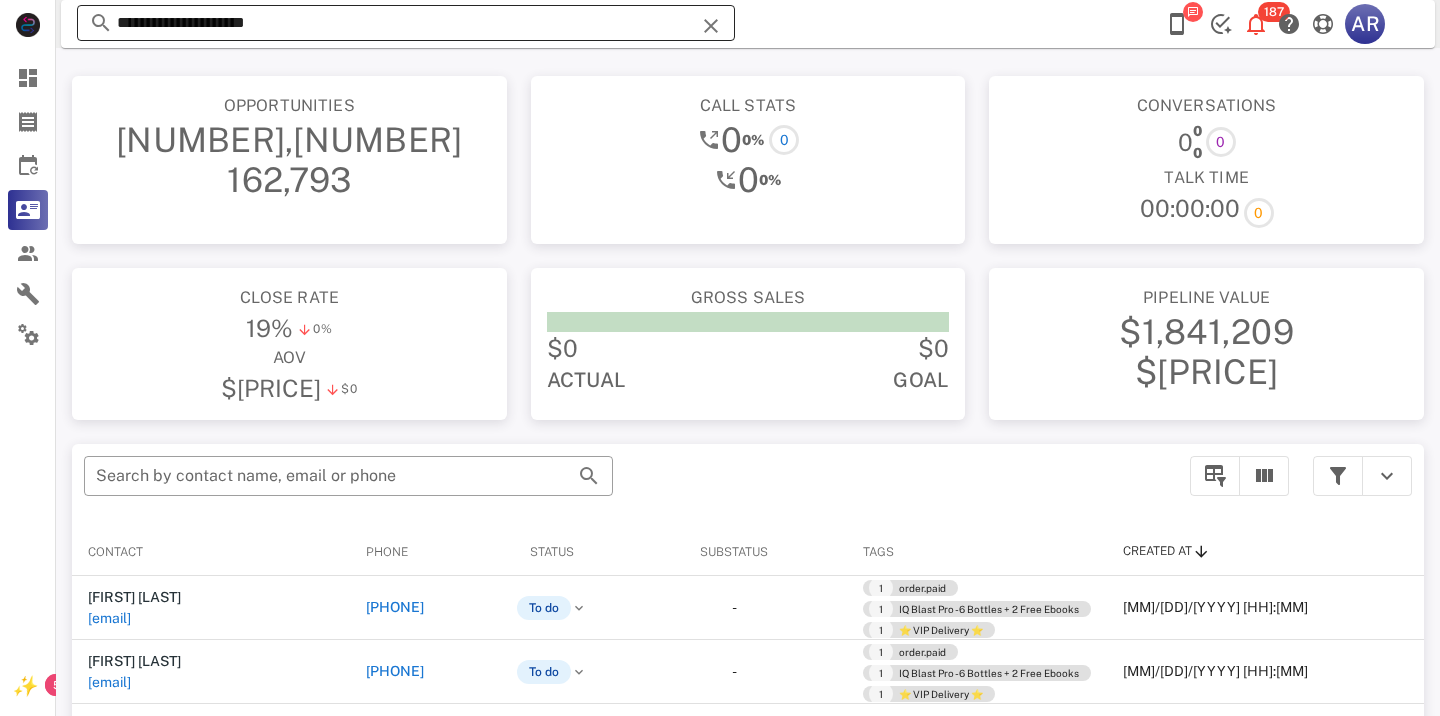 click at bounding box center (711, 26) 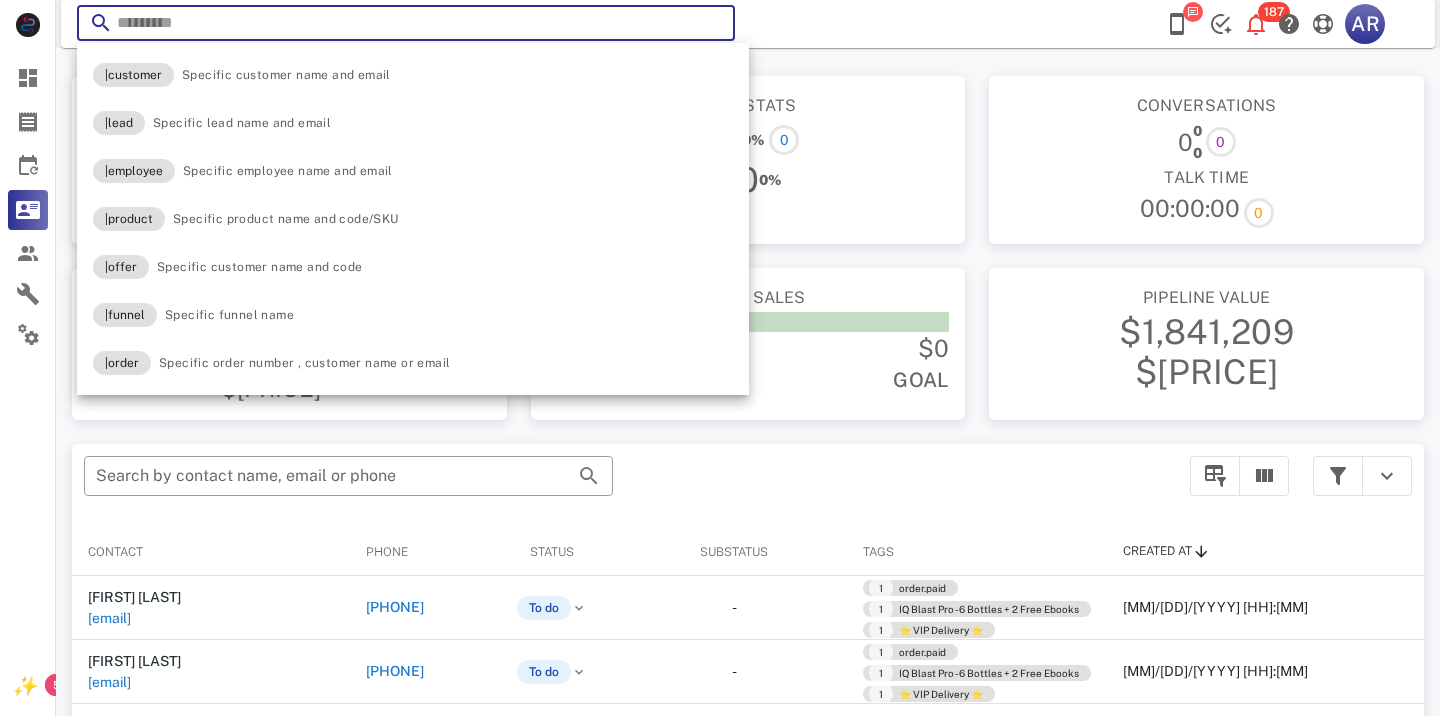 paste on "**********" 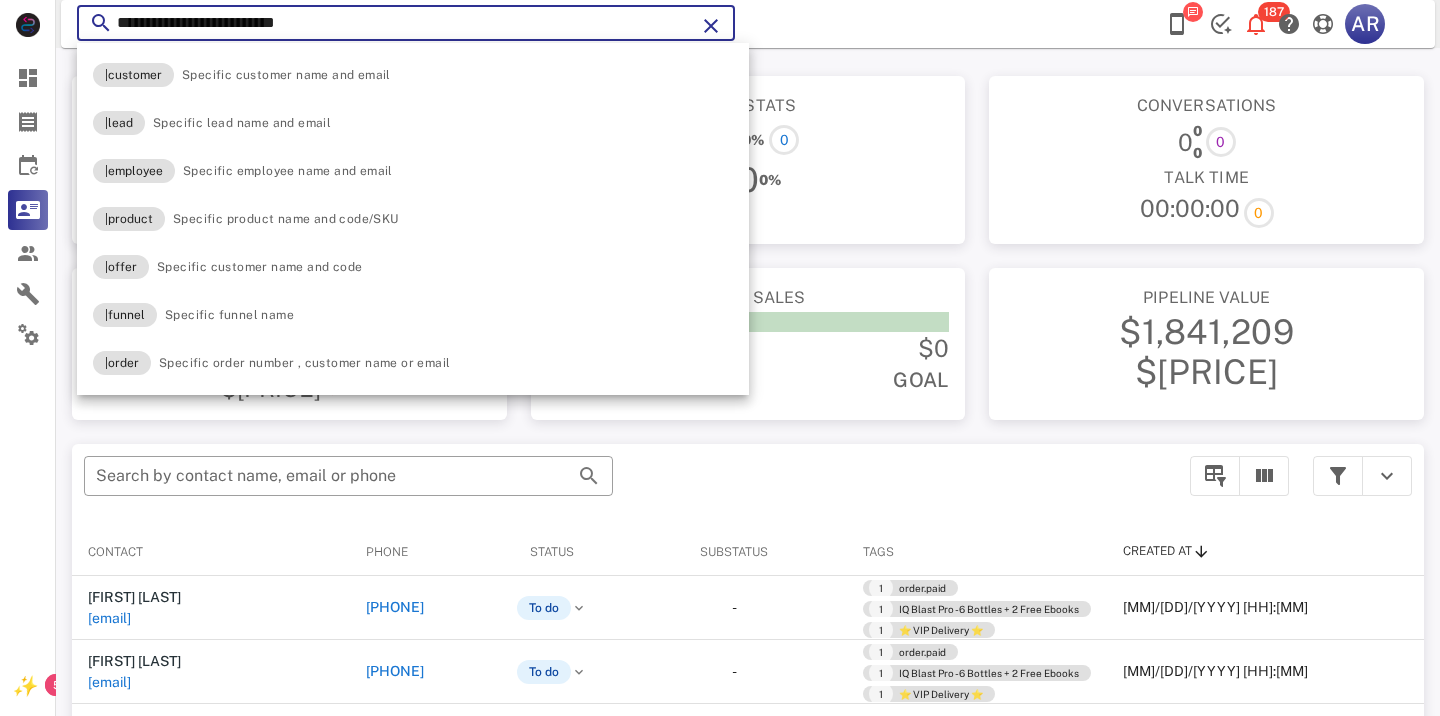 type on "**********" 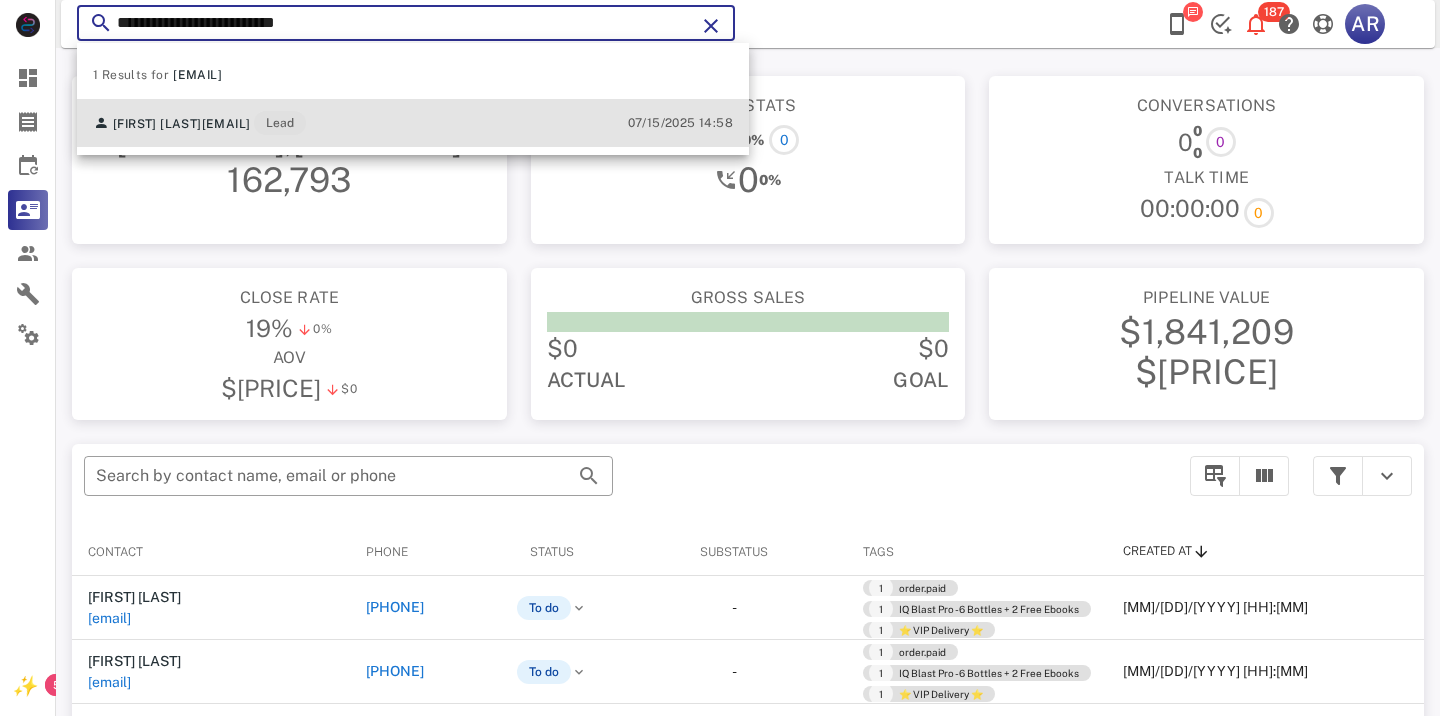 click on "Activations  2  Opportunities  1  Addresses  1  Products Payment methods Coupons Events Assets Notes  6  Tags  3  Phone Numbers  1  Limits JH [PERSON] [LAST]  [EMAIL]   Lead   In progress   Message Sent   Calls   31   Messages   12   Emails   0   Last Purchase   $ 0      LTV   $0   Info   Messages   Custom fields   Phone   Change   US   [PHONE]   Payment method   Add  Gateway  Card number  ---- ---- ---- ----  Expires  -- / --  Address   Change   [NUMBER] [STREET] .
[CITY], [STATE], [POSTAL_CODE].
US   ​ Send From [PHONE] ​ Send To [PHONE]  This conversation was initiated from automation messages.  Latest message [DATE], [TIME] [DATE], [TIME] System automation  Hi  [PERSON], This is the Lipo Slim (1 bottle) for your weightloss with Dr. [LAST]. We need to verify some important details about your order. If you can please return the call at your earliest convenience. Otherwise we will try back at another time. The phone number is [PHONE]. Thank you have a great day.  ​ 0 /" at bounding box center (413, 123) 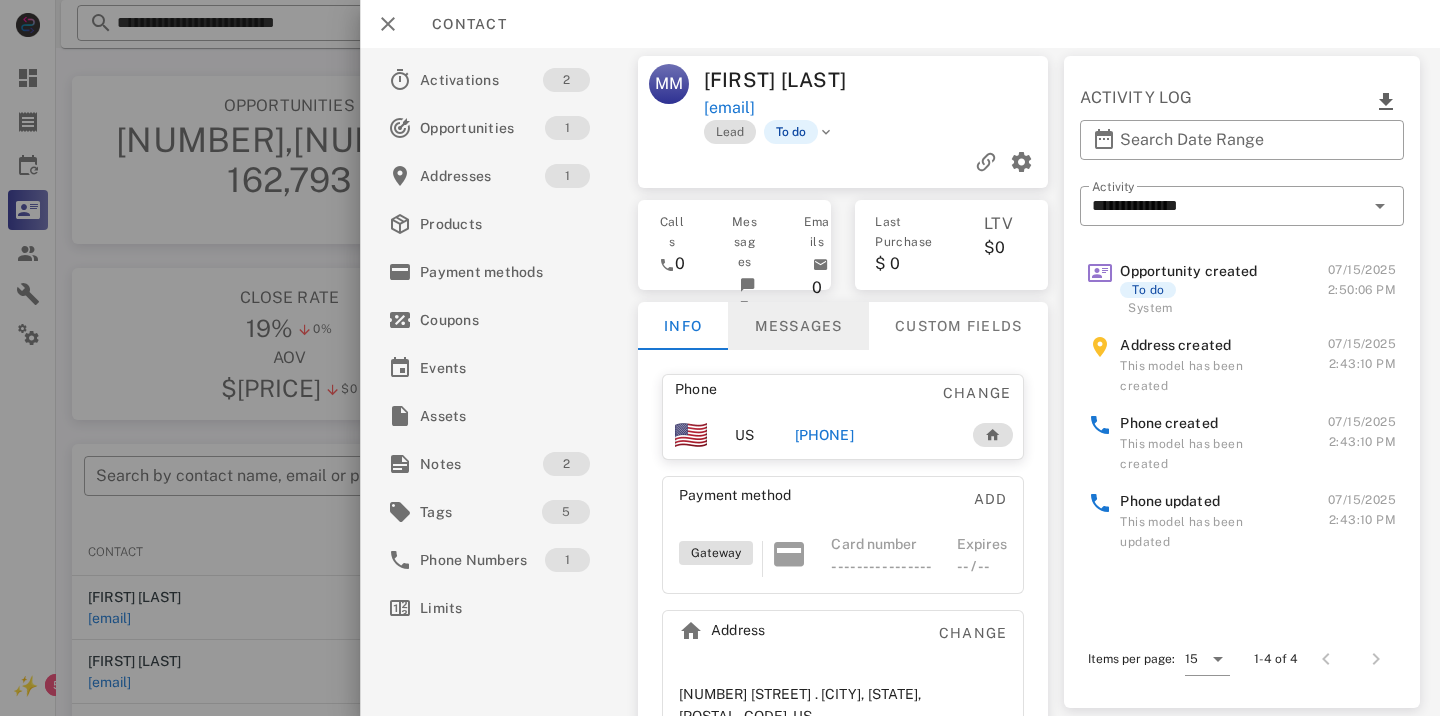 click on "Messages" at bounding box center [798, 326] 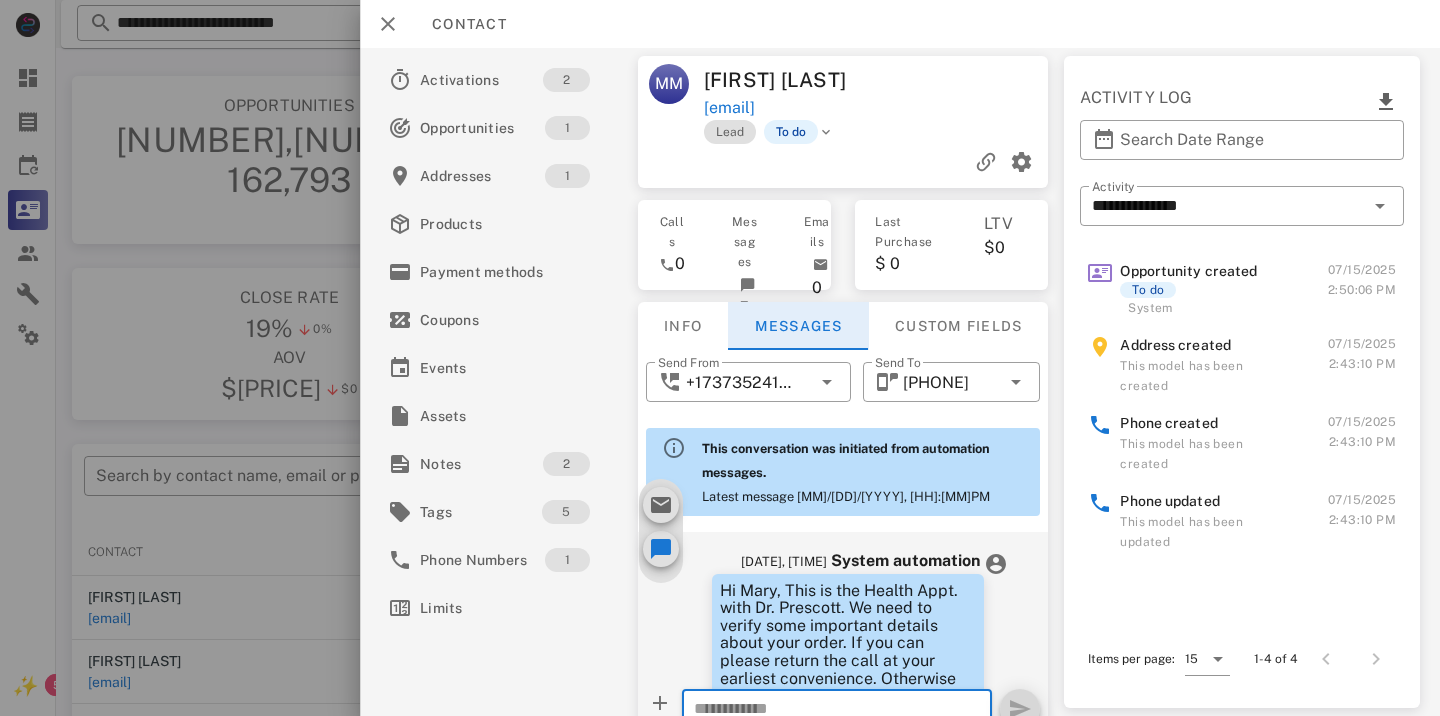 scroll, scrollTop: 657, scrollLeft: 0, axis: vertical 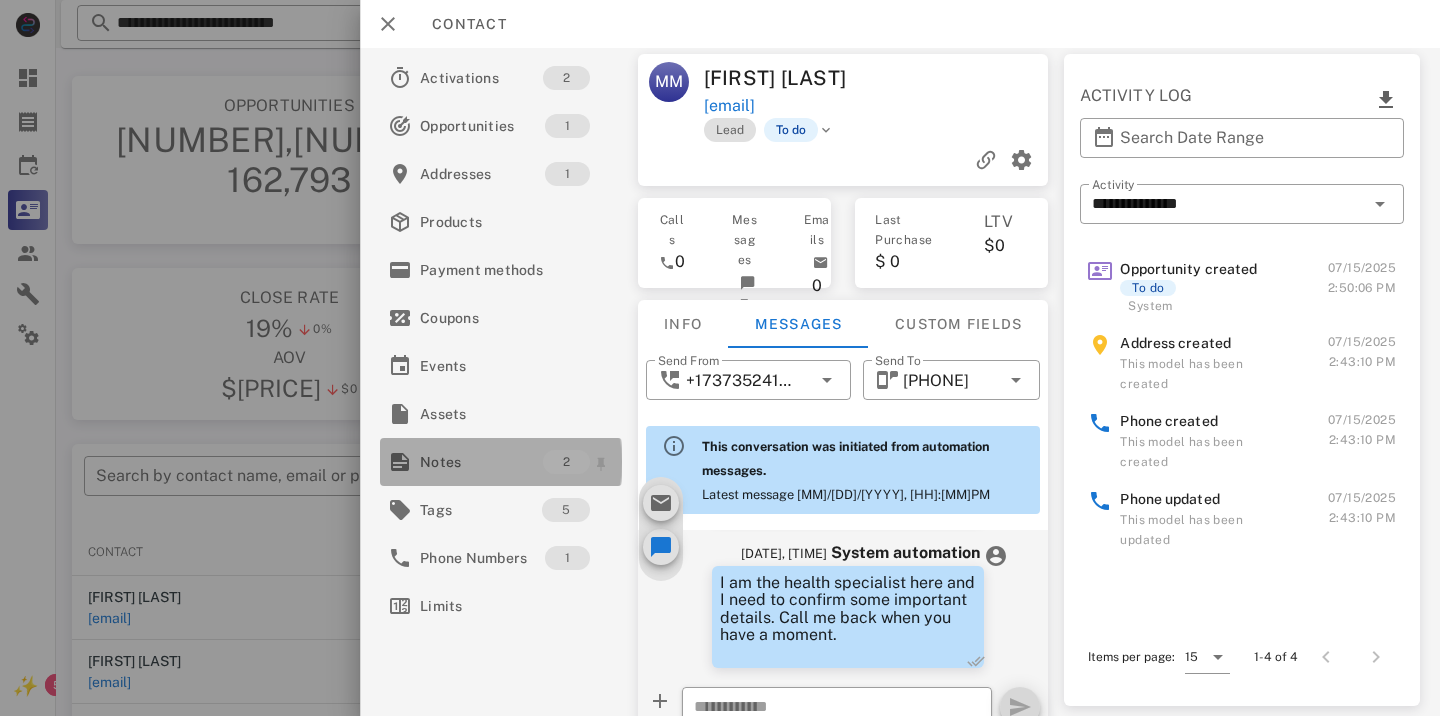 click on "Notes" at bounding box center [481, 462] 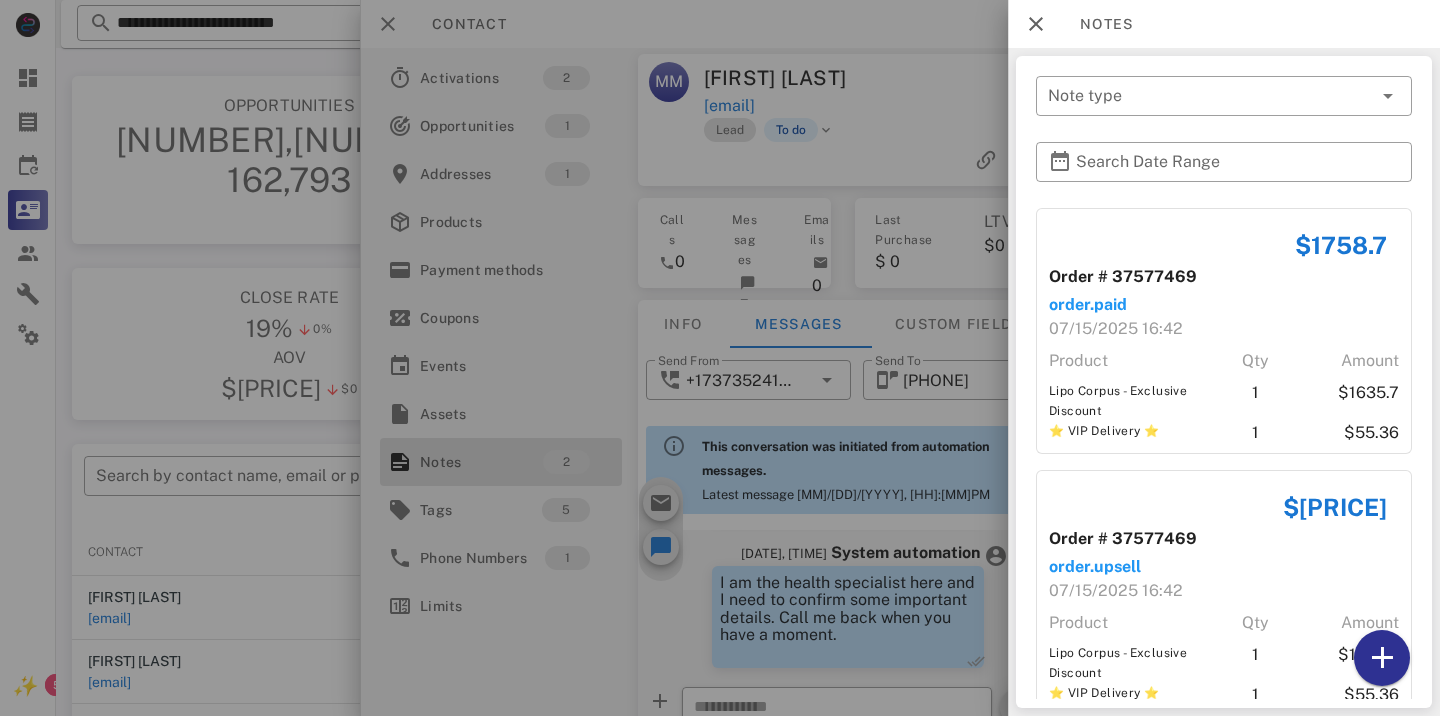 scroll, scrollTop: 85, scrollLeft: 0, axis: vertical 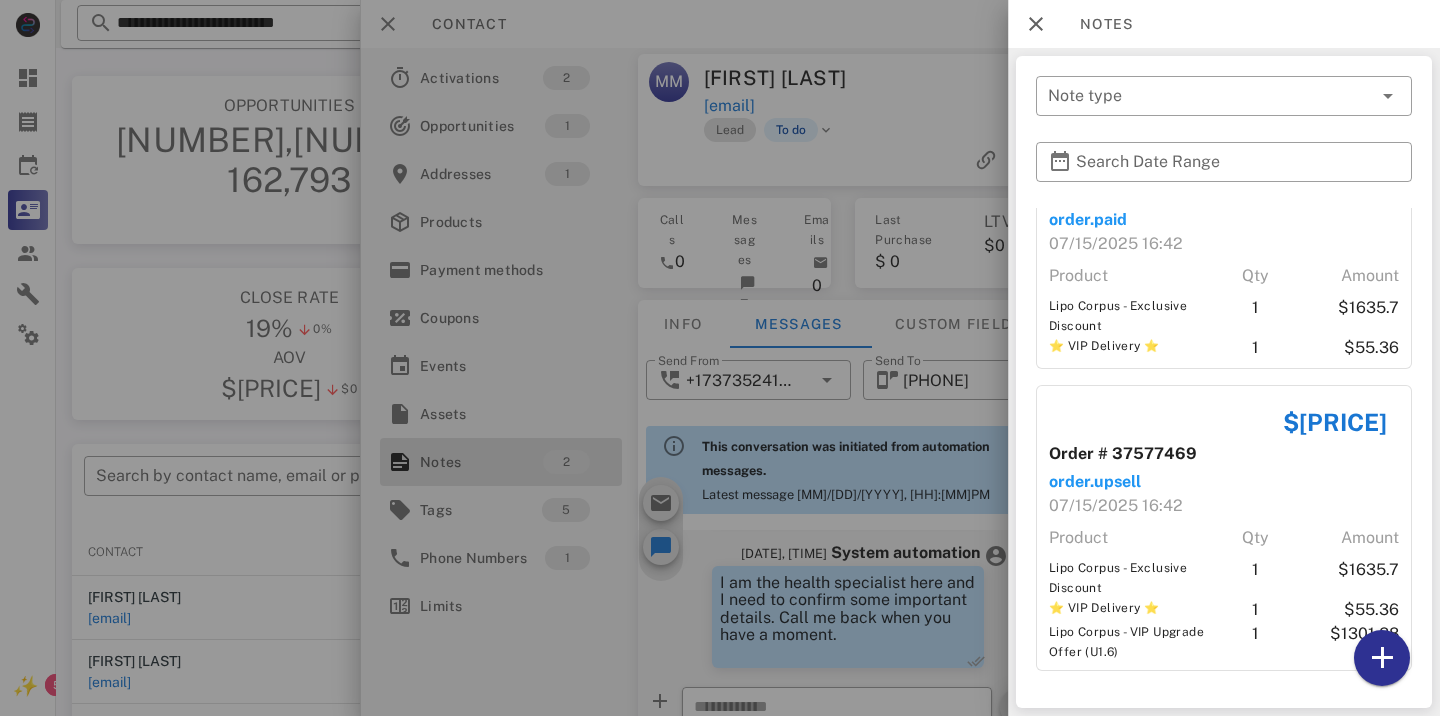 click at bounding box center (720, 358) 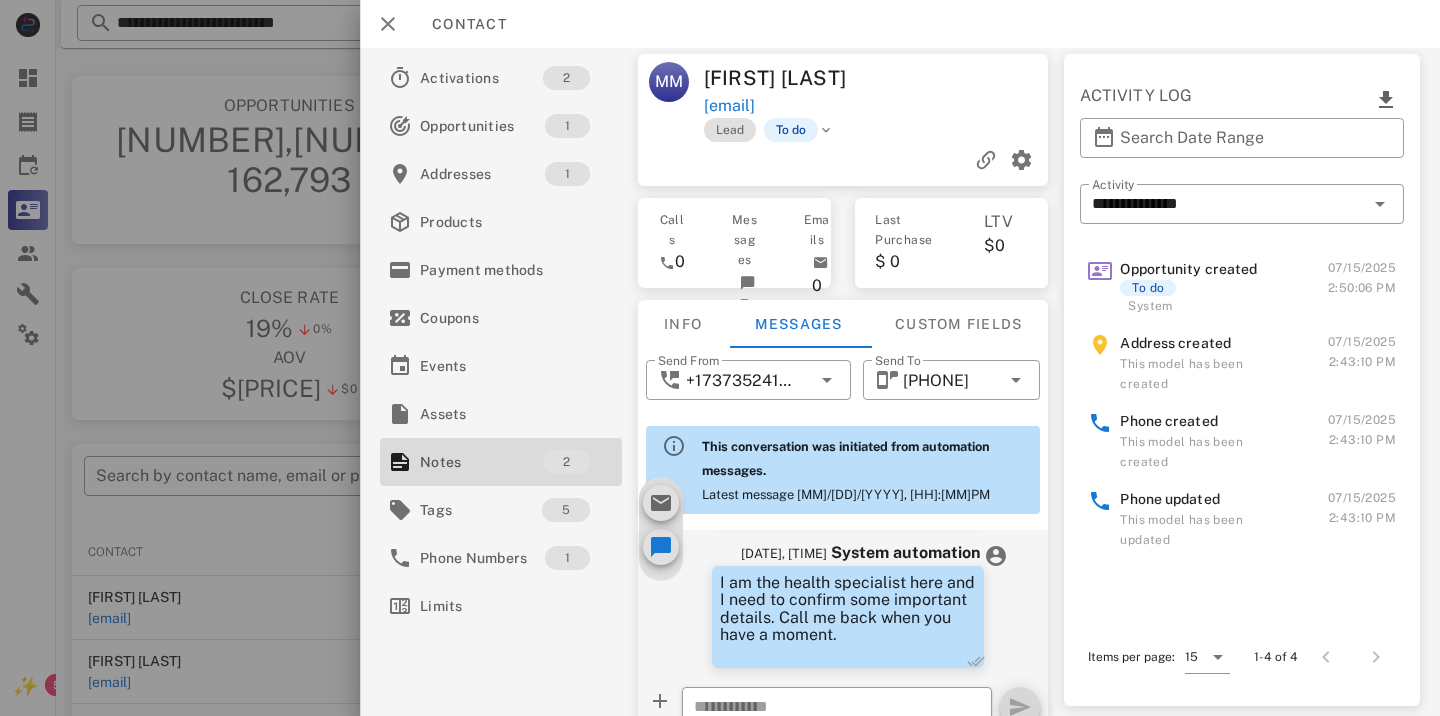 scroll, scrollTop: 657, scrollLeft: 0, axis: vertical 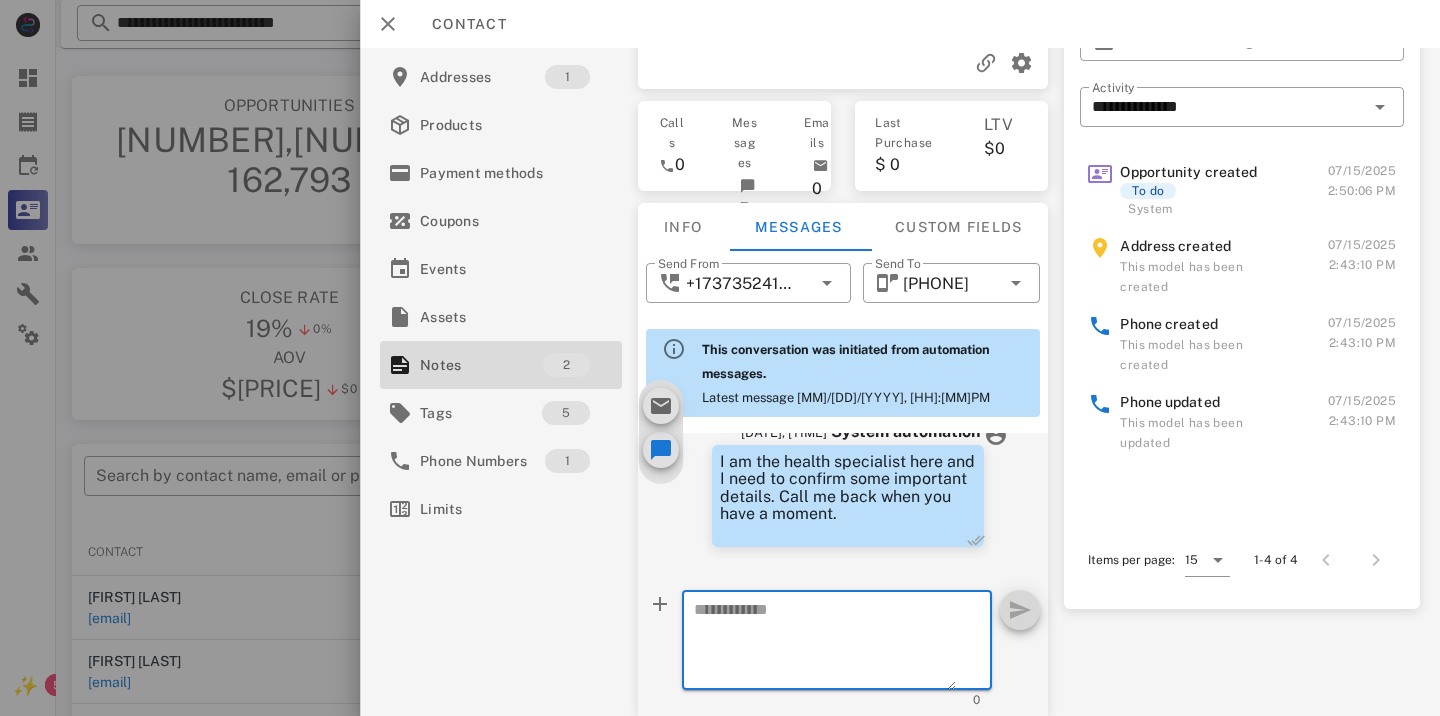 click at bounding box center [825, 643] 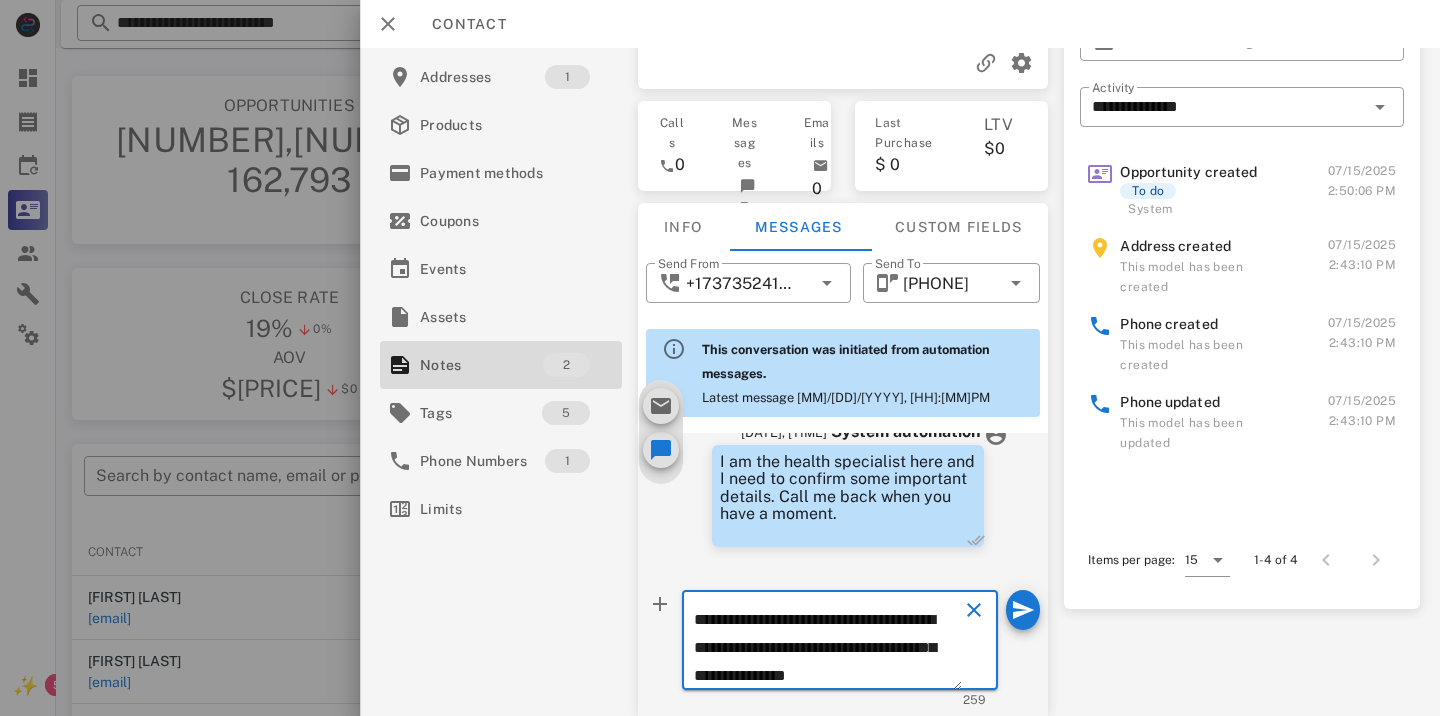 scroll, scrollTop: 0, scrollLeft: 0, axis: both 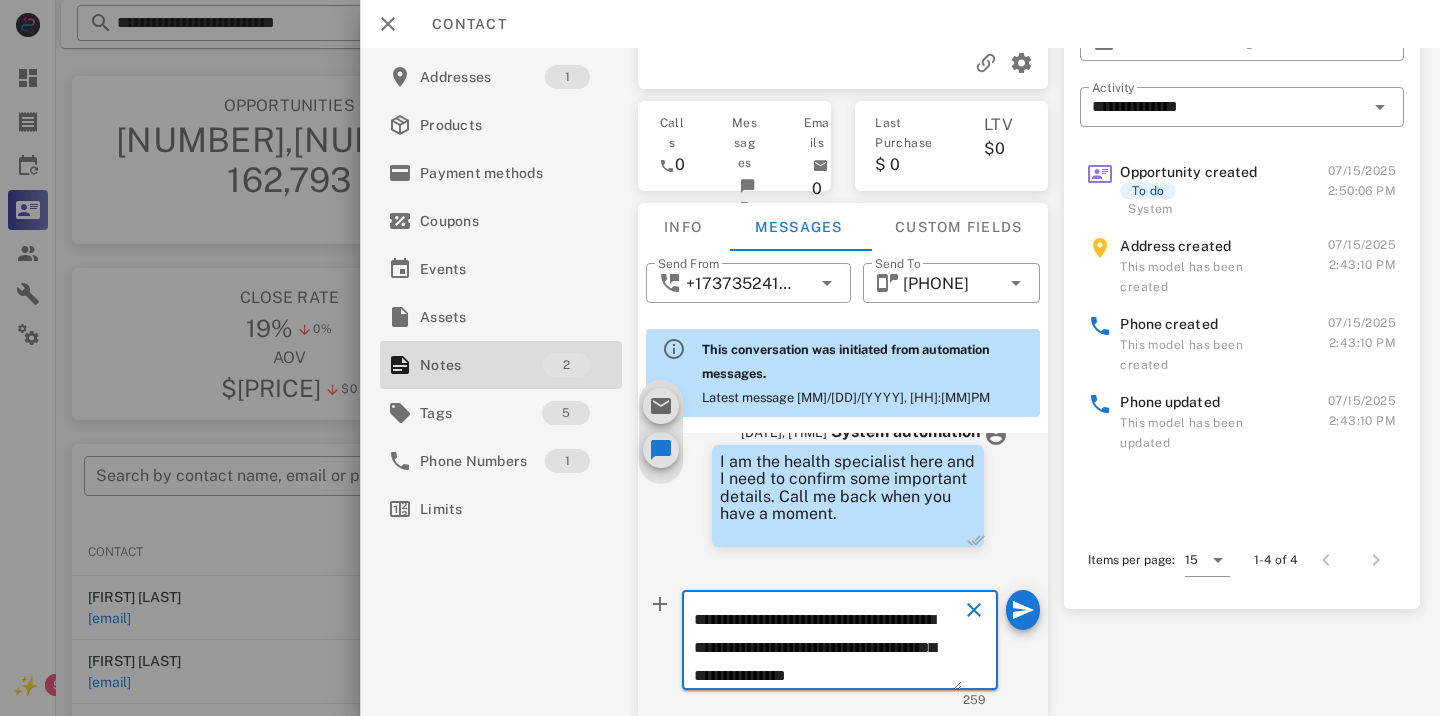 type on "**********" 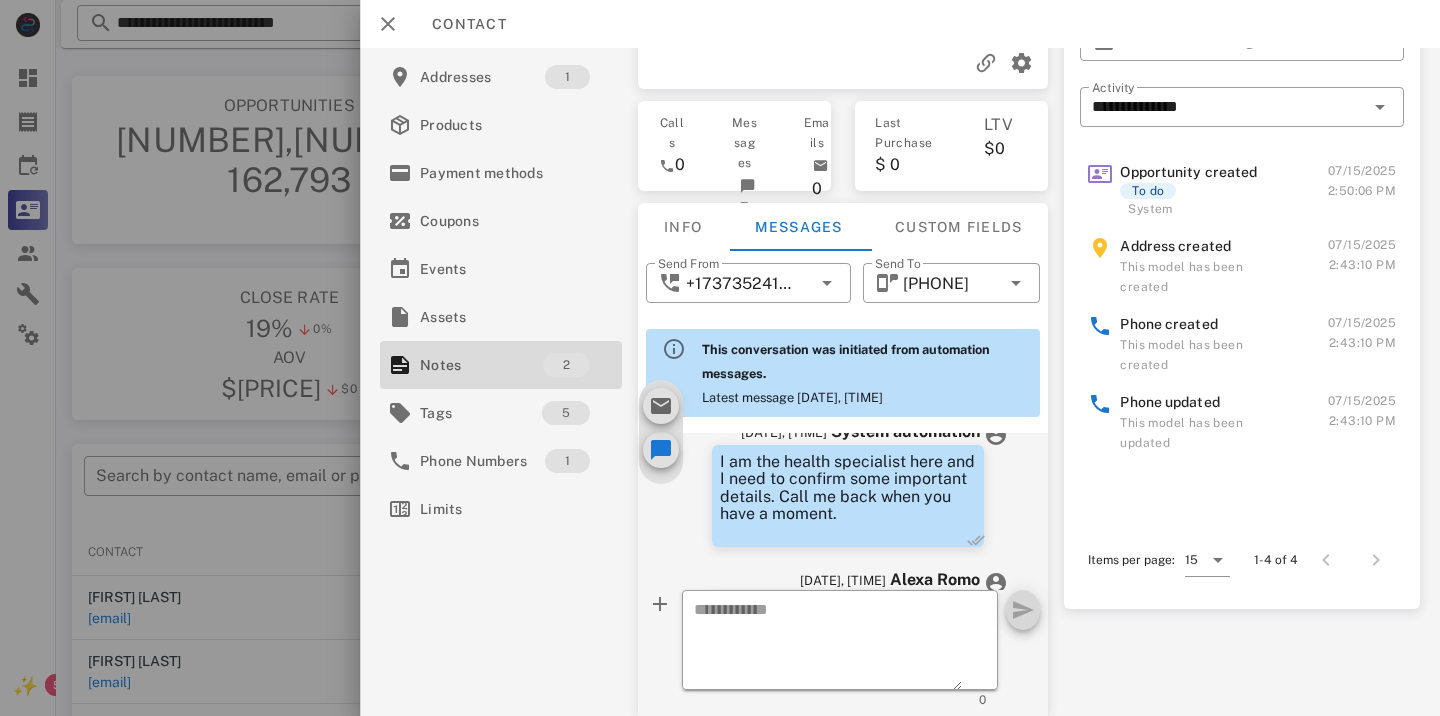 scroll, scrollTop: 876, scrollLeft: 0, axis: vertical 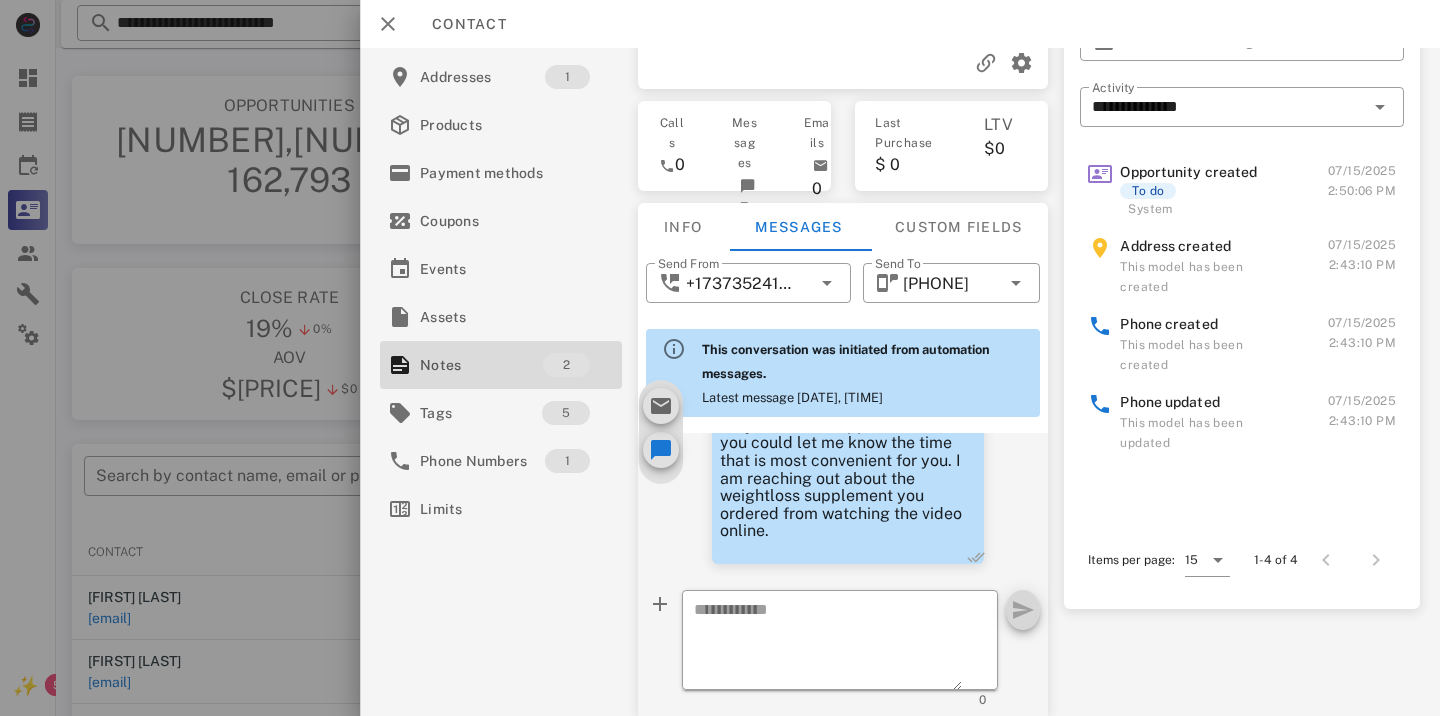 click at bounding box center (720, 358) 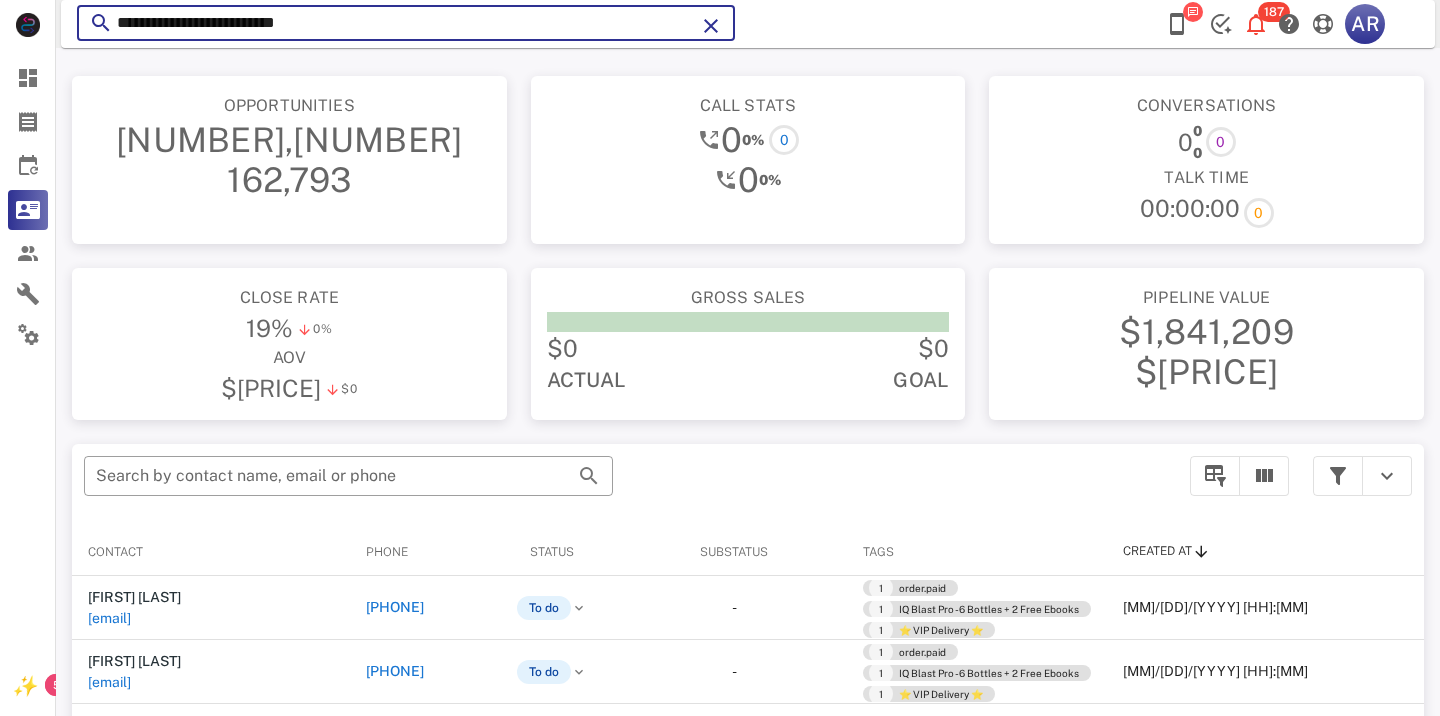 click on "**********" at bounding box center [406, 23] 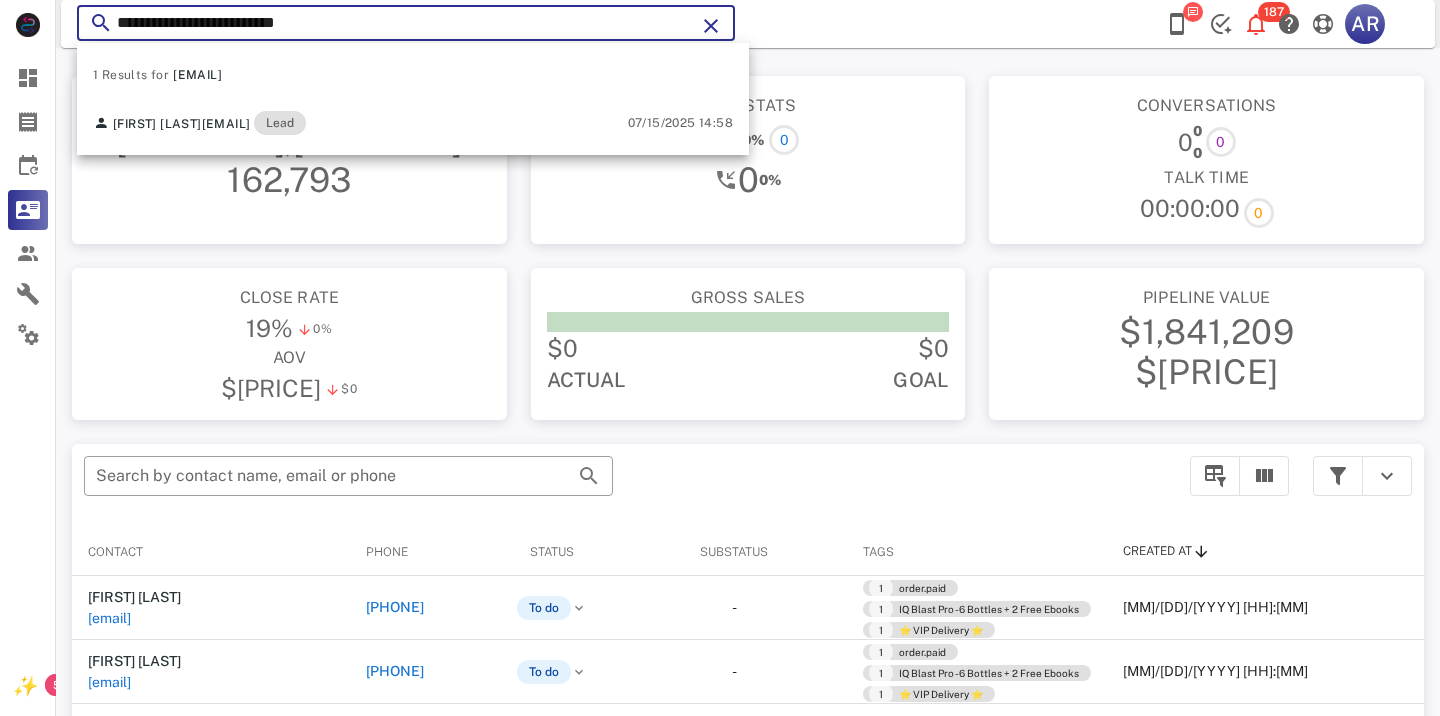 click at bounding box center (711, 26) 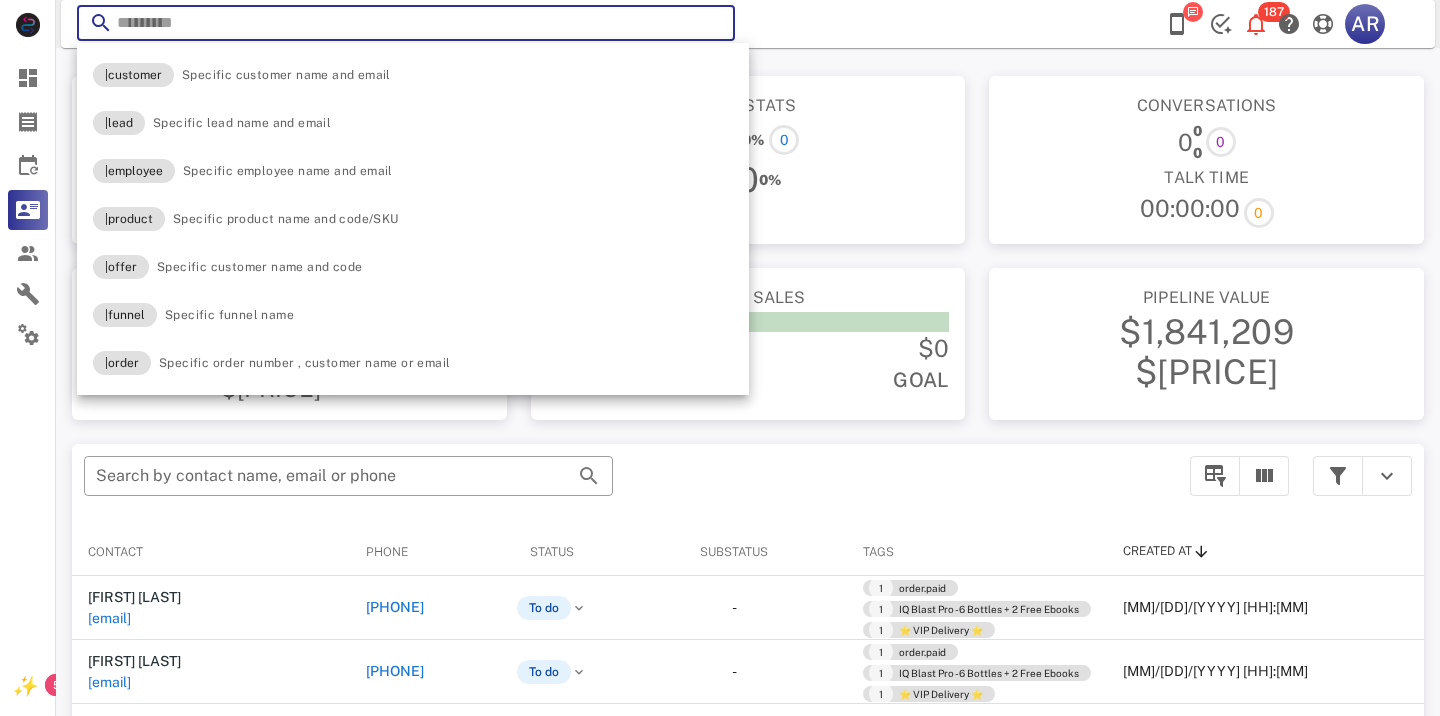 paste on "**********" 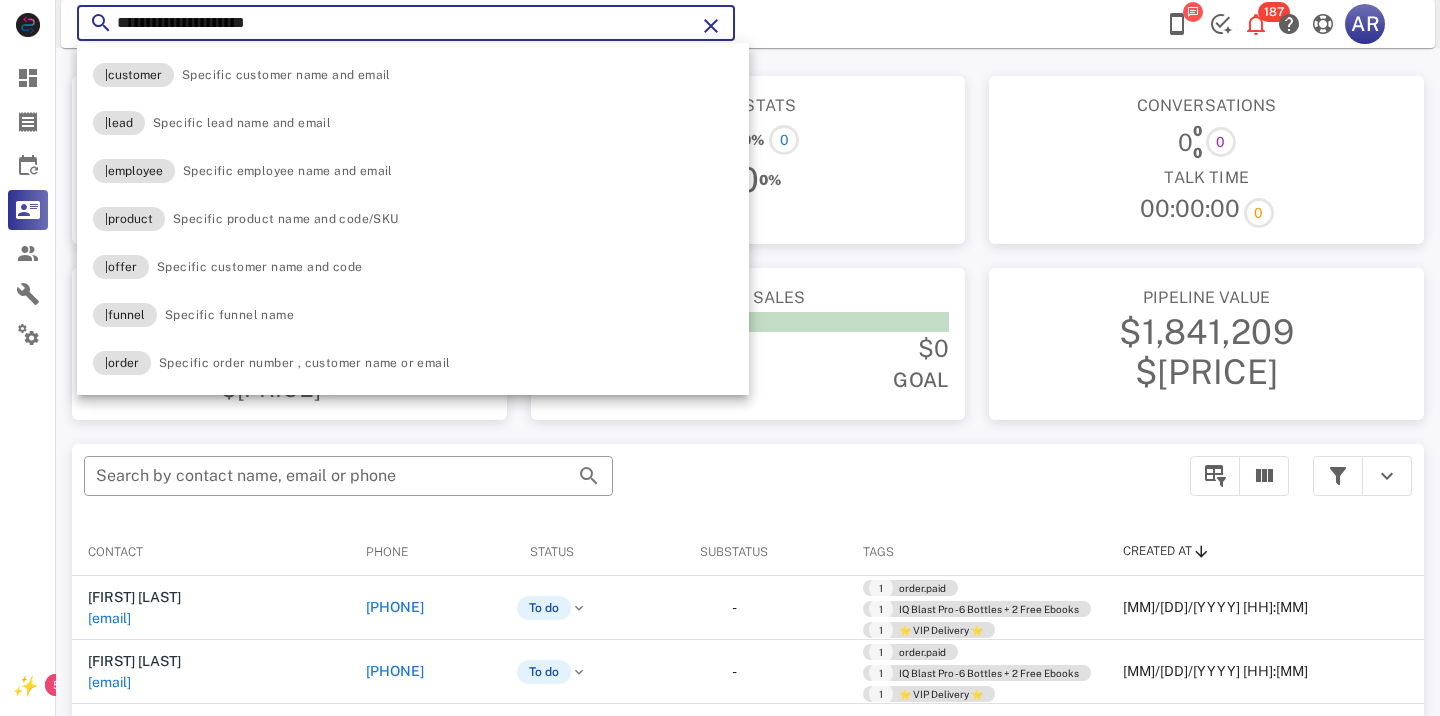 type on "**********" 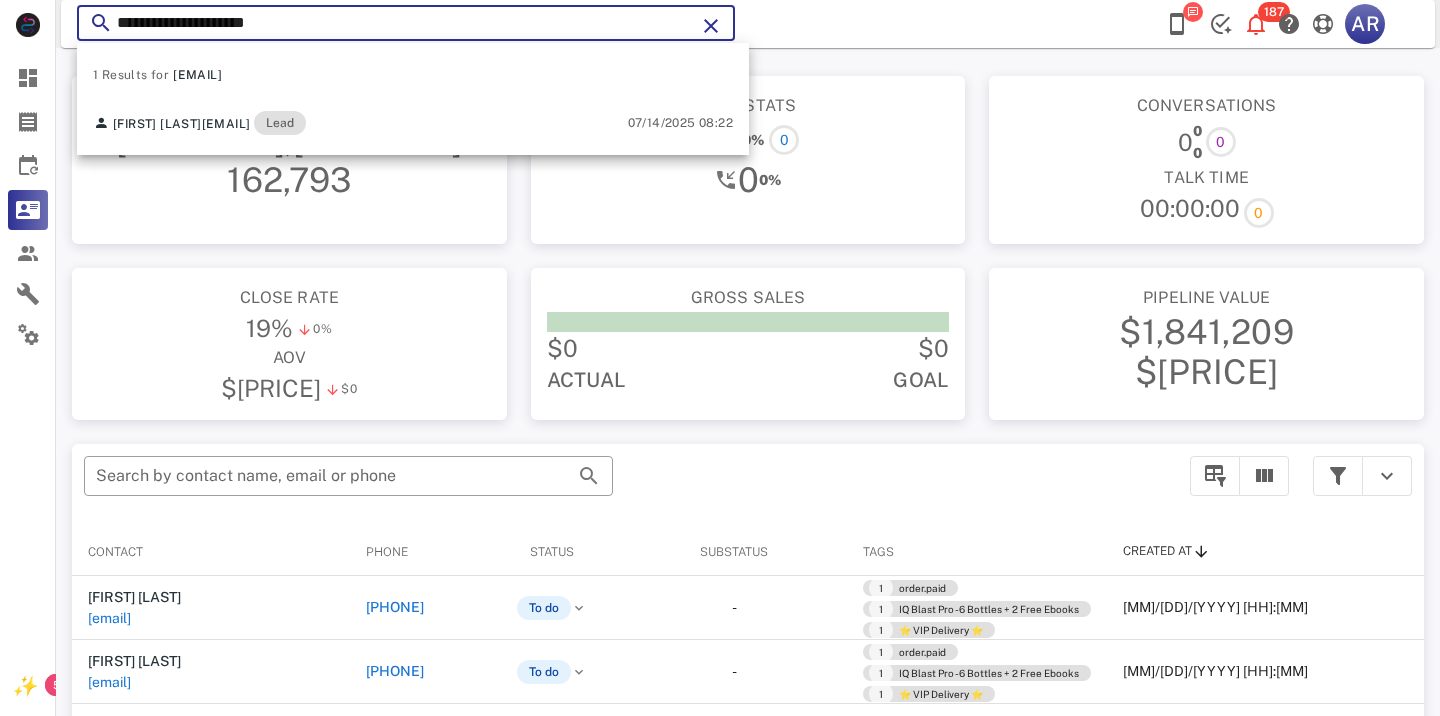 click on "1 Results for    [EMAIL]" at bounding box center [413, 75] 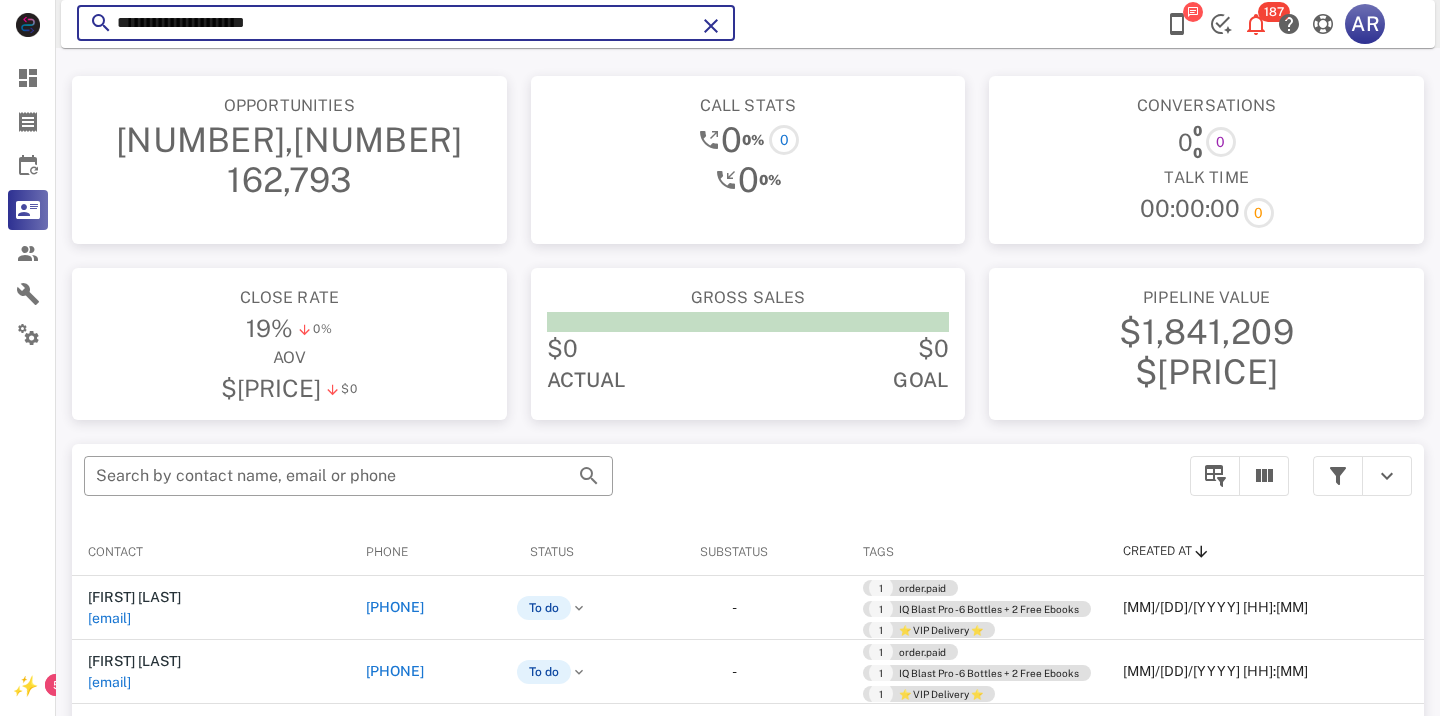 click on "**********" at bounding box center [406, 23] 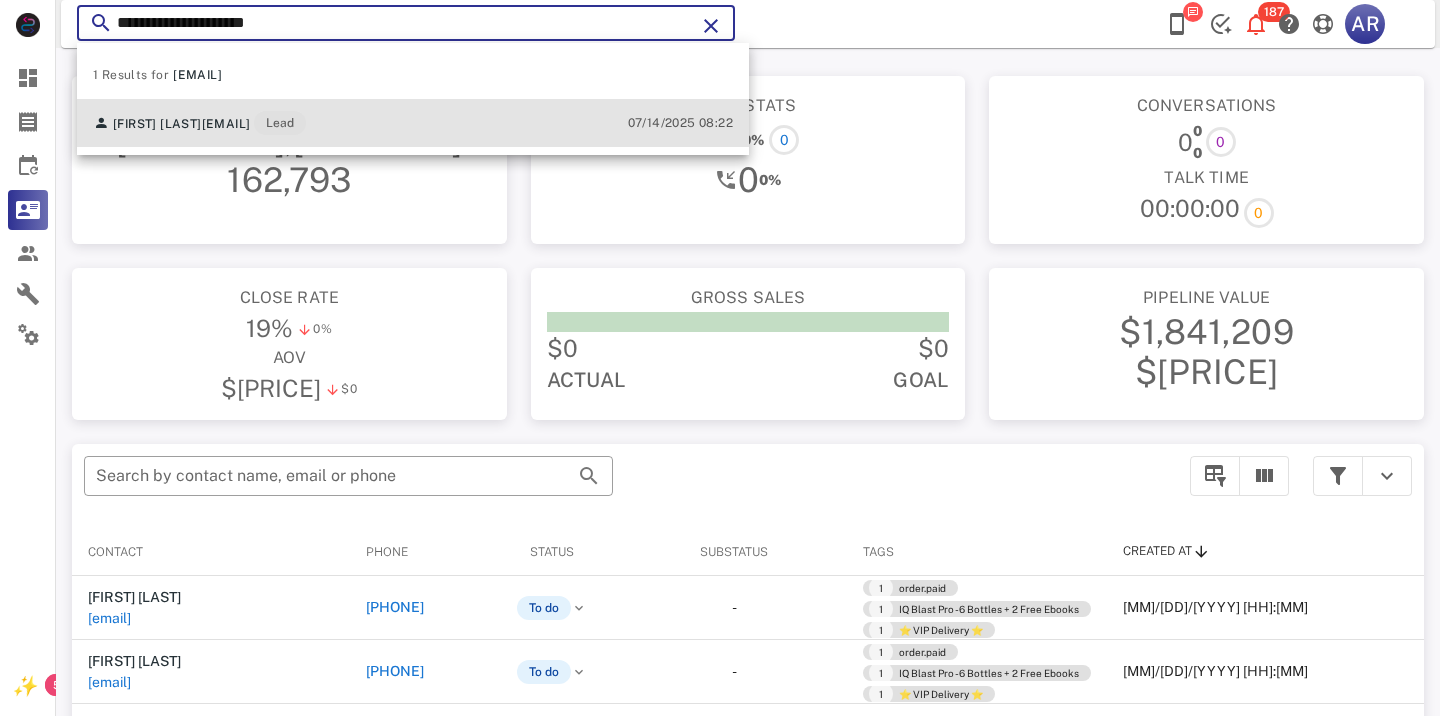 click on "[FIRST] [LAST] [EMAIL] Lead" at bounding box center (199, 123) 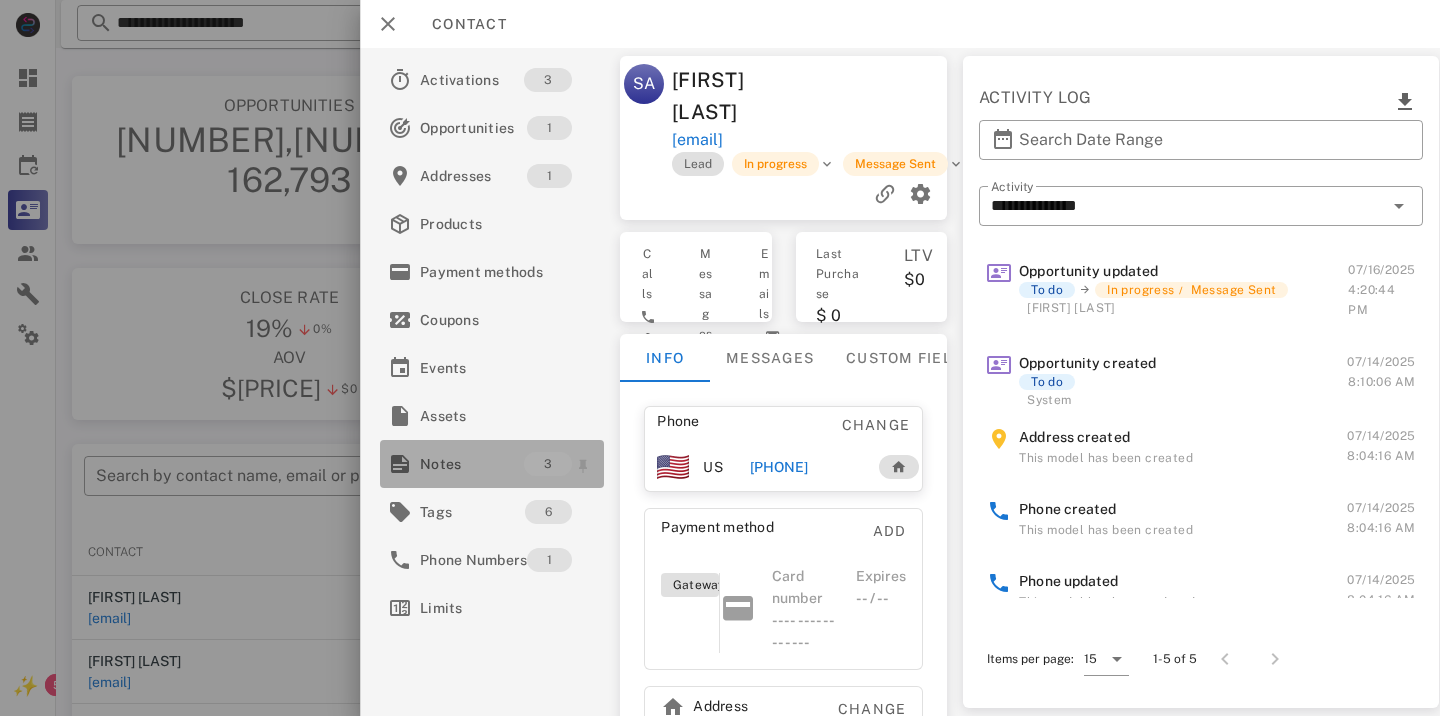 click on "Notes" at bounding box center [472, 464] 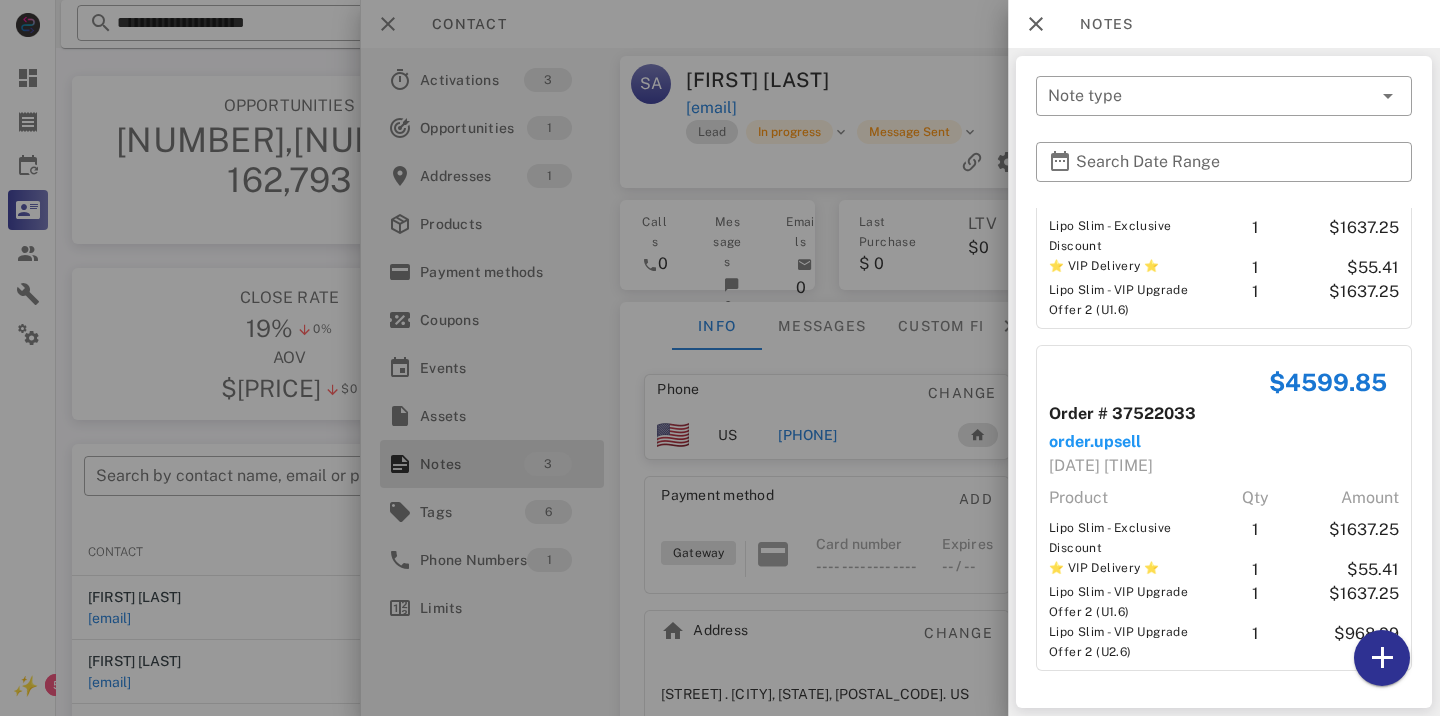 scroll, scrollTop: 0, scrollLeft: 0, axis: both 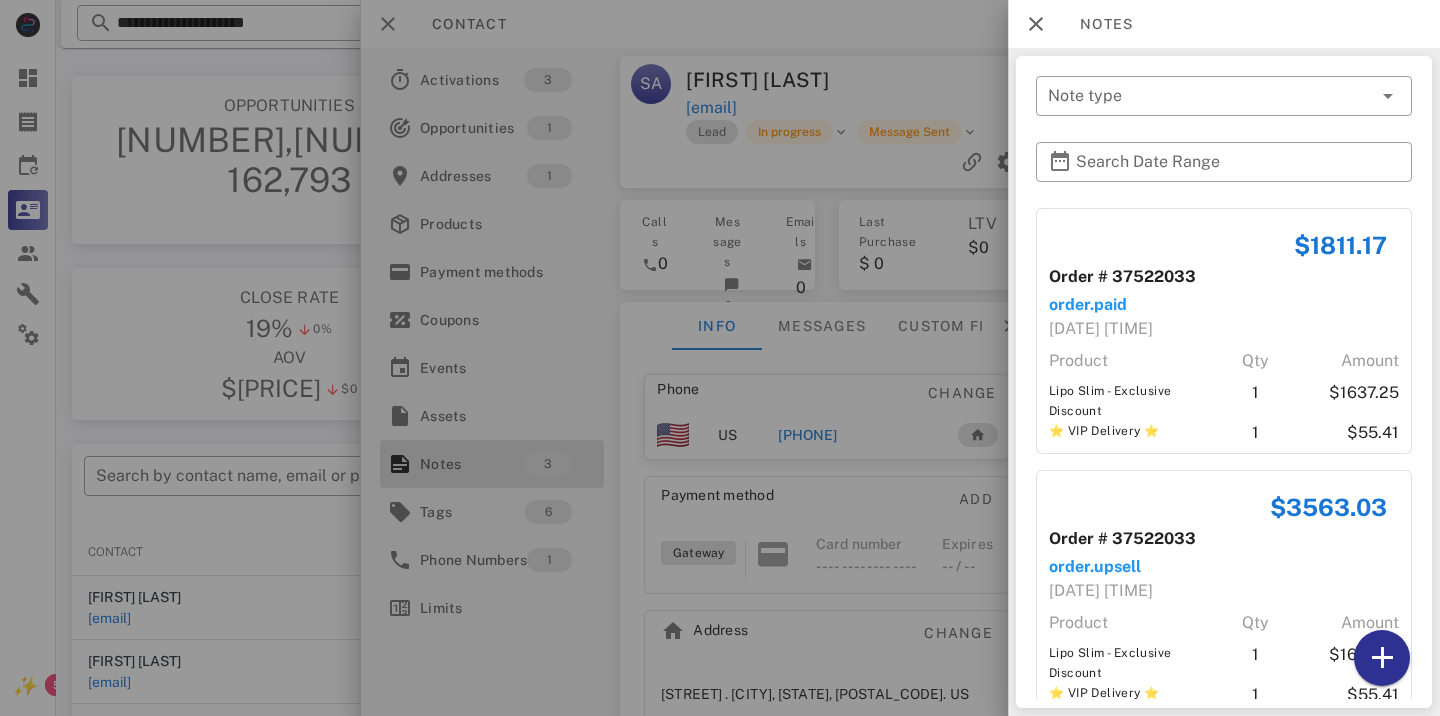 click at bounding box center (720, 358) 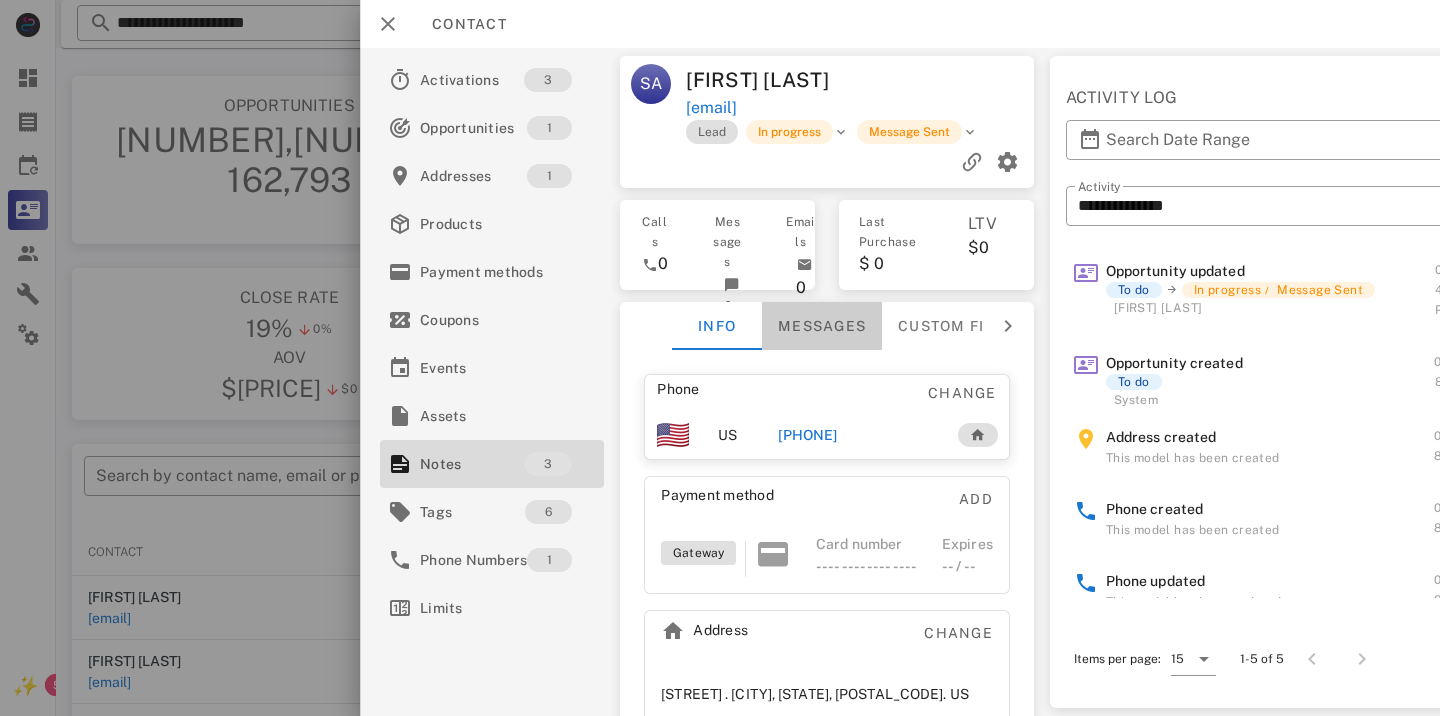 click on "Messages" at bounding box center (822, 326) 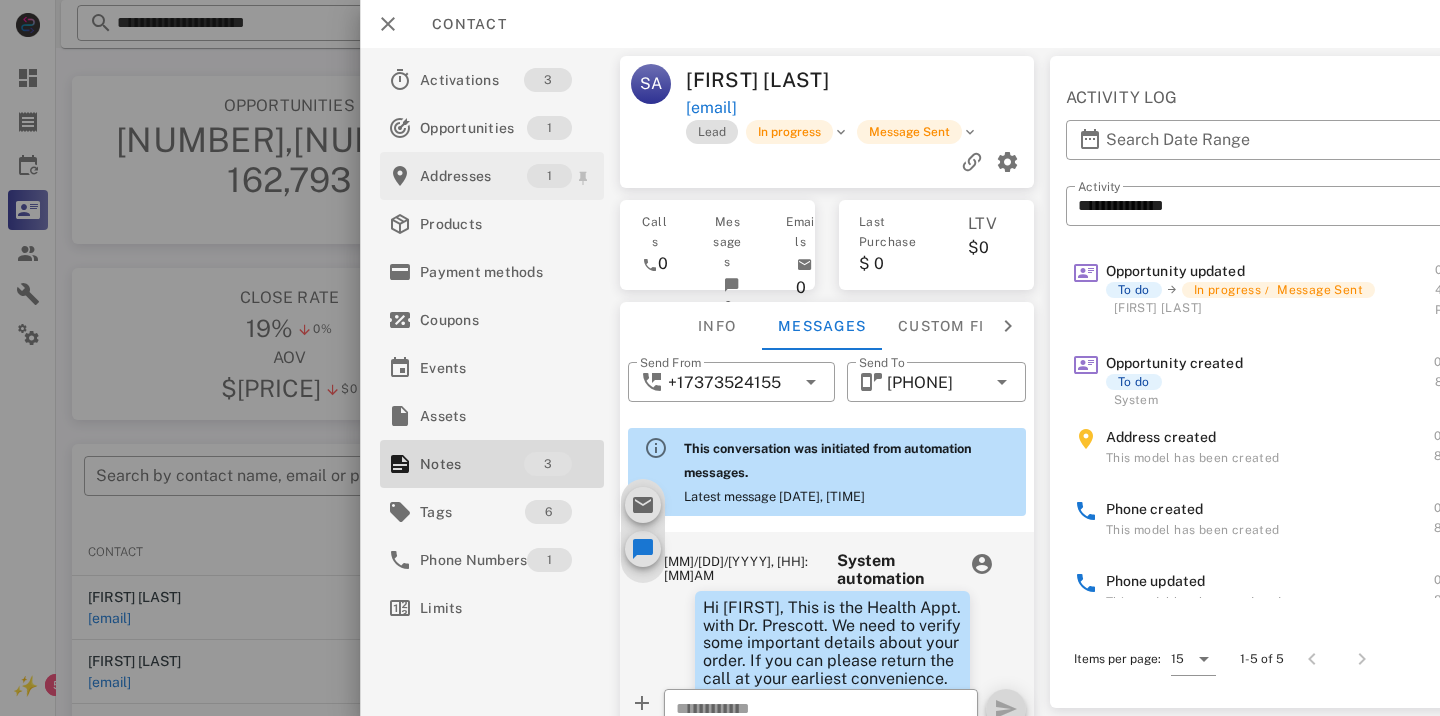 scroll, scrollTop: 876, scrollLeft: 0, axis: vertical 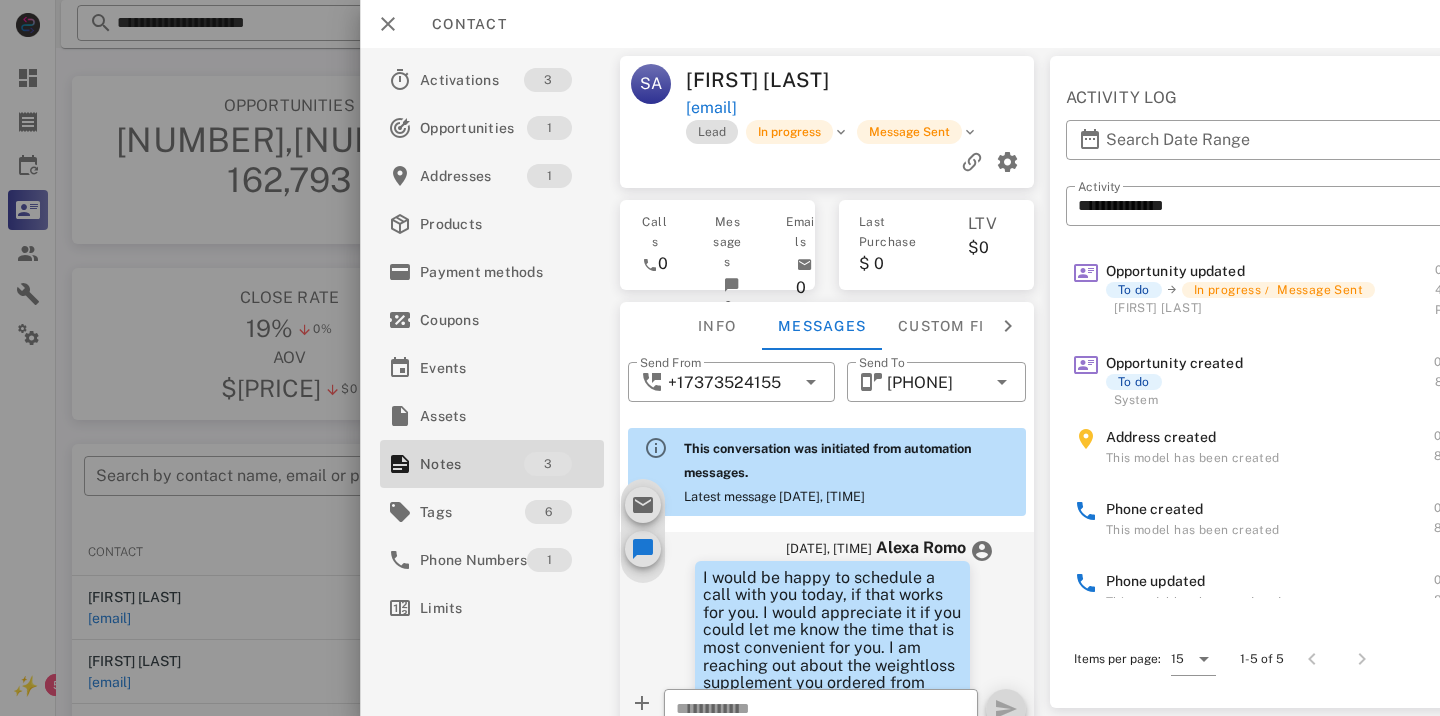 click at bounding box center (720, 358) 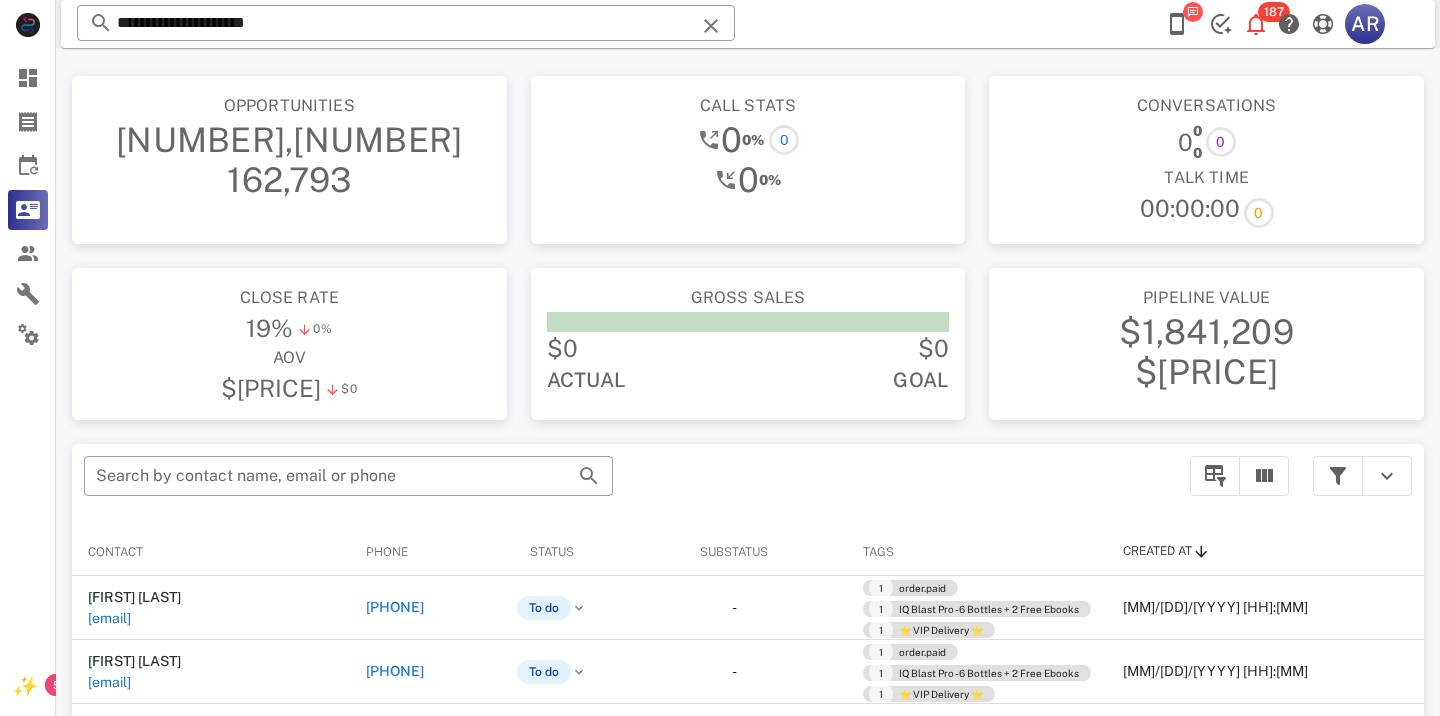 click on "[NUMBER],[NUMBER]" at bounding box center (289, 140) 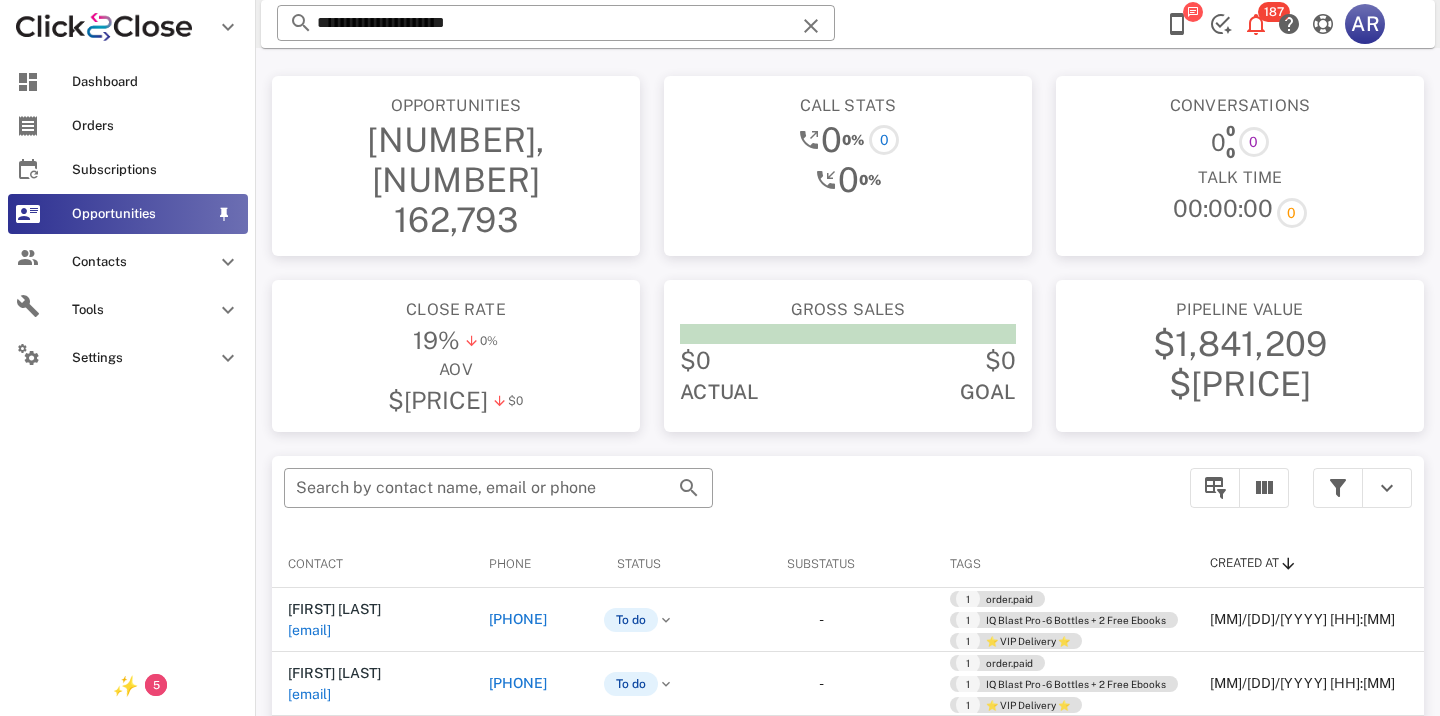 click on "Opportunities" at bounding box center (140, 214) 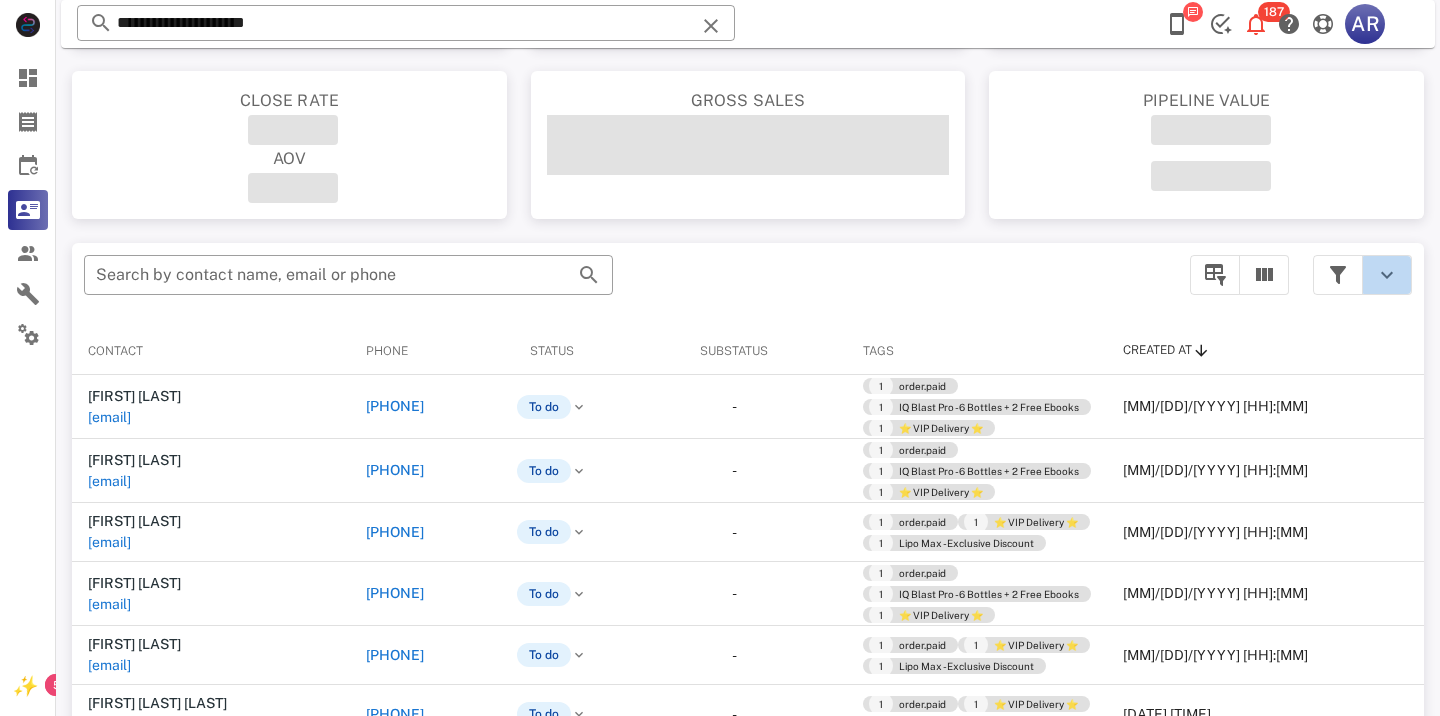 click at bounding box center [1387, 275] 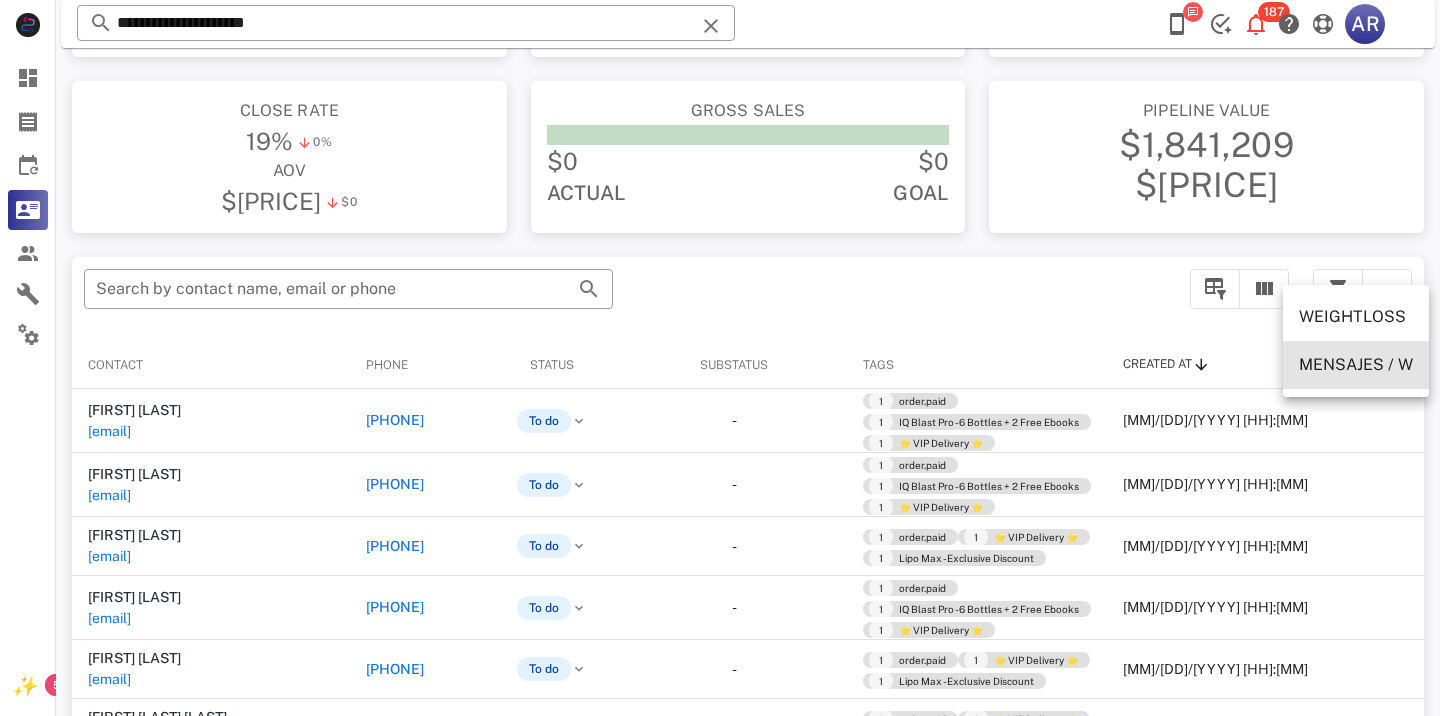 click on "MENSAJES / W" at bounding box center [1356, 364] 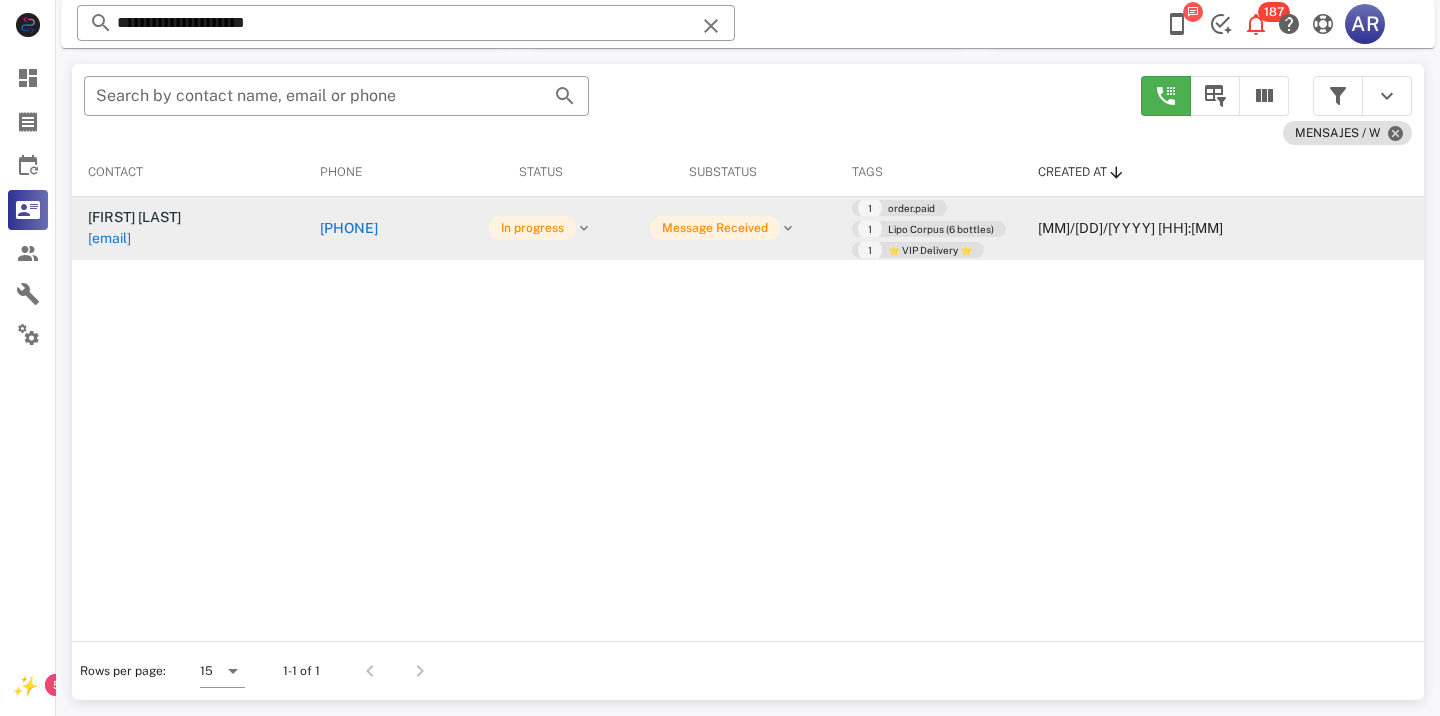 scroll, scrollTop: 378, scrollLeft: 0, axis: vertical 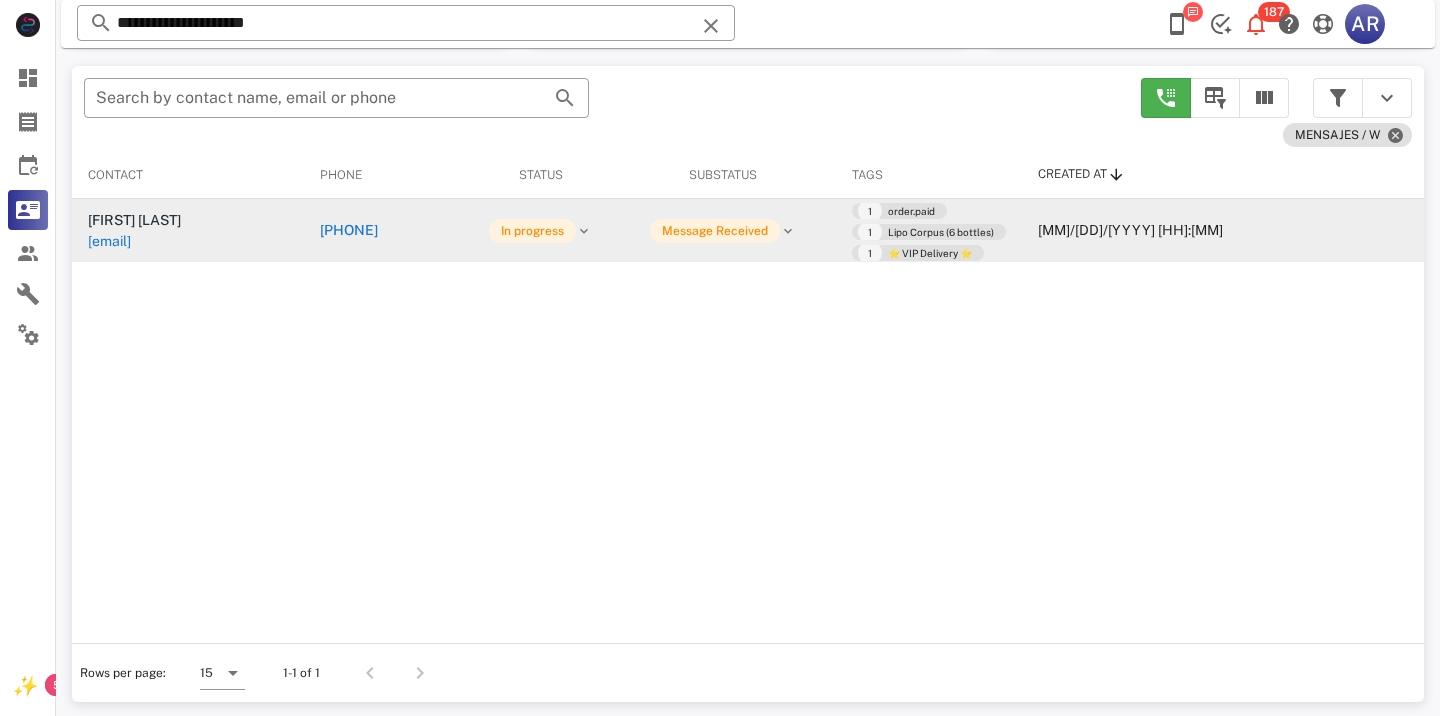 click on "[PHONE]" at bounding box center [387, 230] 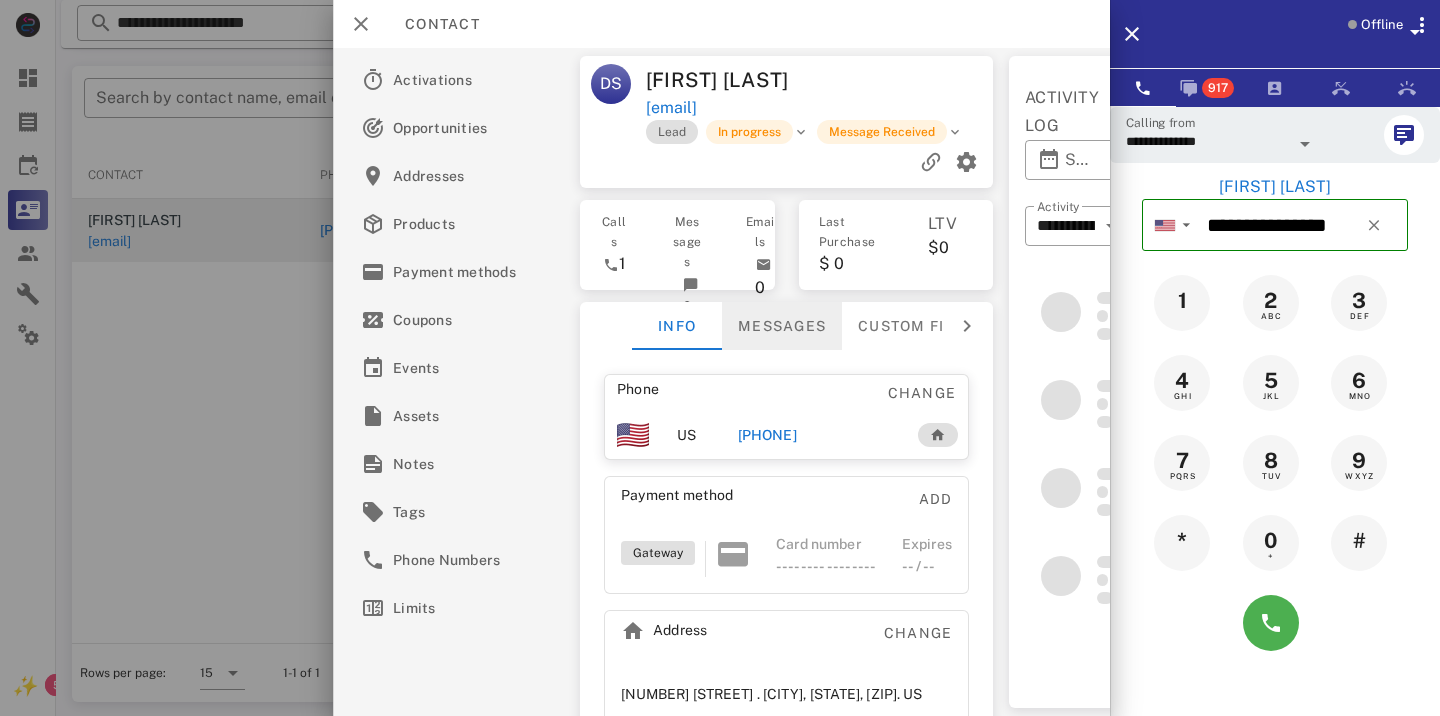 click on "Messages" at bounding box center (782, 326) 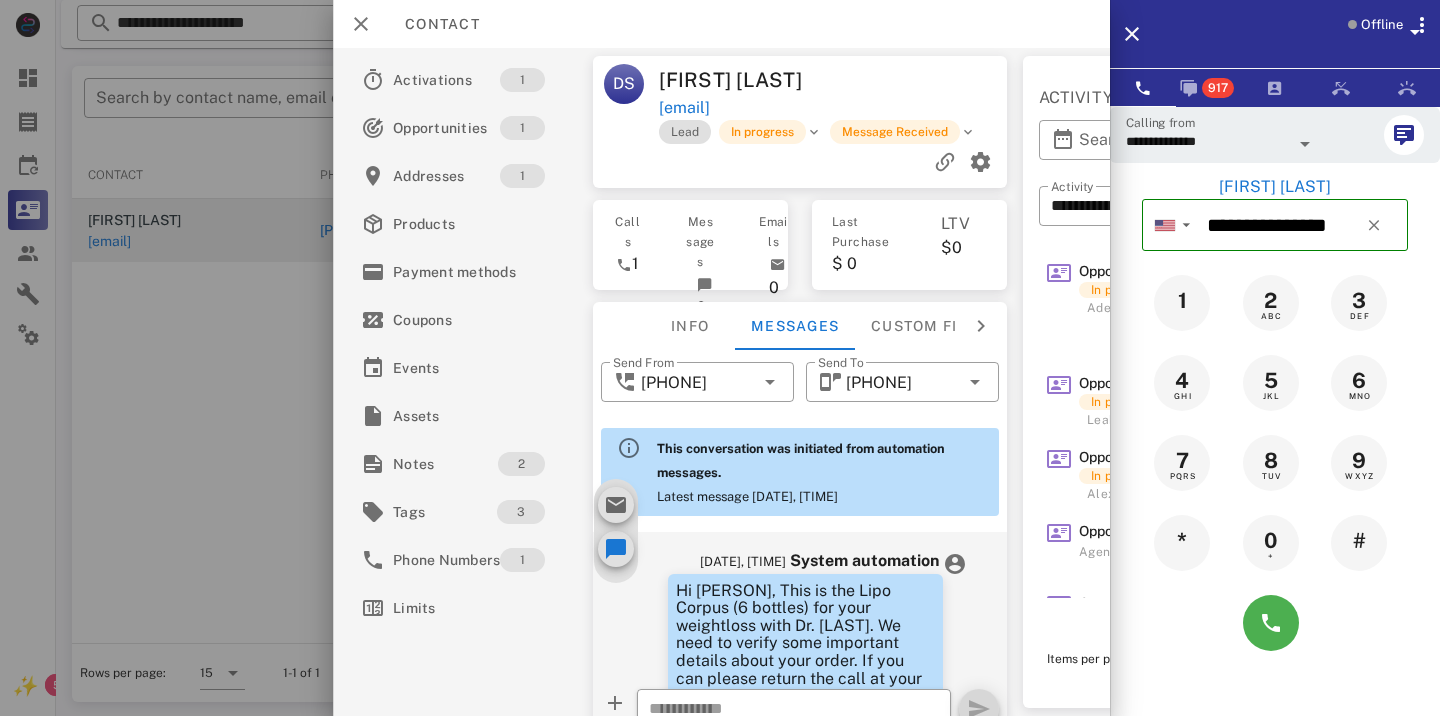 scroll, scrollTop: 1060, scrollLeft: 0, axis: vertical 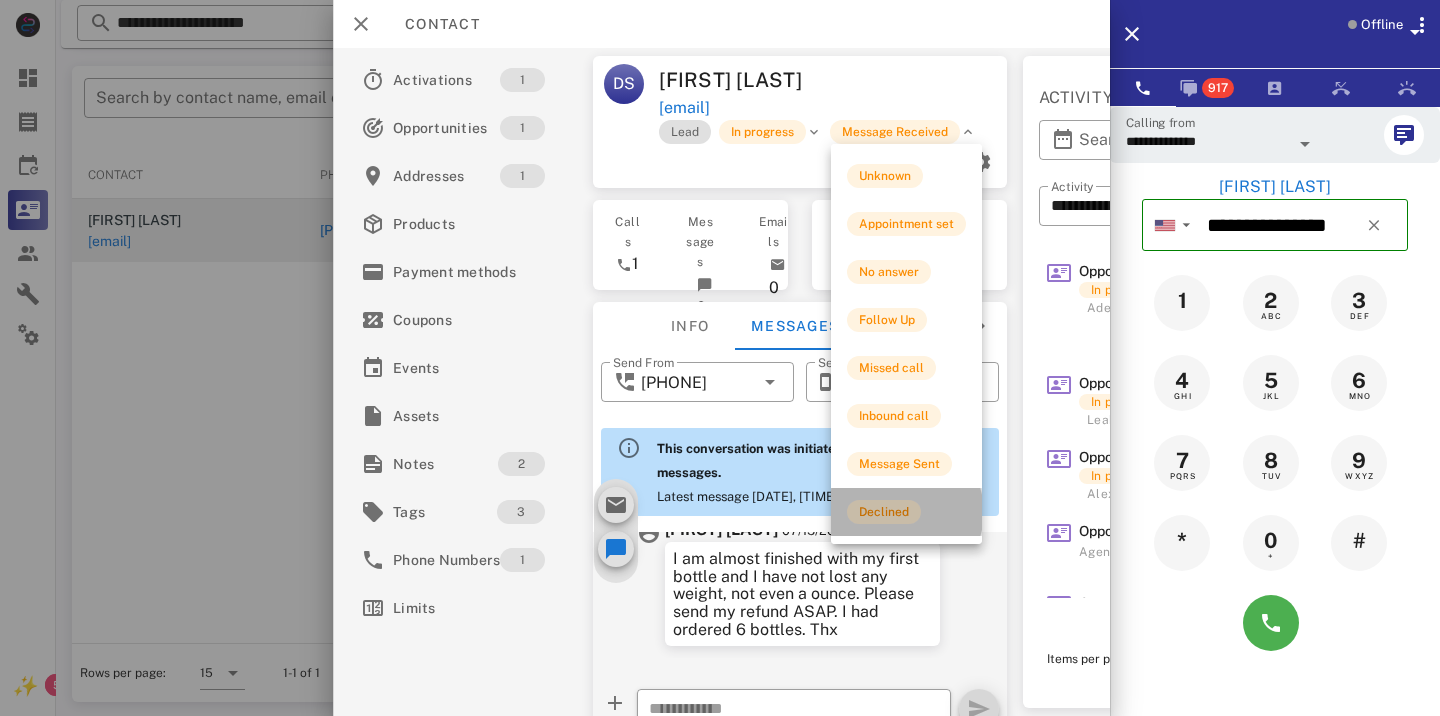 click on "Declined" at bounding box center [884, 512] 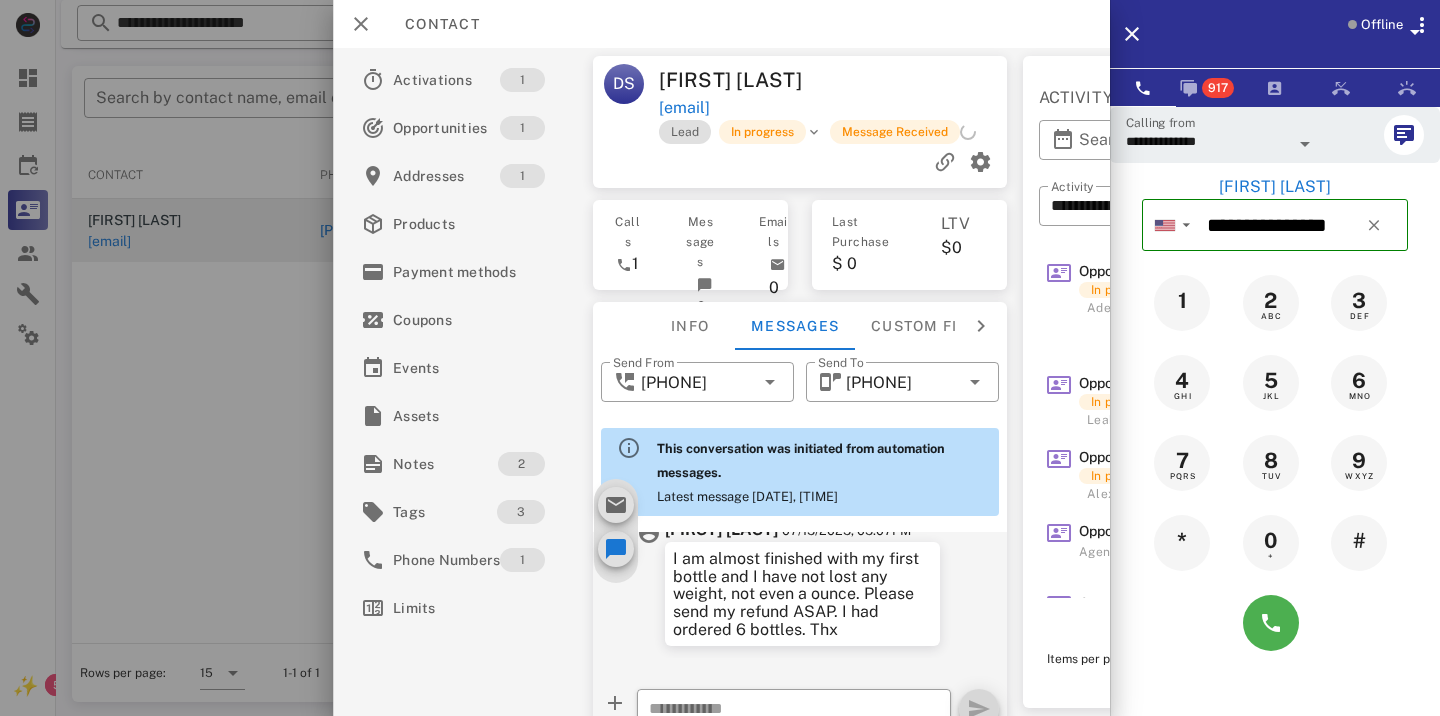 click on "This conversation was initiated from automation messages.  Latest message [DATE], [TIME]" at bounding box center [820, 472] 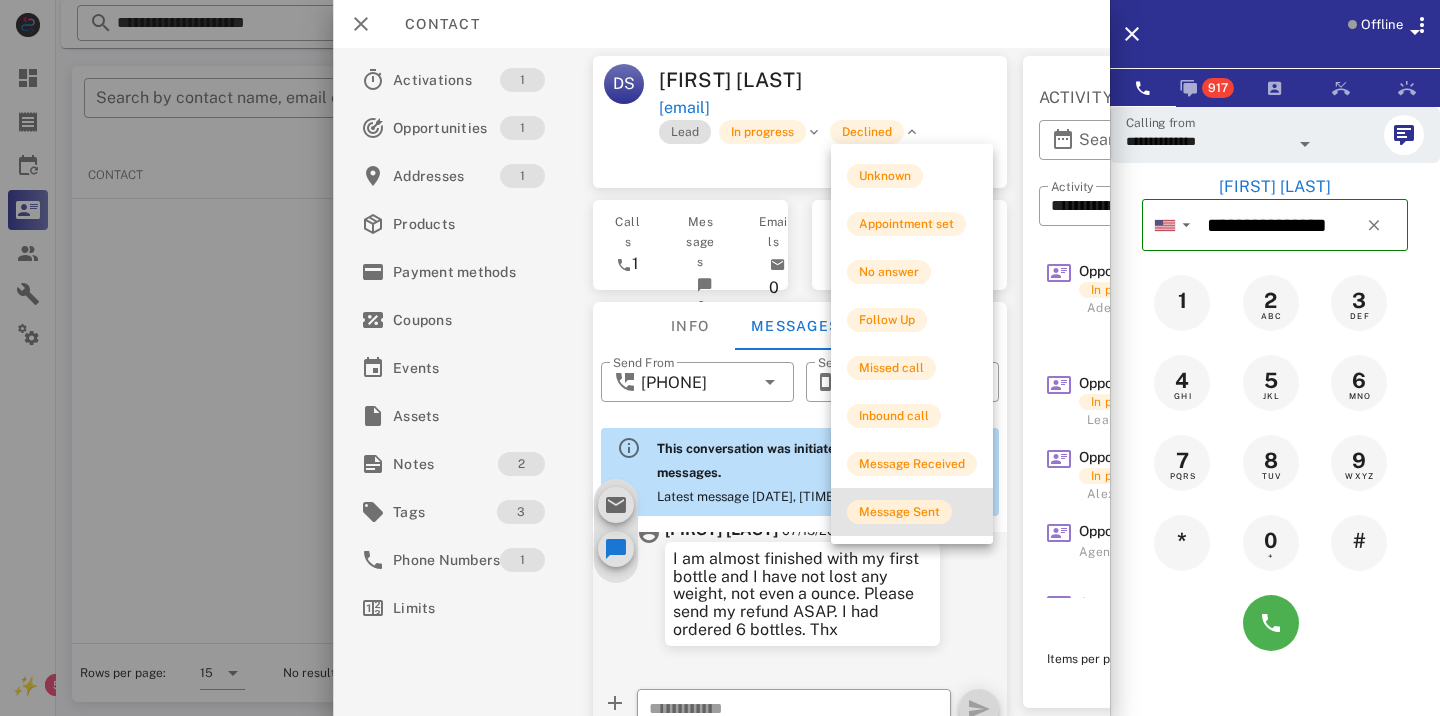 click on "Message Sent" at bounding box center (899, 512) 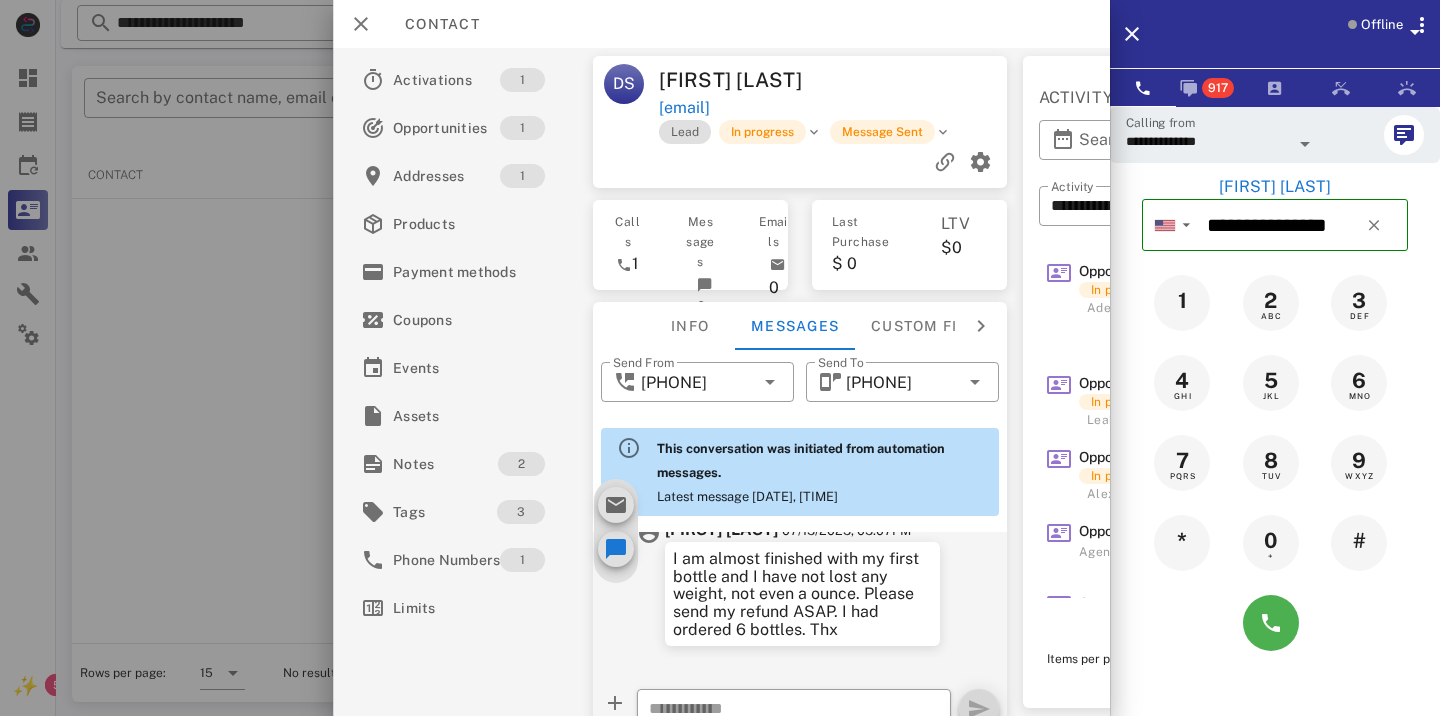 click at bounding box center (720, 358) 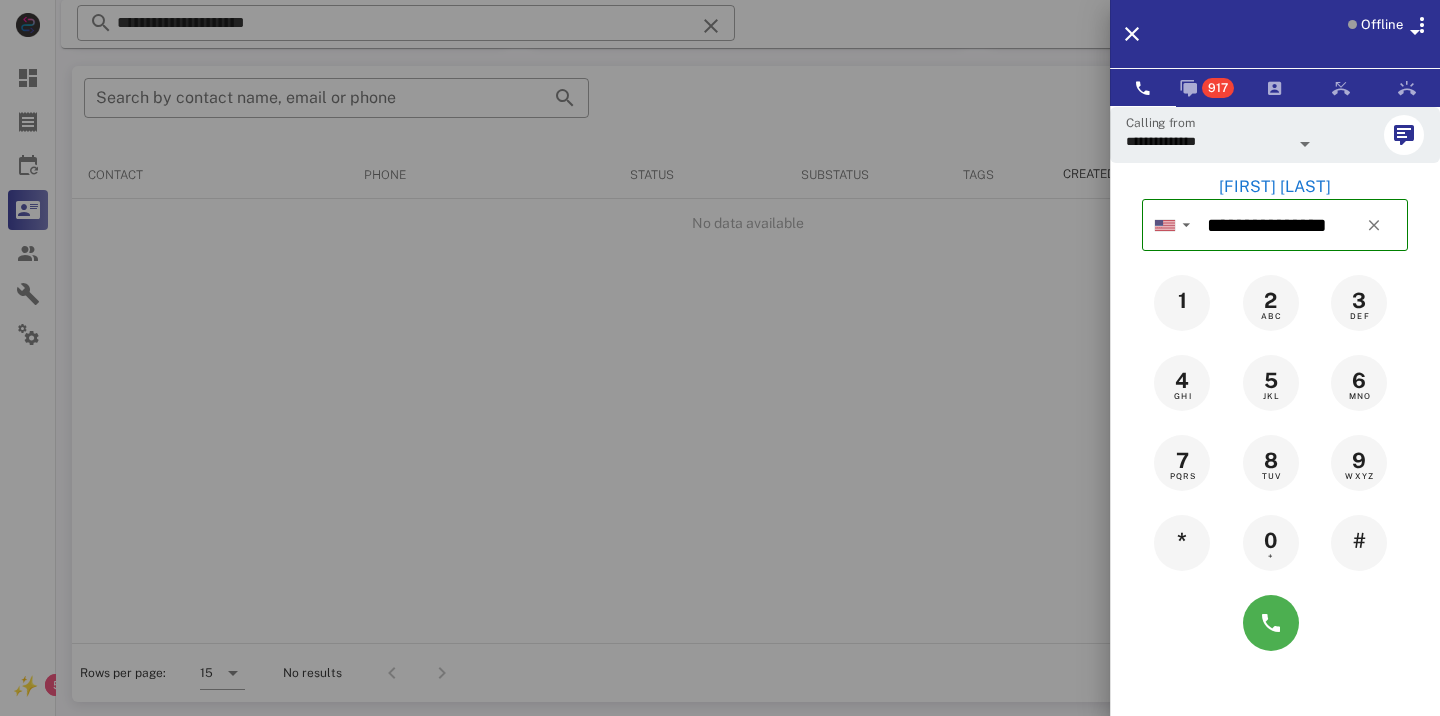 click at bounding box center (720, 358) 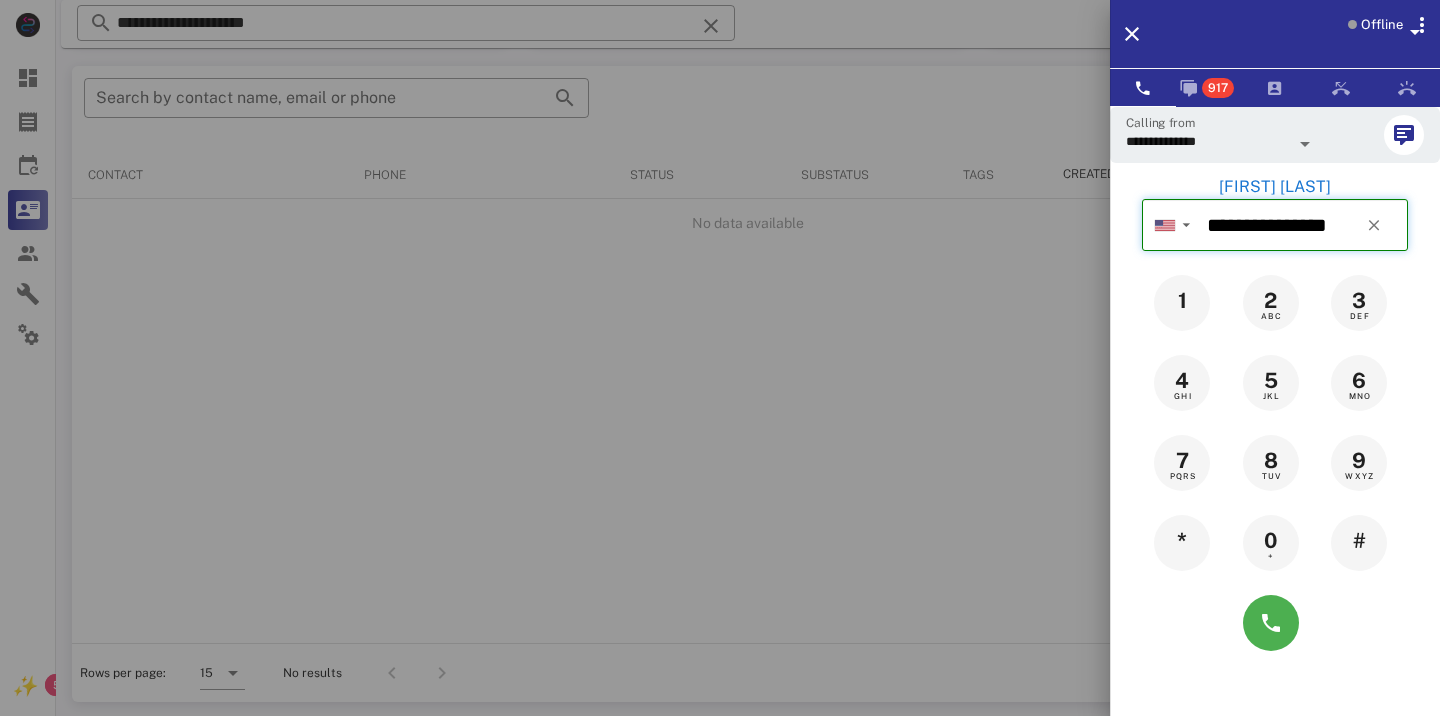 type 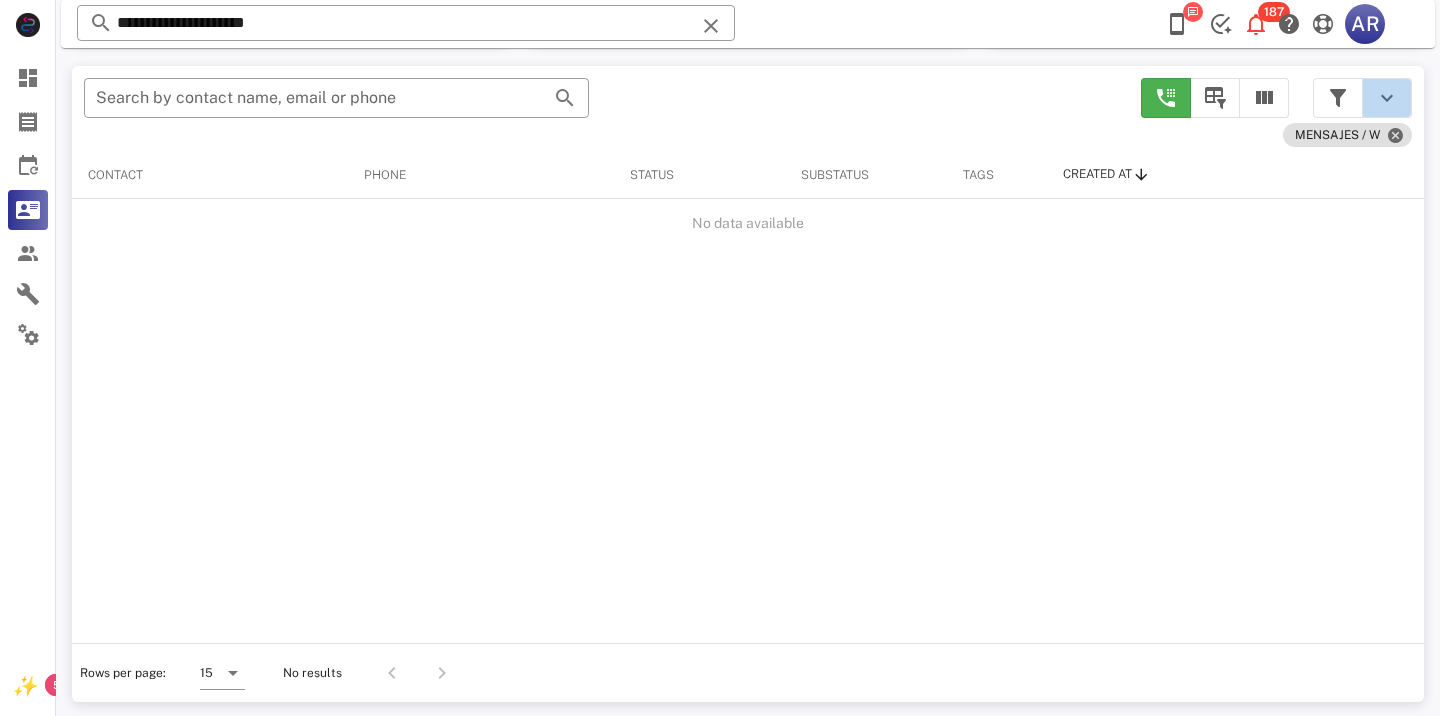 click at bounding box center [1387, 98] 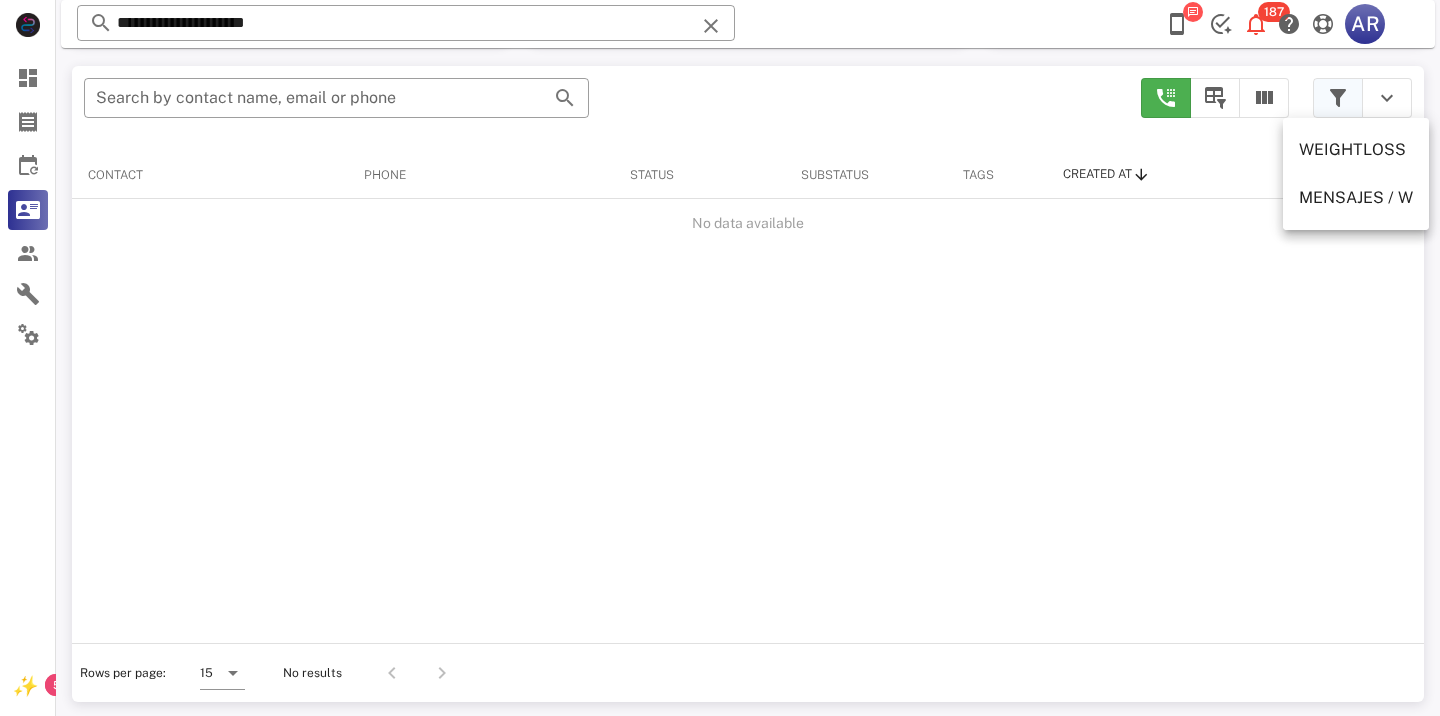 click at bounding box center [1338, 98] 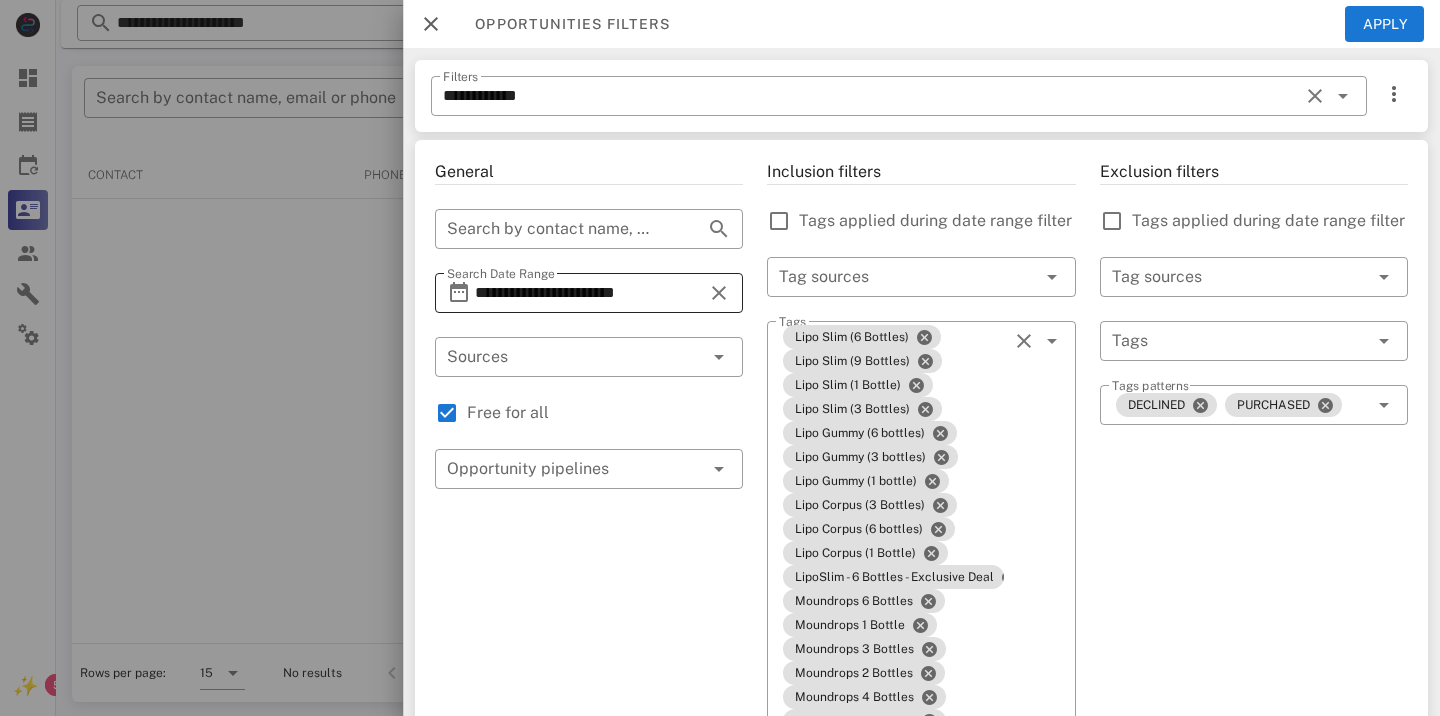 click on "**********" at bounding box center [589, 293] 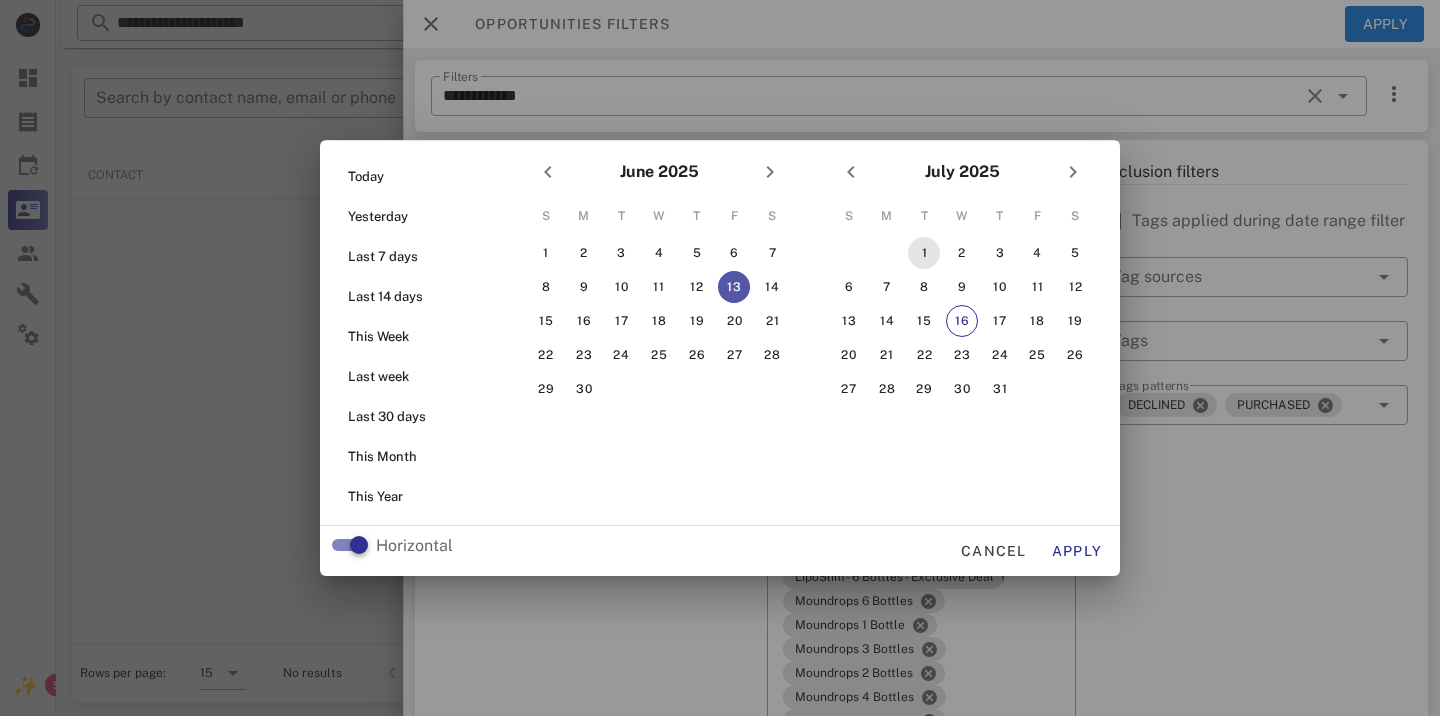 click on "1" at bounding box center [924, 253] 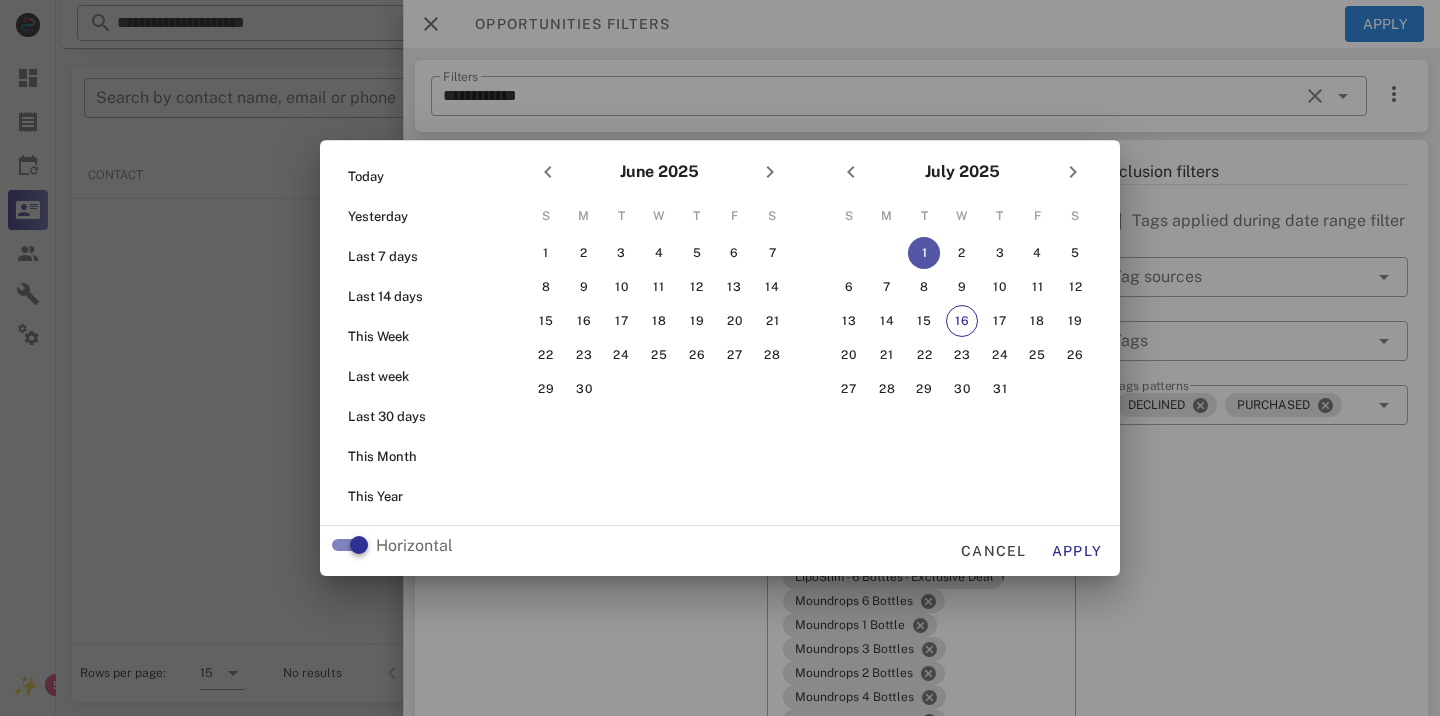 click on "S M T W T F S 1 2 3 4 5 6 7 8 9 10 11 12 13 14 15 16 17 18 19 20 21 22 23 24 25 26 27 28 29 30 31" at bounding box center (962, 301) 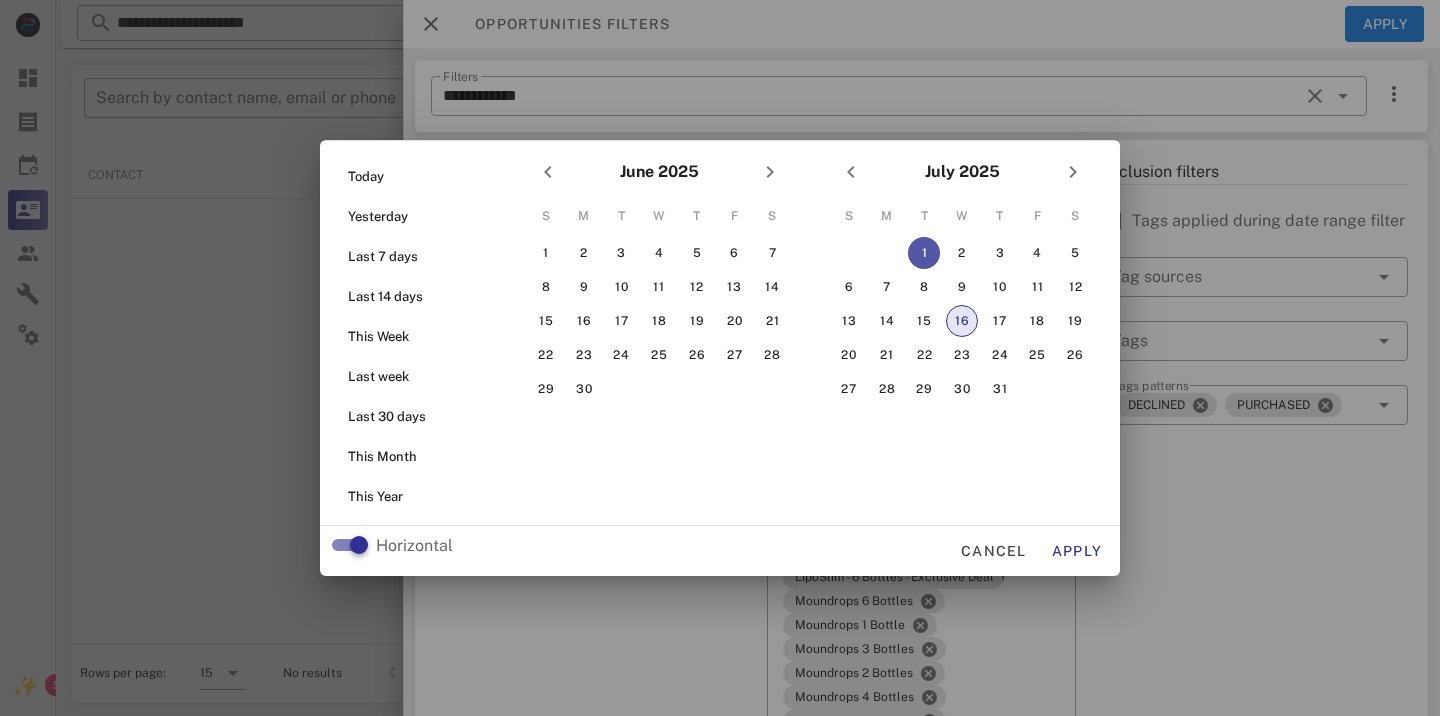 click on "16" at bounding box center [962, 321] 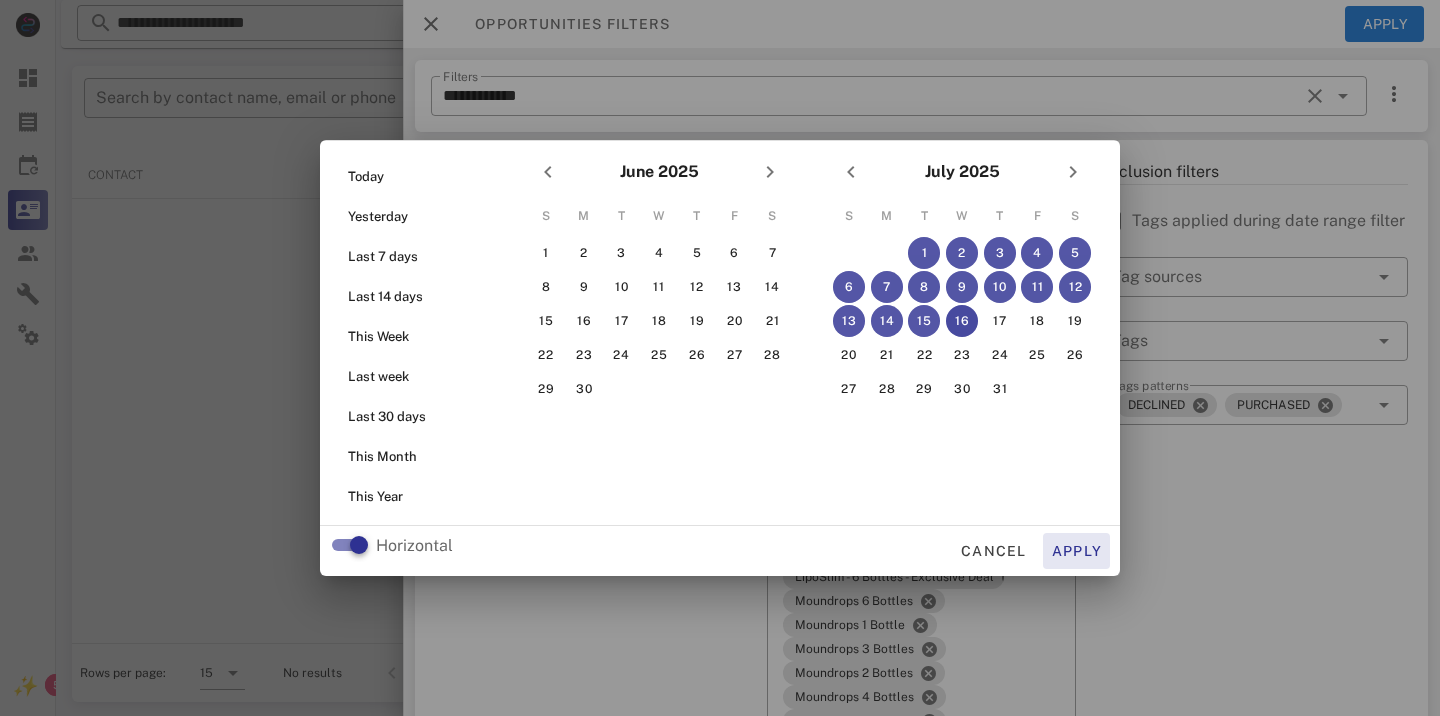 click on "Apply" at bounding box center [1077, 551] 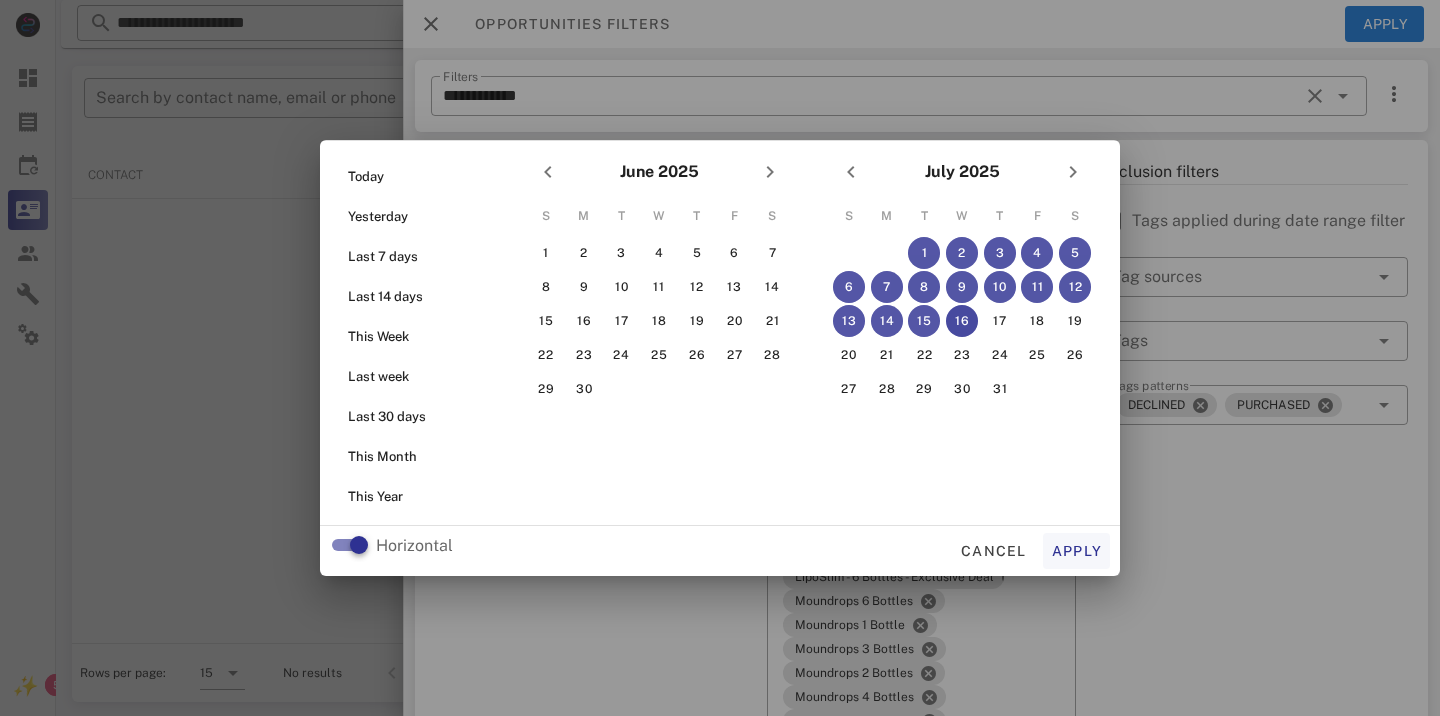 type 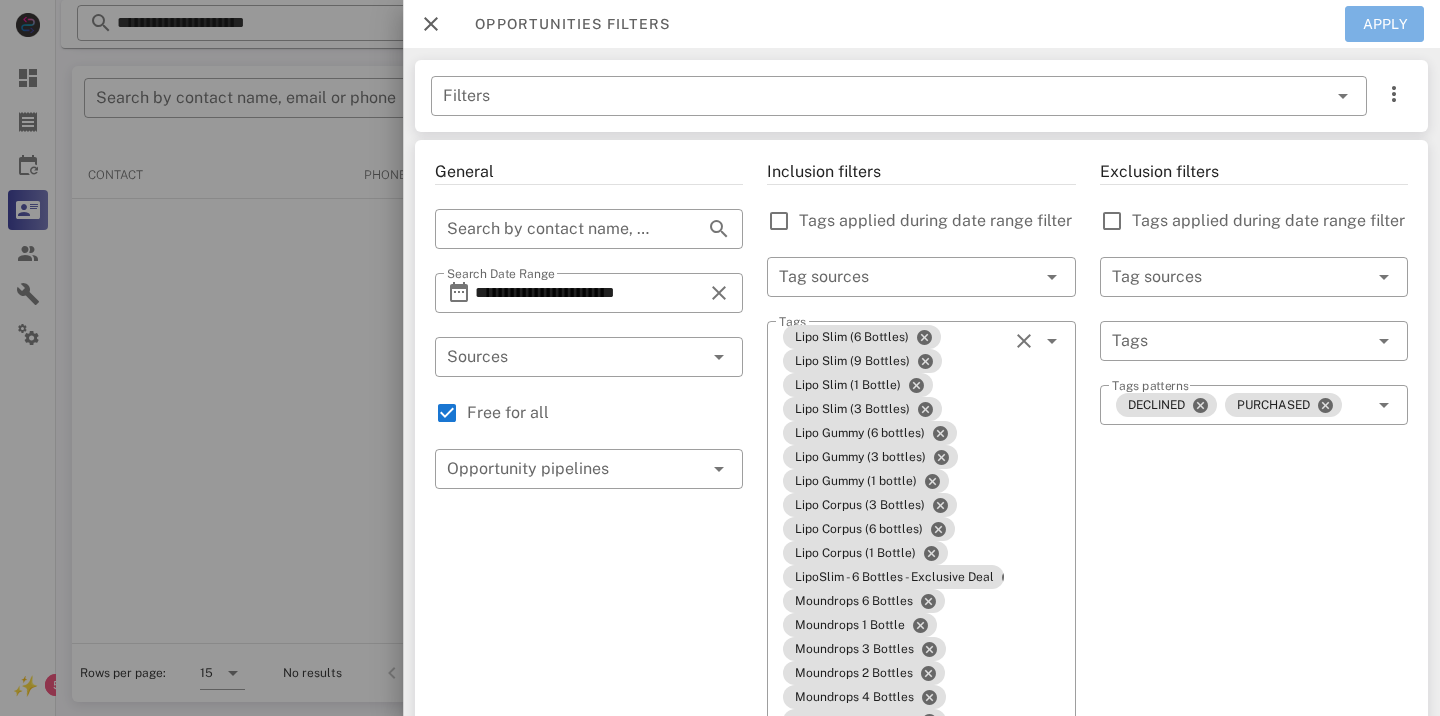 click on "Apply" at bounding box center [1385, 24] 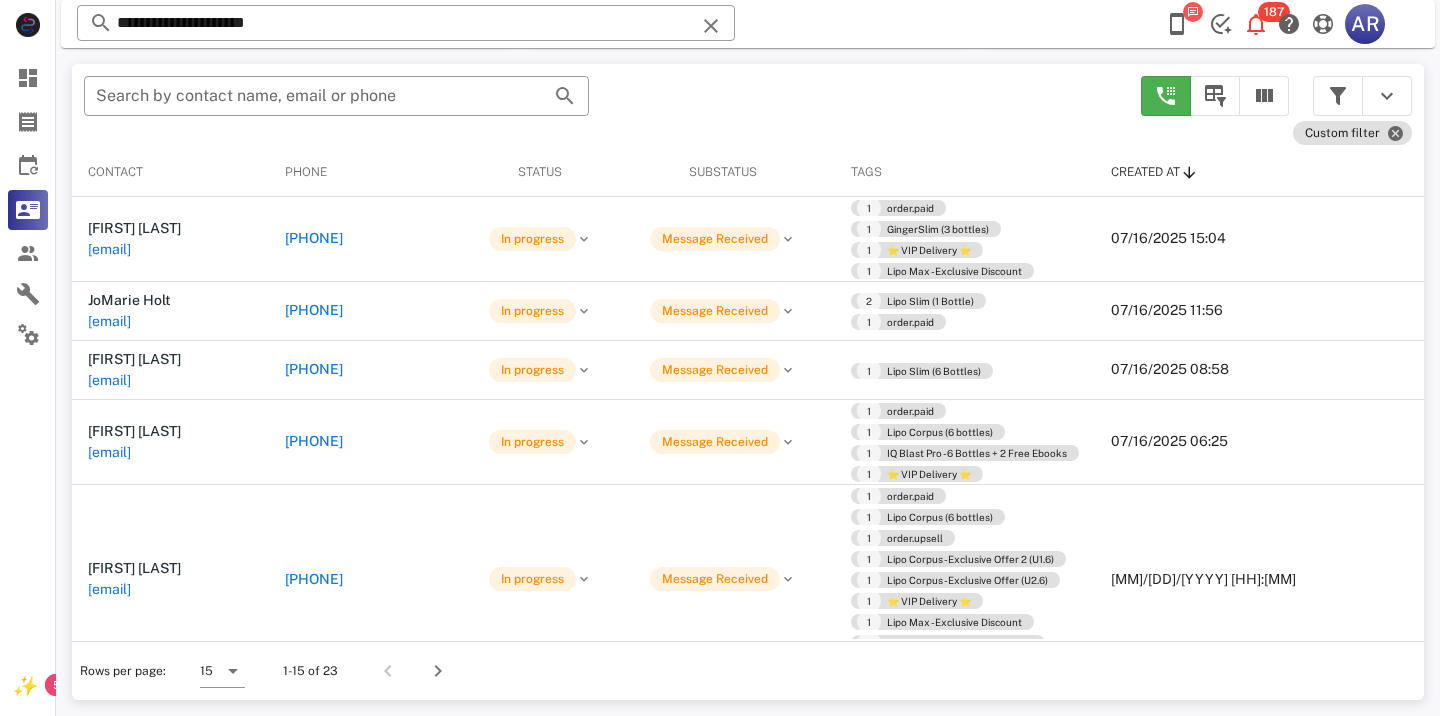 scroll, scrollTop: 378, scrollLeft: 0, axis: vertical 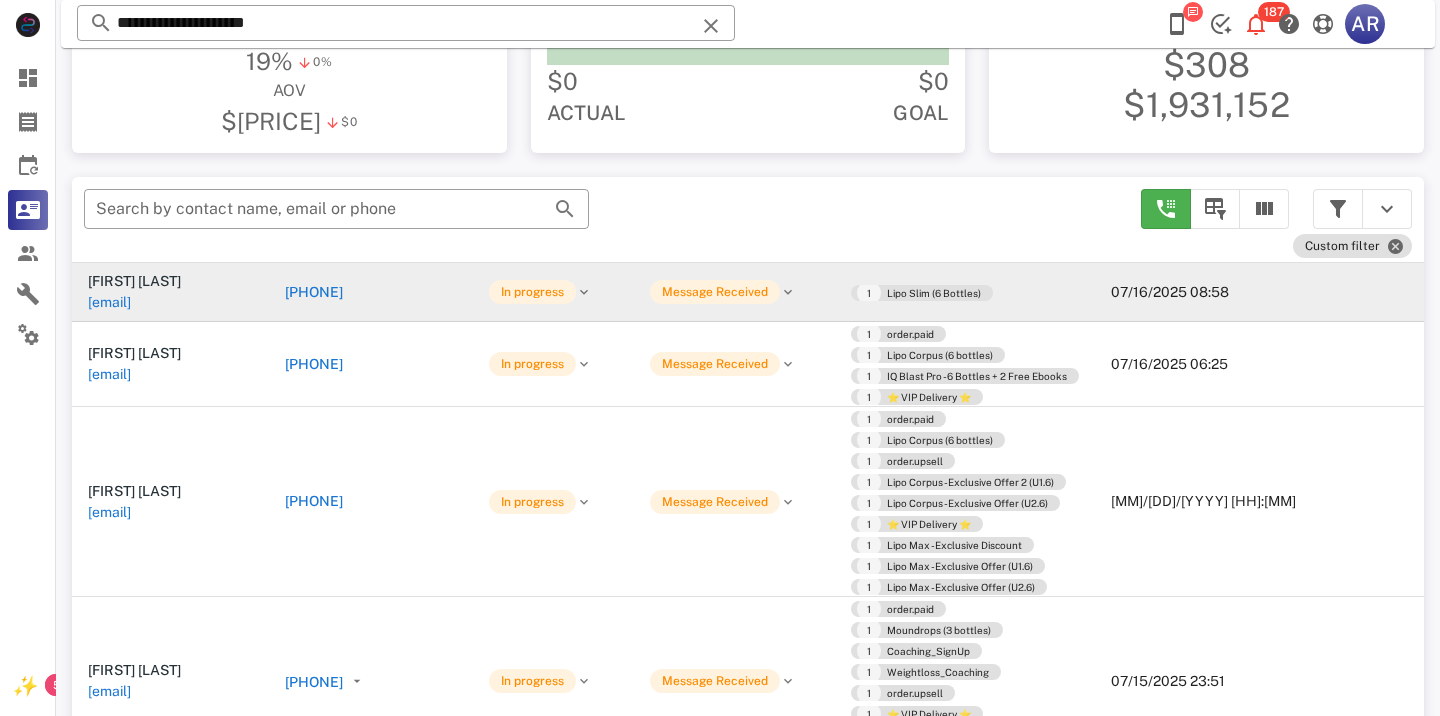click on "[PHONE]" at bounding box center (314, 292) 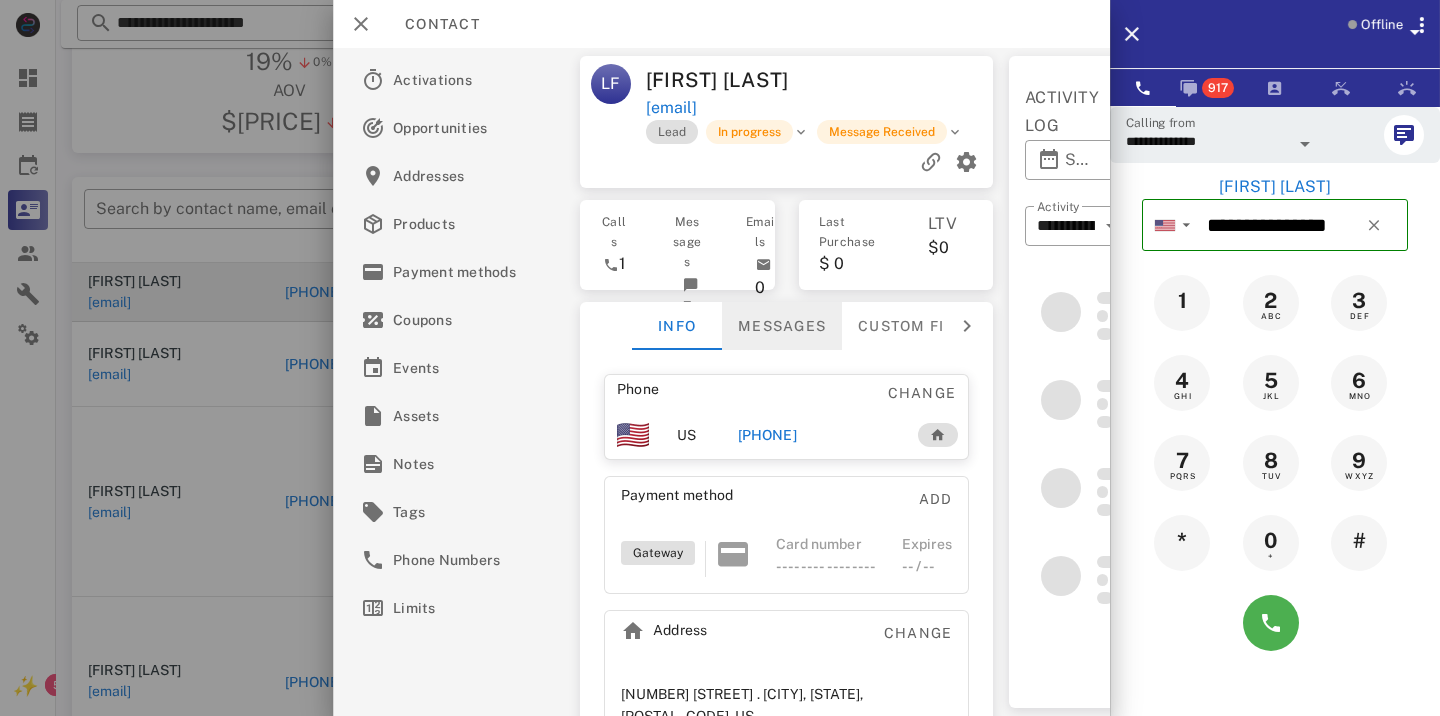 click on "Messages" at bounding box center (782, 326) 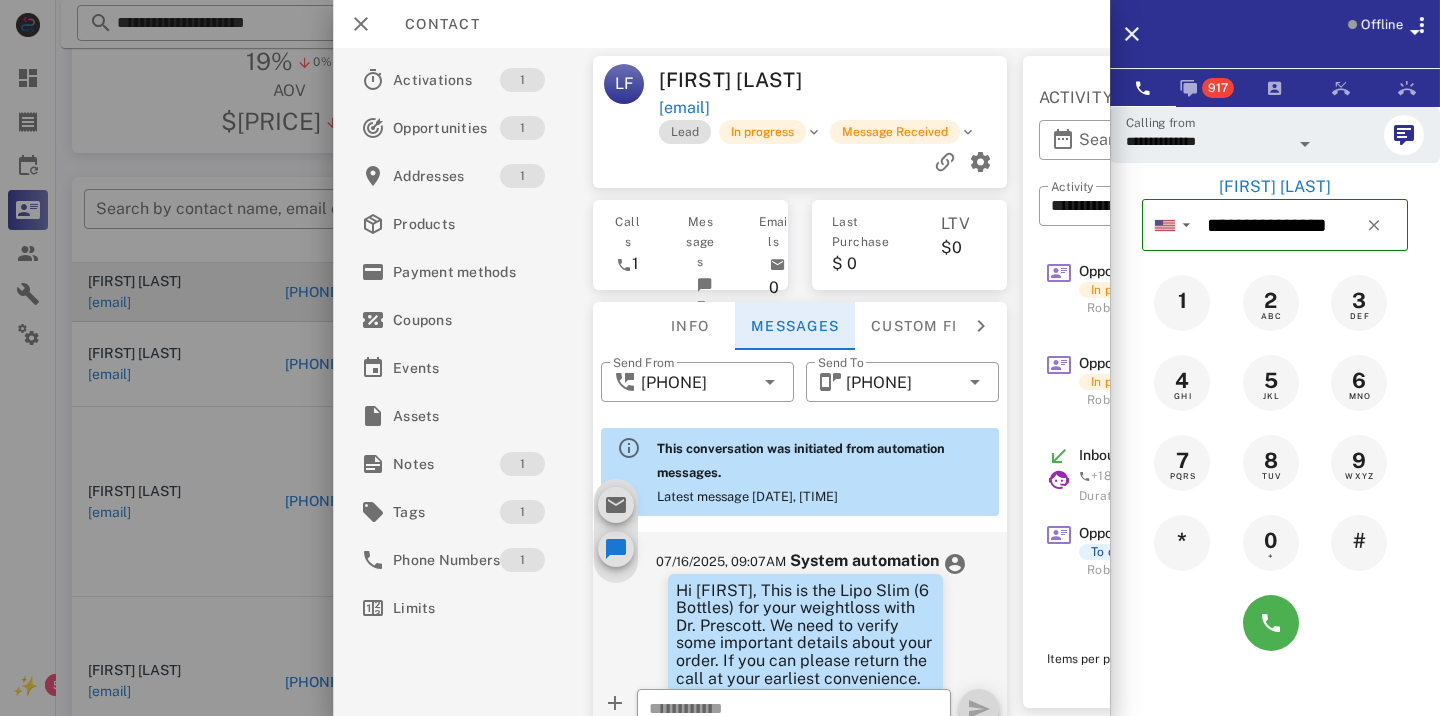 scroll, scrollTop: 886, scrollLeft: 0, axis: vertical 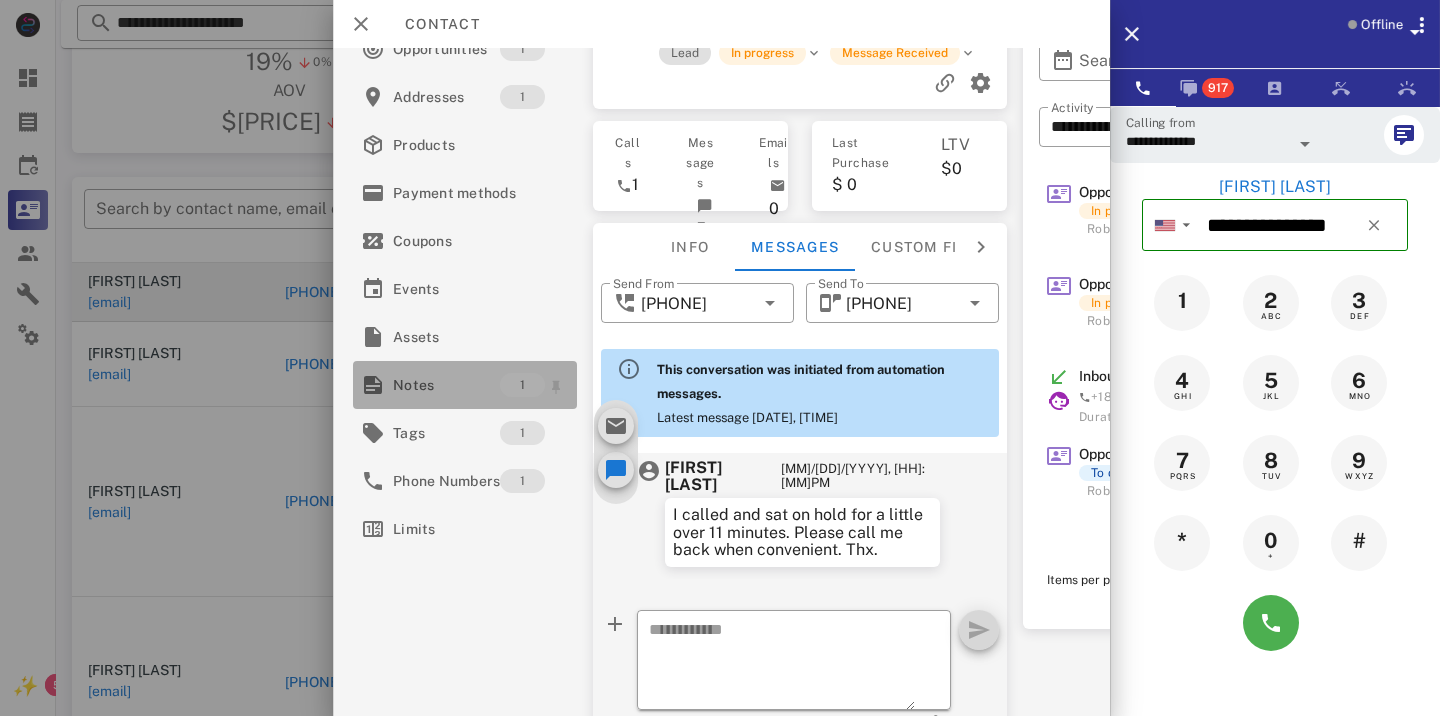 click on "Notes" at bounding box center [446, 385] 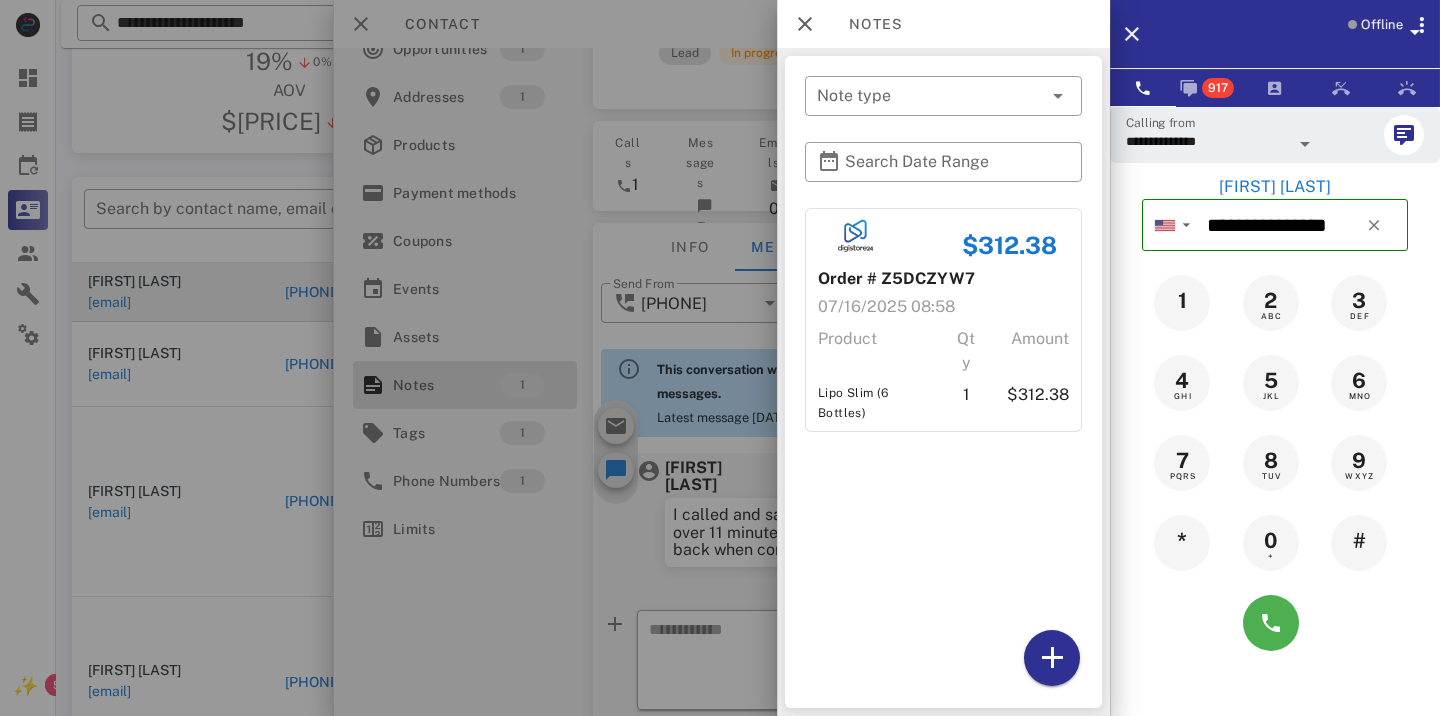 click at bounding box center [720, 358] 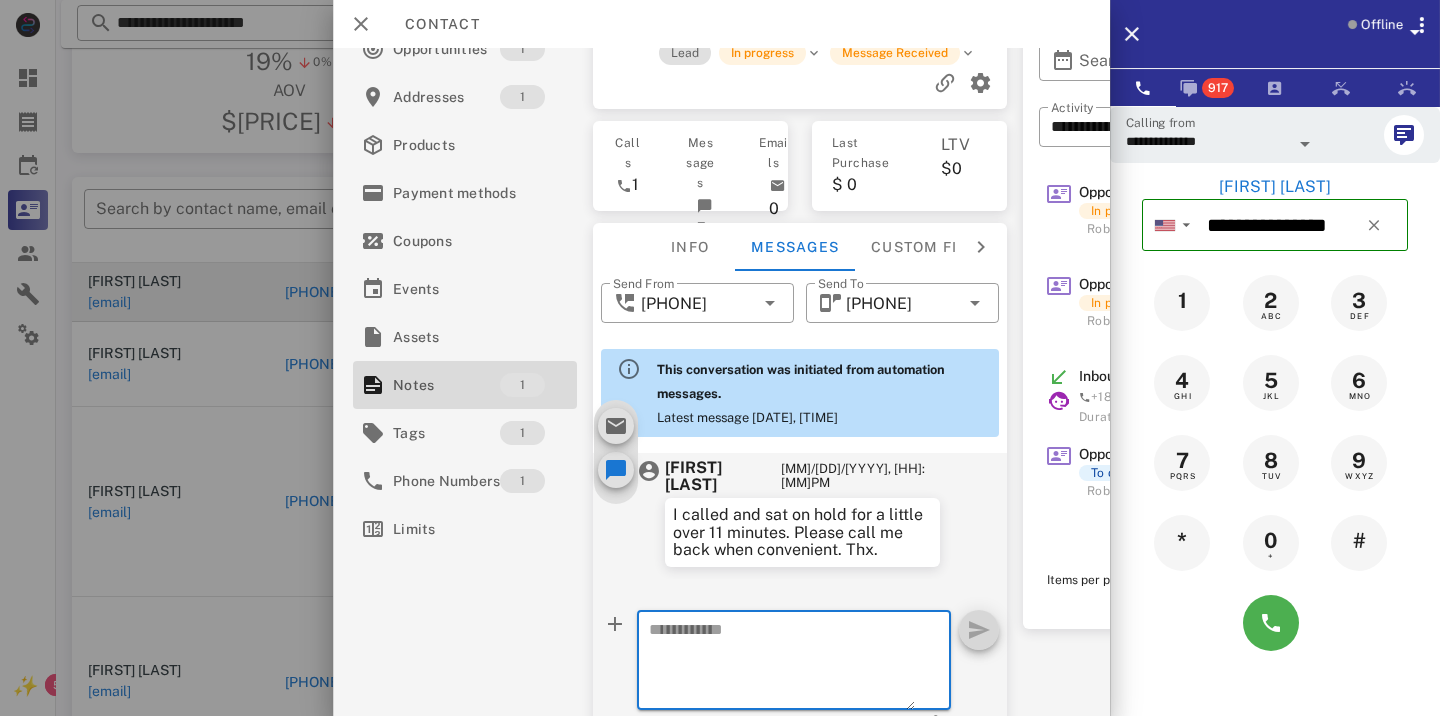 click at bounding box center (782, 663) 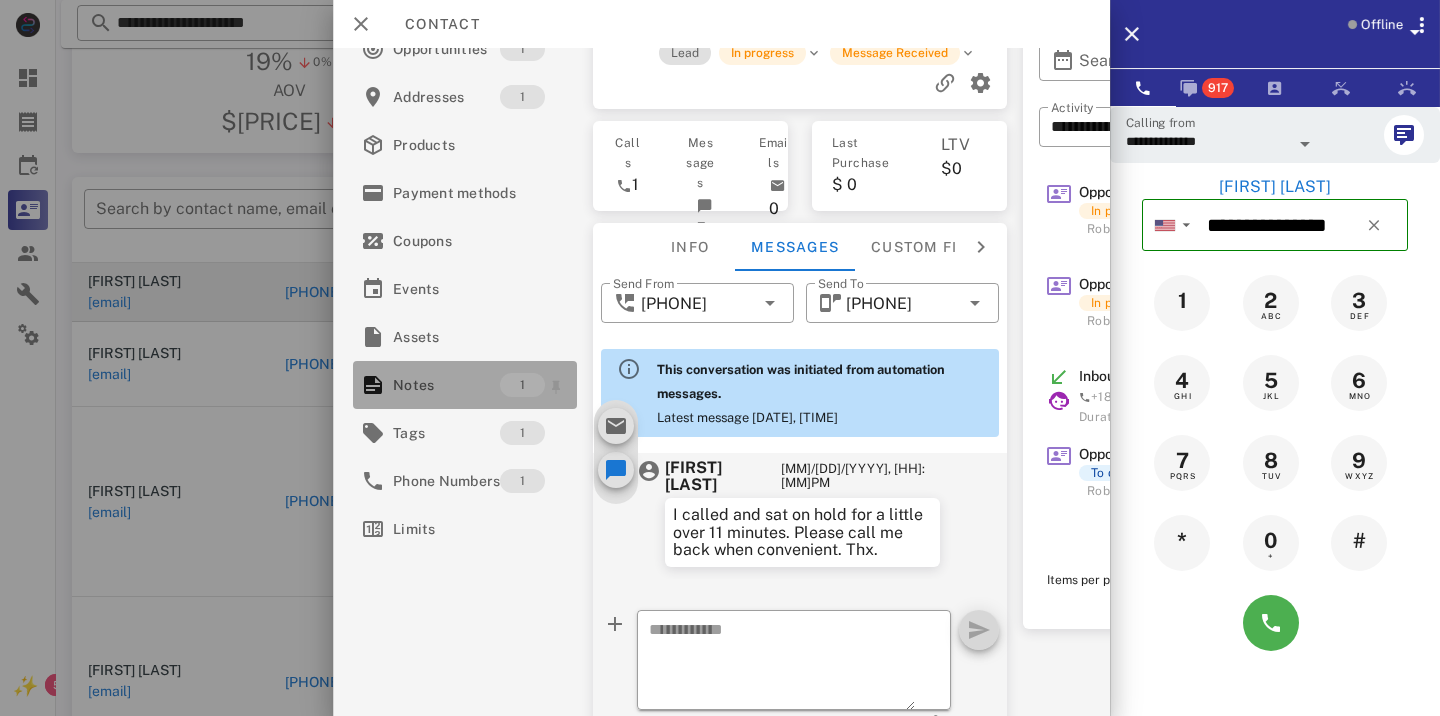 click on "Notes" at bounding box center (446, 385) 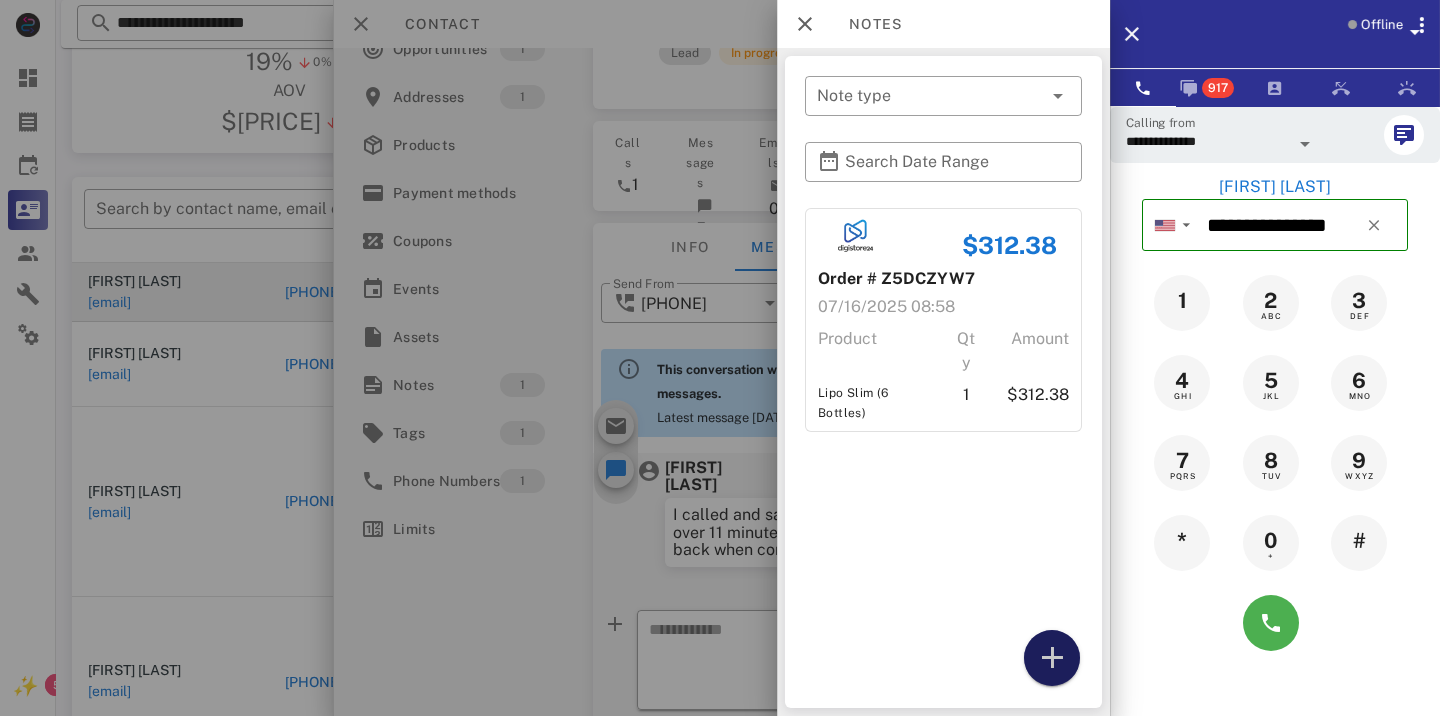 click at bounding box center (1052, 658) 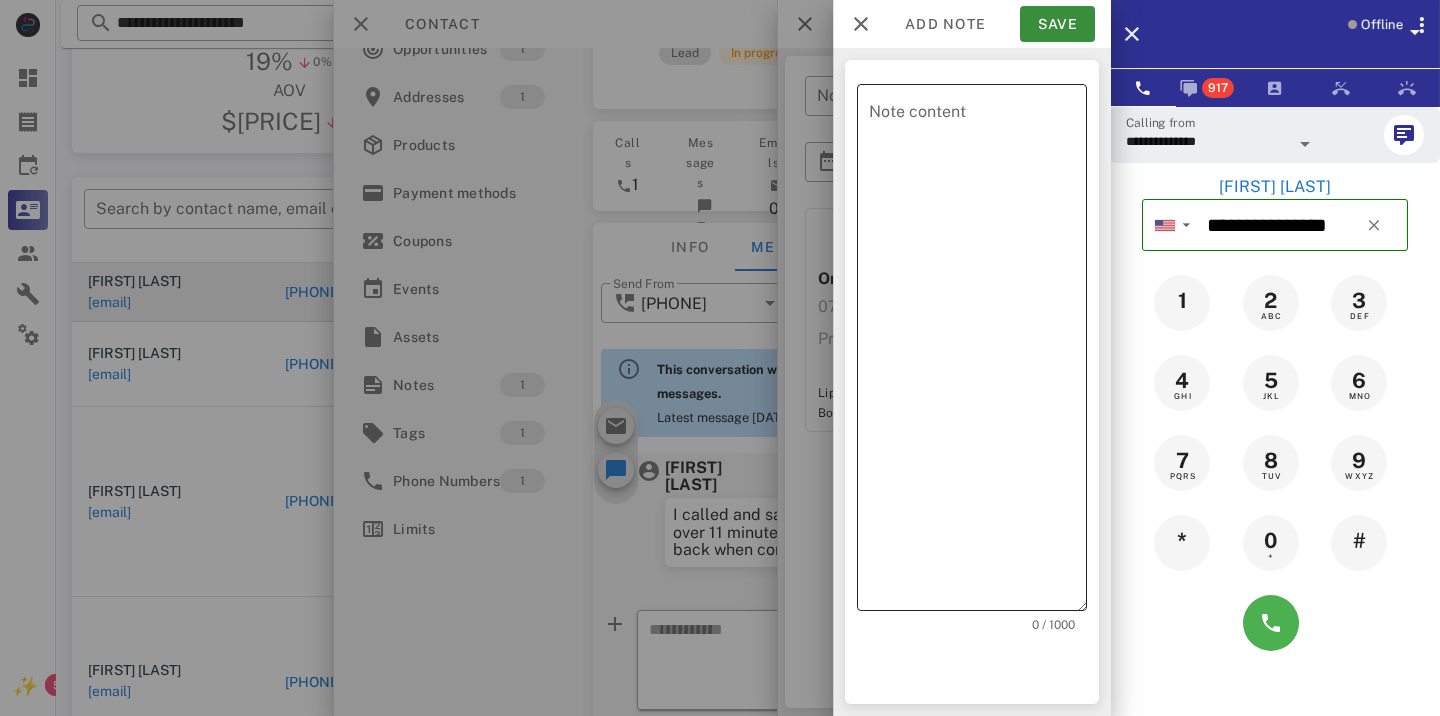 click on "Note content" at bounding box center (978, 352) 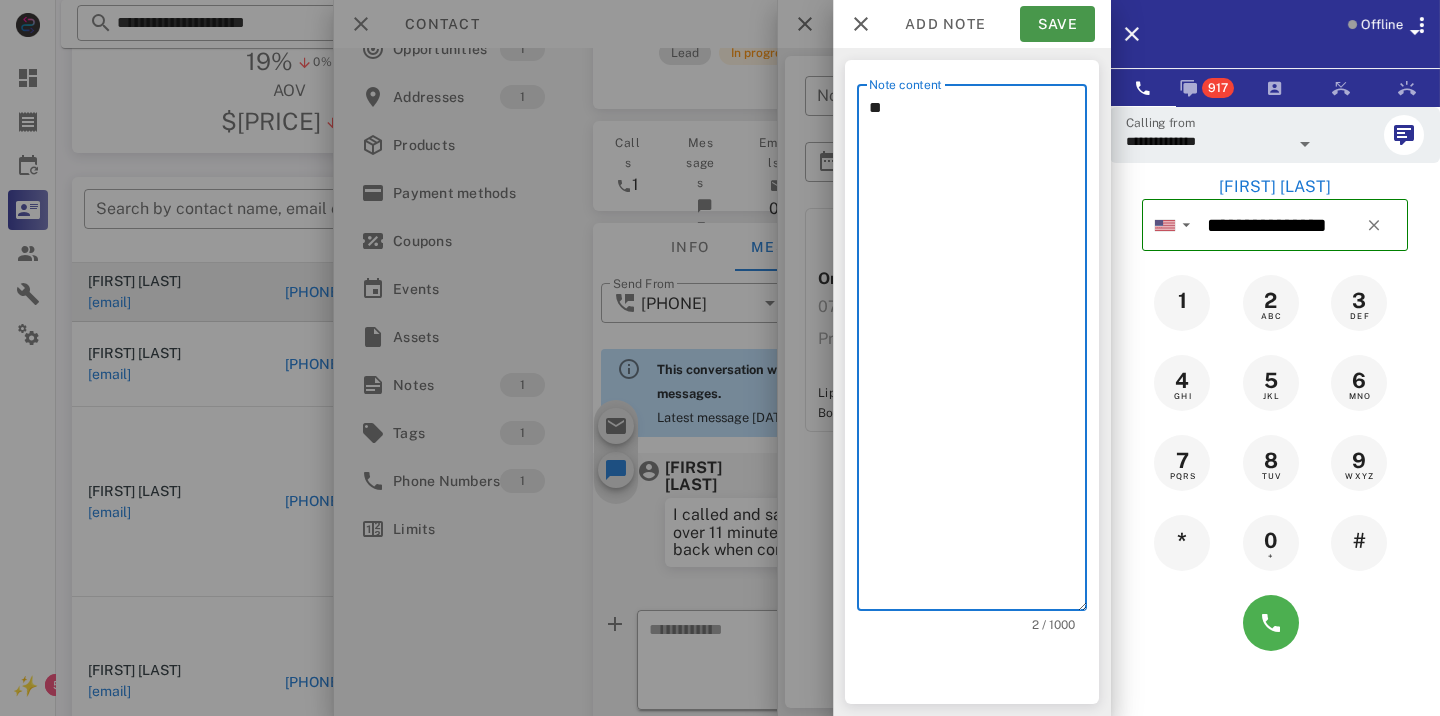 type on "**" 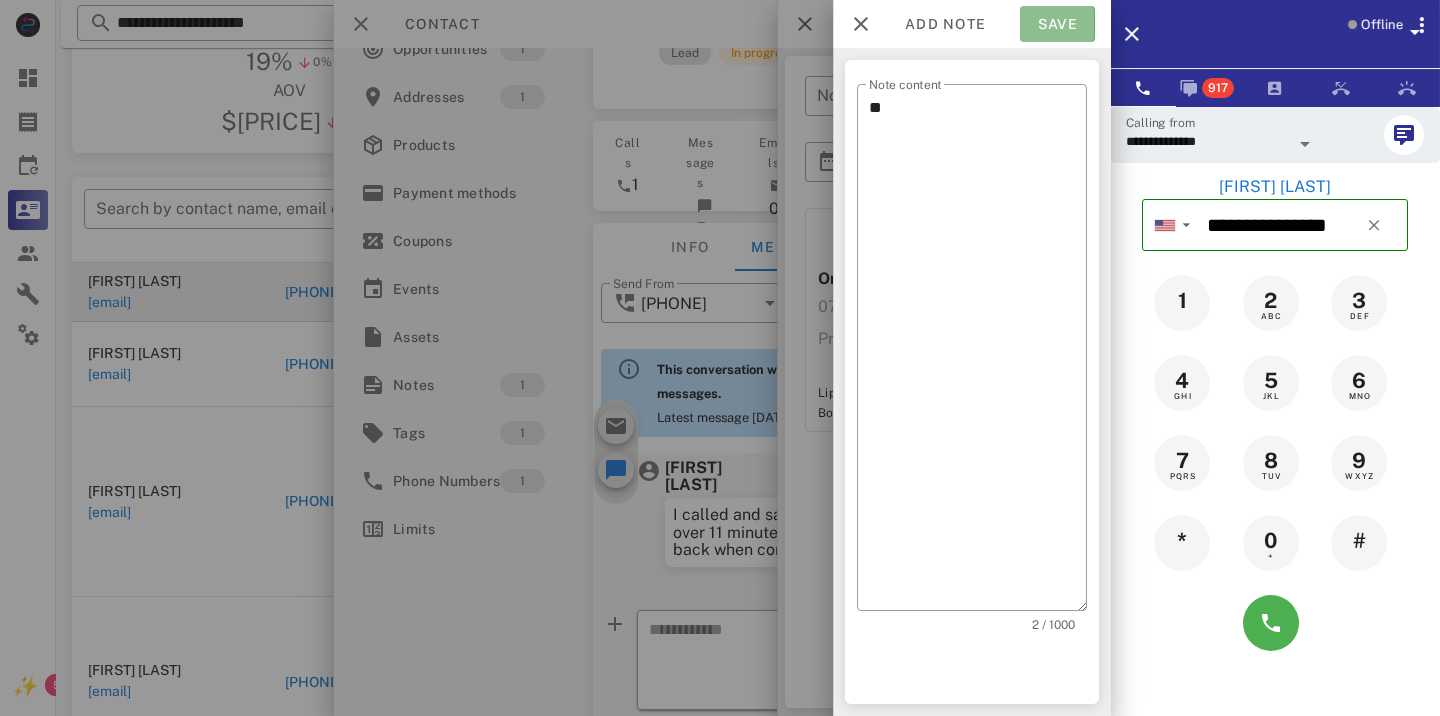 click on "Save" at bounding box center (1057, 24) 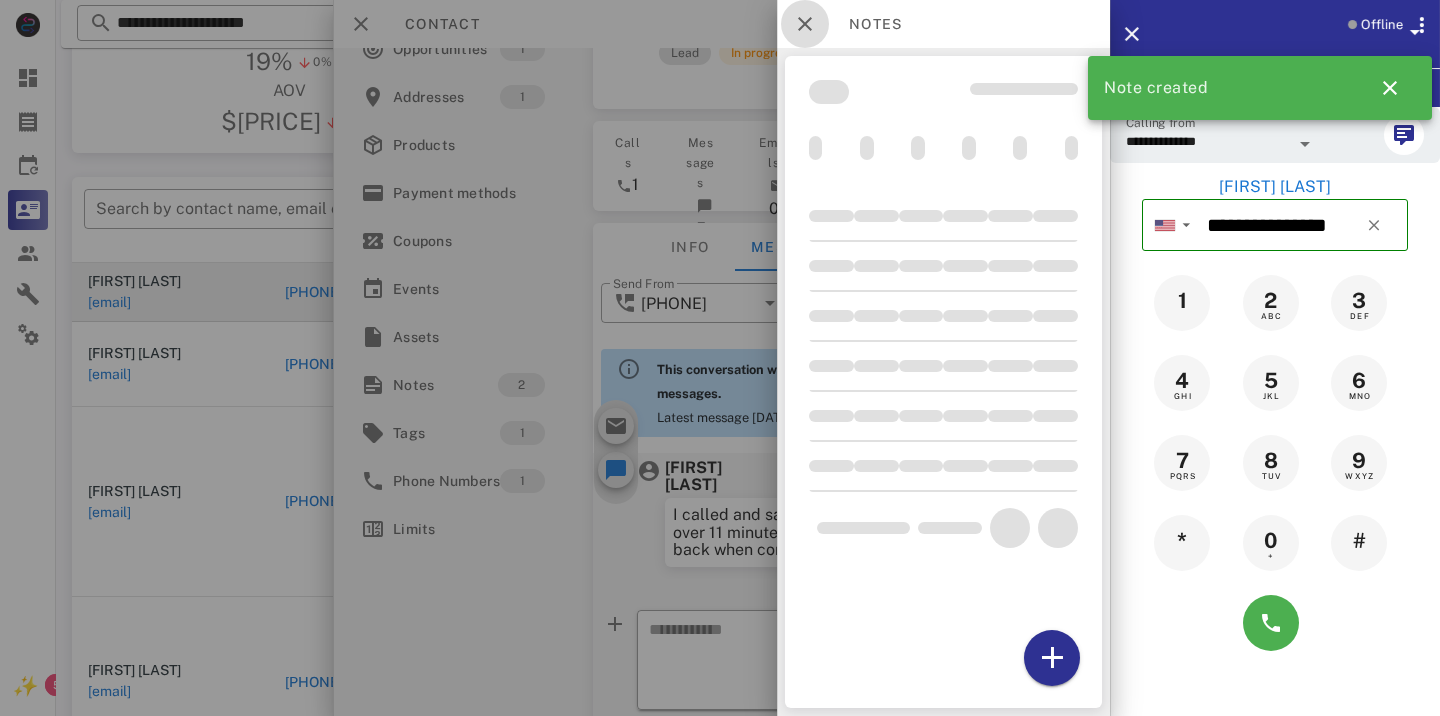 click at bounding box center [805, 24] 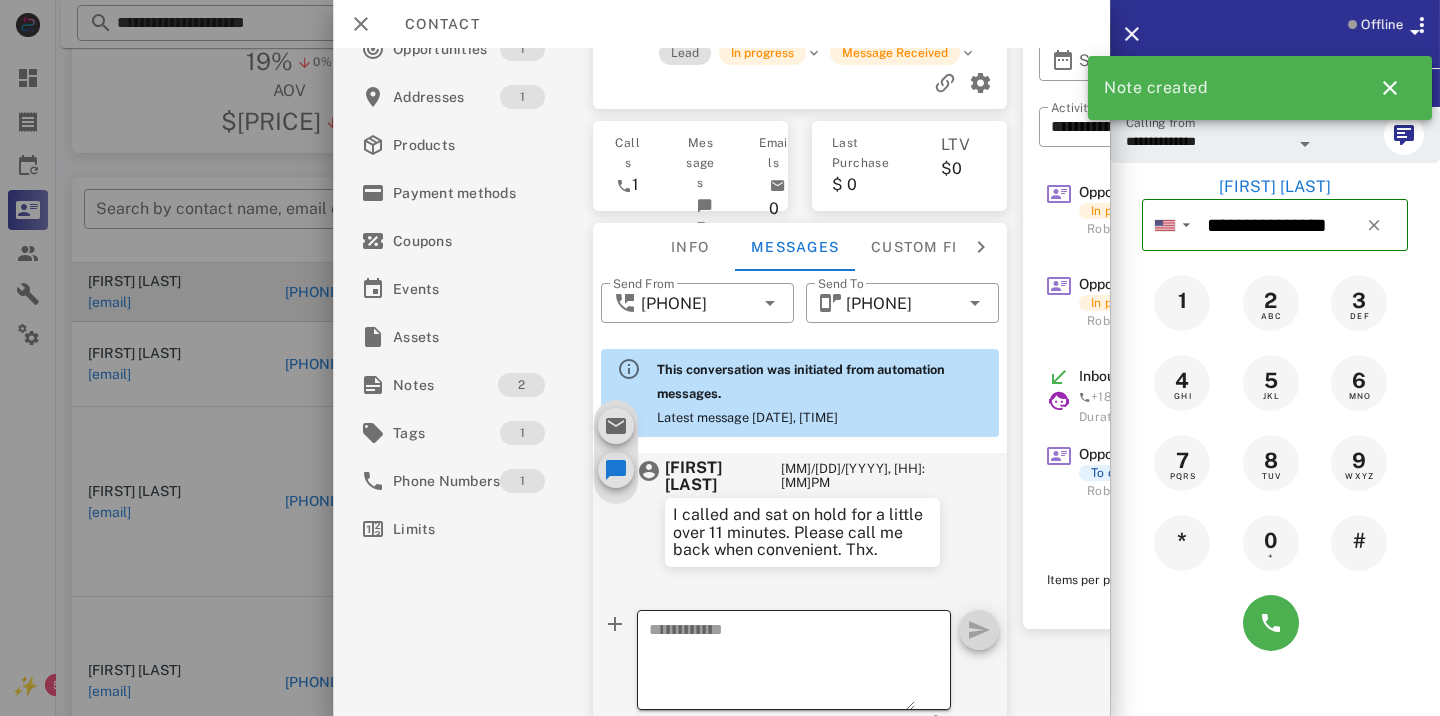 click at bounding box center [782, 663] 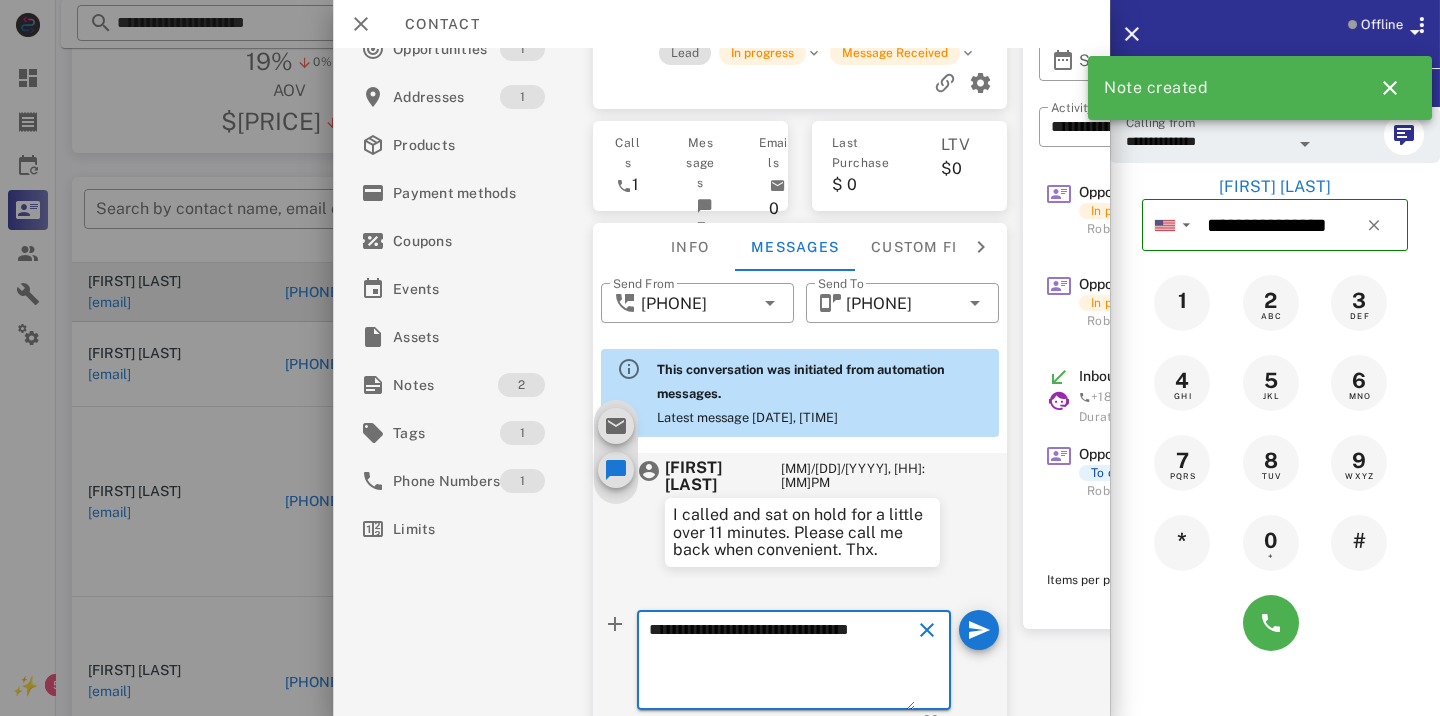 type on "**********" 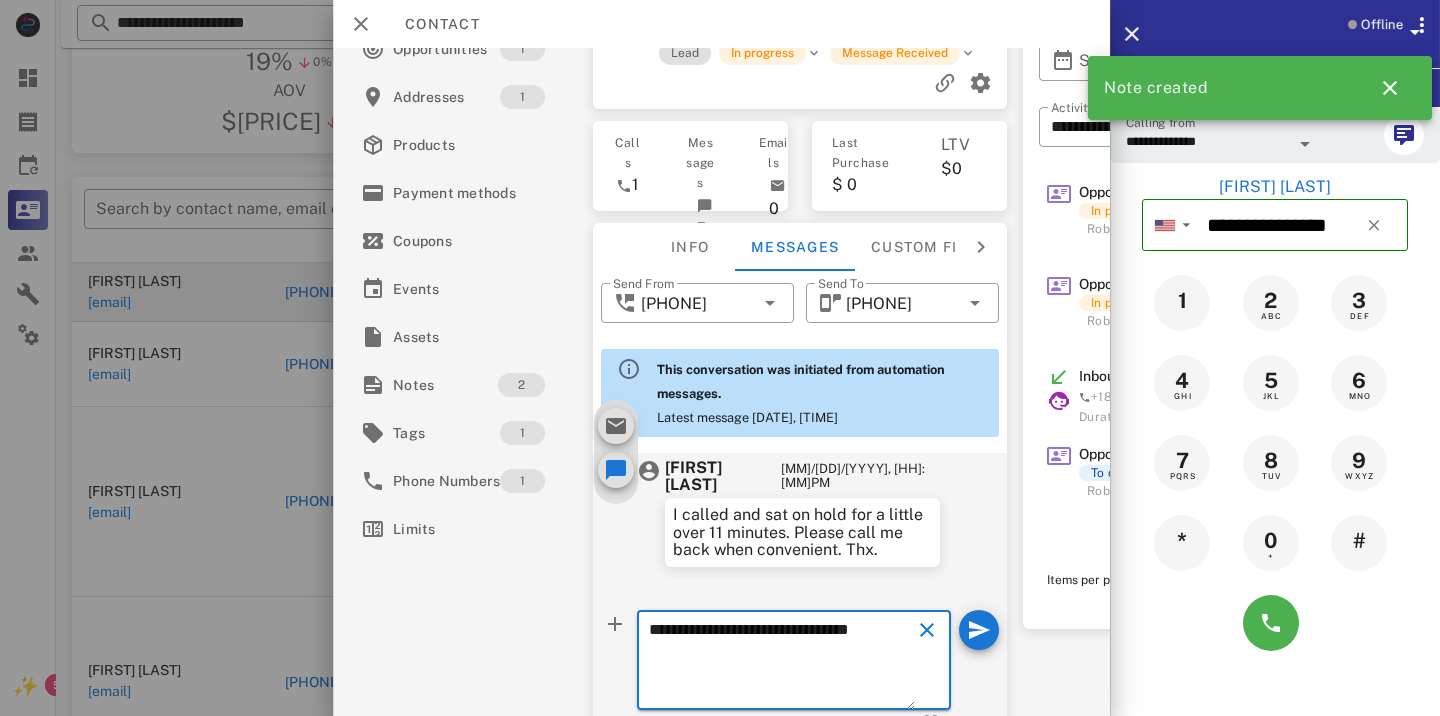 type 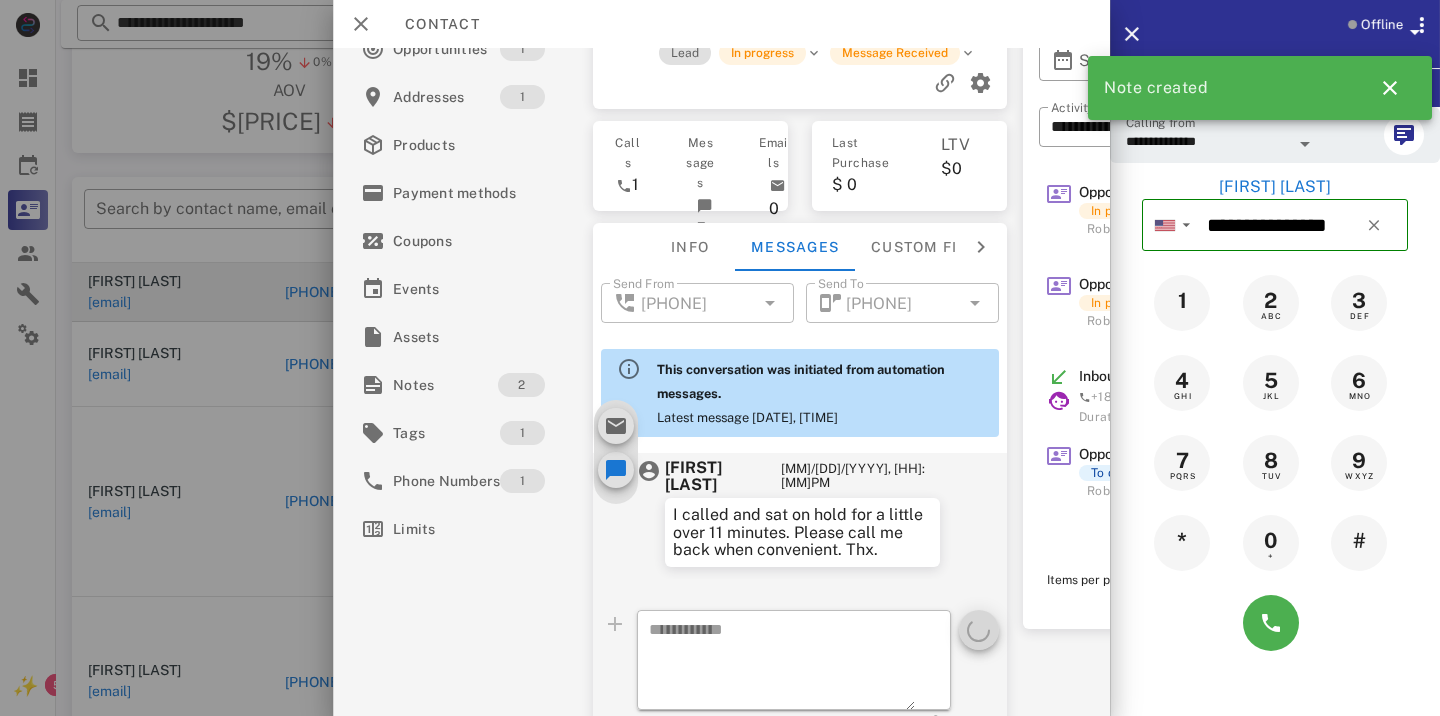 scroll, scrollTop: 0, scrollLeft: 0, axis: both 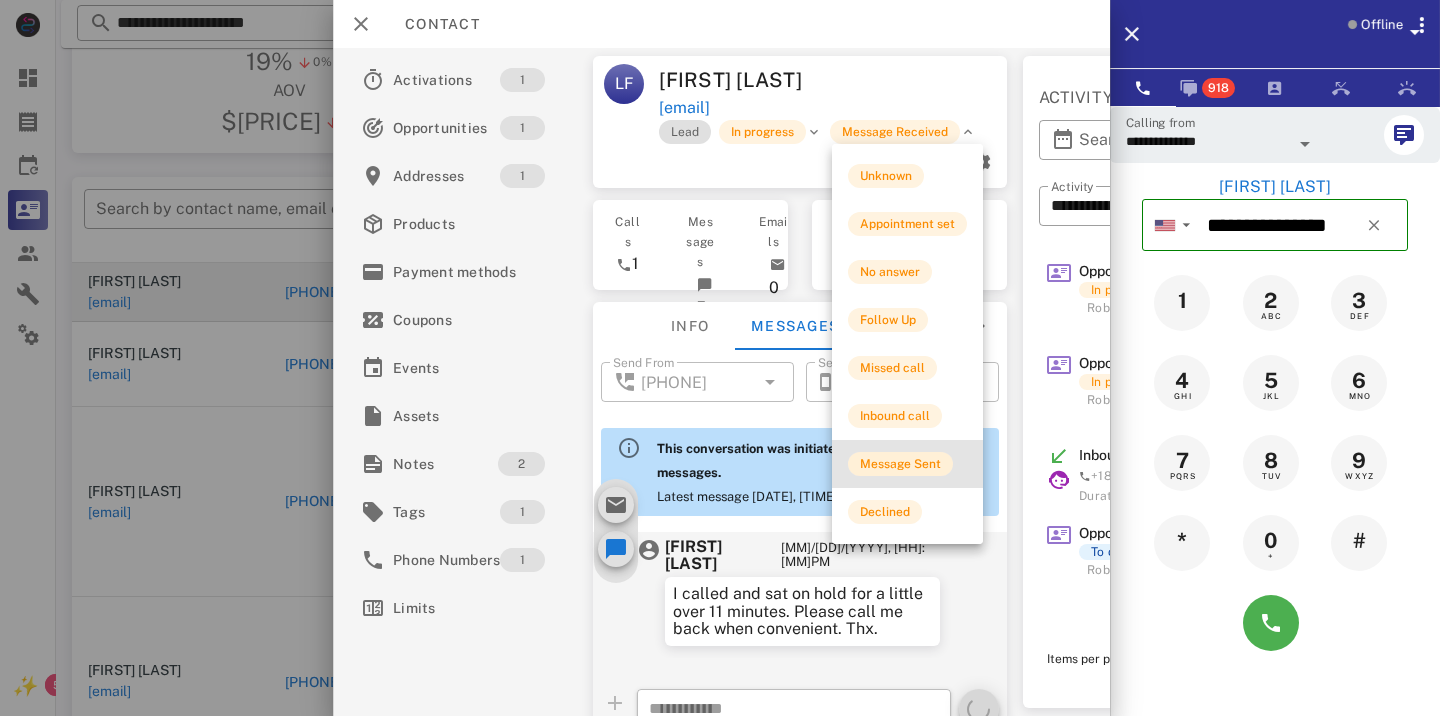 click on "Message Sent" at bounding box center (900, 464) 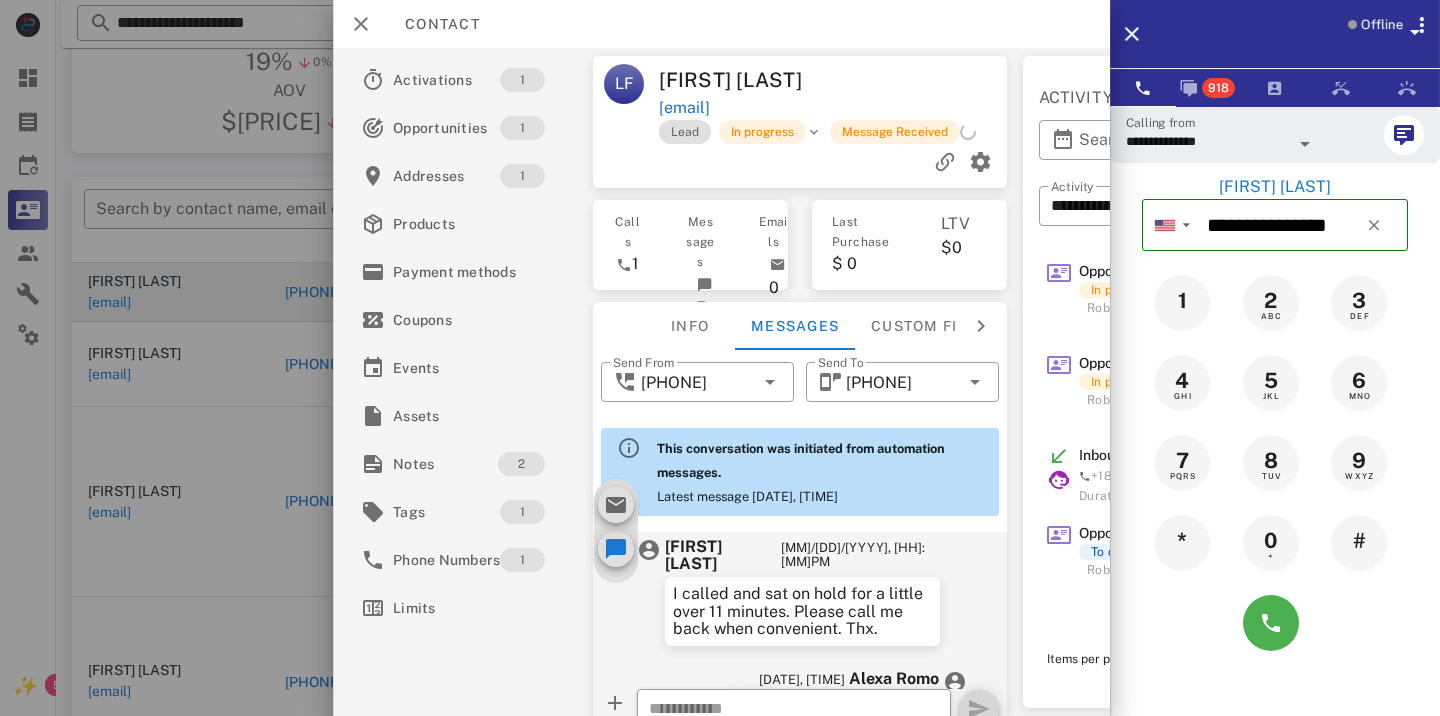 scroll, scrollTop: 999, scrollLeft: 0, axis: vertical 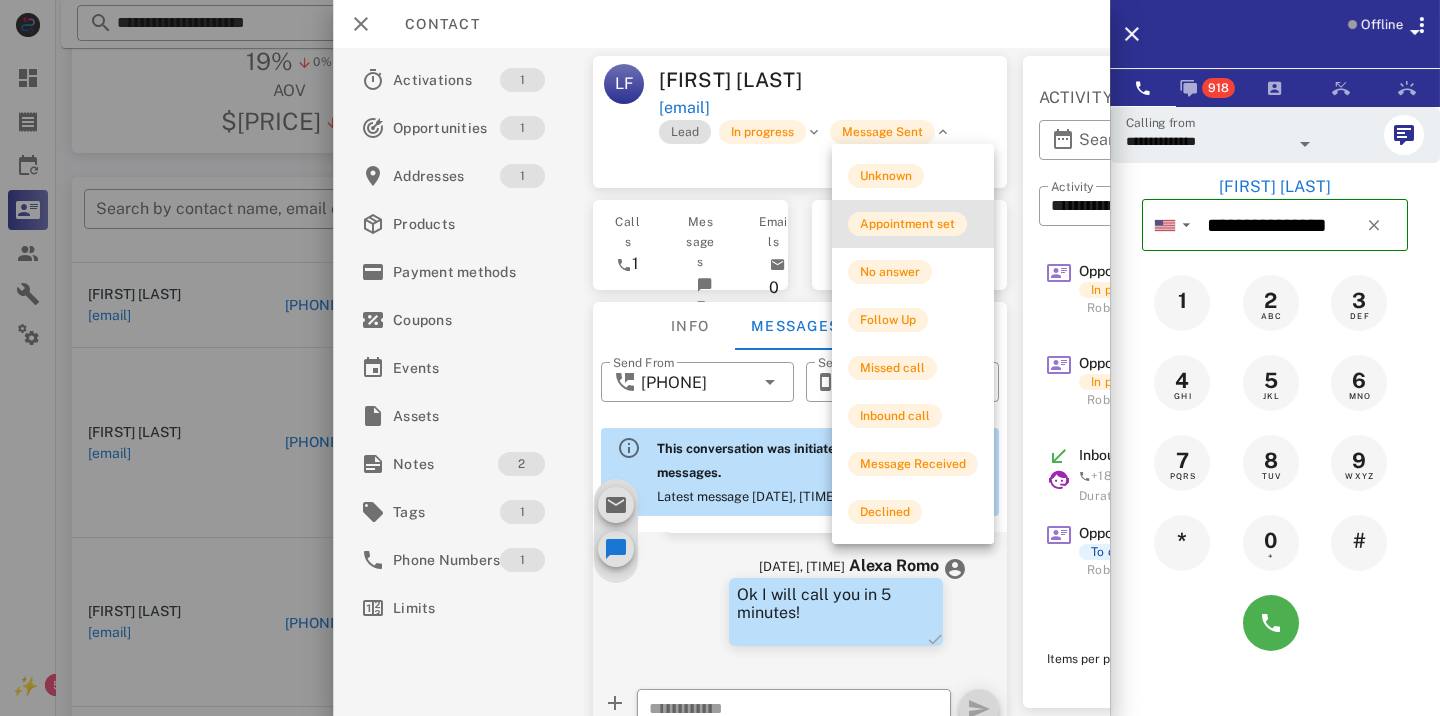 click on "Appointment set" at bounding box center [913, 224] 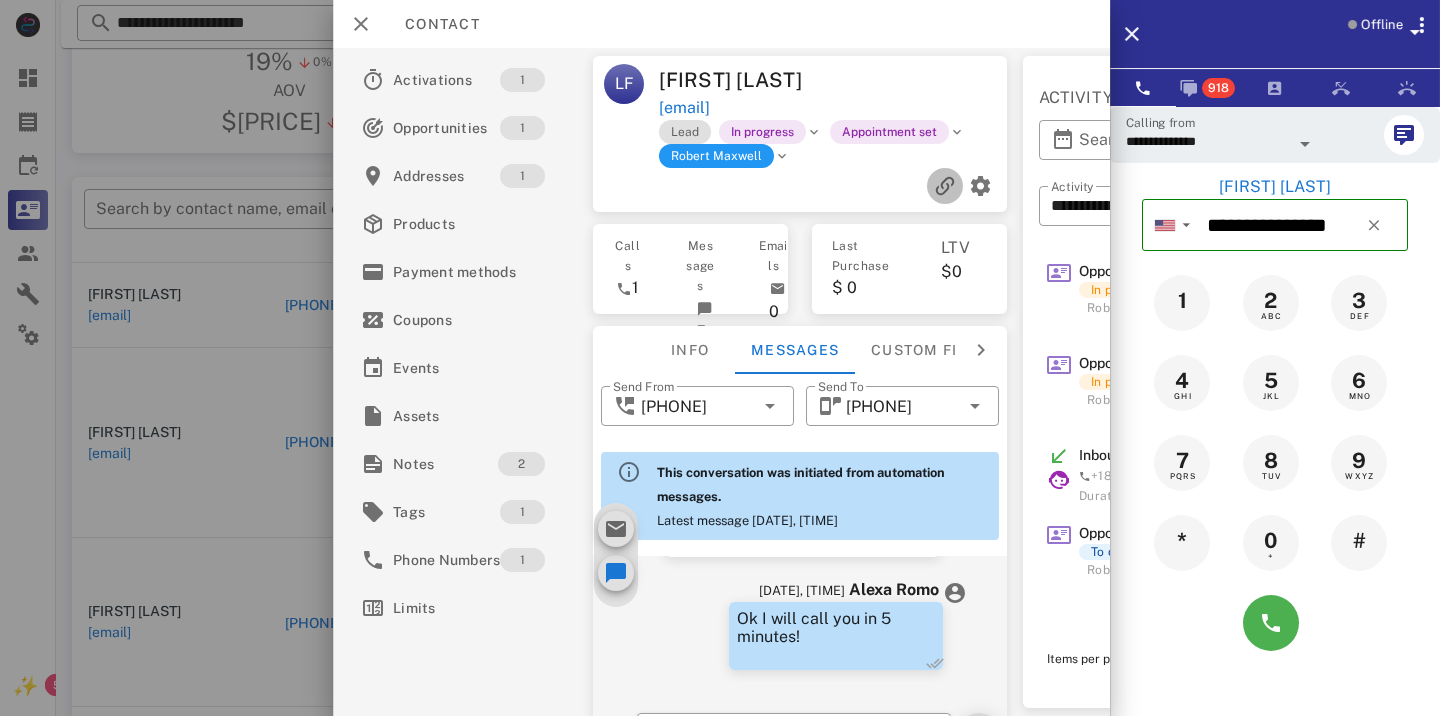 click at bounding box center [945, 186] 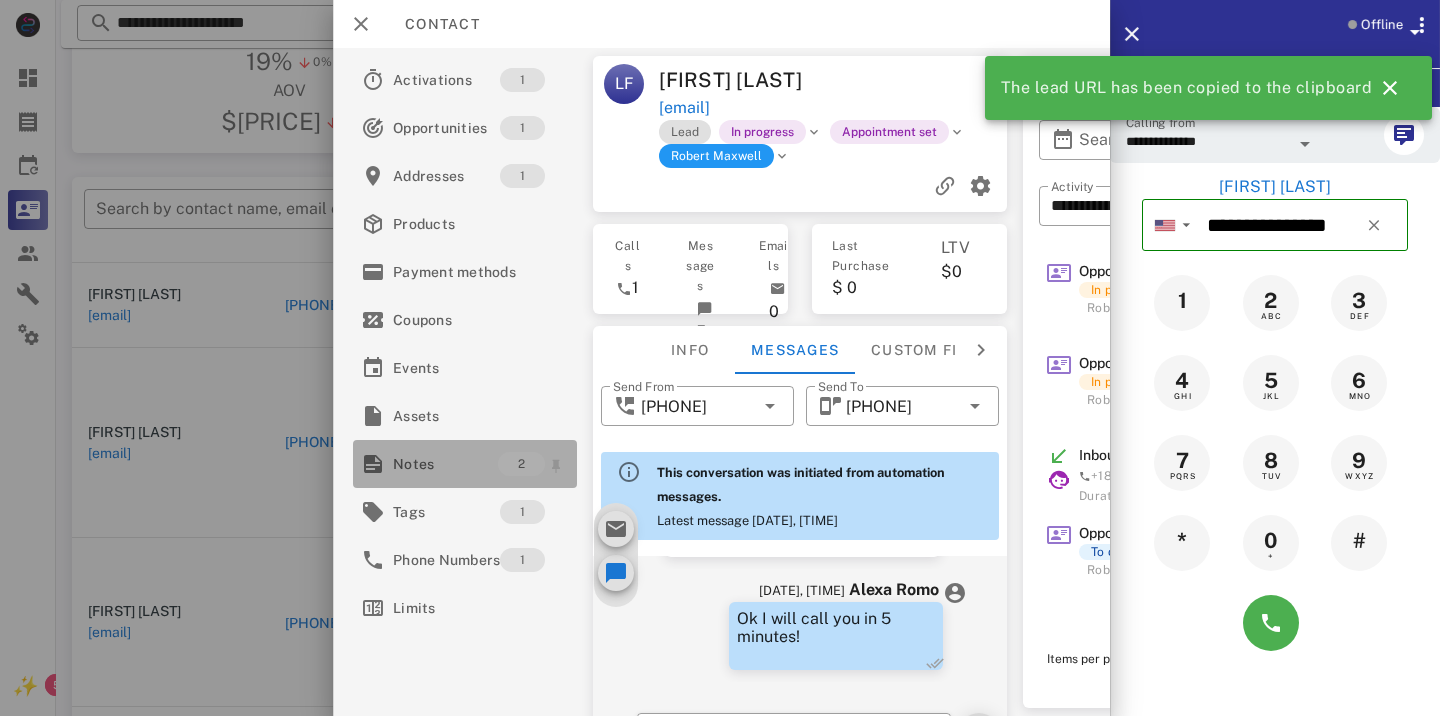 click on "Notes" at bounding box center (445, 464) 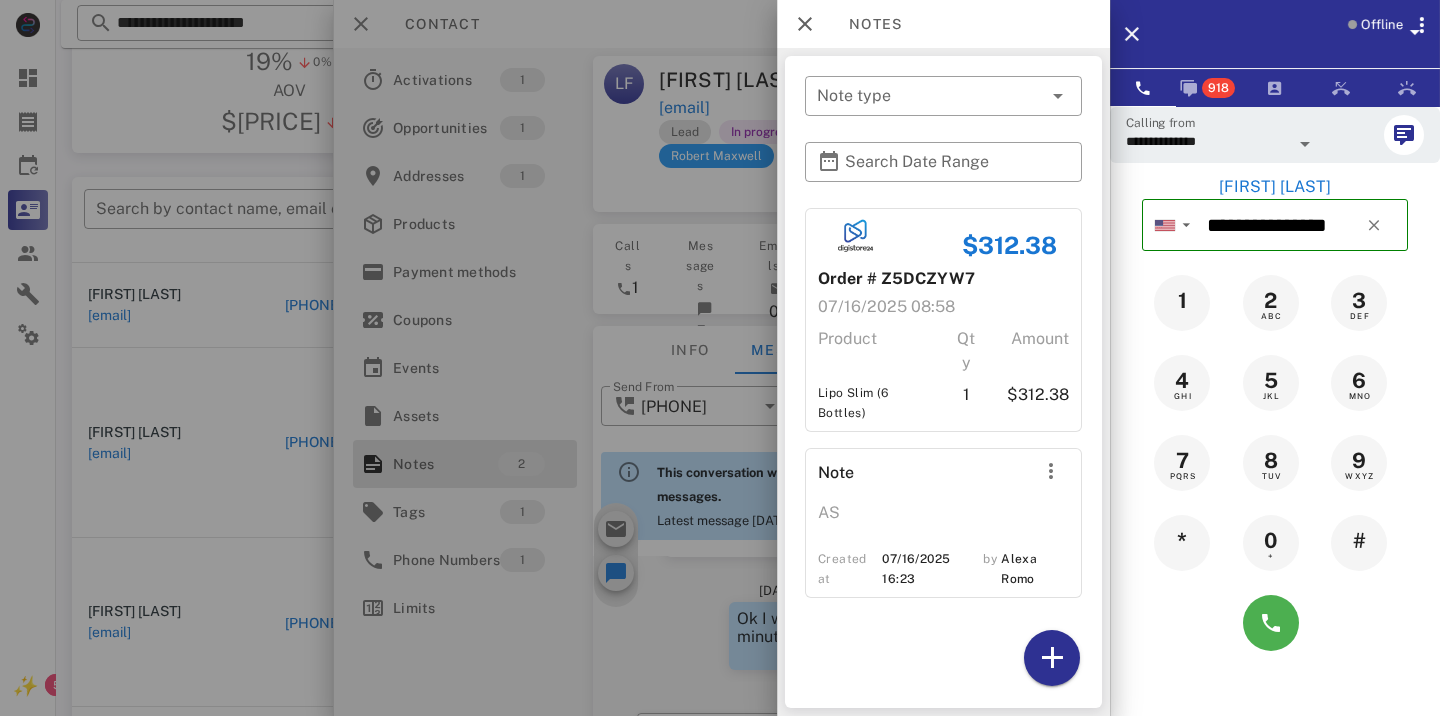 click at bounding box center (720, 358) 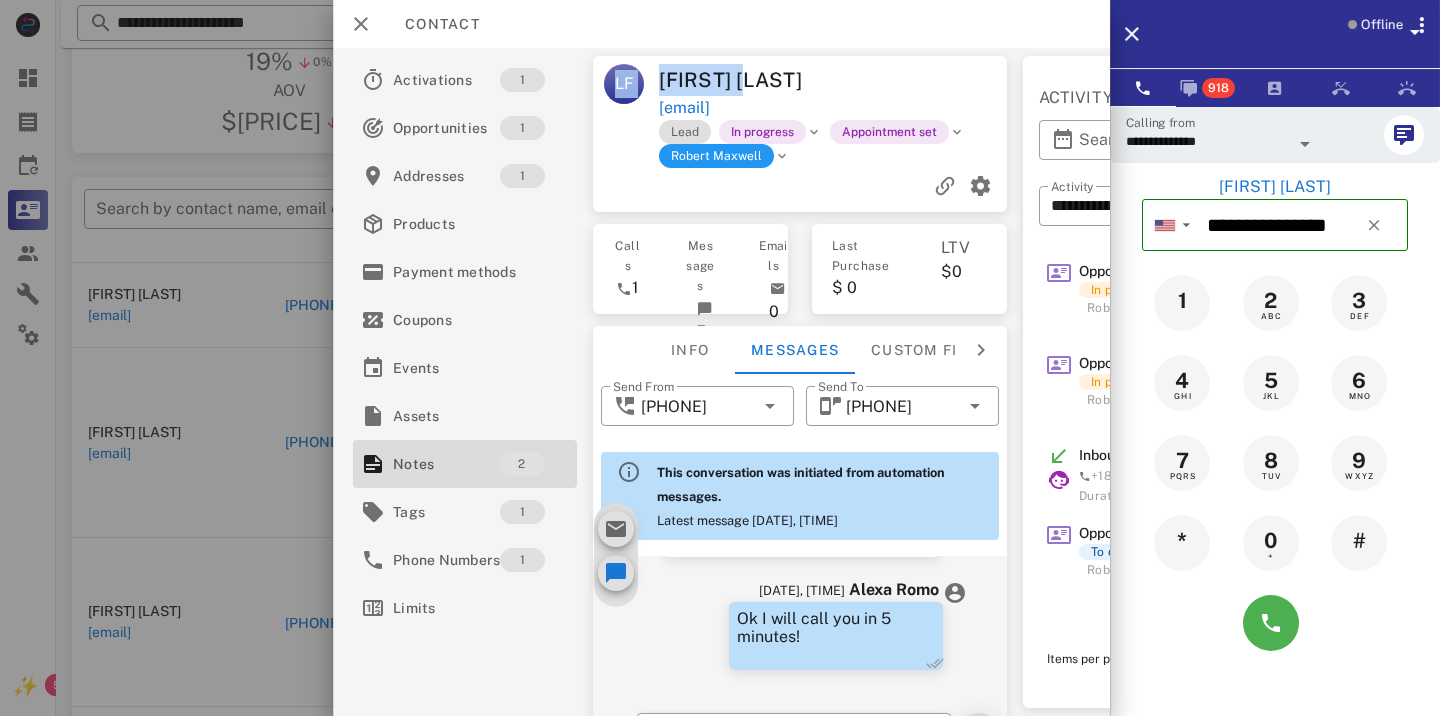 drag, startPoint x: 771, startPoint y: 64, endPoint x: 662, endPoint y: 68, distance: 109.07337 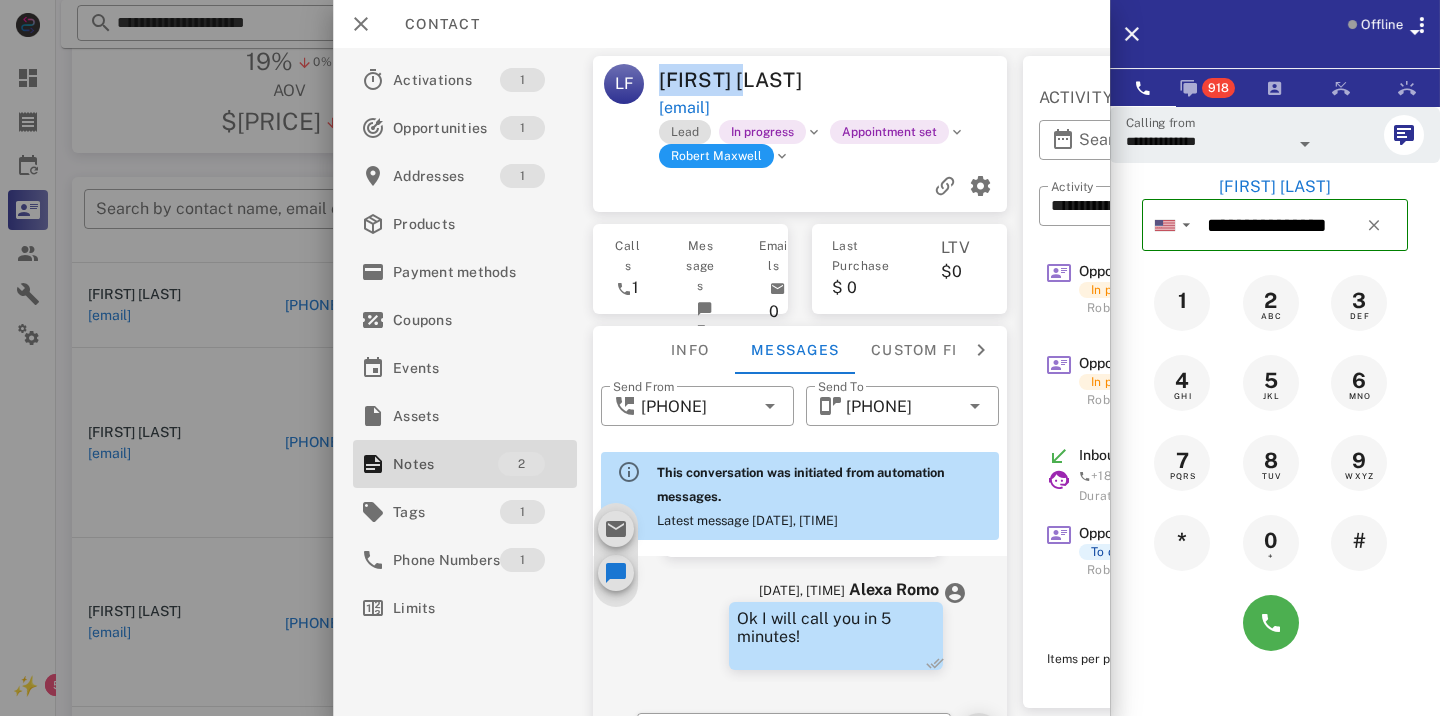 copy on "[FIRST] [LAST]" 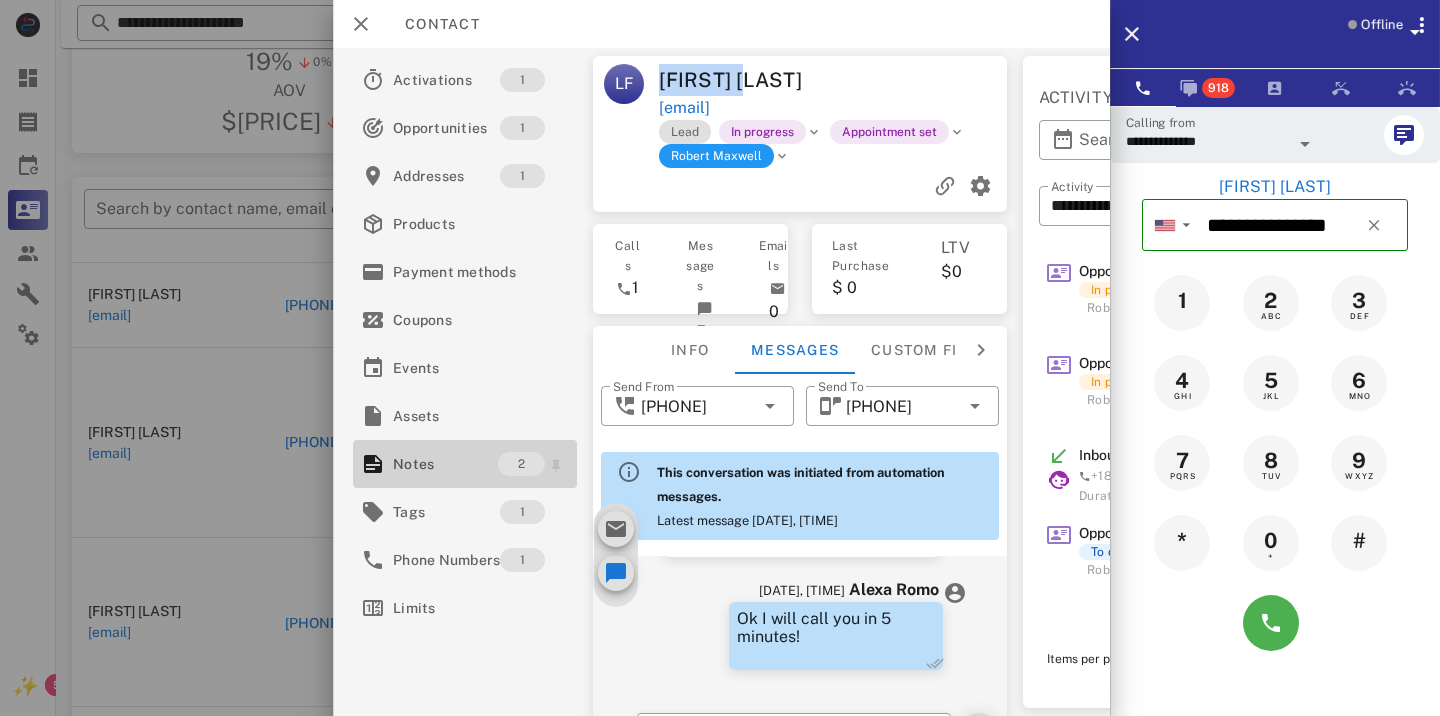 click on "Notes" at bounding box center [445, 464] 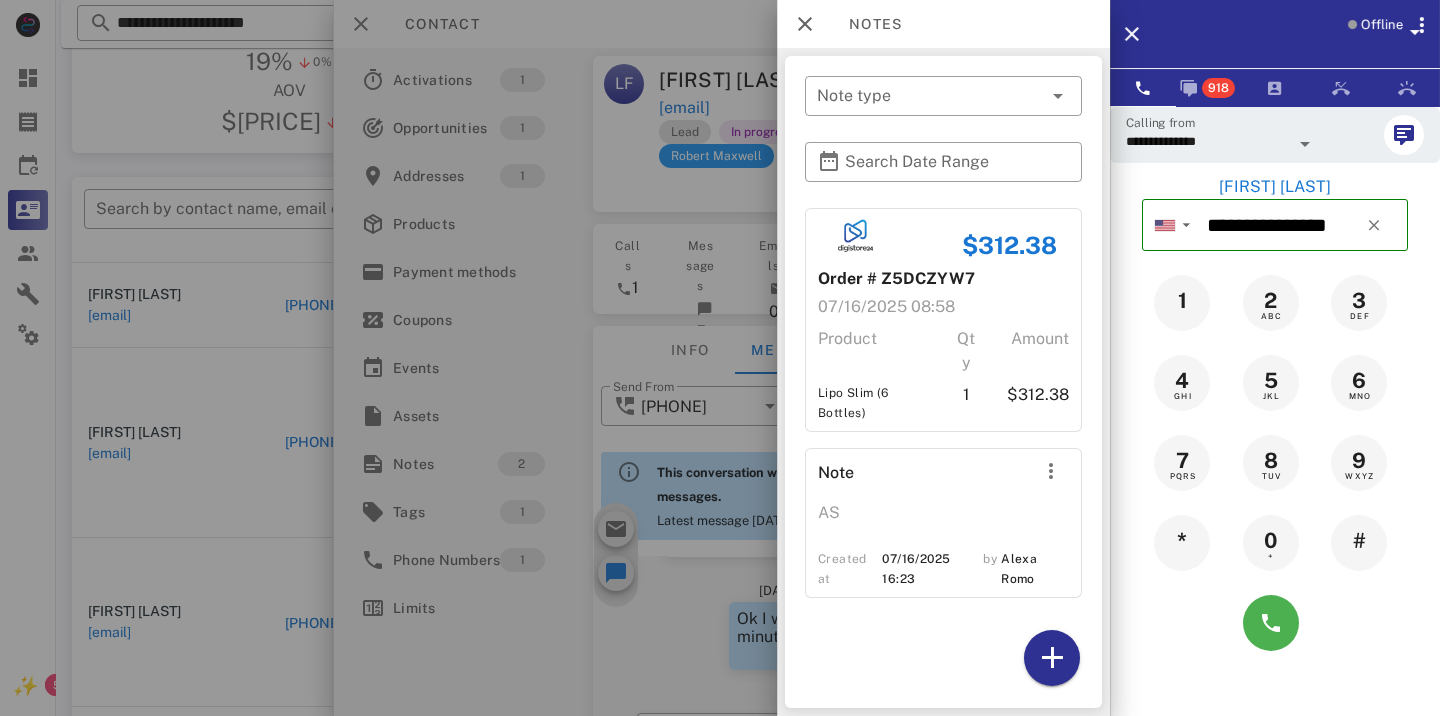 click at bounding box center (720, 358) 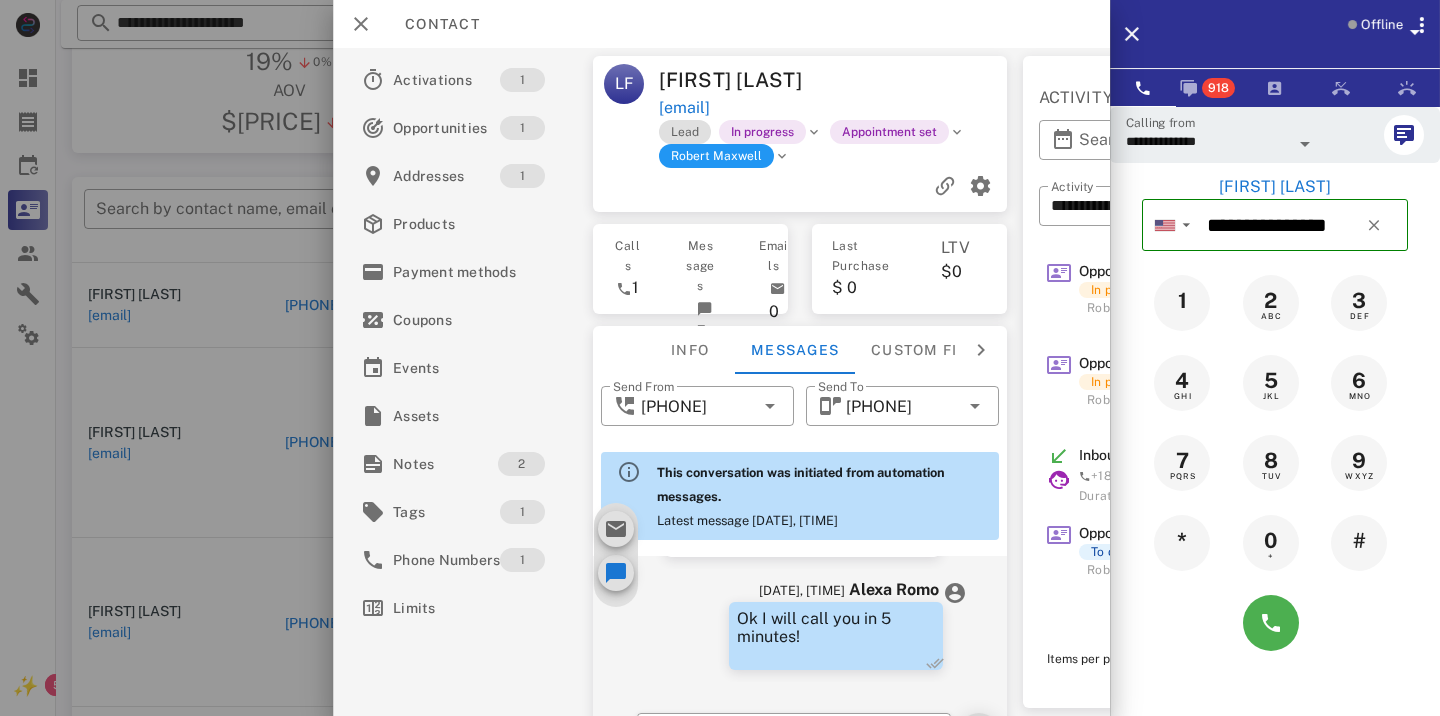 click at bounding box center [720, 358] 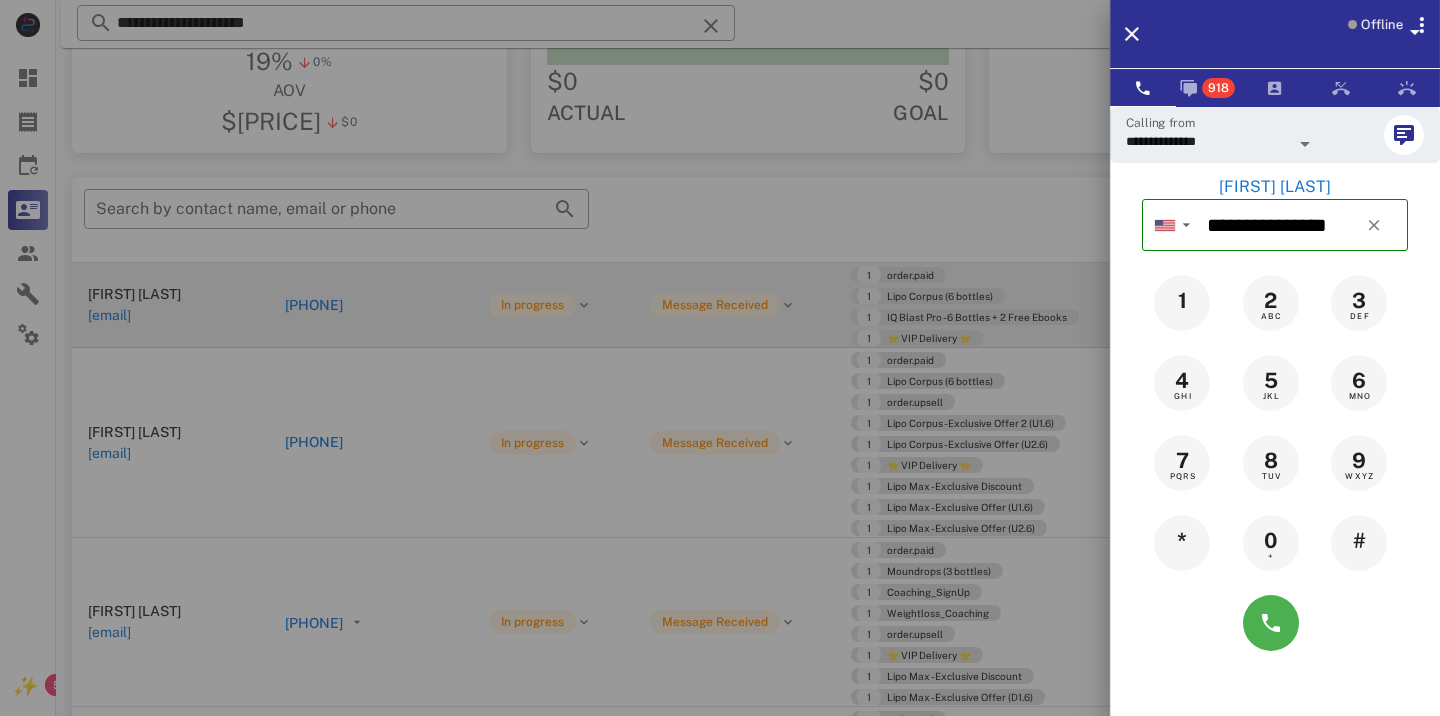 click at bounding box center (720, 358) 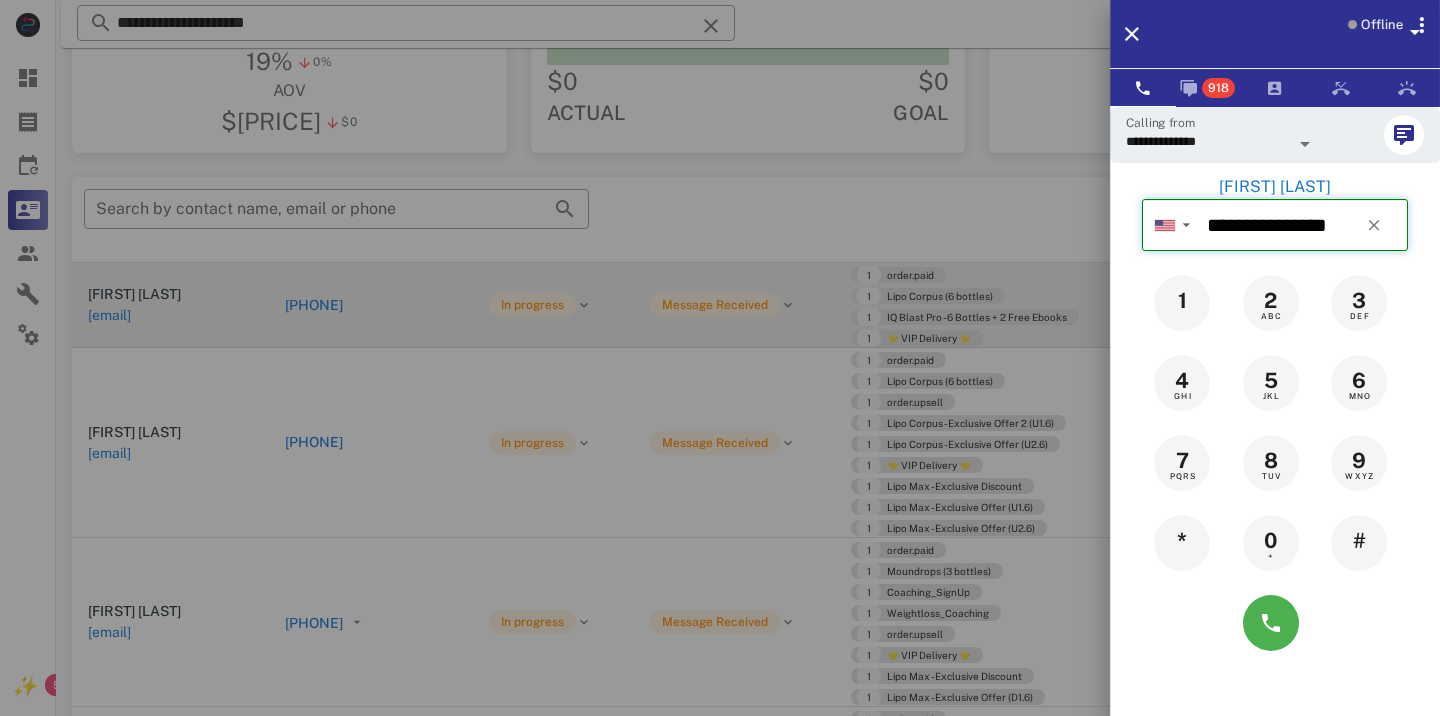 type 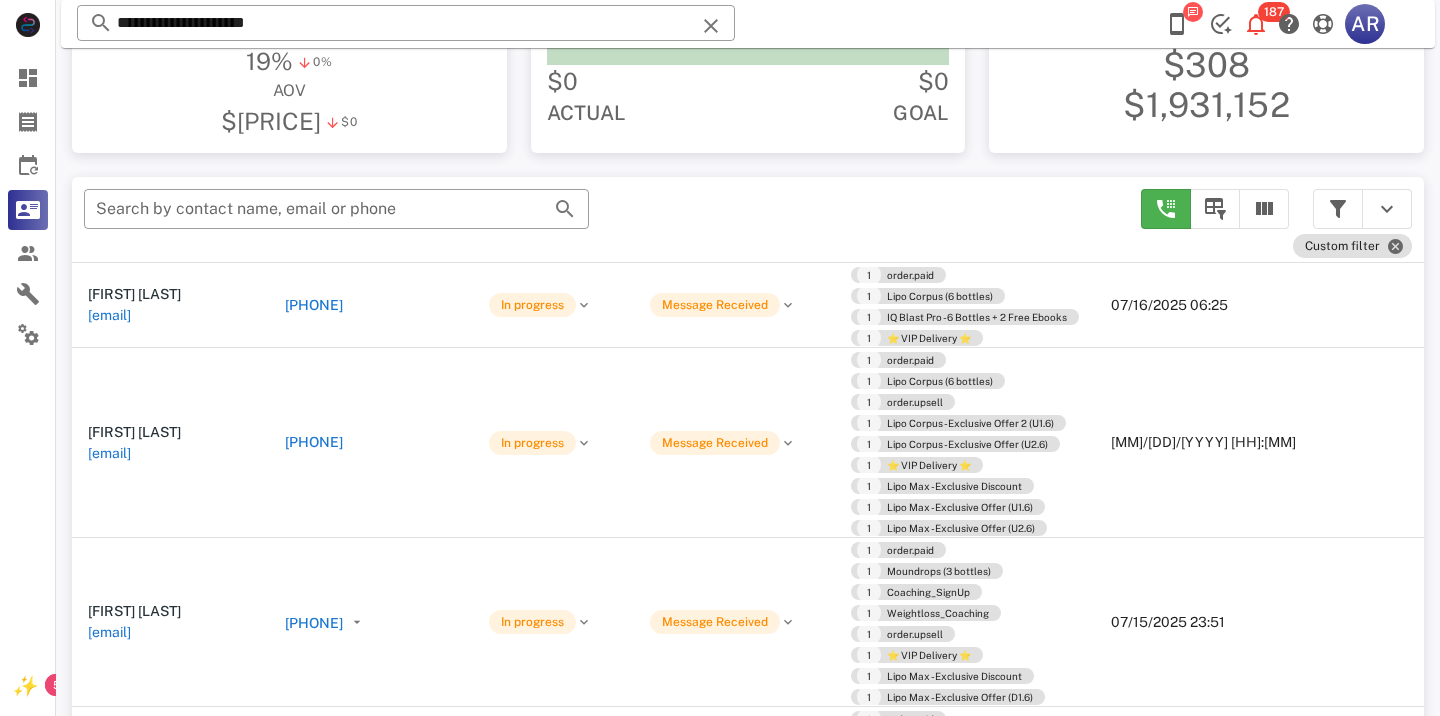 click on "[PHONE]" at bounding box center [314, 305] 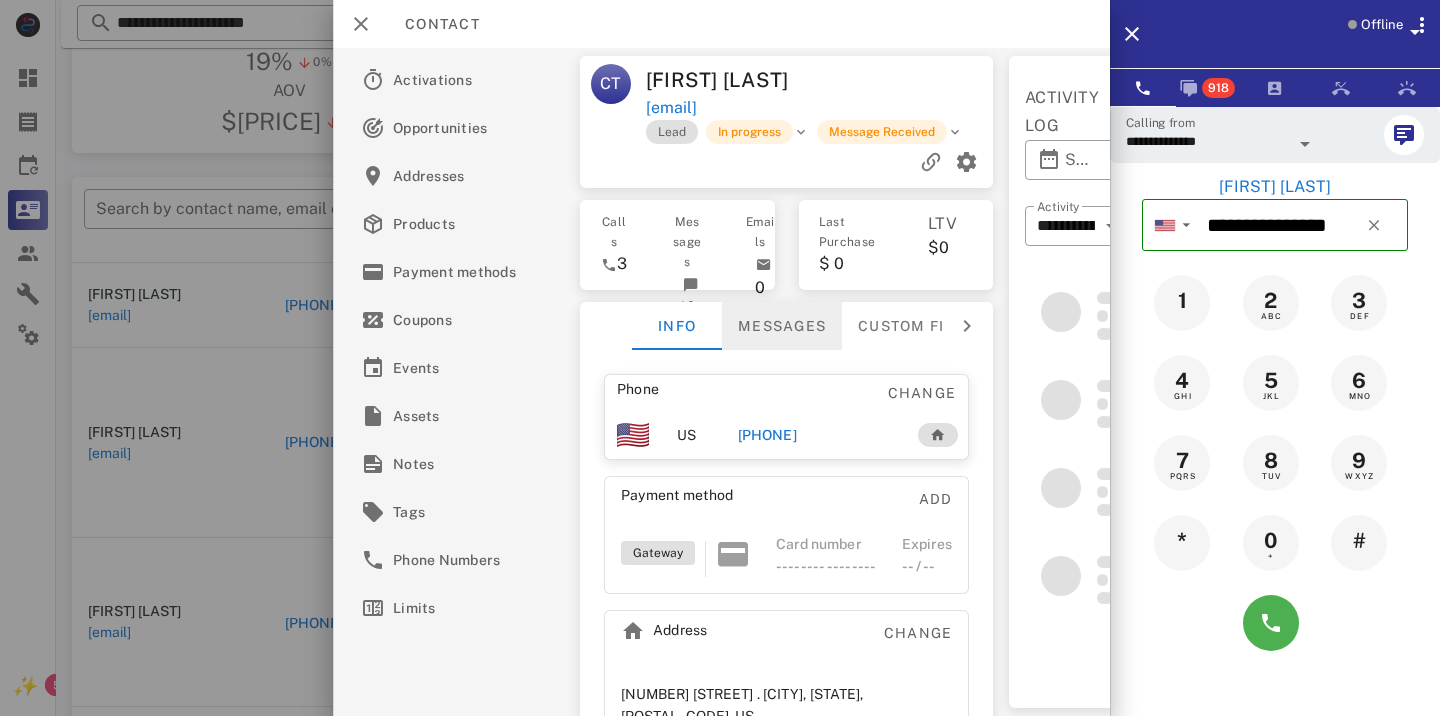 click on "Messages" at bounding box center [782, 326] 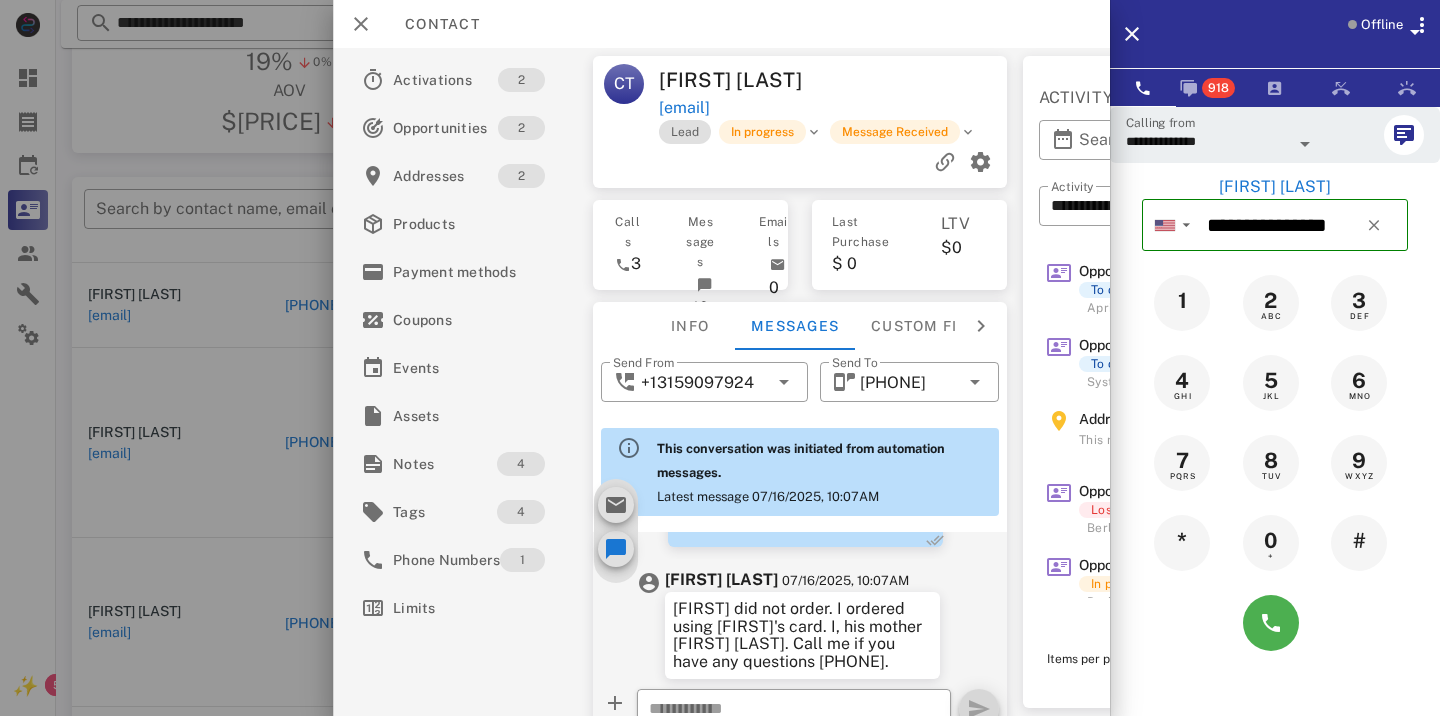 scroll, scrollTop: 1682, scrollLeft: 0, axis: vertical 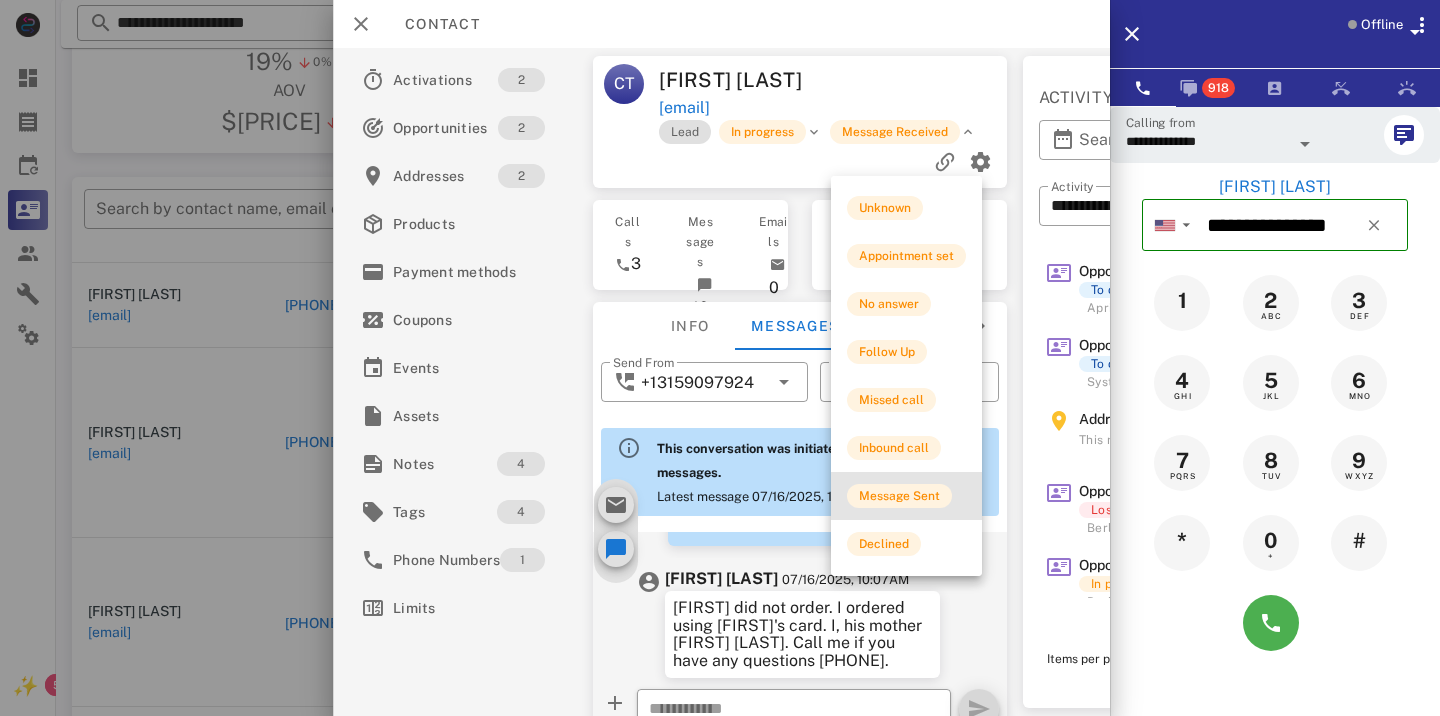 click on "Message Sent" at bounding box center [906, 496] 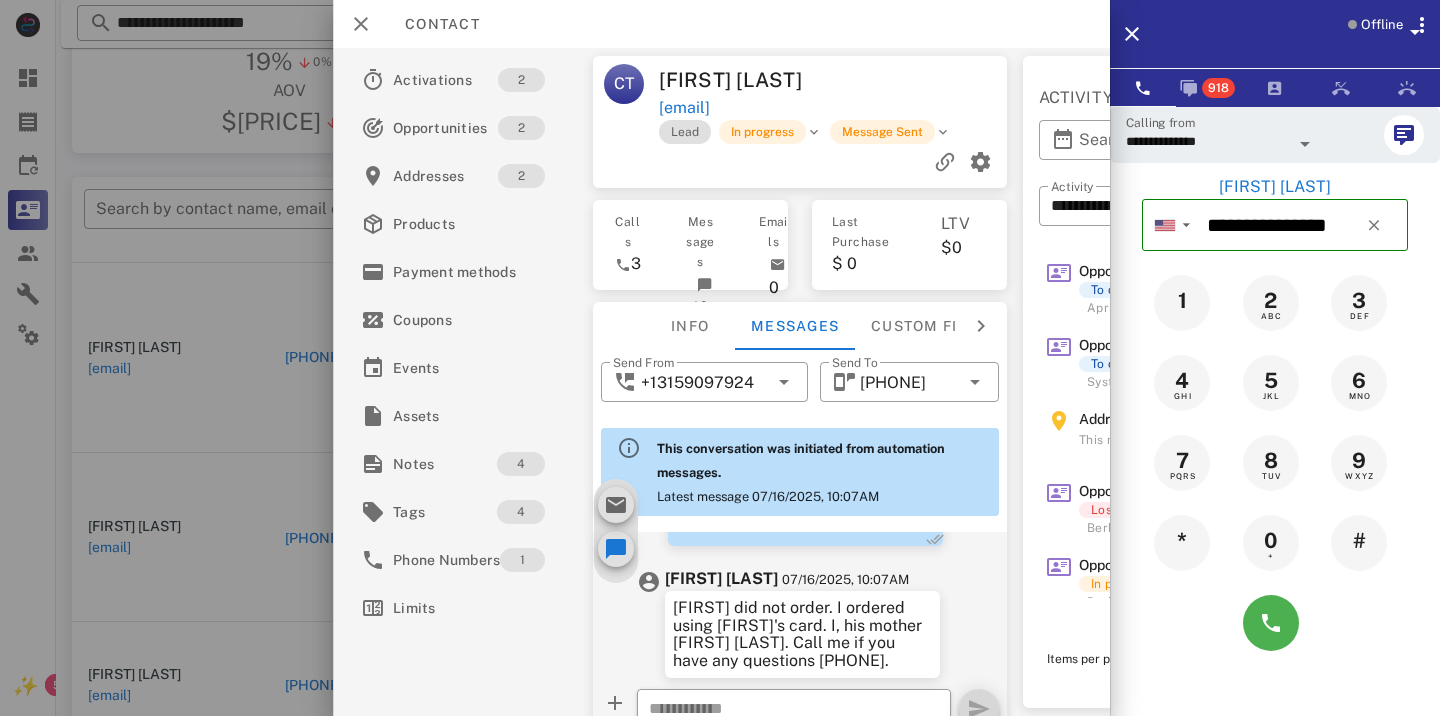 click at bounding box center [720, 358] 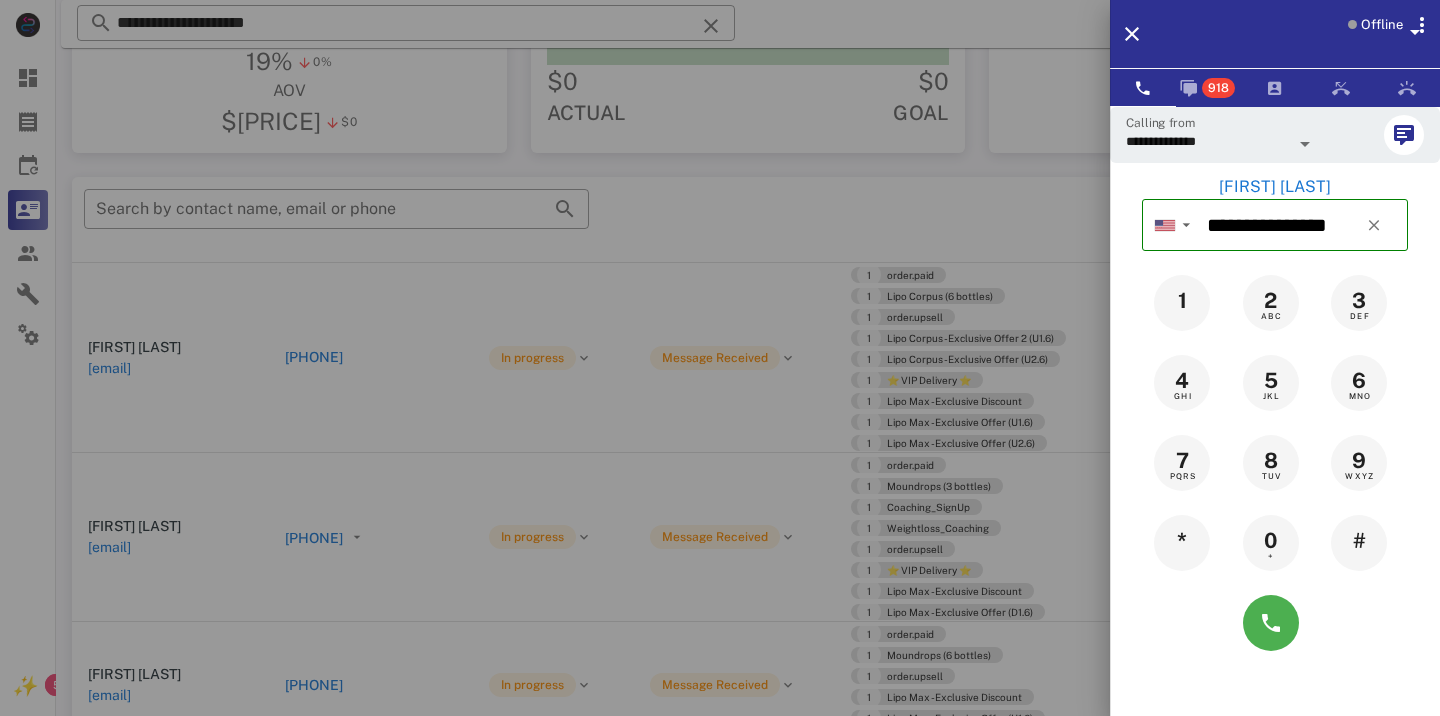 click at bounding box center [720, 358] 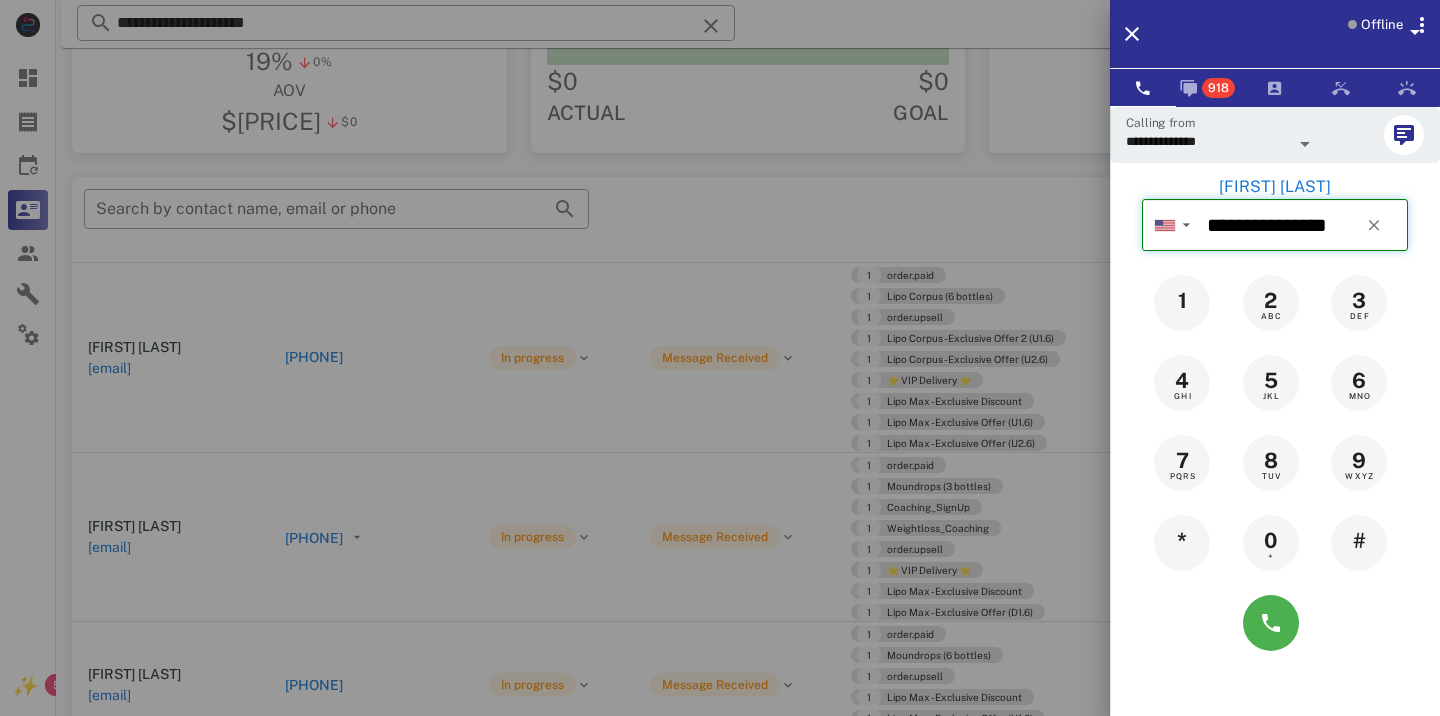 type 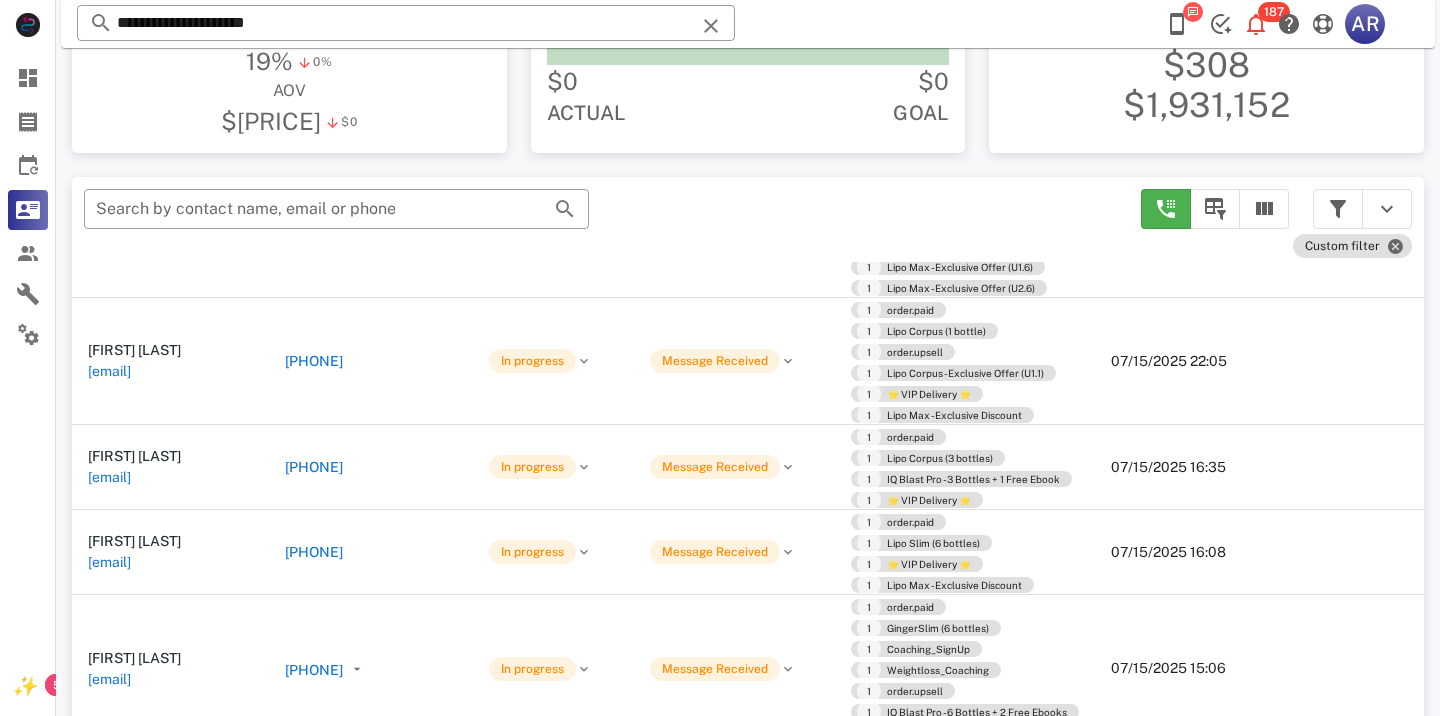 scroll, scrollTop: 883, scrollLeft: 0, axis: vertical 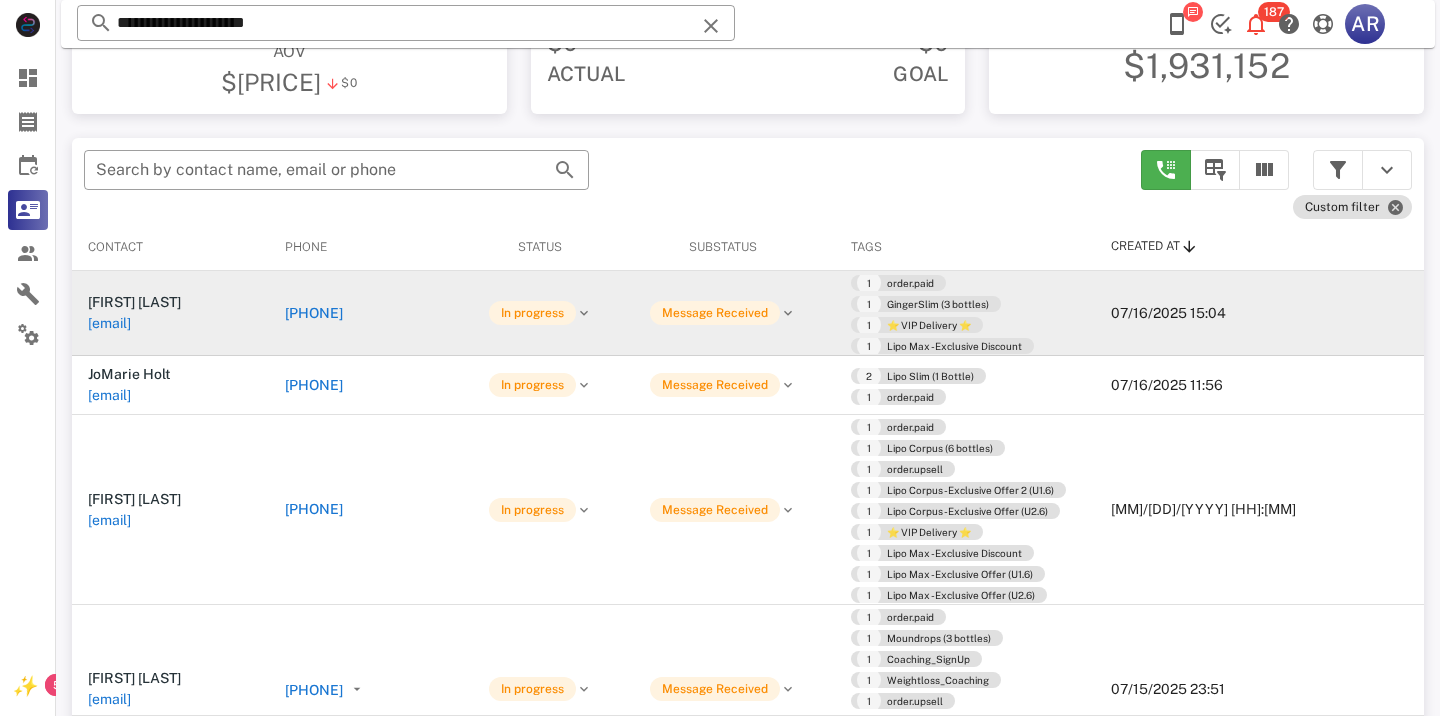 click on "[PHONE]" at bounding box center [314, 313] 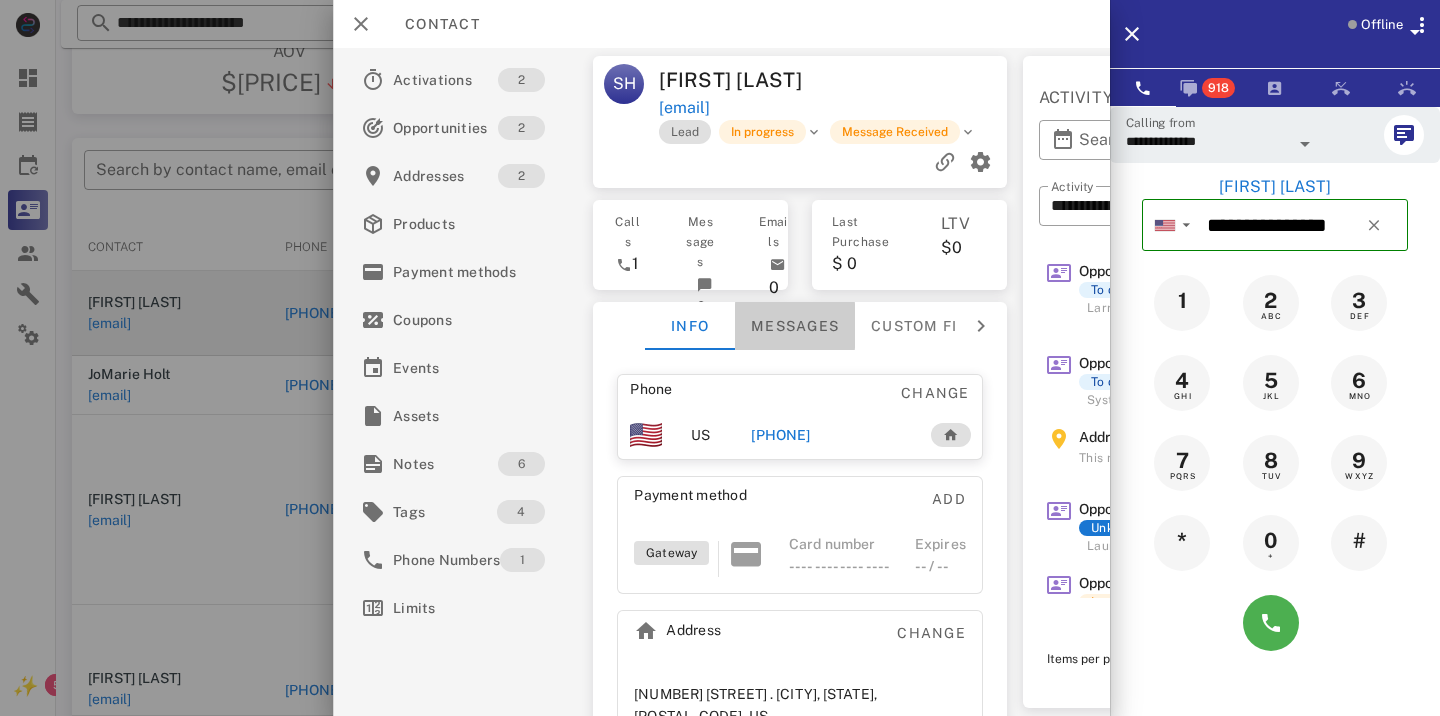 click on "Messages" at bounding box center (795, 326) 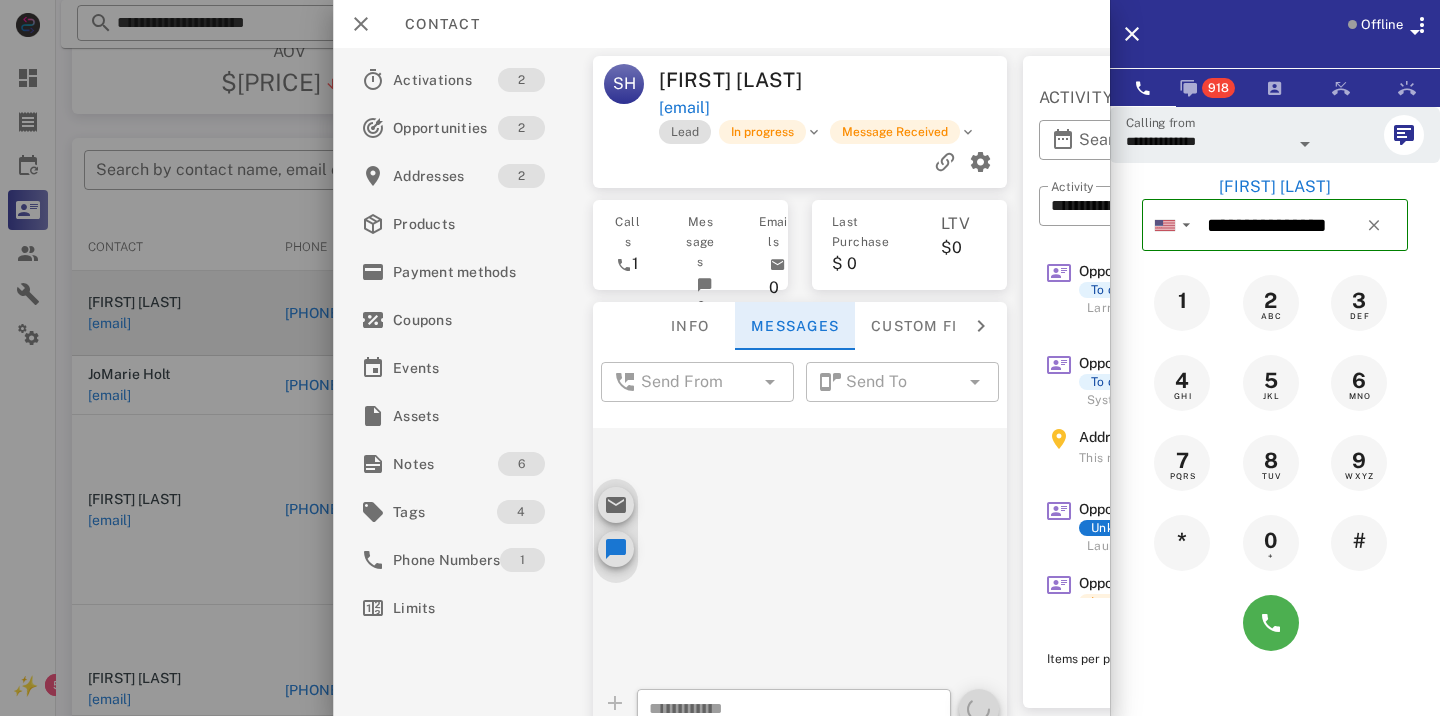 scroll, scrollTop: 2570, scrollLeft: 0, axis: vertical 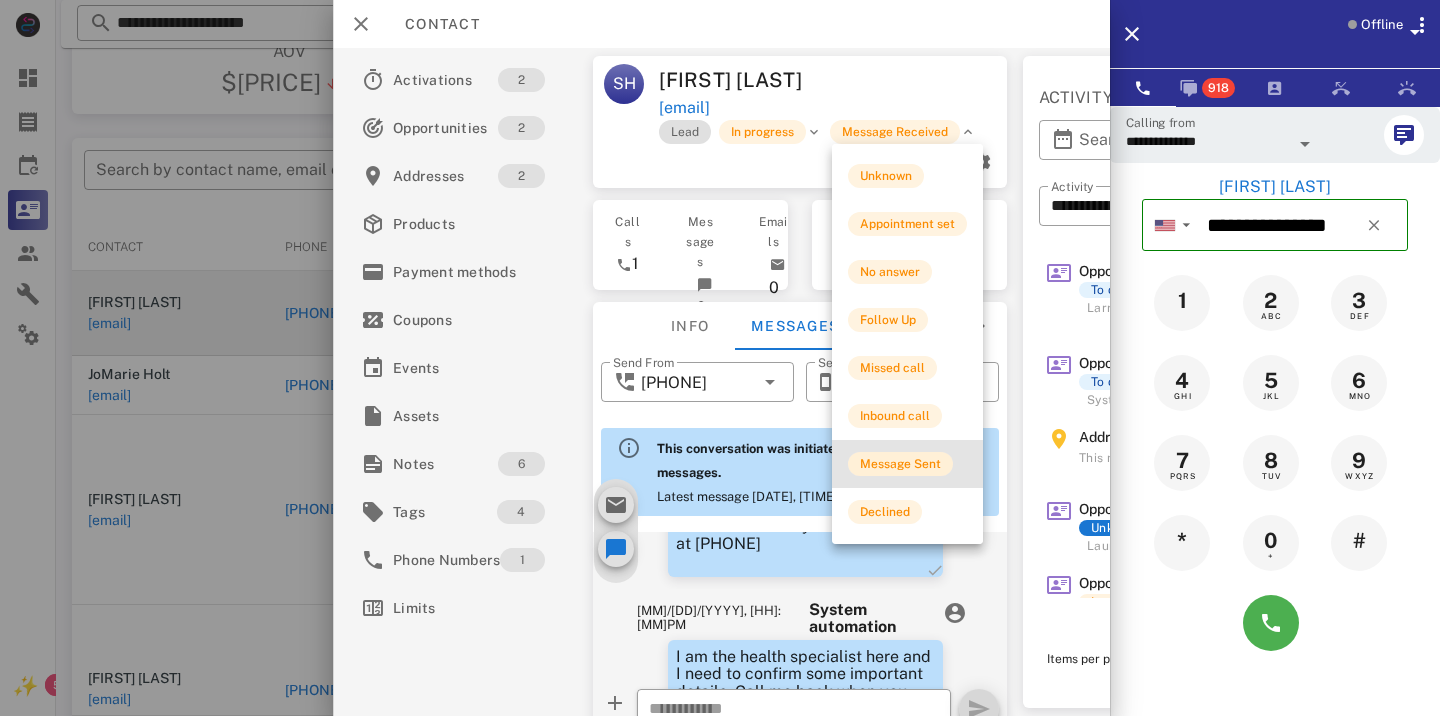 click on "Message Sent" at bounding box center [900, 464] 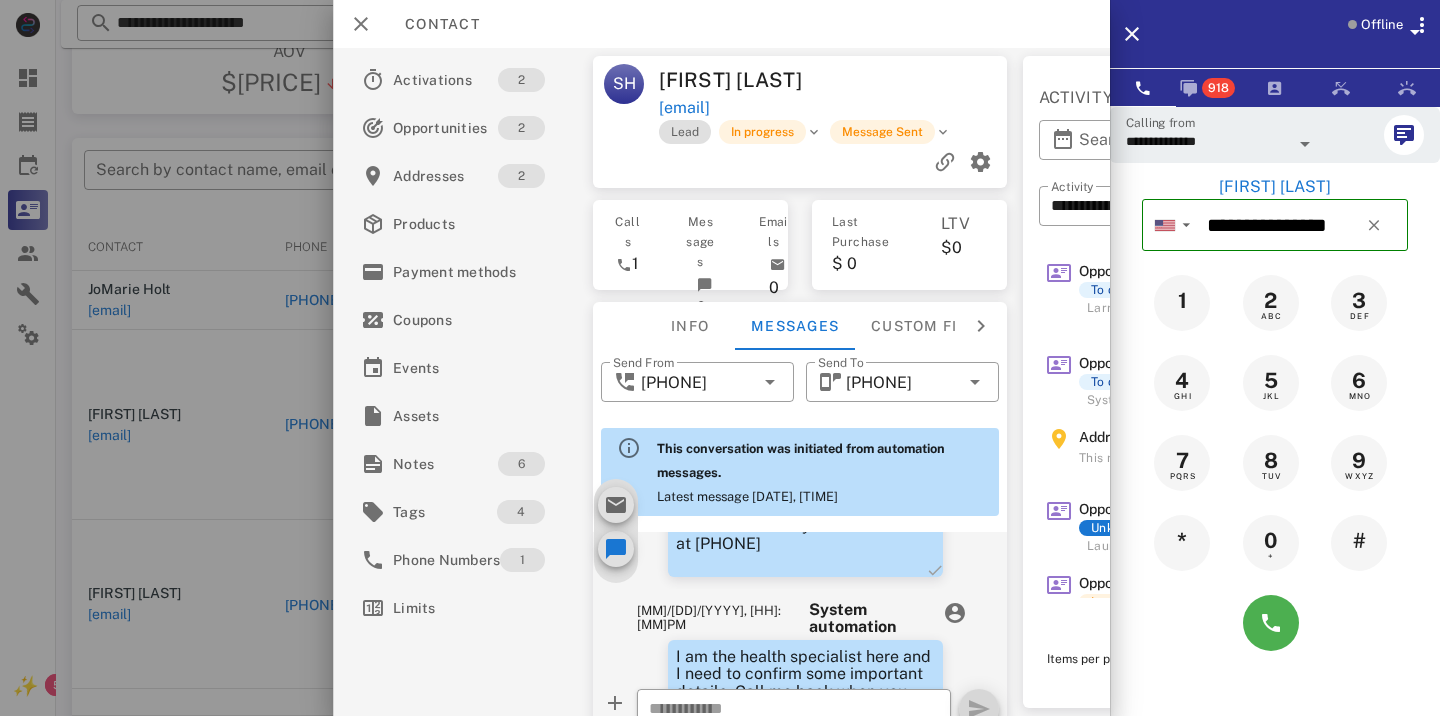 click at bounding box center (720, 358) 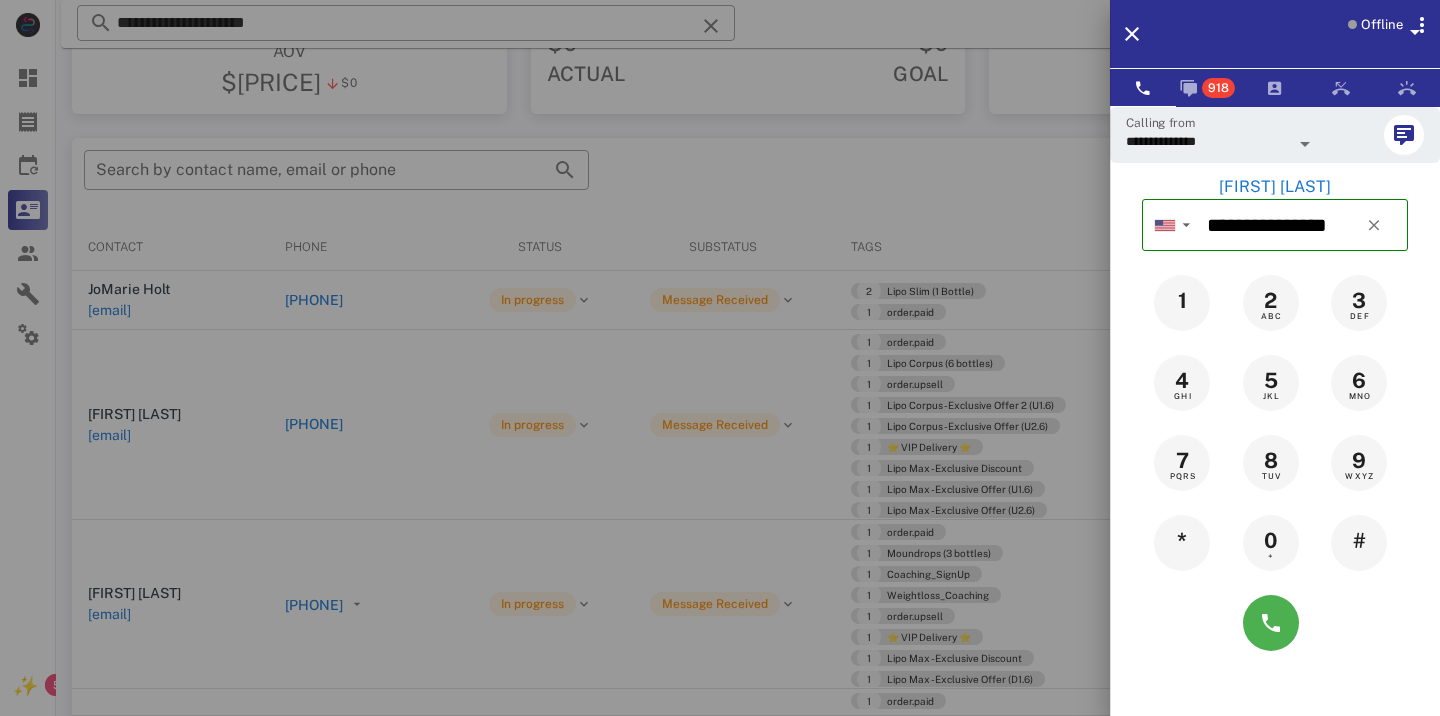 click at bounding box center (720, 358) 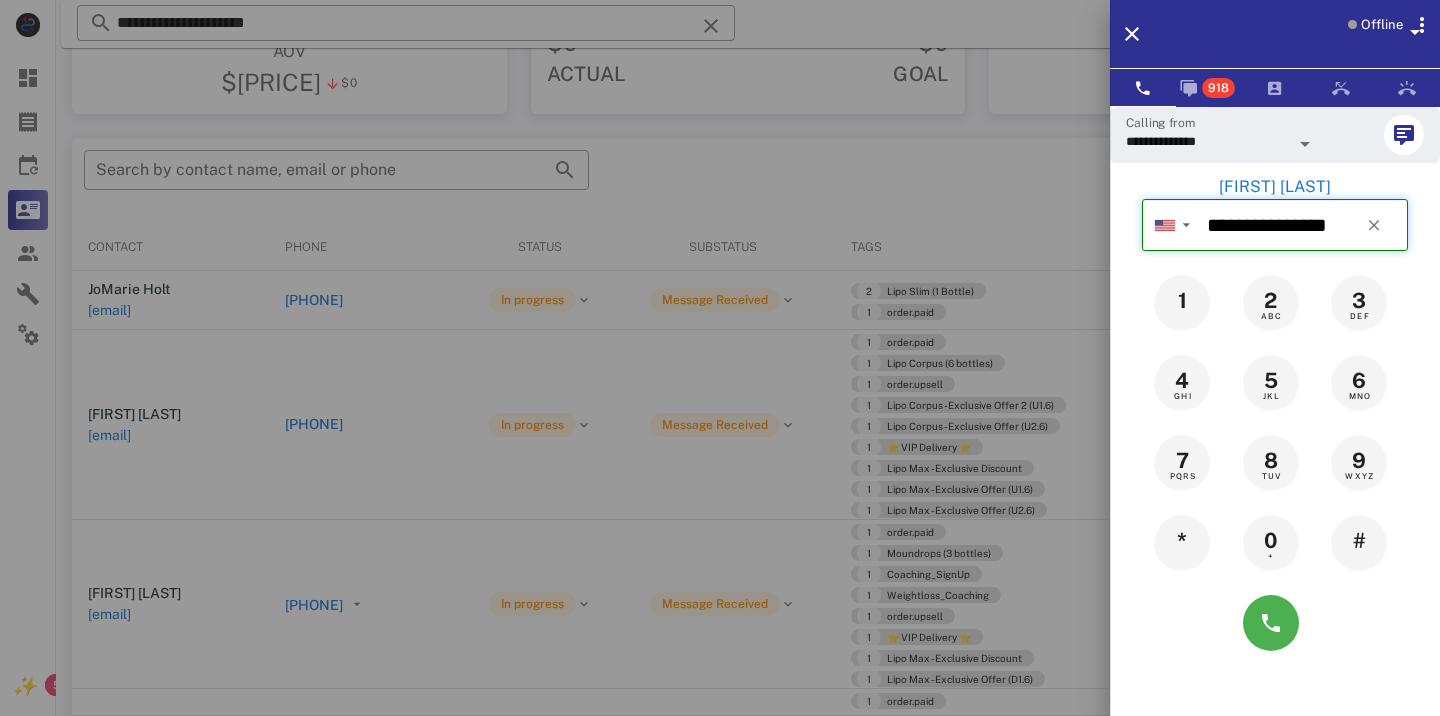 type 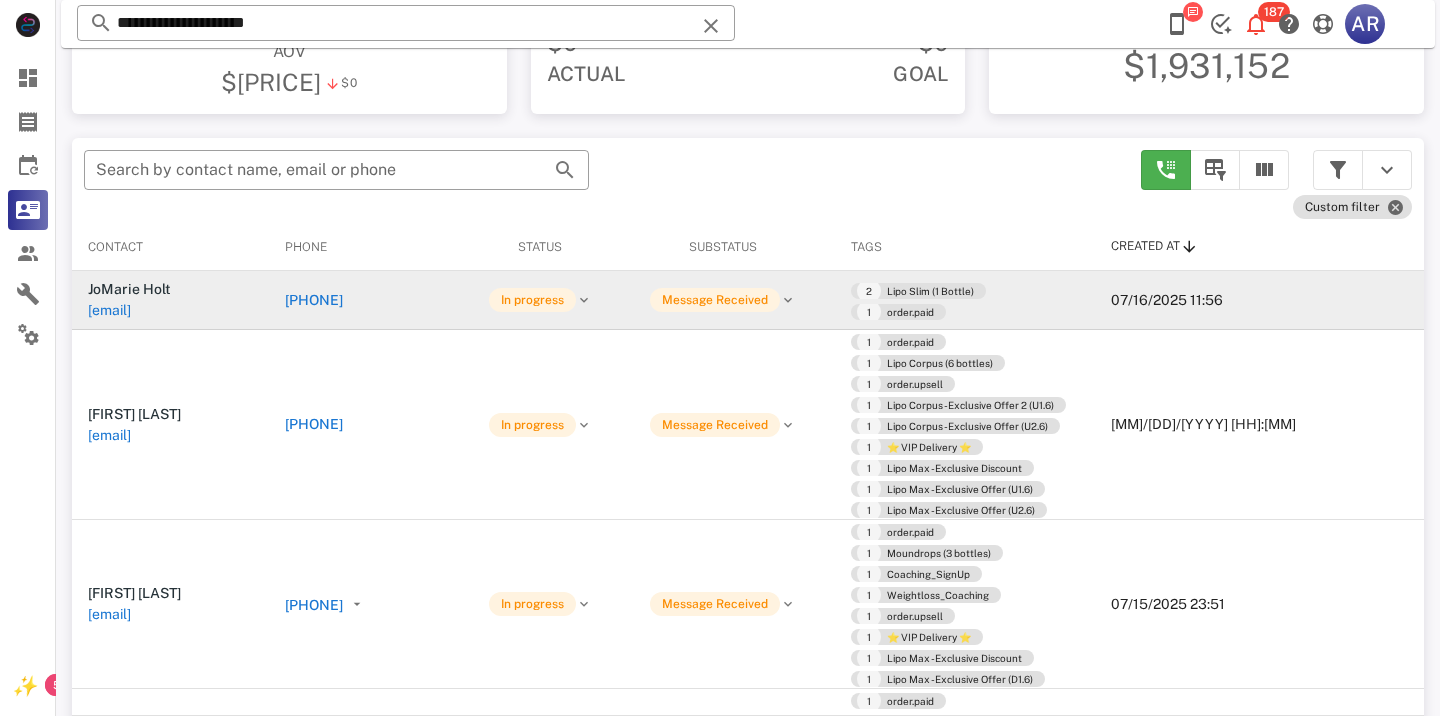 click on "[PHONE]" at bounding box center [314, 300] 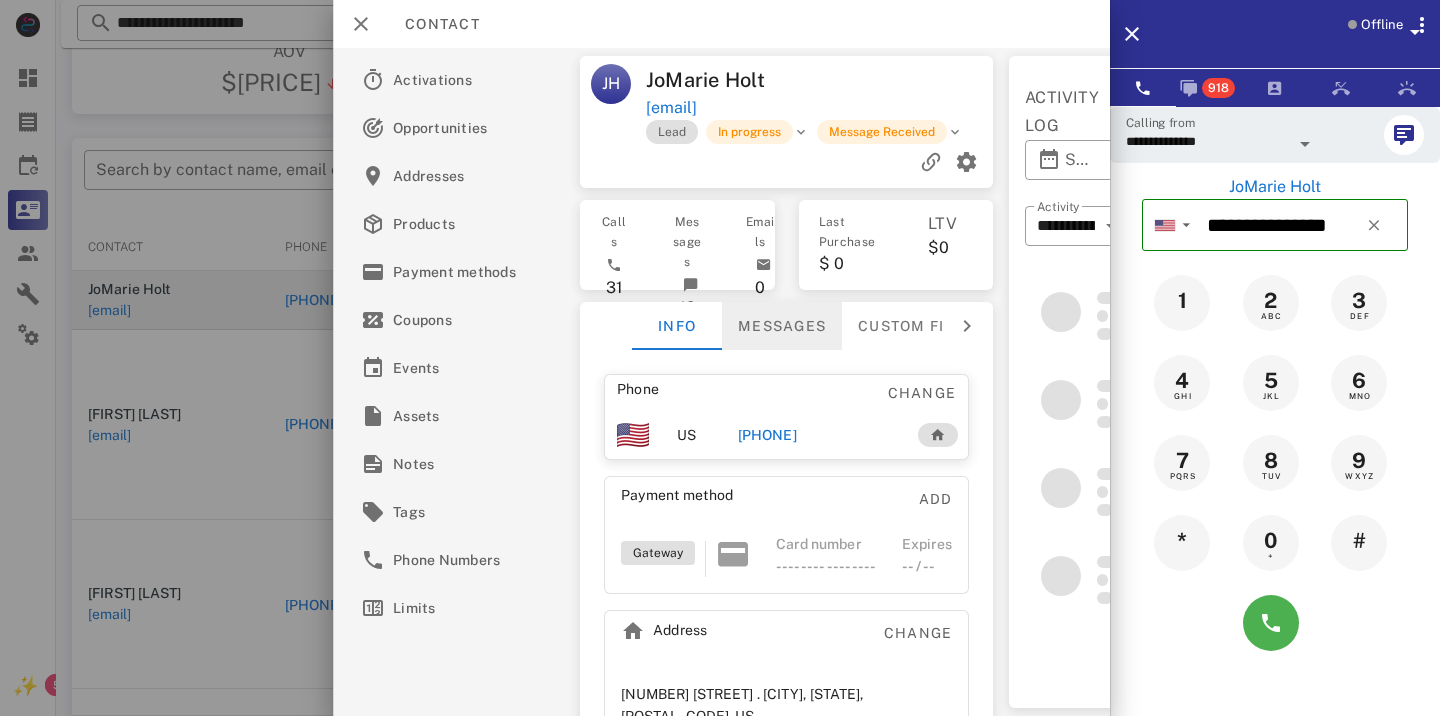 click on "Messages" at bounding box center (782, 326) 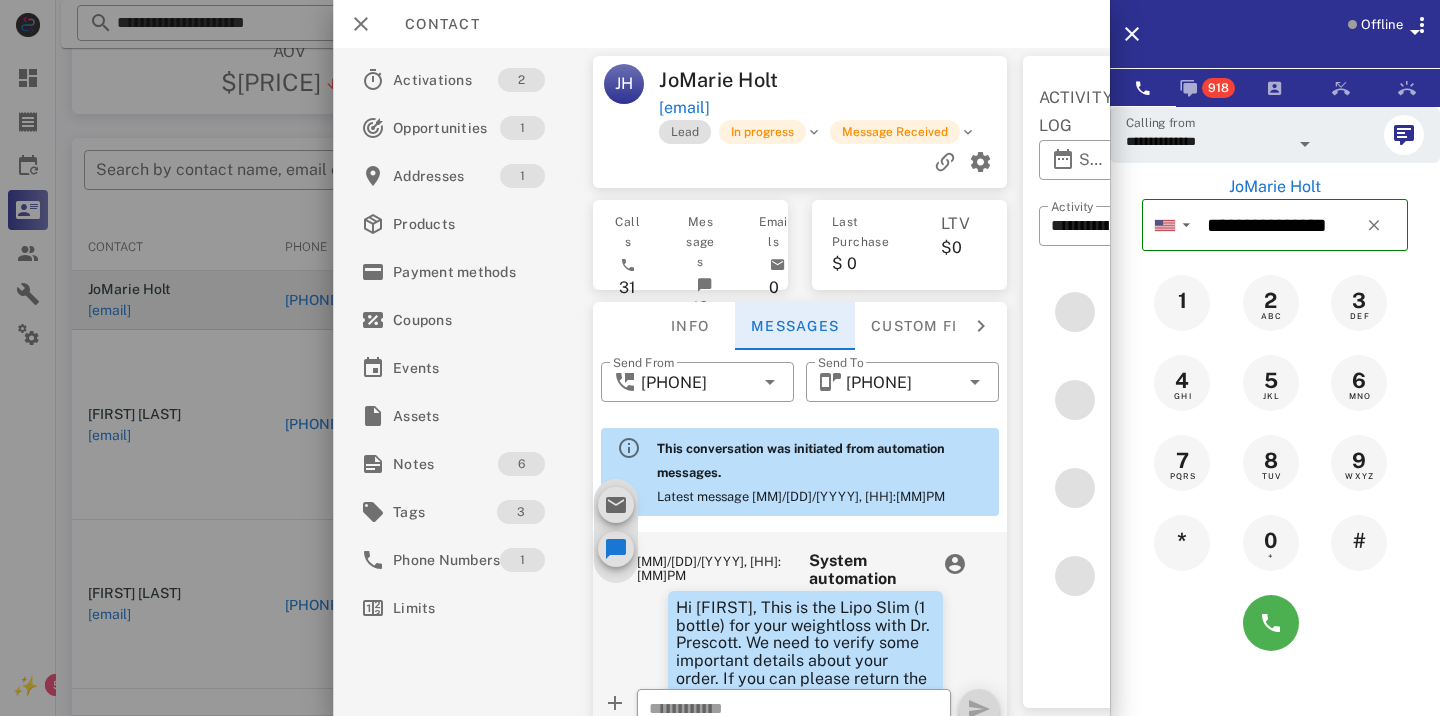 scroll, scrollTop: 2179, scrollLeft: 0, axis: vertical 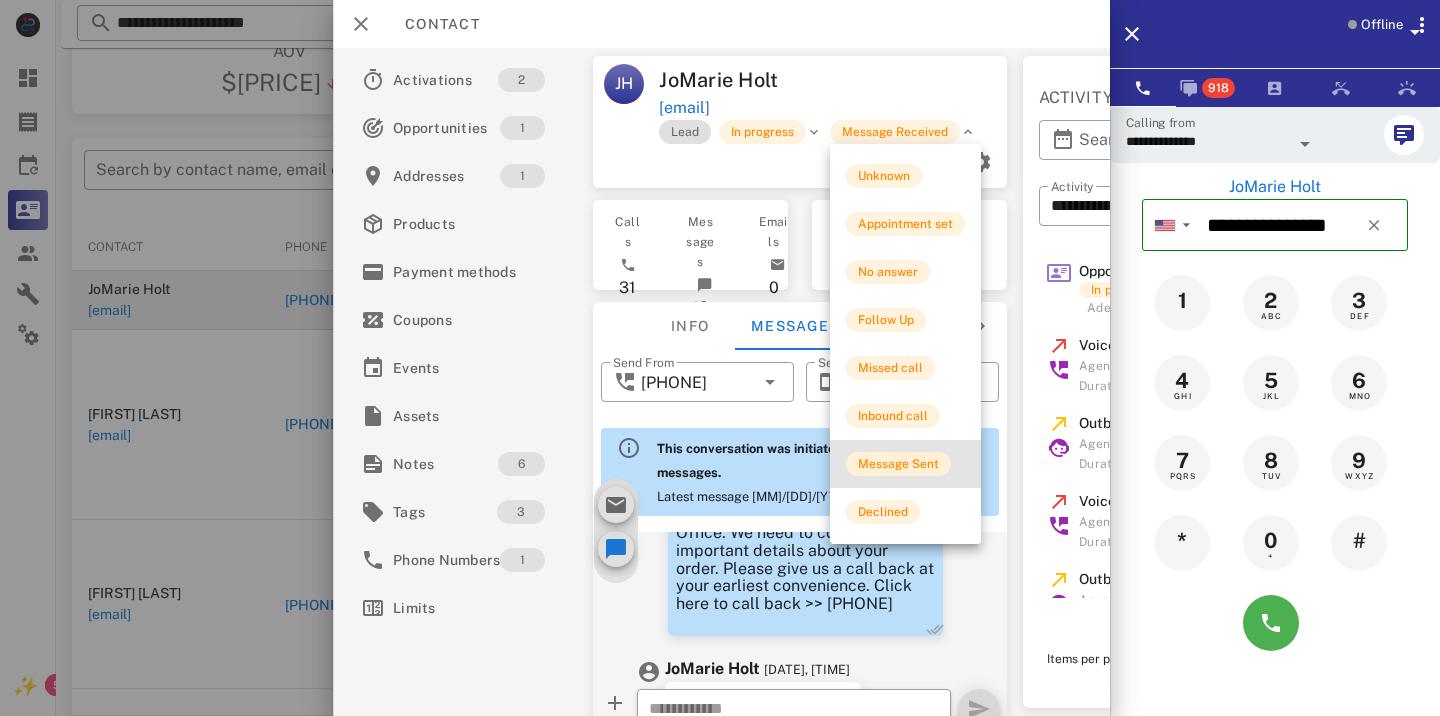 click on "Message Sent" at bounding box center [898, 464] 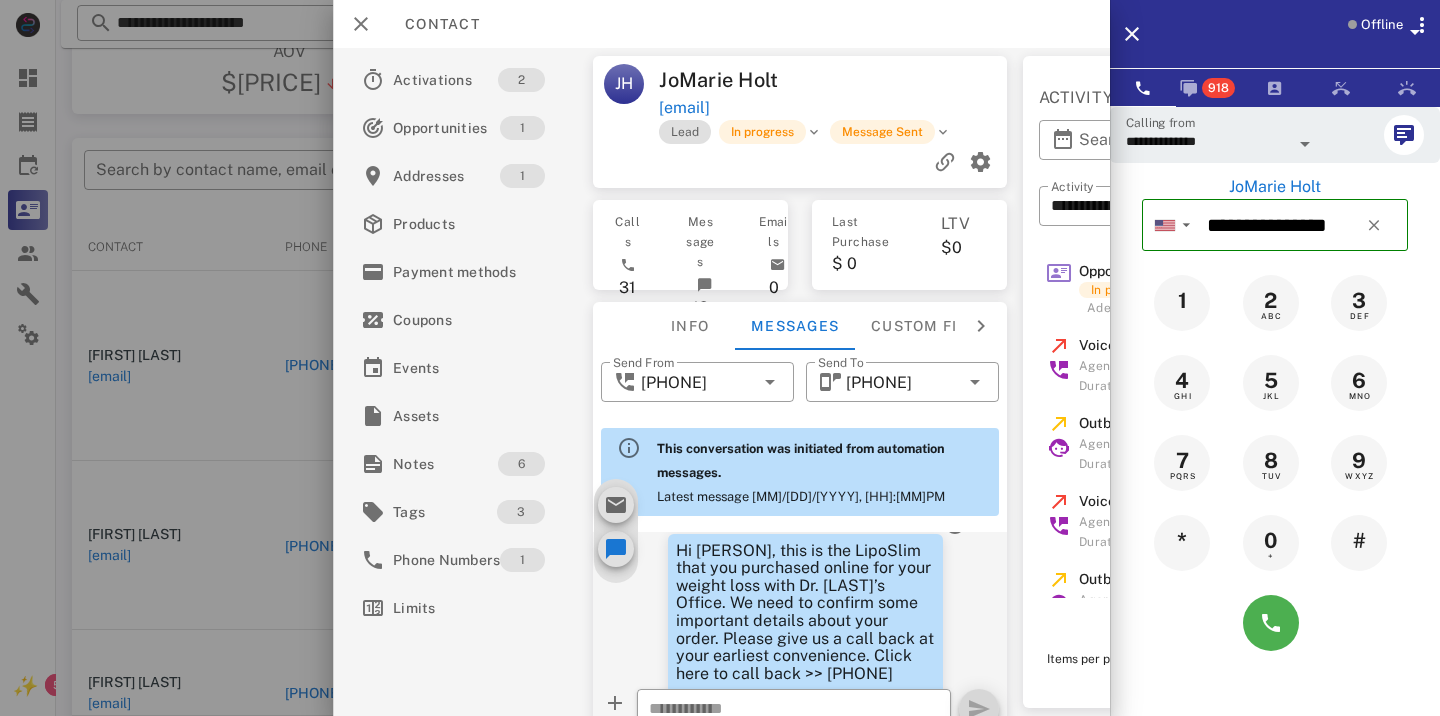scroll, scrollTop: 2094, scrollLeft: 0, axis: vertical 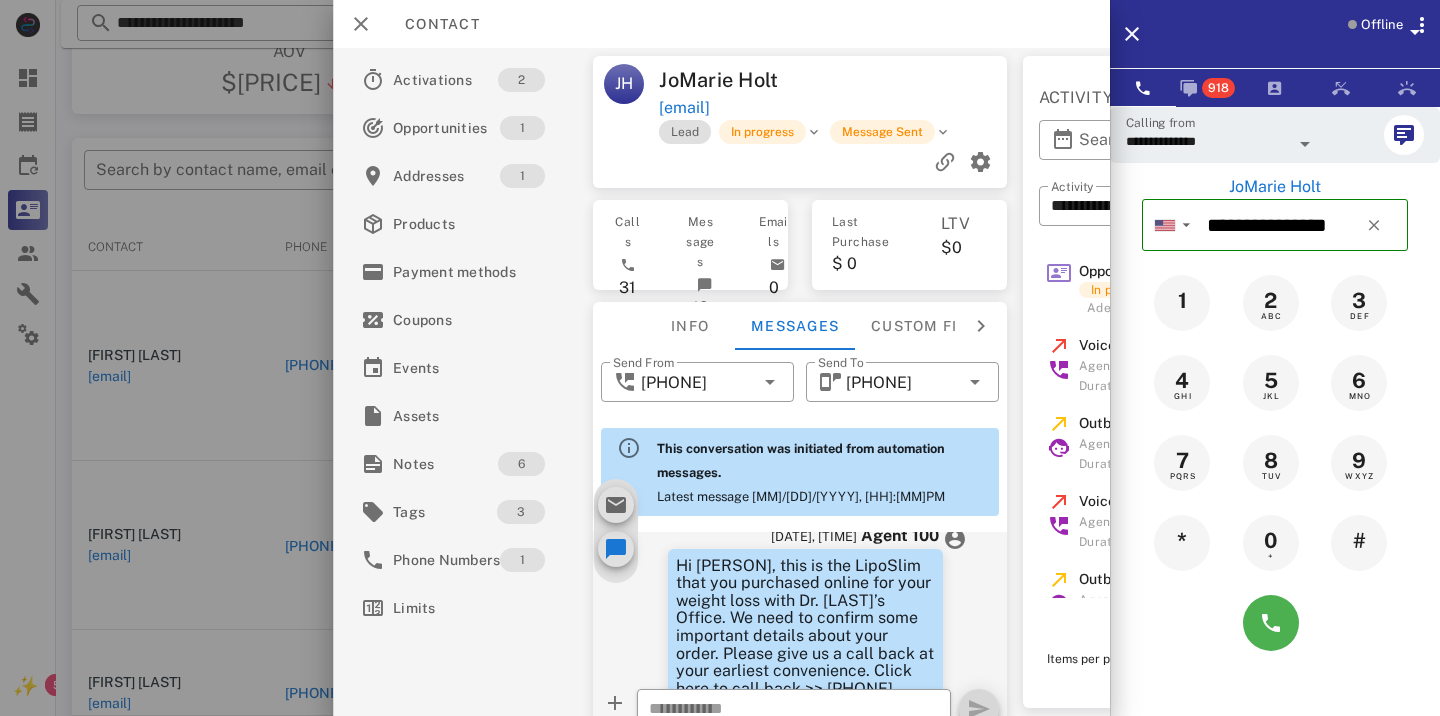 click on "Activations  2  Opportunities  1  Addresses  1  Products Payment methods Coupons Events Assets Notes  6  Tags  3  Phone Numbers  1  Limits JH [PERSON] [LAST]  [EMAIL]   Lead   In progress   Message Sent   Calls   31   Messages   12   Emails   0   Last Purchase   $ 0      LTV   $0   Info   Messages   Custom fields   Phone   Change   US   [PHONE]   Payment method   Add  Gateway  Card number  ---- ---- ---- ----  Expires  -- / --  Address   Change   [NUMBER] [STREET] .
[CITY], [STATE], [POSTAL_CODE].
US   ​ Send From [PHONE] ​ Send To [PHONE]  This conversation was initiated from automation messages.  Latest message [DATE], [TIME] [DATE], [TIME] System automation  Hi  [PERSON], This is the Lipo Slim (1 bottle) for your weightloss with Dr. [LAST]. We need to verify some important details about your order. If you can please return the call at your earliest convenience. Otherwise we will try back at another time. The phone number is [PHONE]. Thank you have a great day.  ​ 0 /" at bounding box center [721, 382] 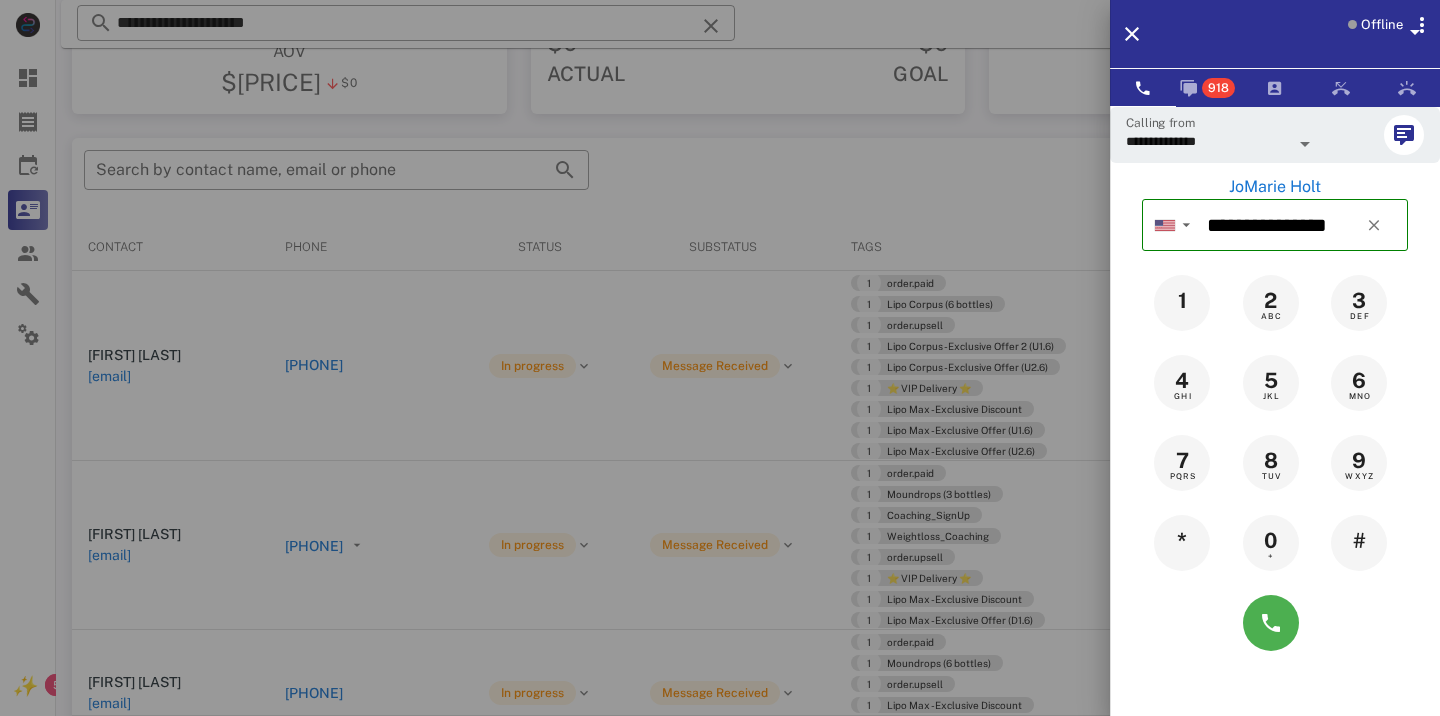 click at bounding box center [720, 358] 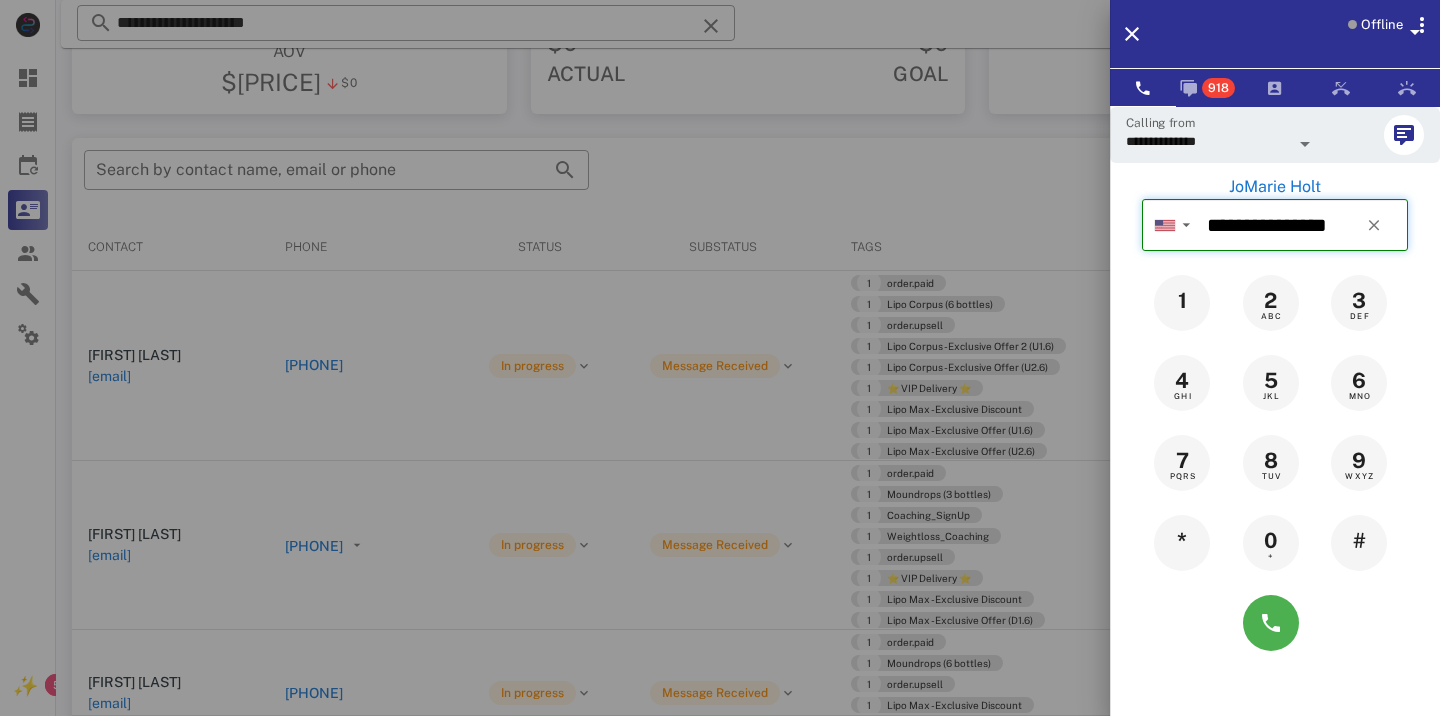 type 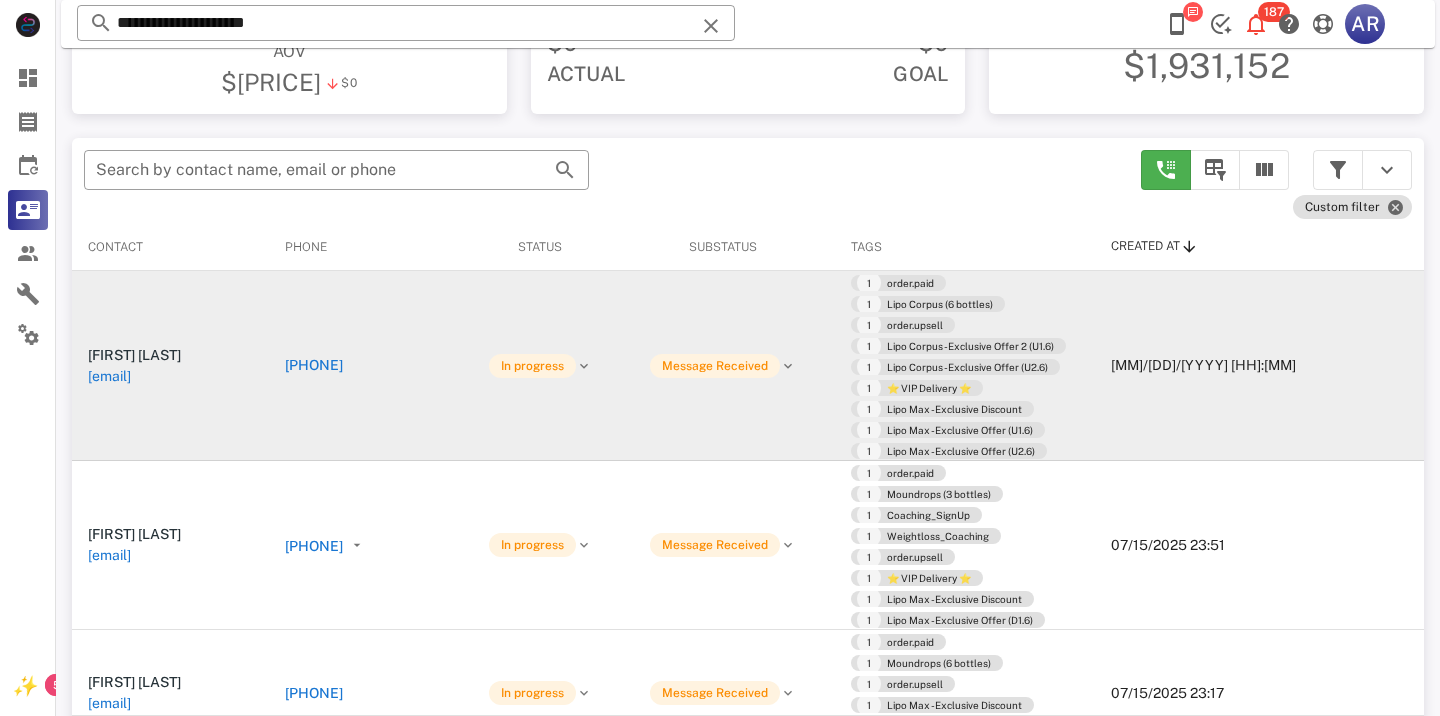 click on "[PHONE]" at bounding box center (314, 365) 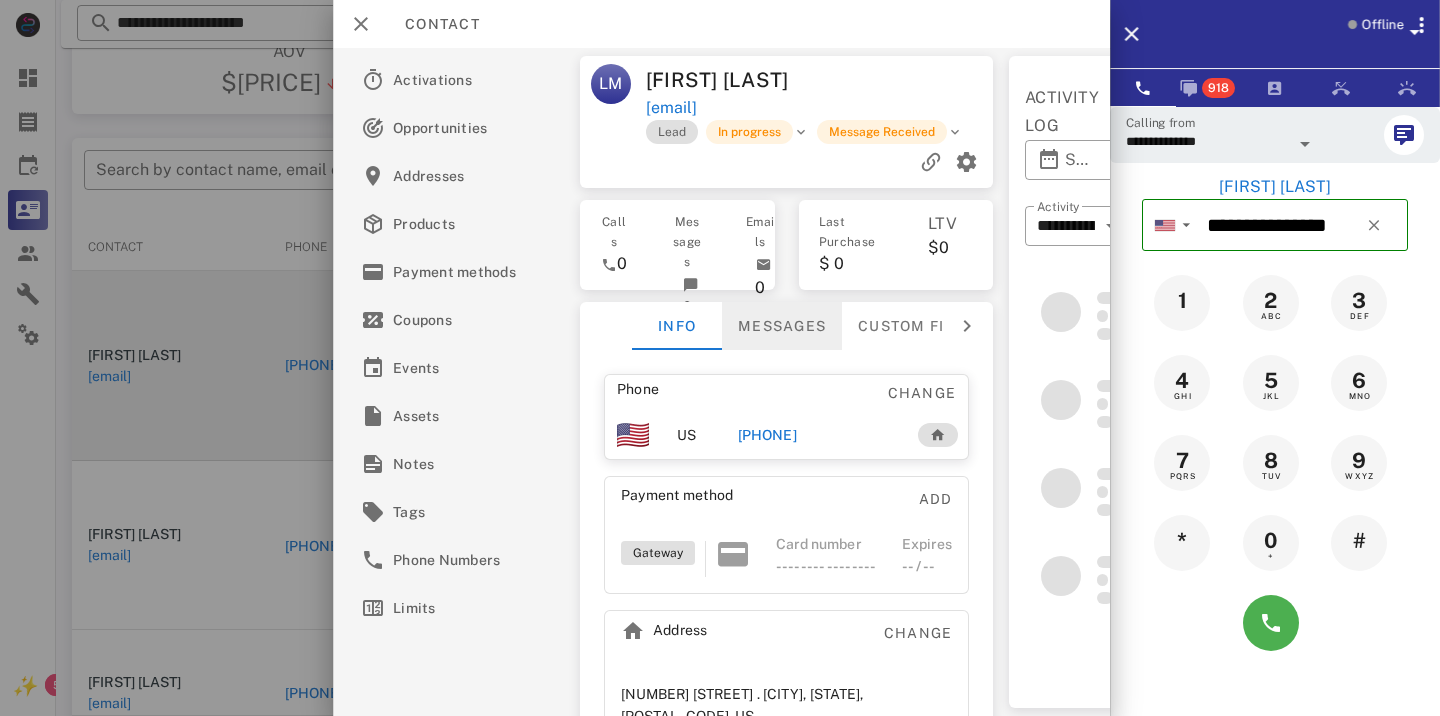click on "Messages" at bounding box center (782, 326) 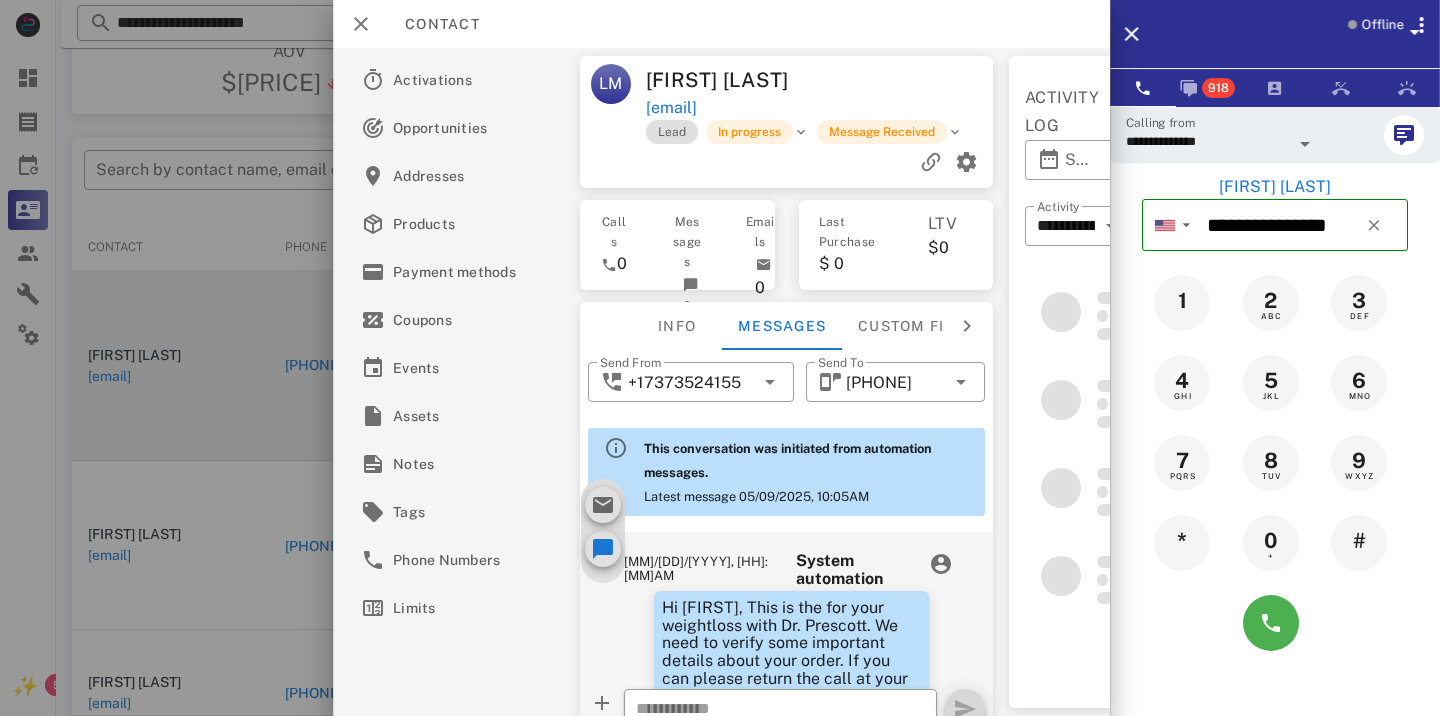 scroll, scrollTop: 754, scrollLeft: 0, axis: vertical 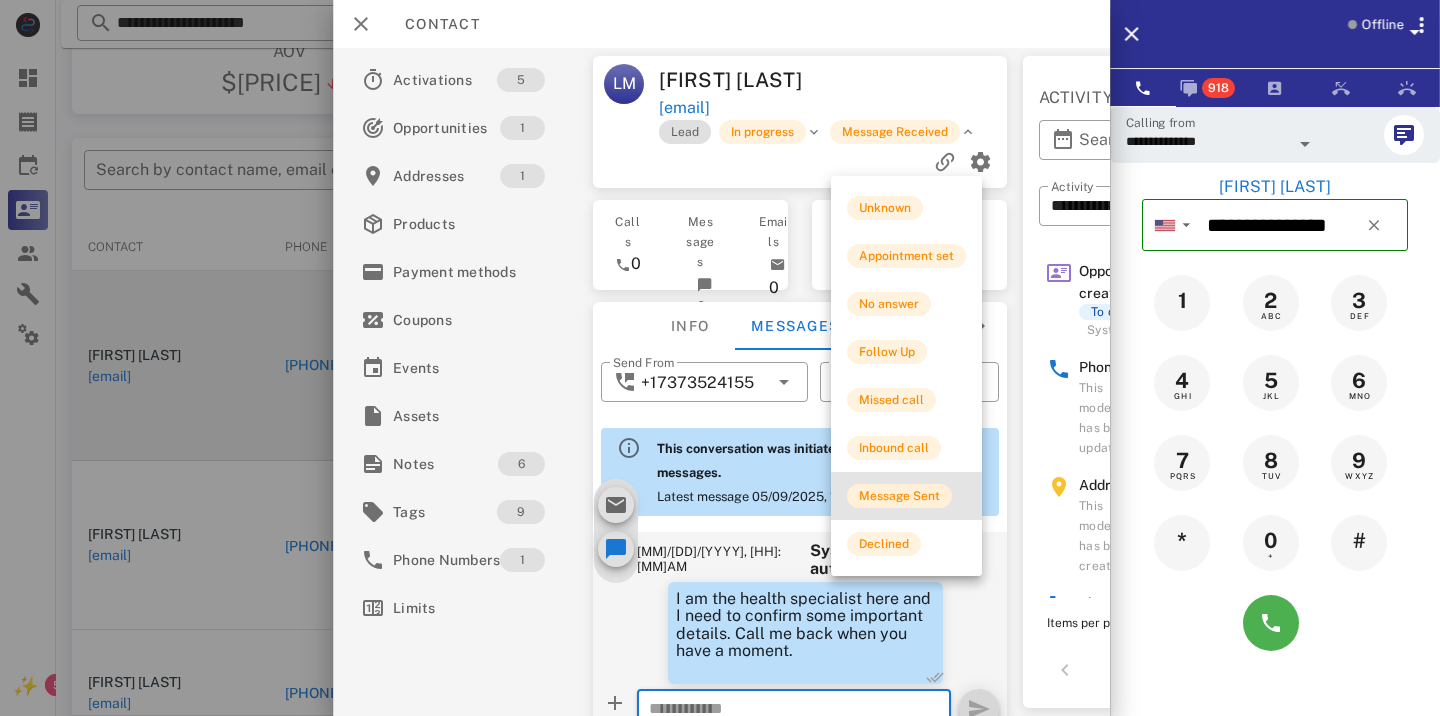 click on "Message Sent" at bounding box center [899, 496] 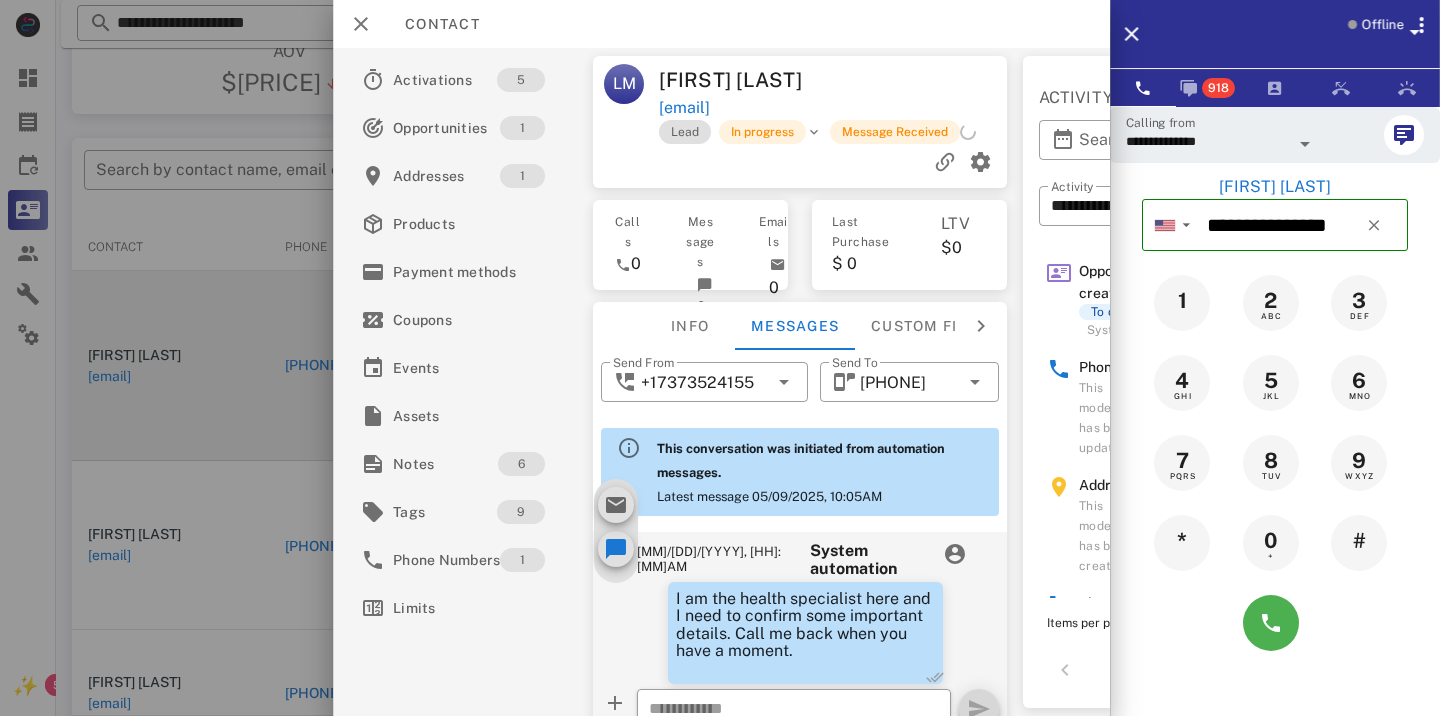 click at bounding box center [720, 358] 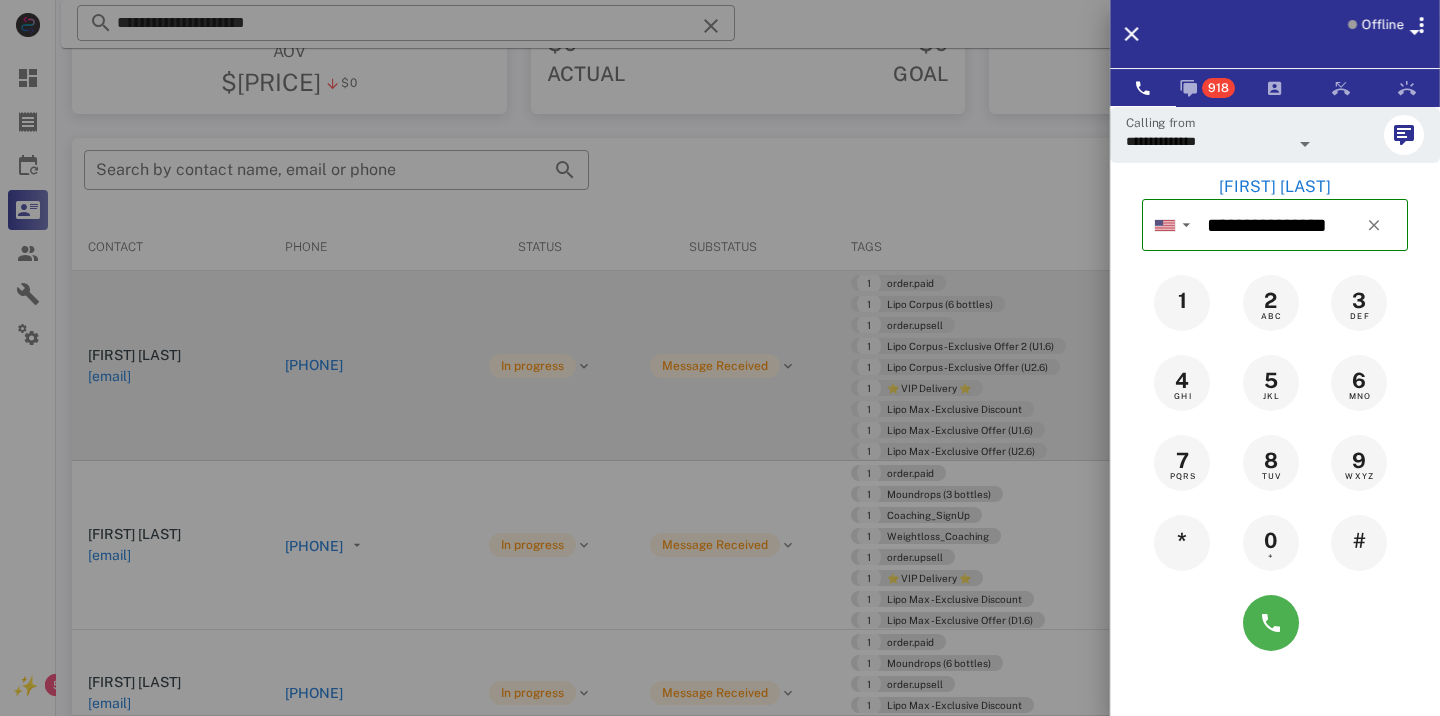 click at bounding box center [720, 358] 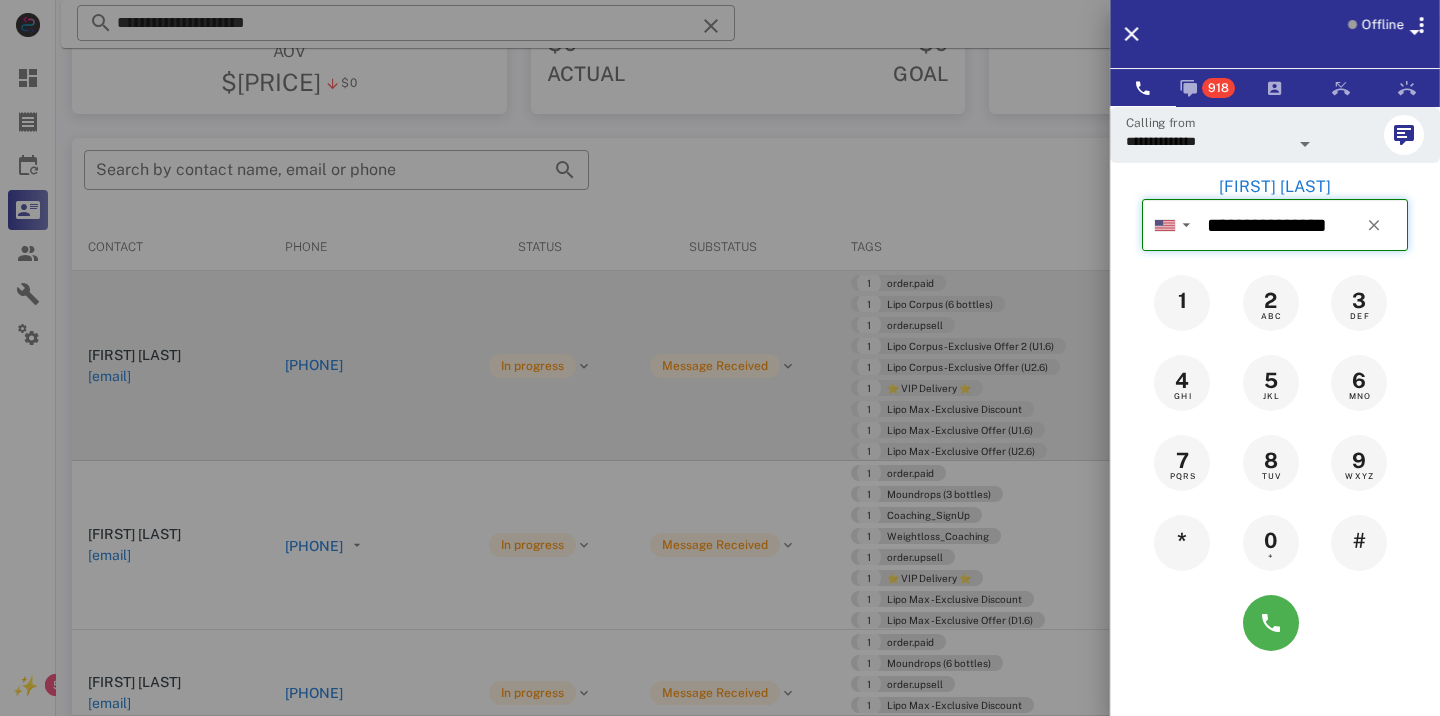 type 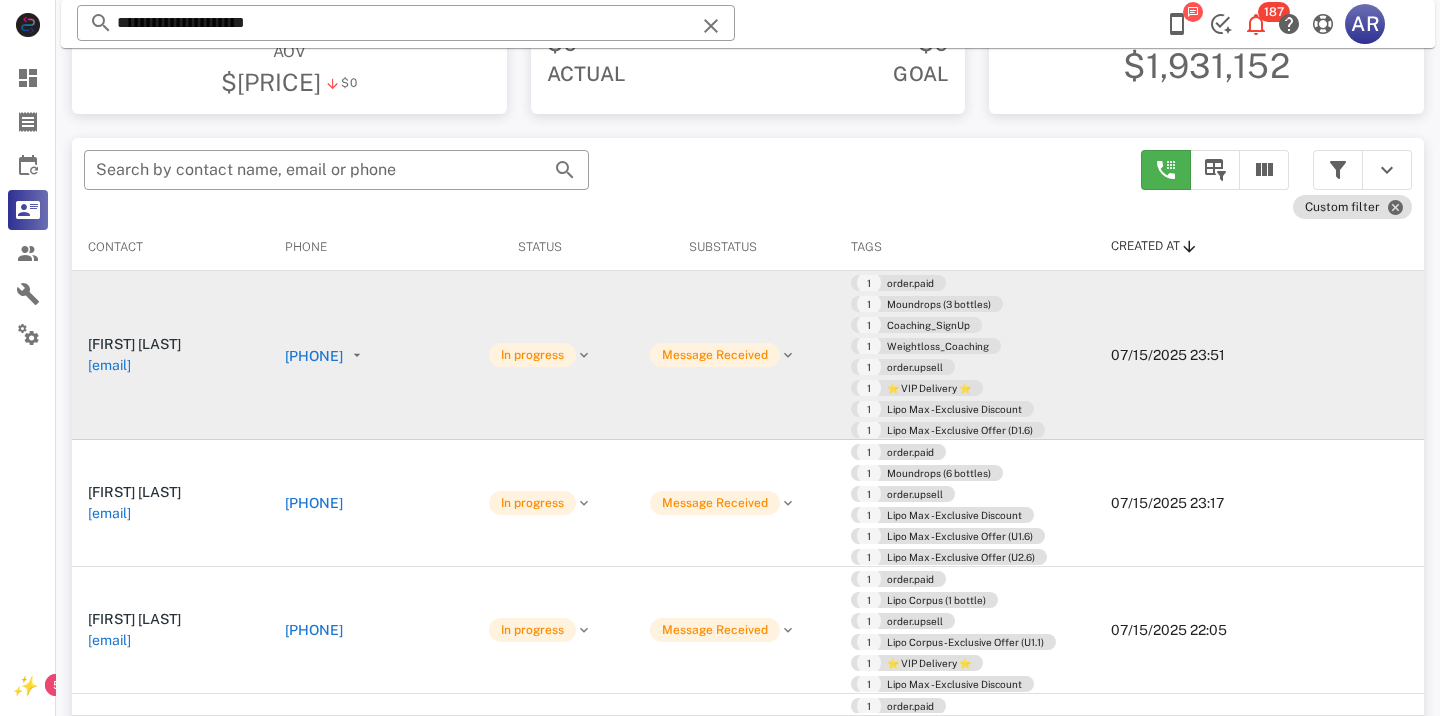 click on "[PHONE]" at bounding box center (314, 356) 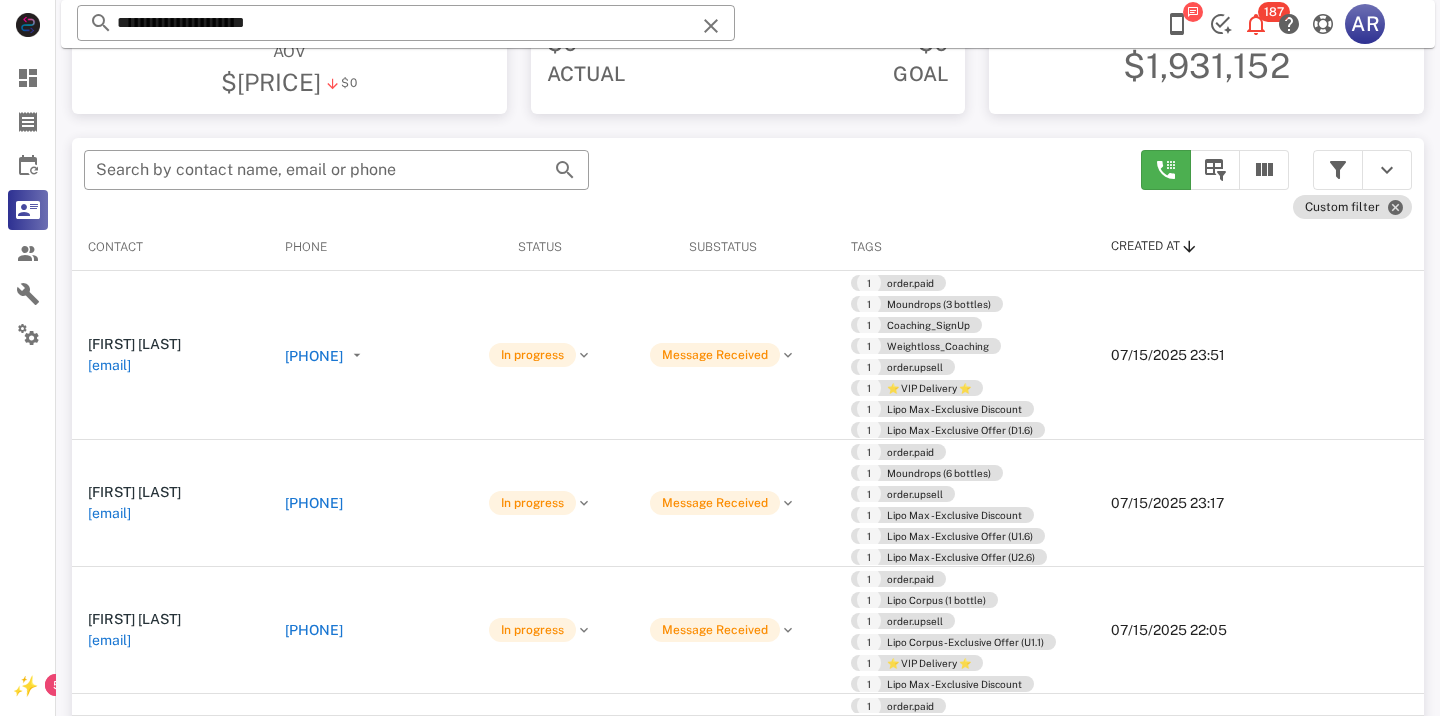 type on "**********" 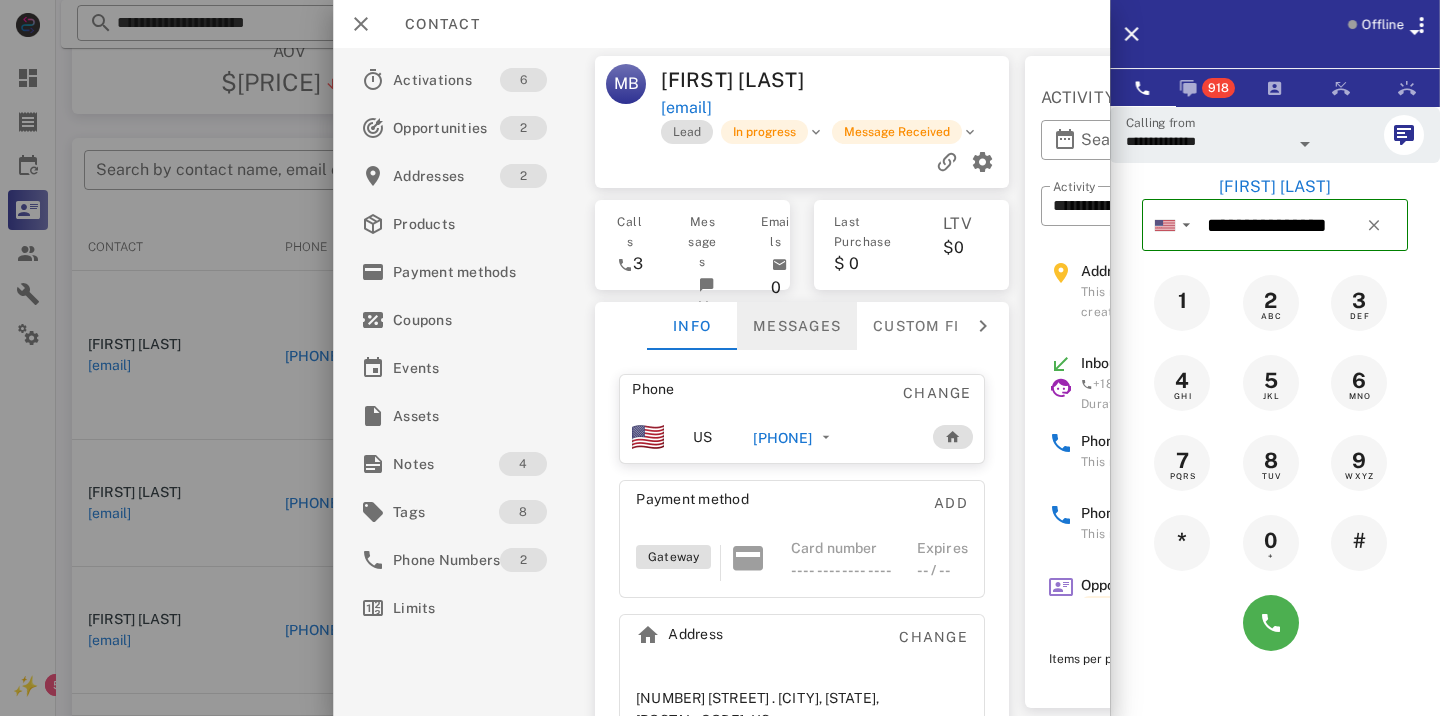 click on "Messages" at bounding box center (797, 326) 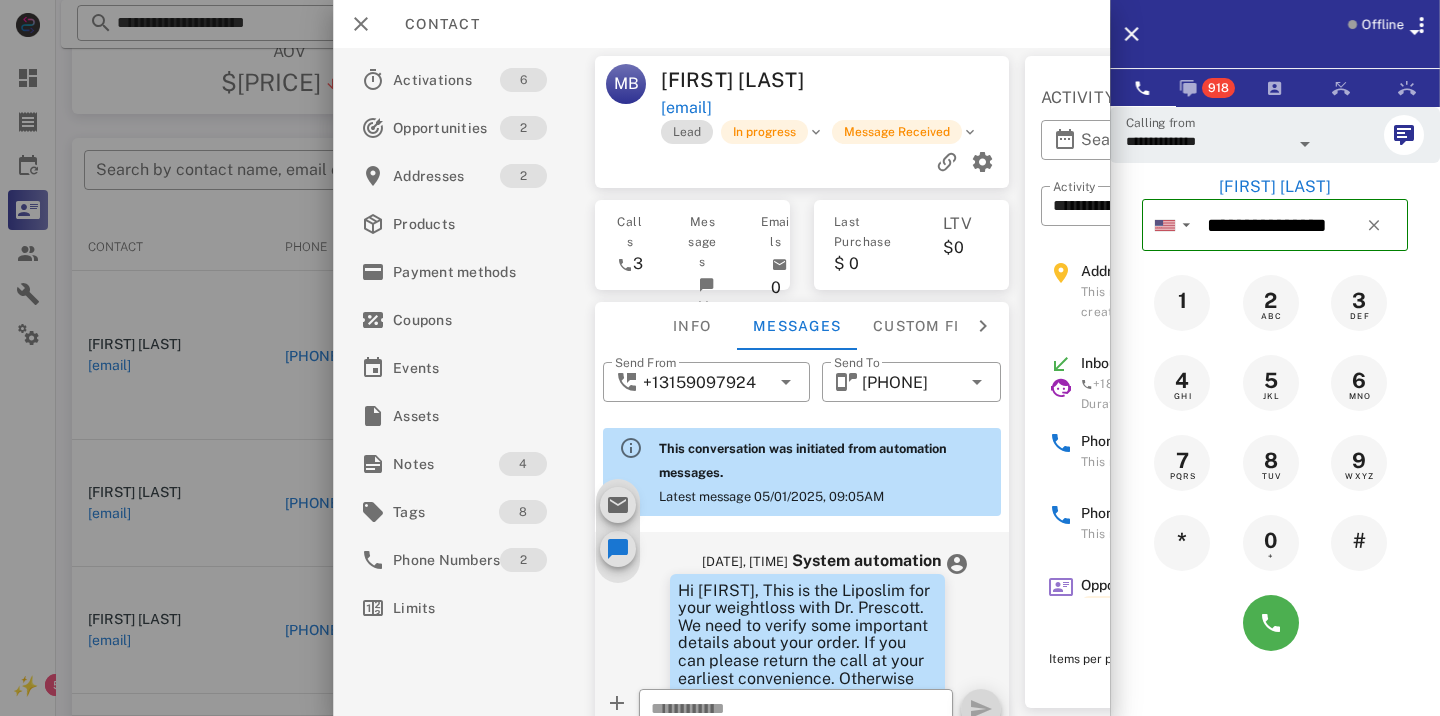 scroll, scrollTop: 1661, scrollLeft: 0, axis: vertical 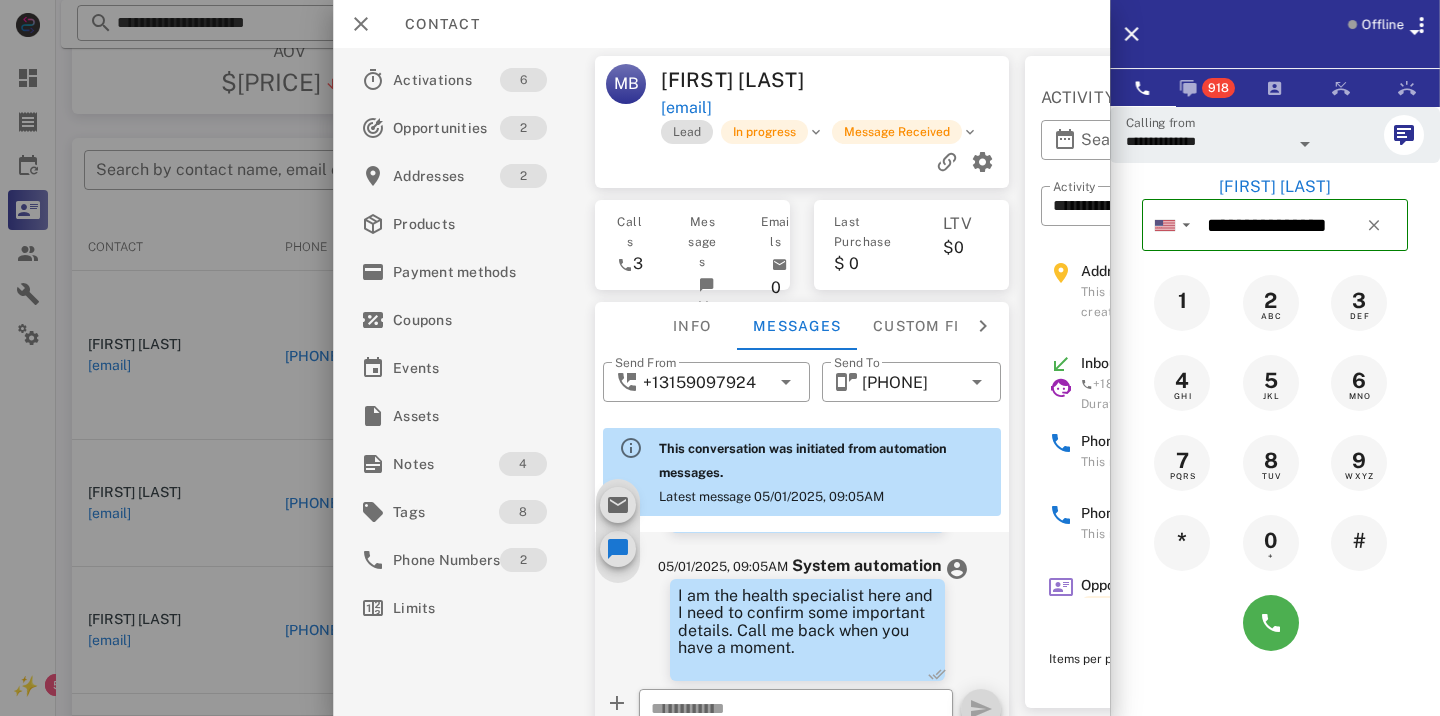click at bounding box center [720, 358] 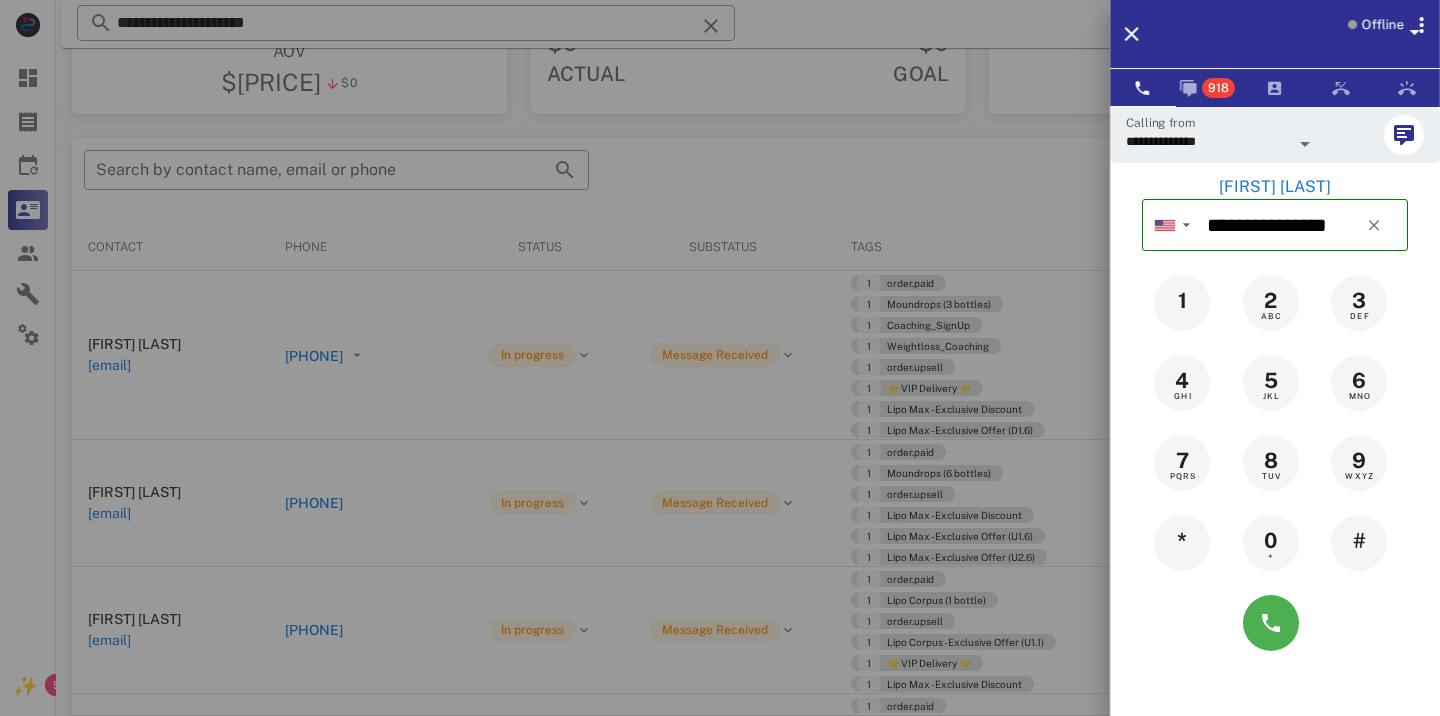 click at bounding box center [720, 358] 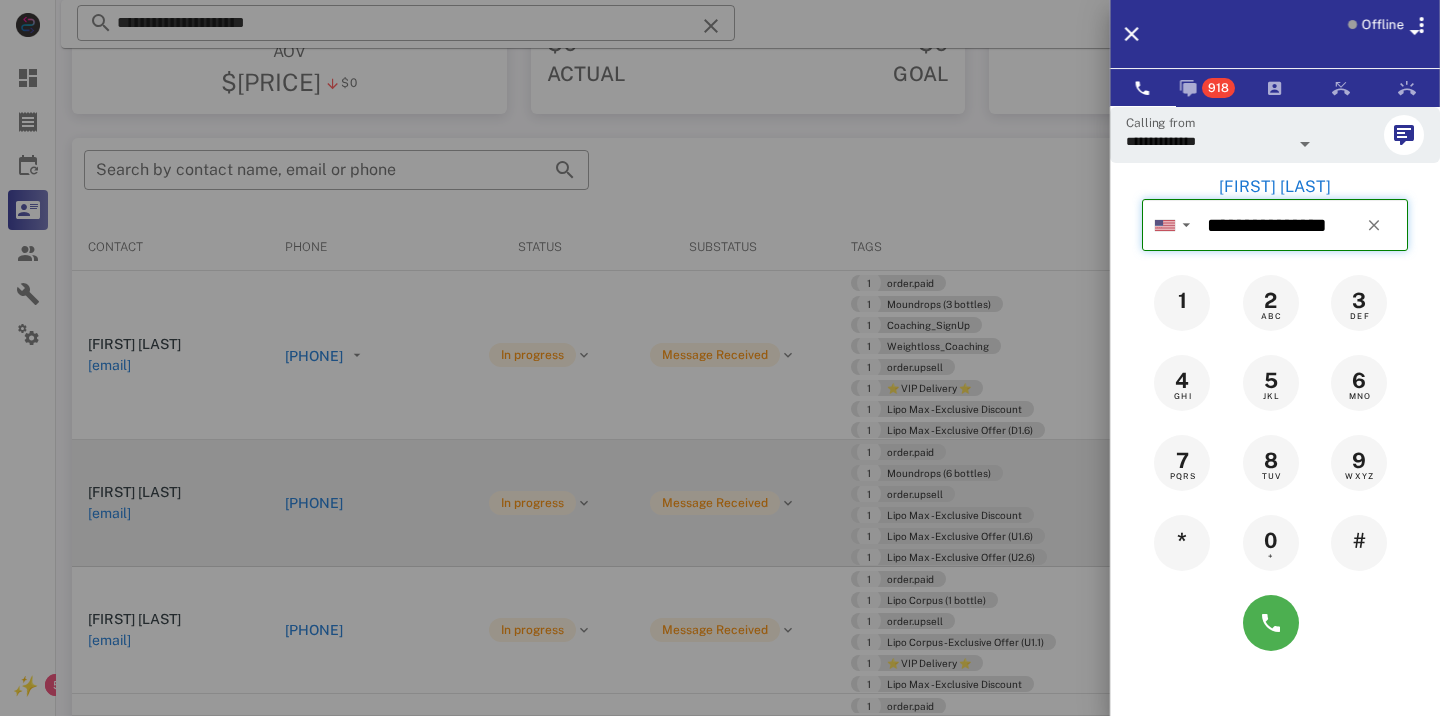 type 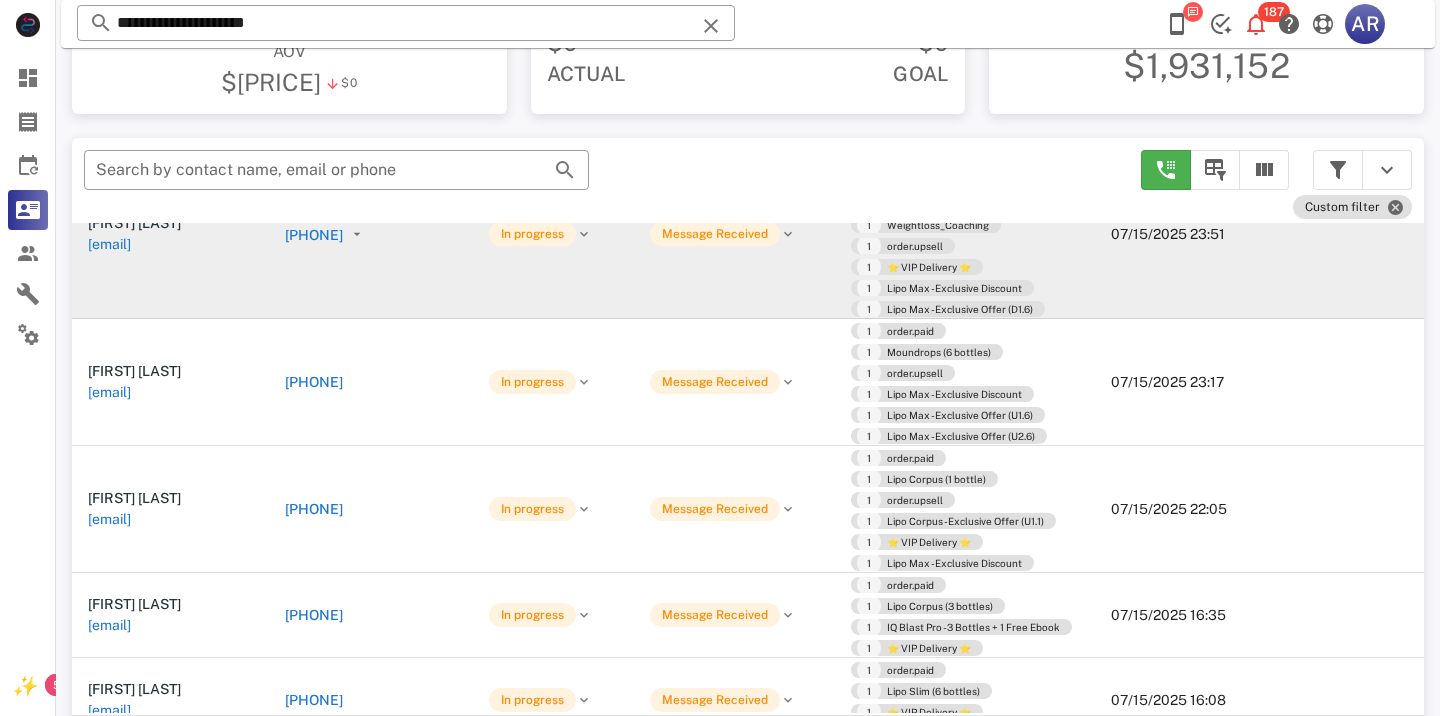 scroll, scrollTop: 137, scrollLeft: 0, axis: vertical 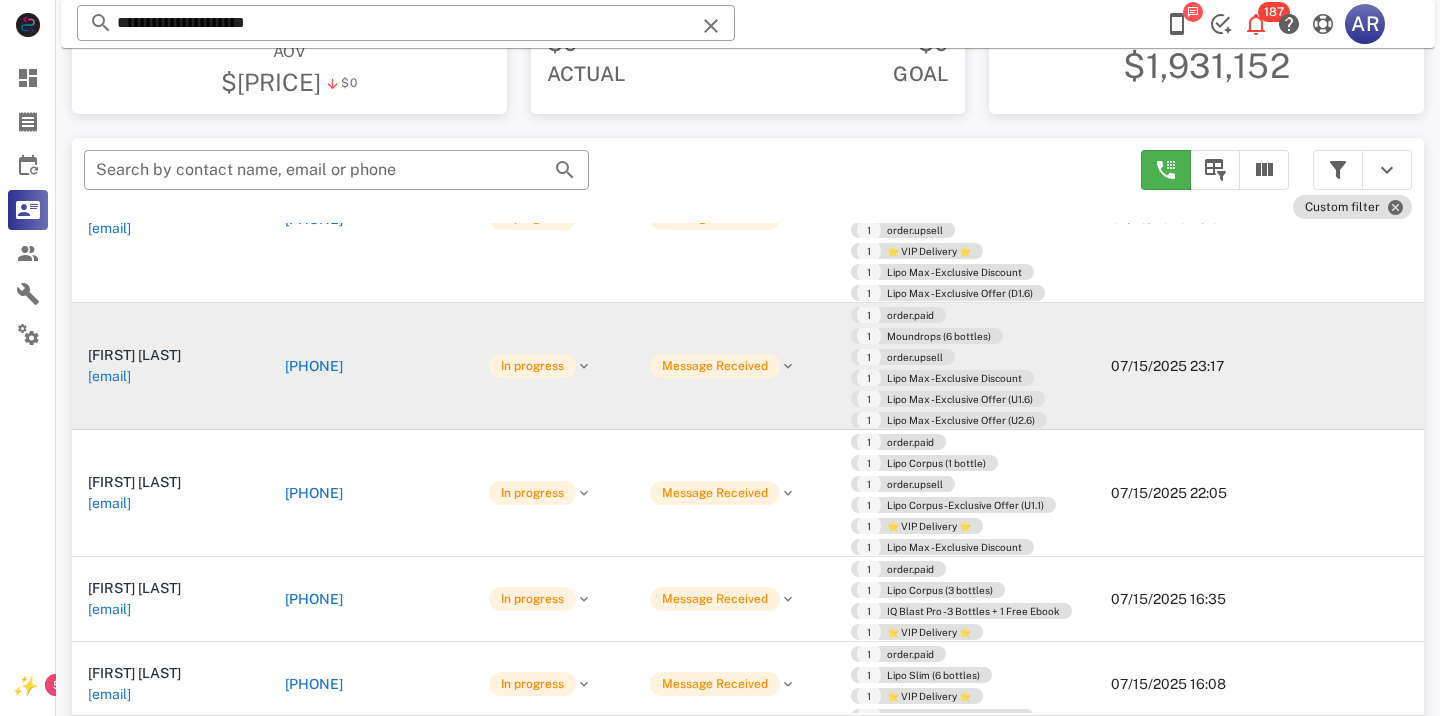 click on "[PHONE]" at bounding box center (314, 366) 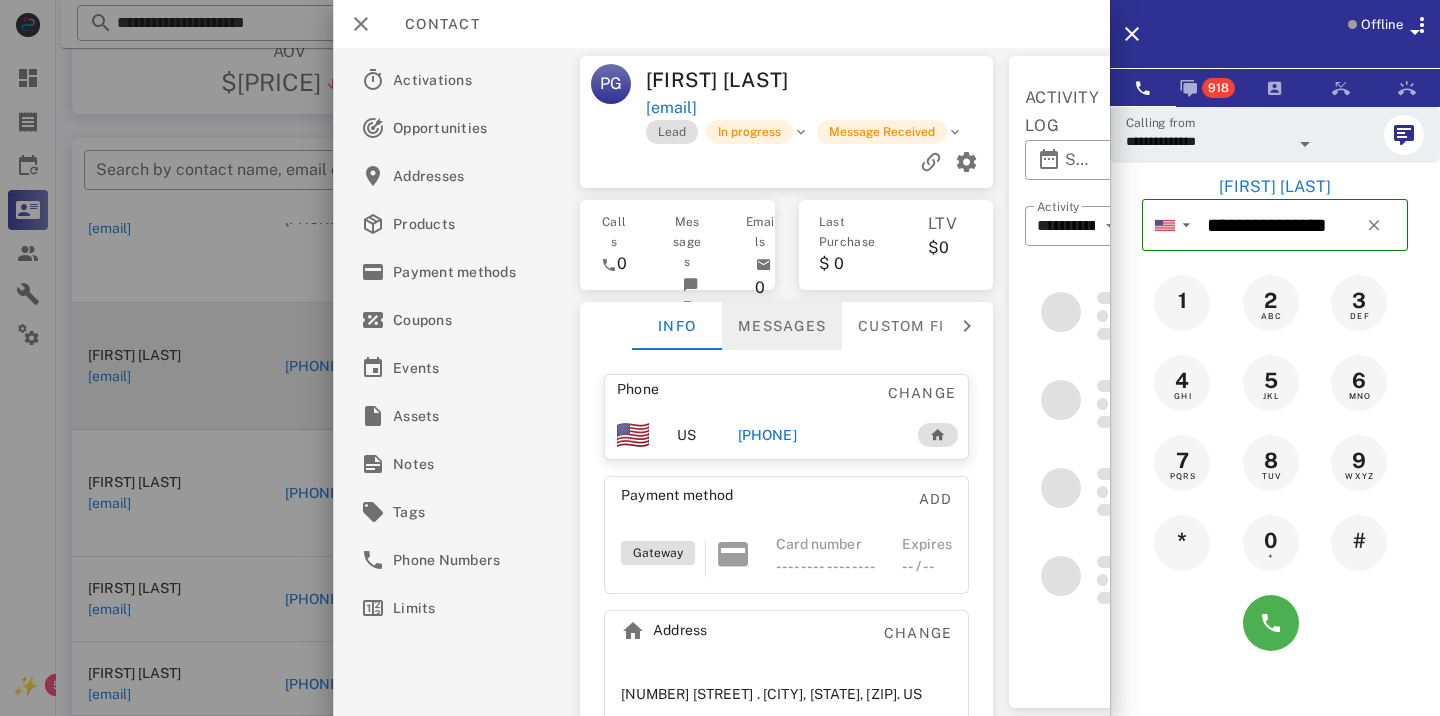 click on "Messages" at bounding box center (782, 326) 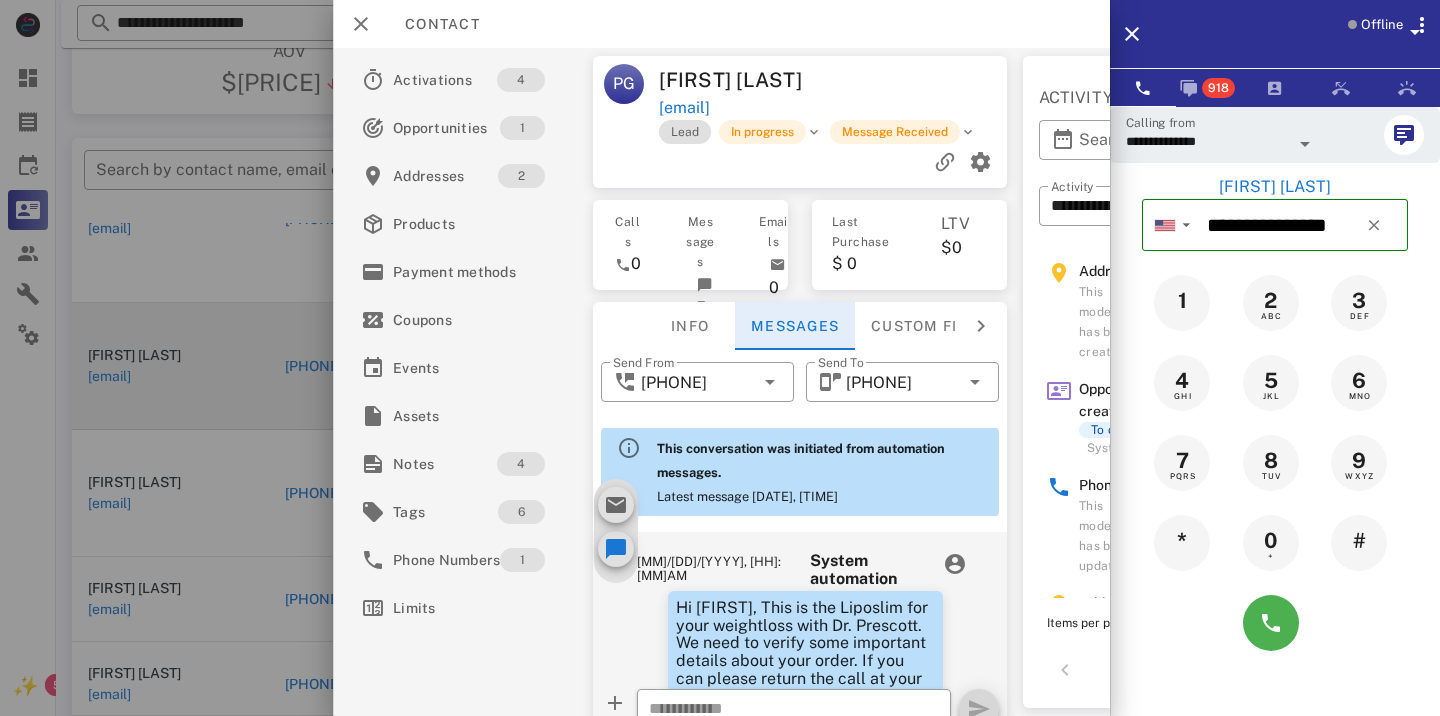 scroll, scrollTop: 736, scrollLeft: 0, axis: vertical 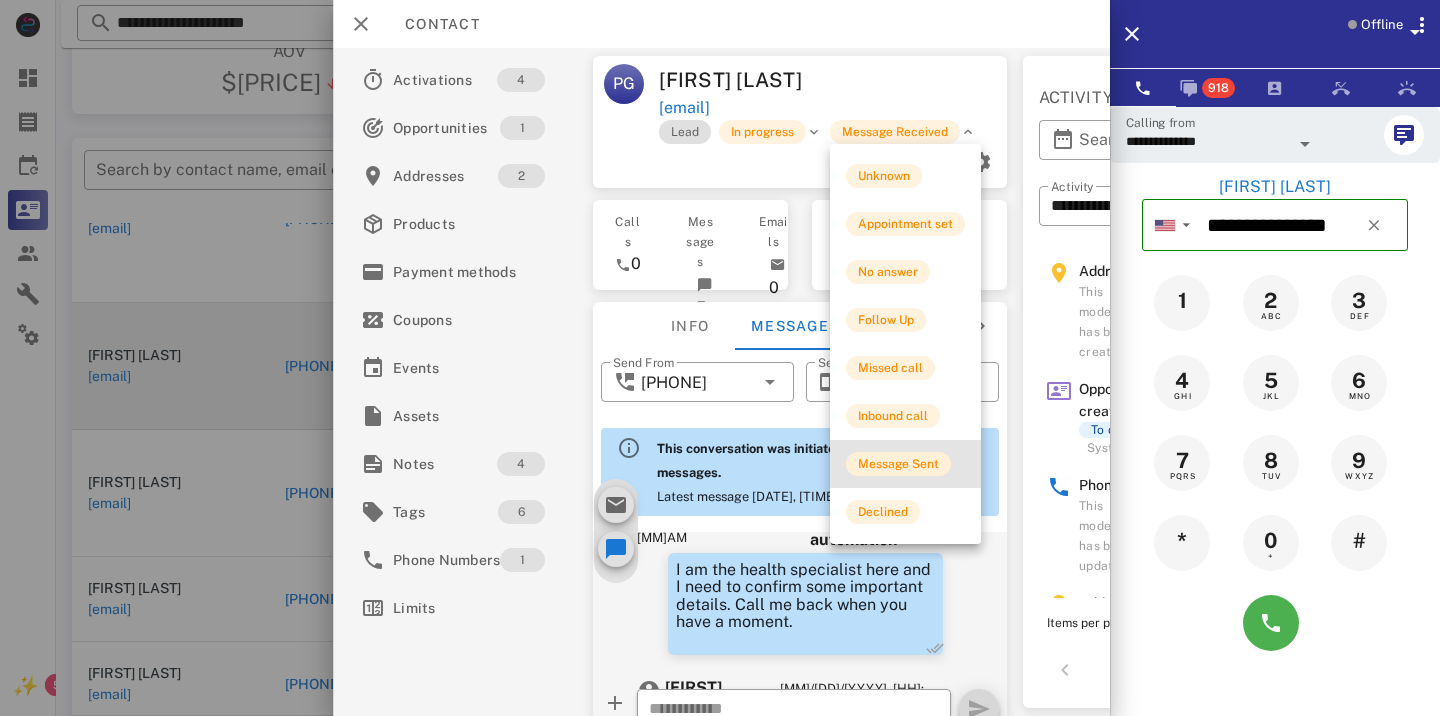 click on "Message Sent" at bounding box center [898, 464] 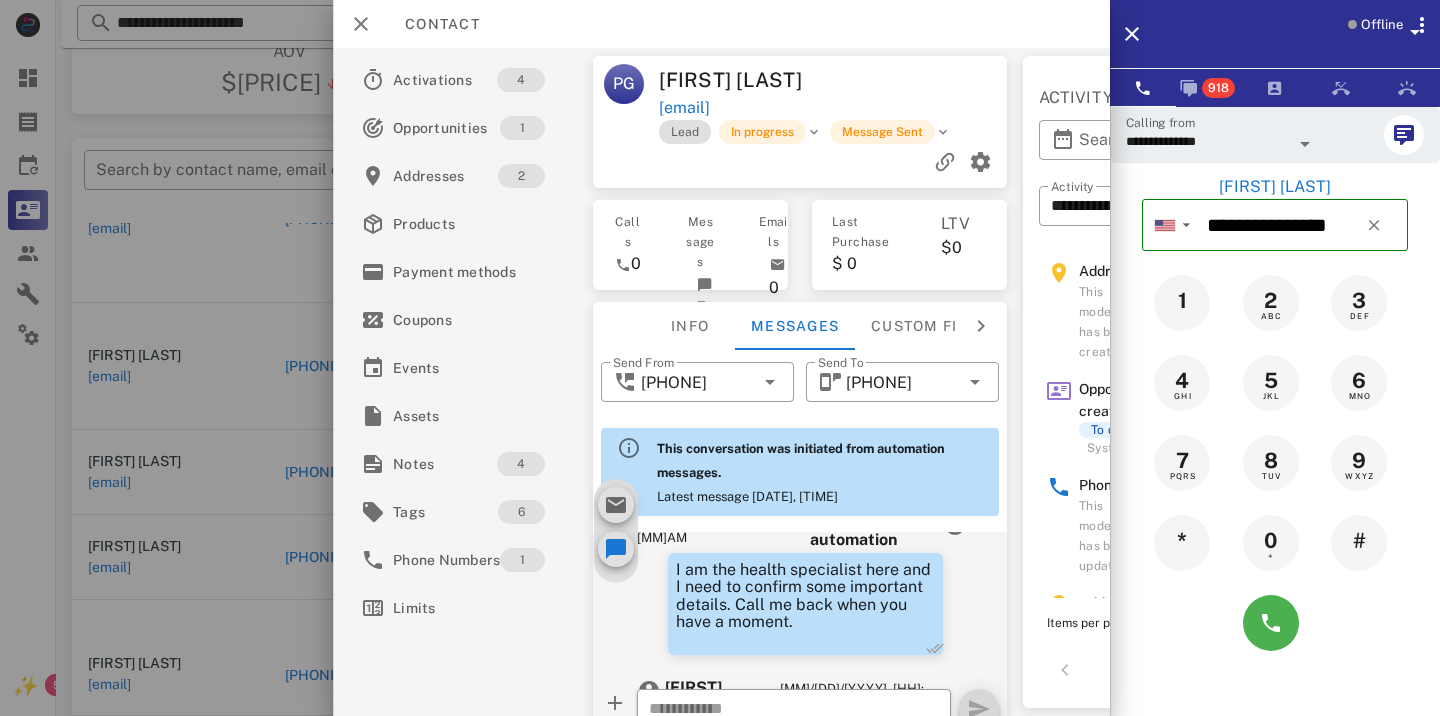 click at bounding box center (720, 358) 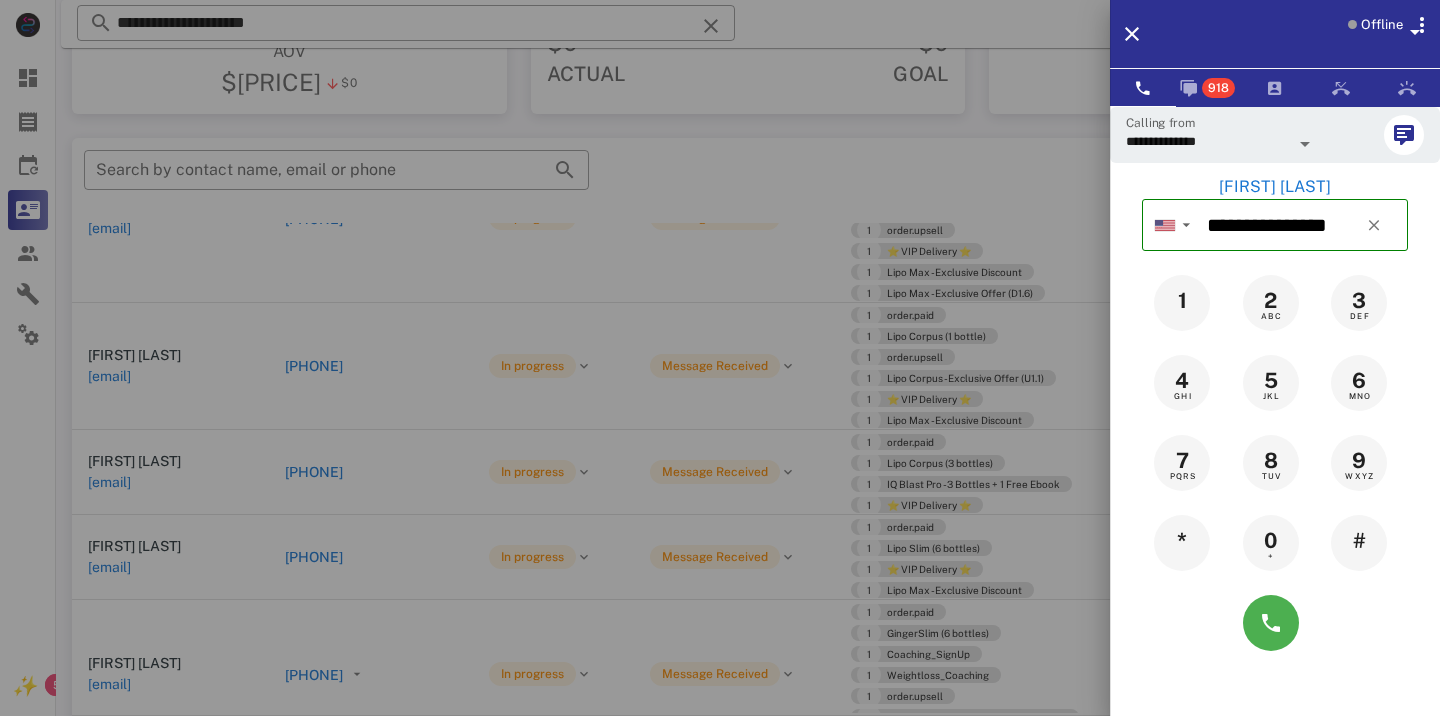 click at bounding box center (720, 358) 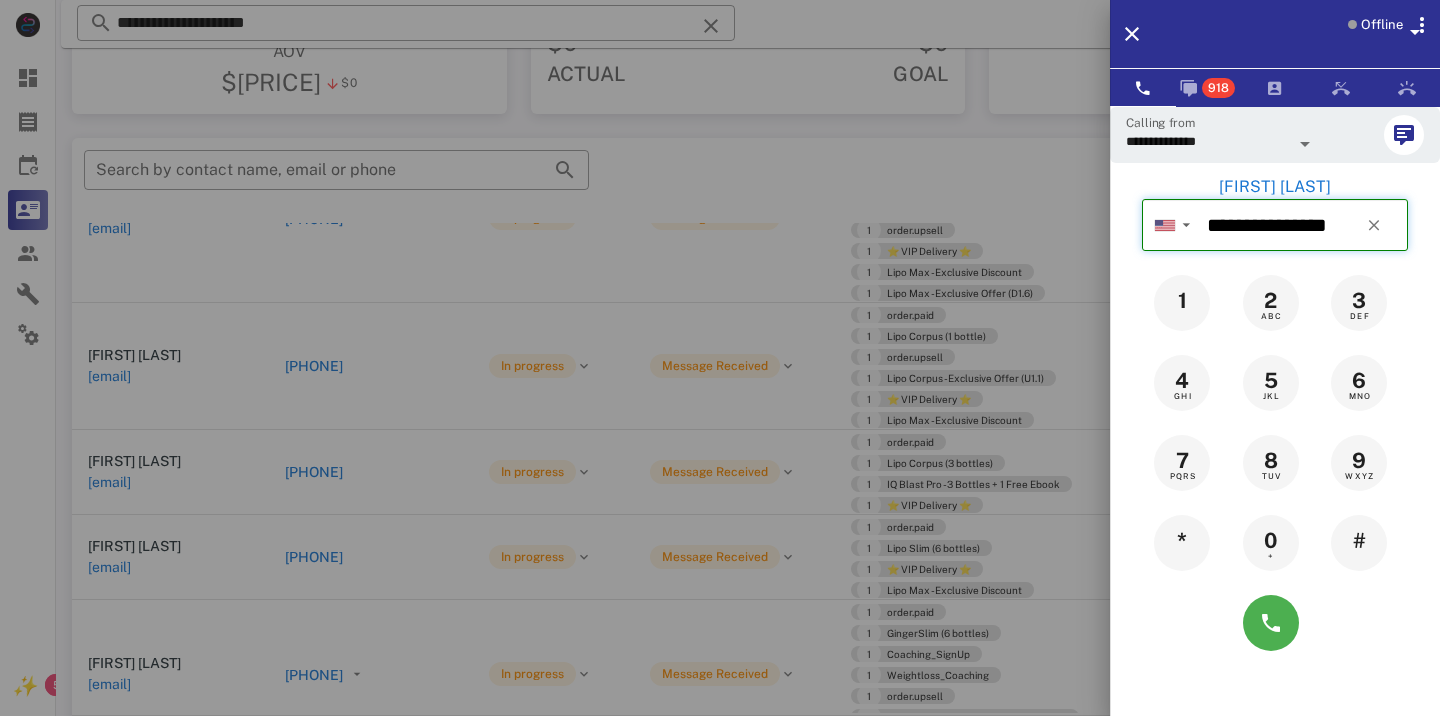 type 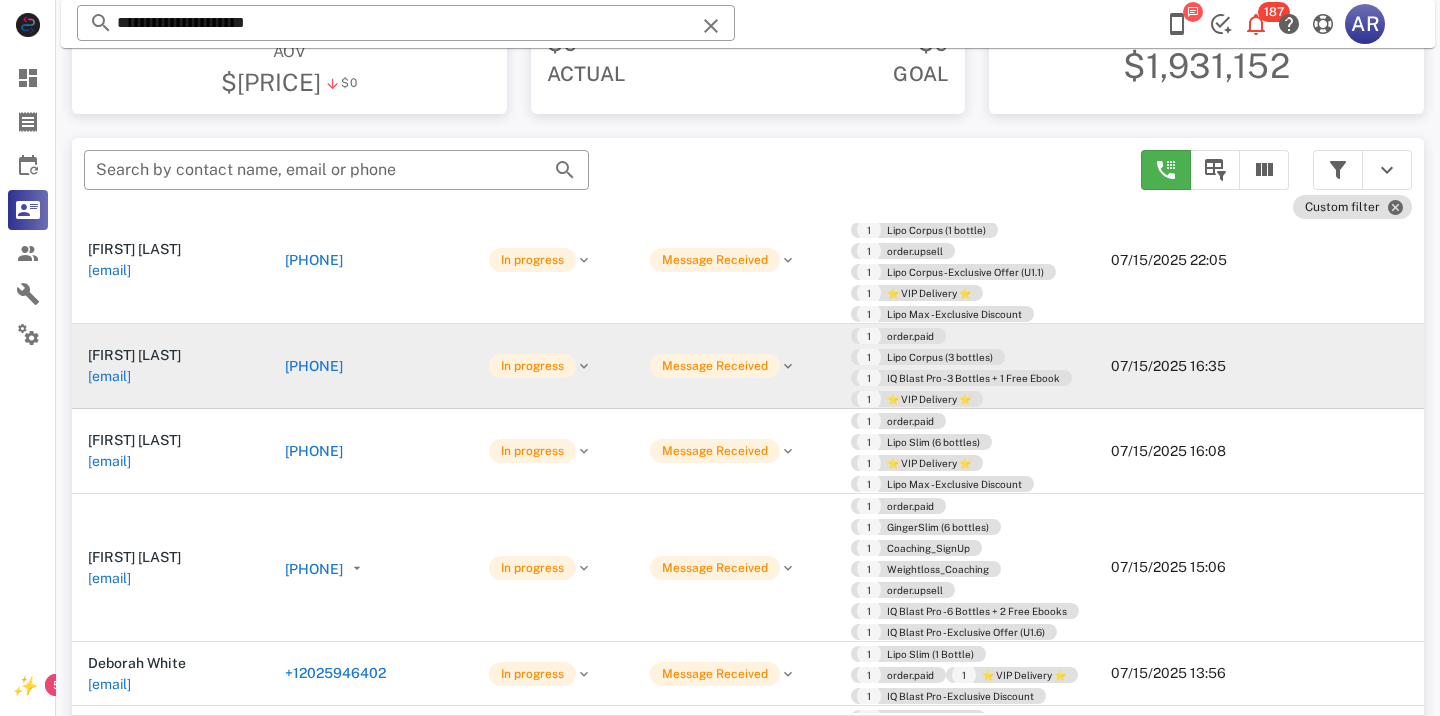 scroll, scrollTop: 234, scrollLeft: 0, axis: vertical 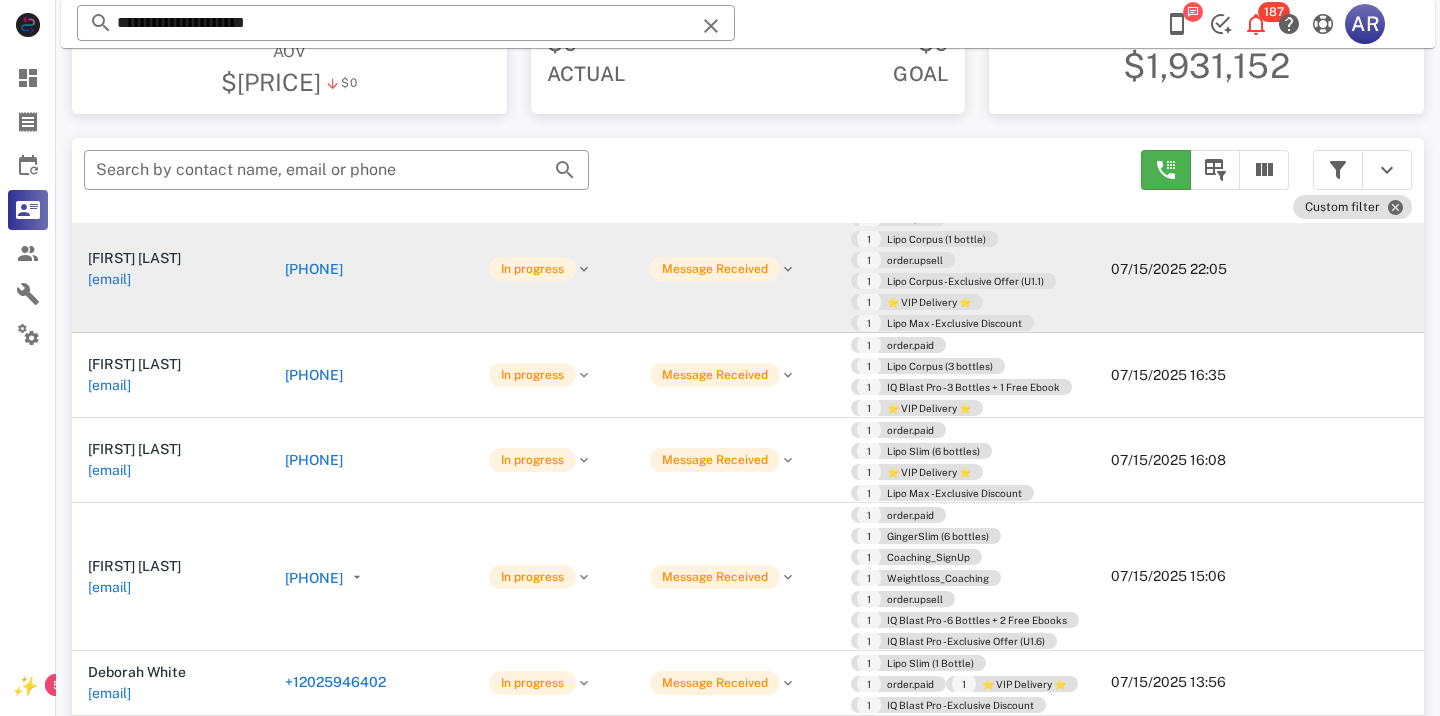 click on "[PHONE]" at bounding box center [314, 269] 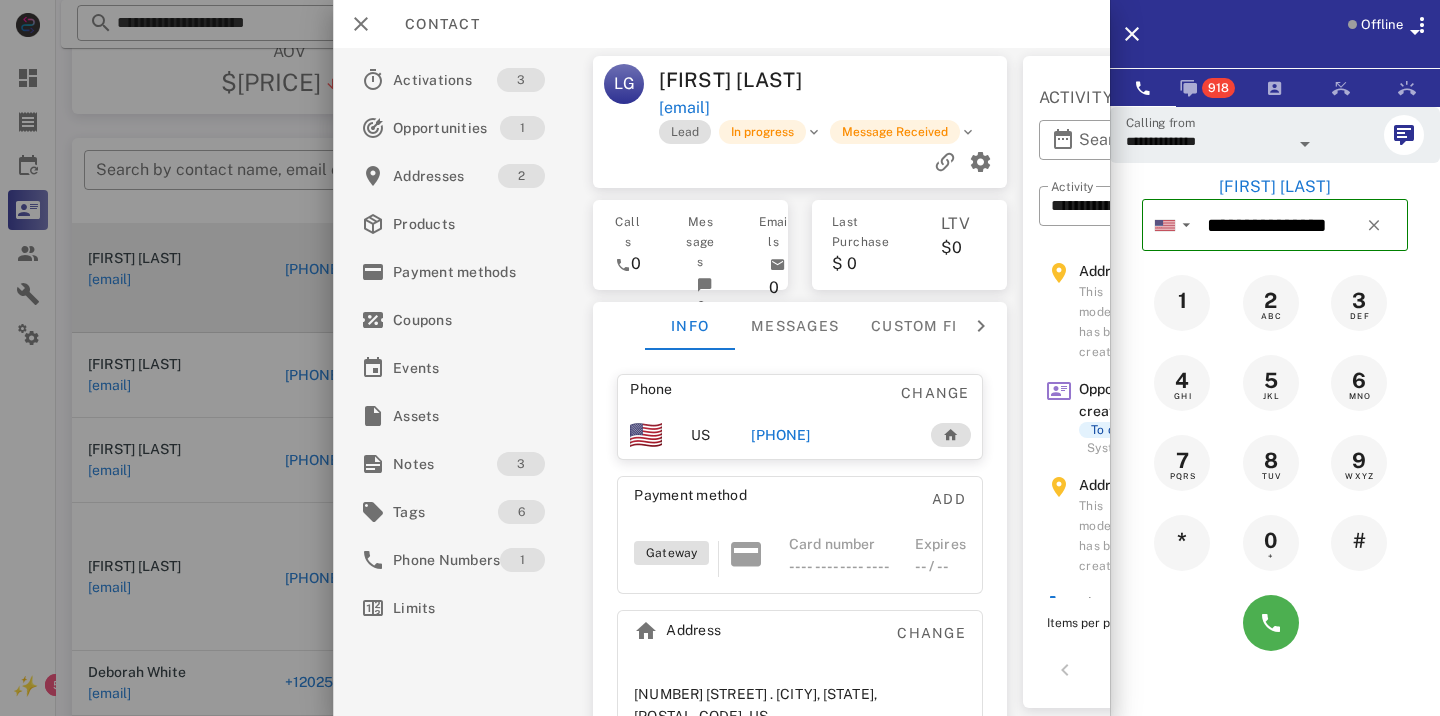 click on "[FIRST] [LAST] [EMAIL] Lead In progress Message Received Calls 0 Messages 6 Emails 0 Last Purchase $ 0 LTV $0 Info Messages Custom fields Phone Change US [PHONE] Payment method Add Gateway Card number ---- ---- ---- ---- Expires -- / -- Address Change [NUMBER] [STREET] [STATE], [POSTAL_CODE].
US" at bounding box center (800, 382) 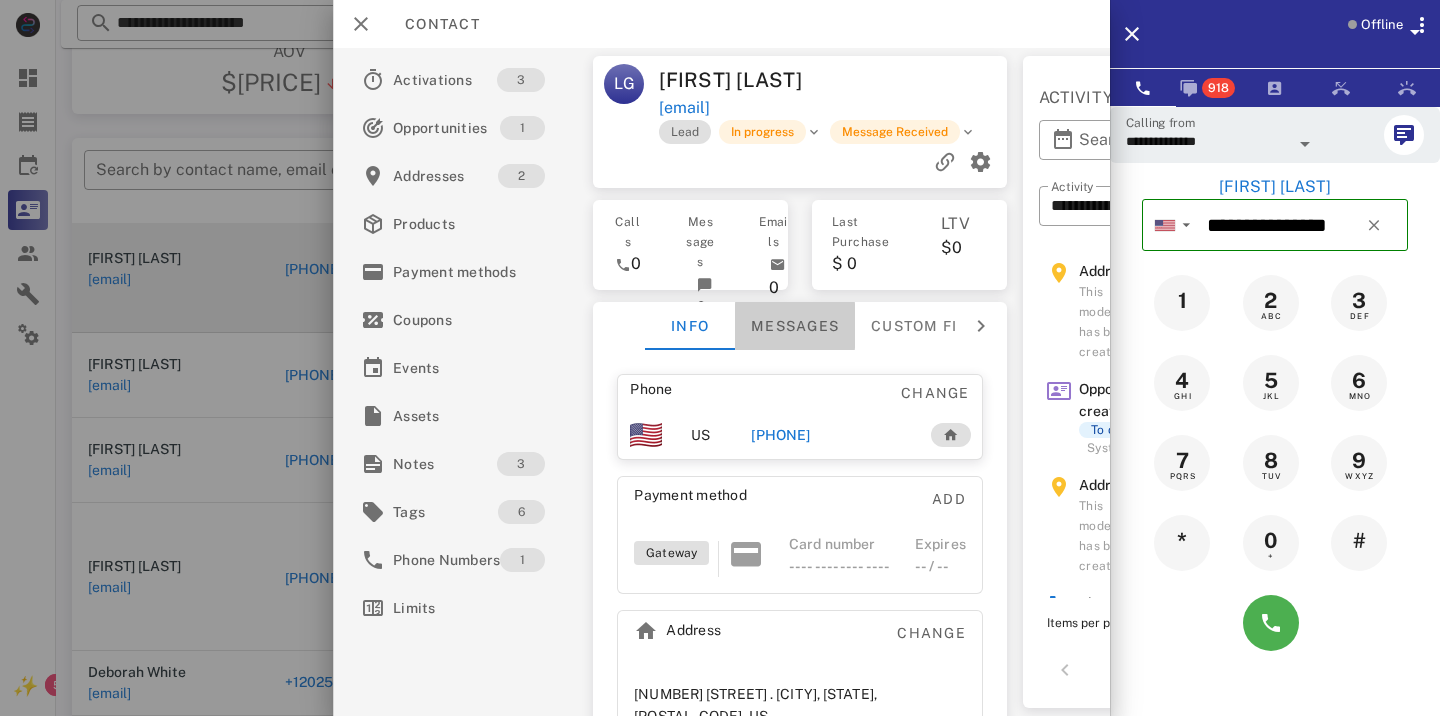 click on "Messages" at bounding box center (795, 326) 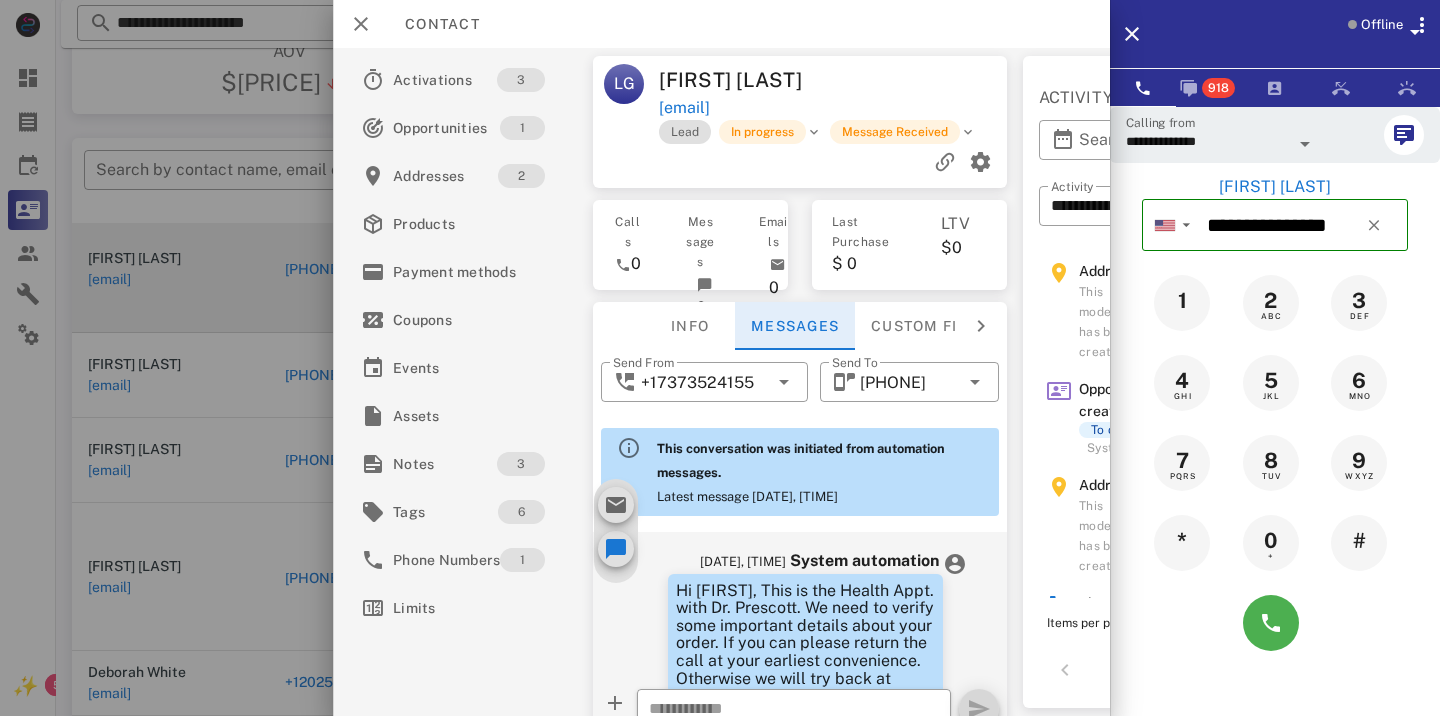 scroll, scrollTop: 754, scrollLeft: 0, axis: vertical 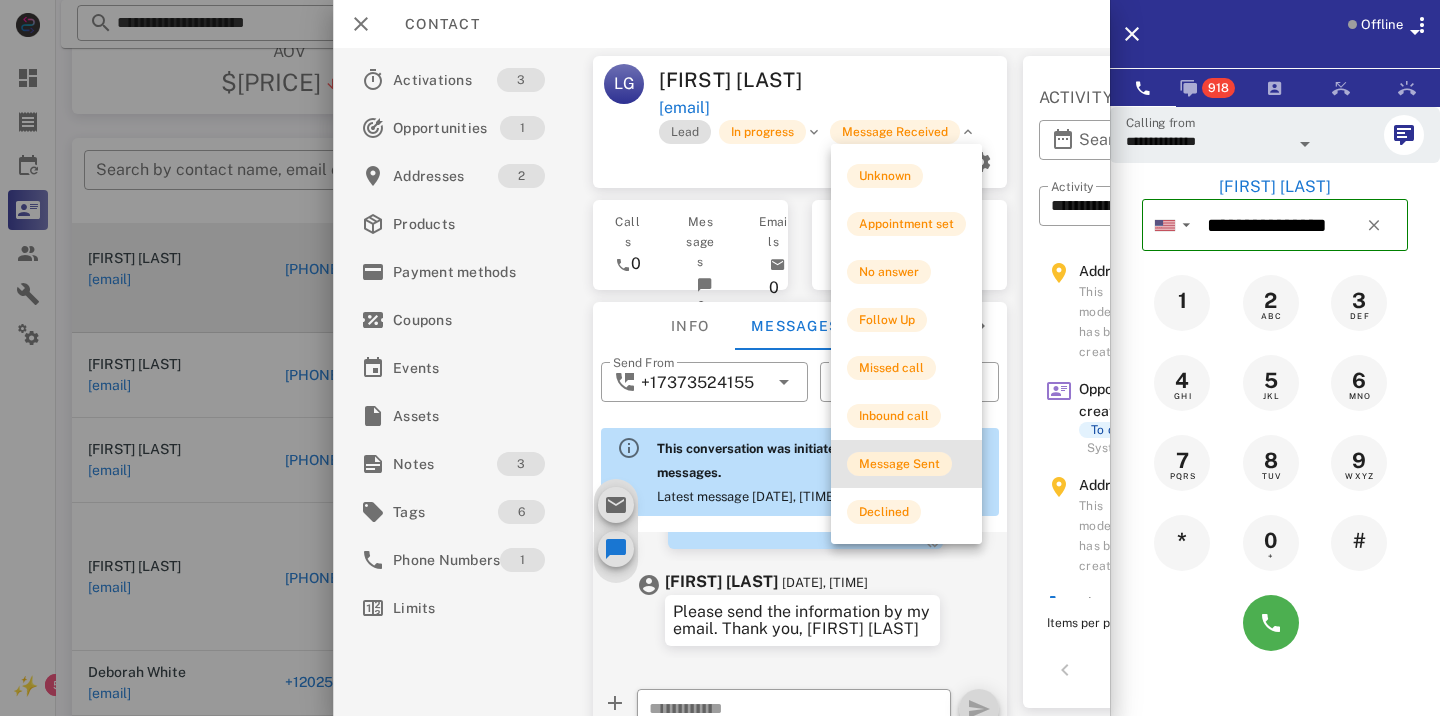 click on "Message Sent" at bounding box center (899, 464) 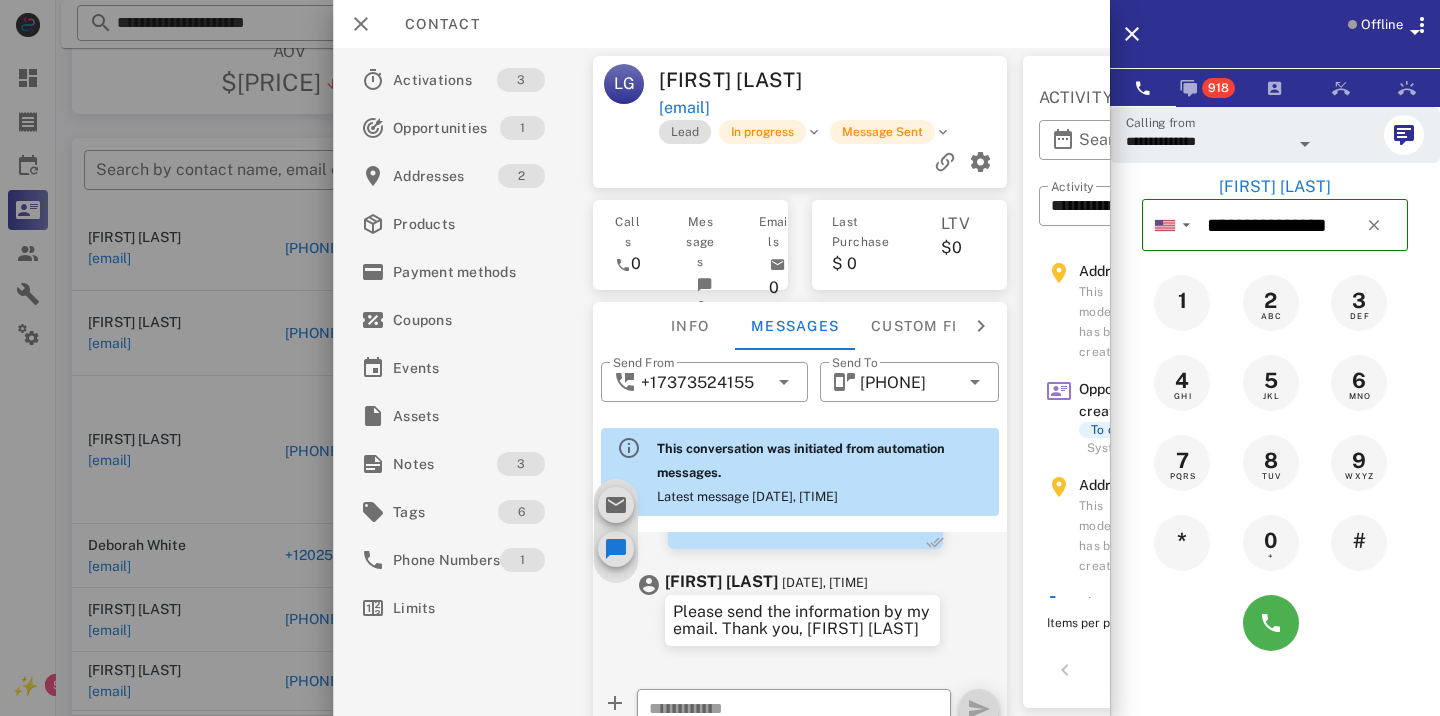 click at bounding box center [720, 358] 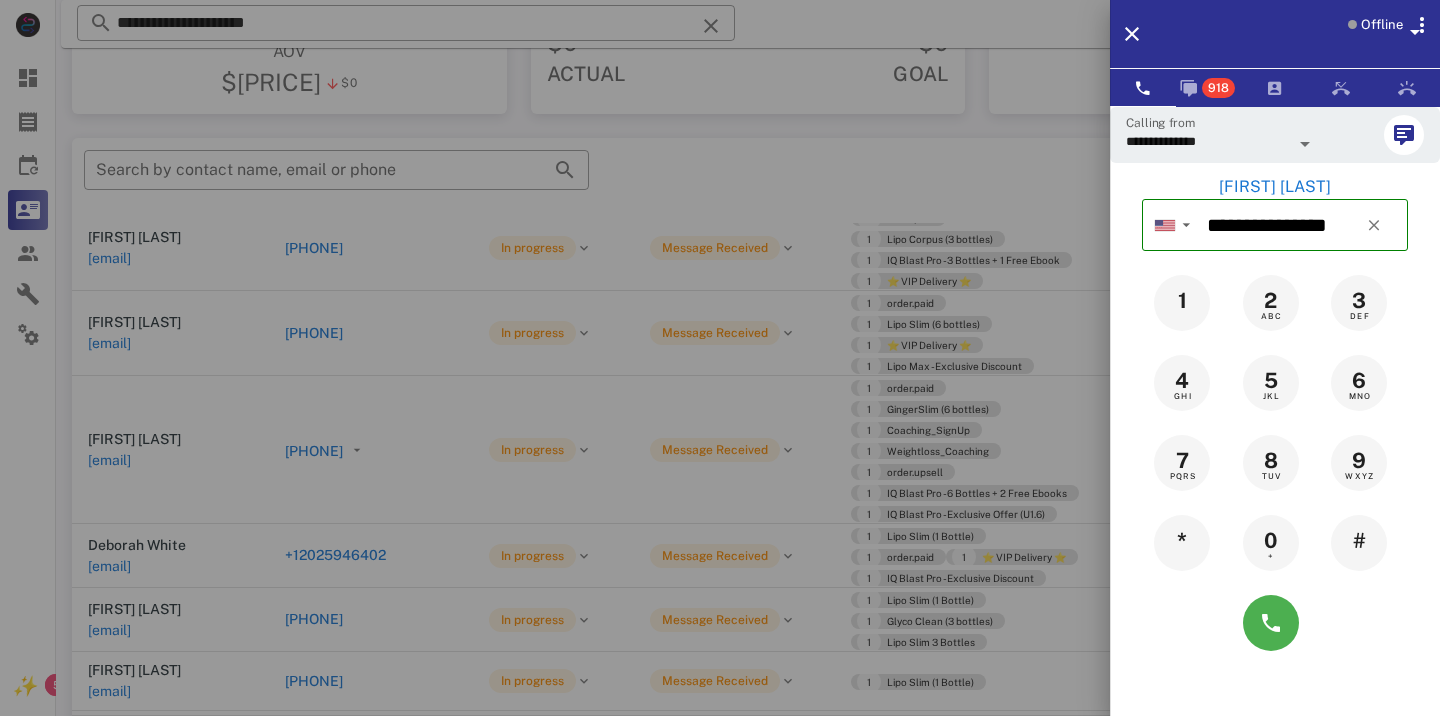 click at bounding box center [720, 358] 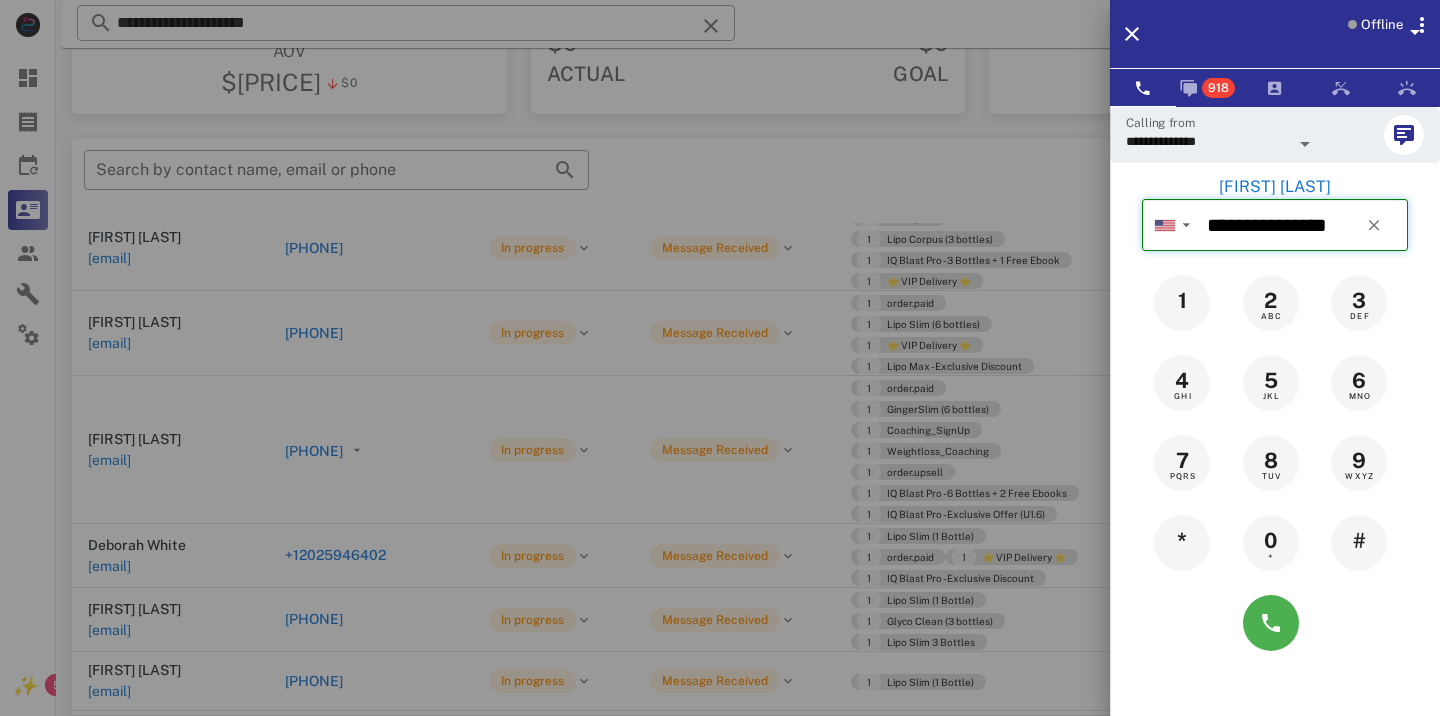 type 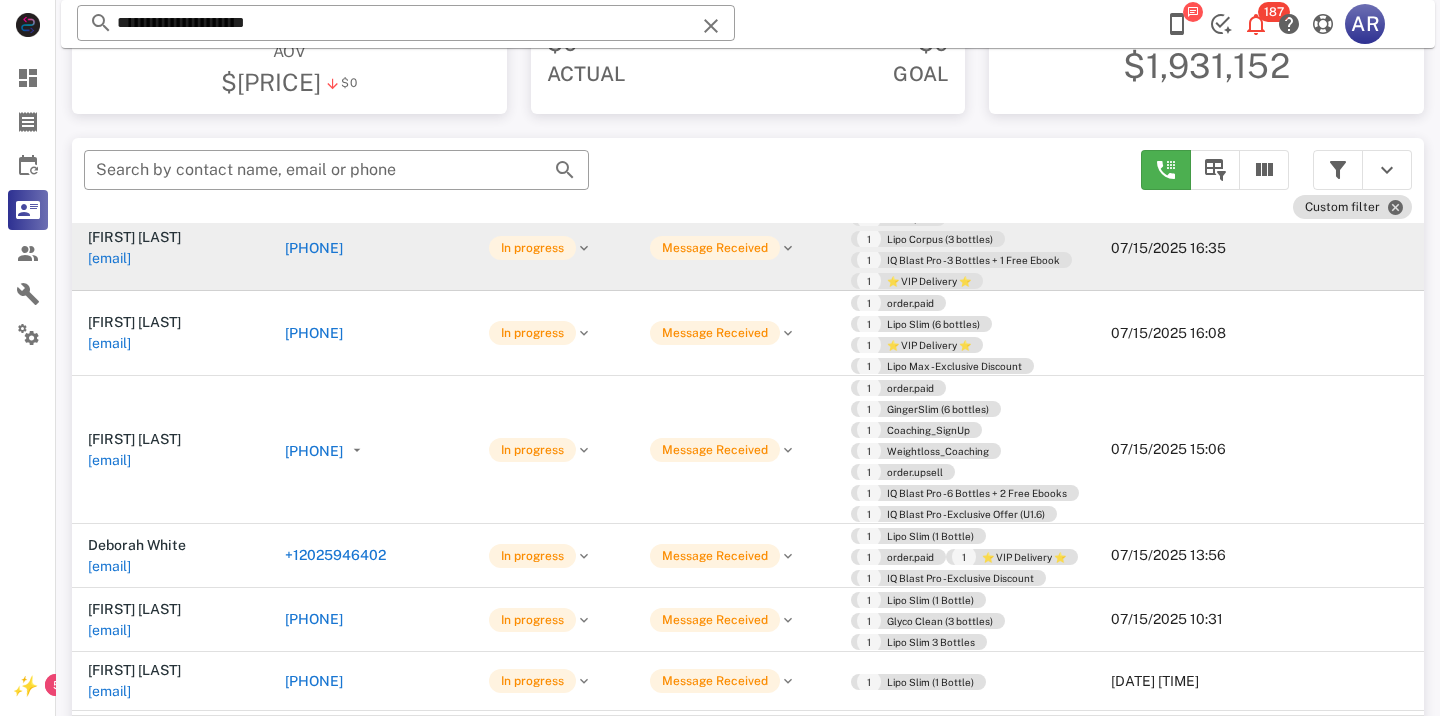 click on "[PHONE]" at bounding box center [314, 248] 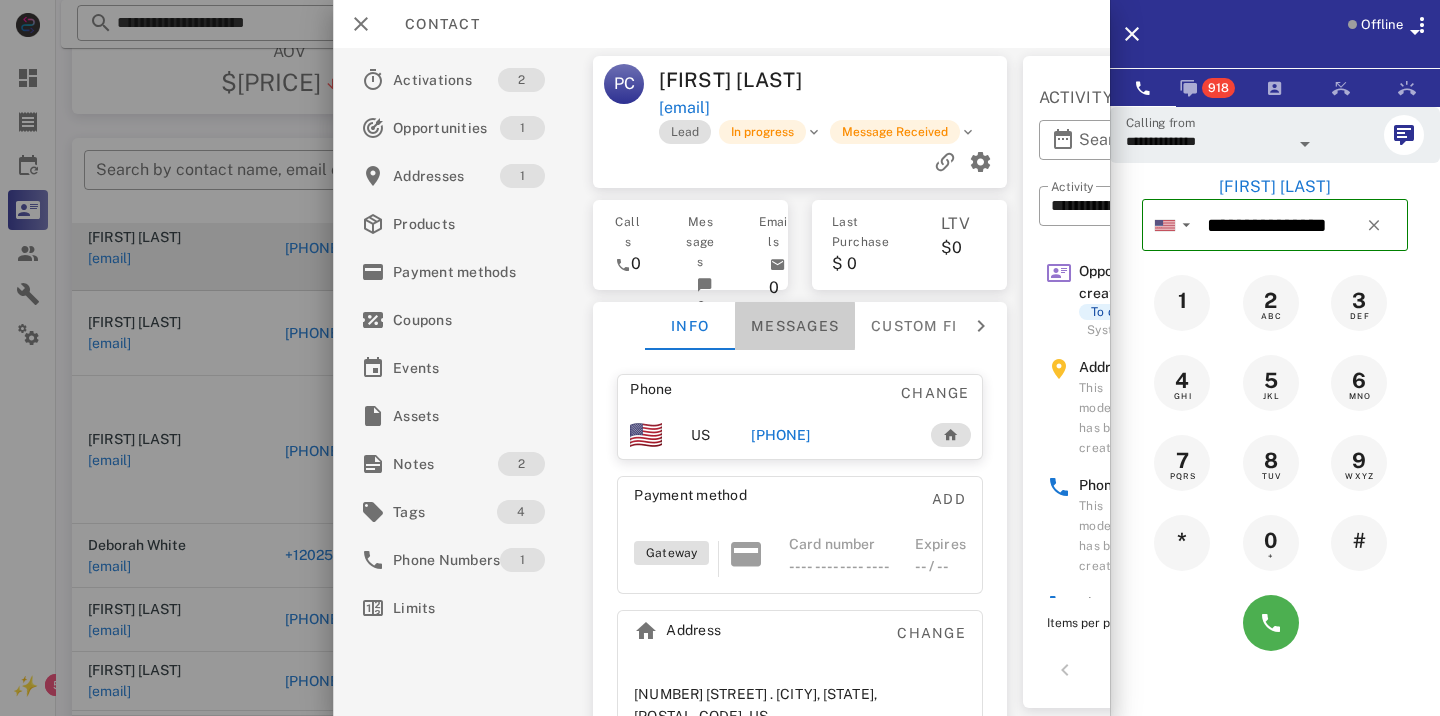 click on "Messages" at bounding box center (795, 326) 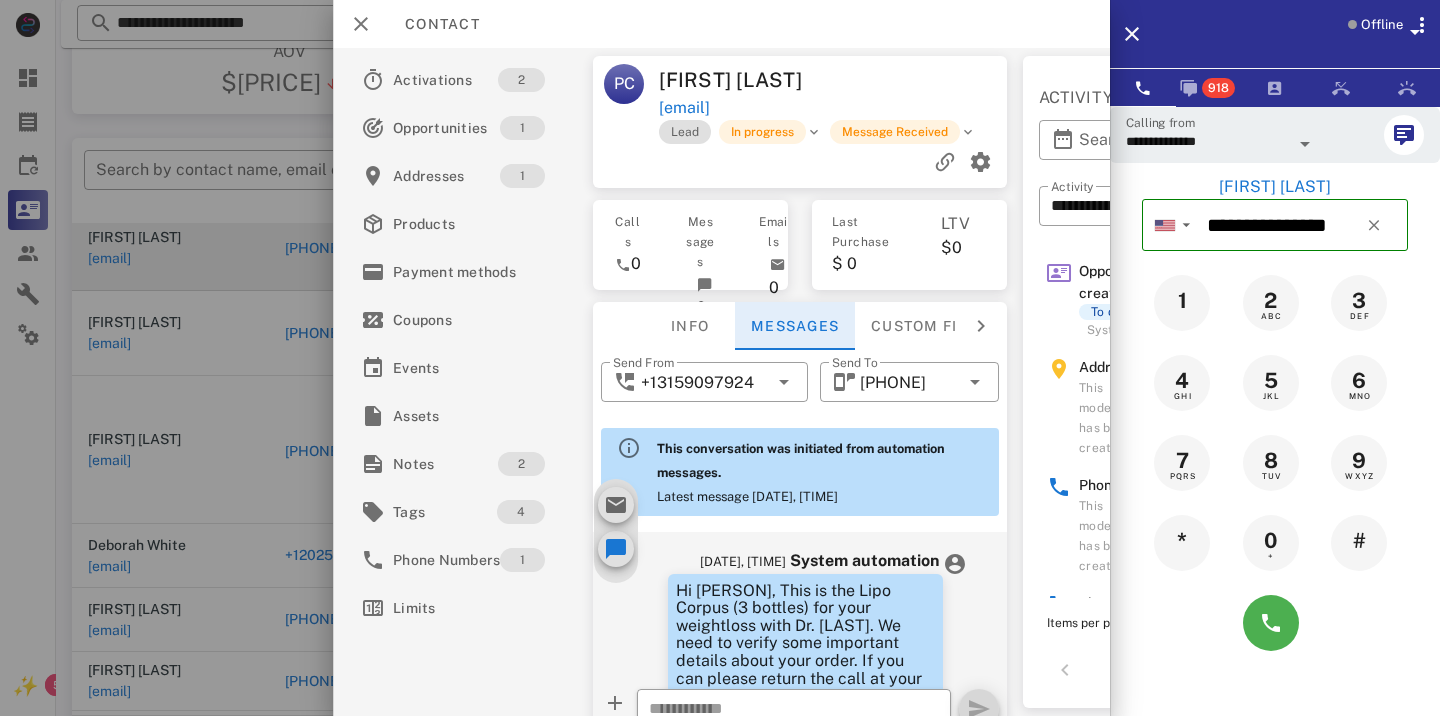 scroll, scrollTop: 754, scrollLeft: 0, axis: vertical 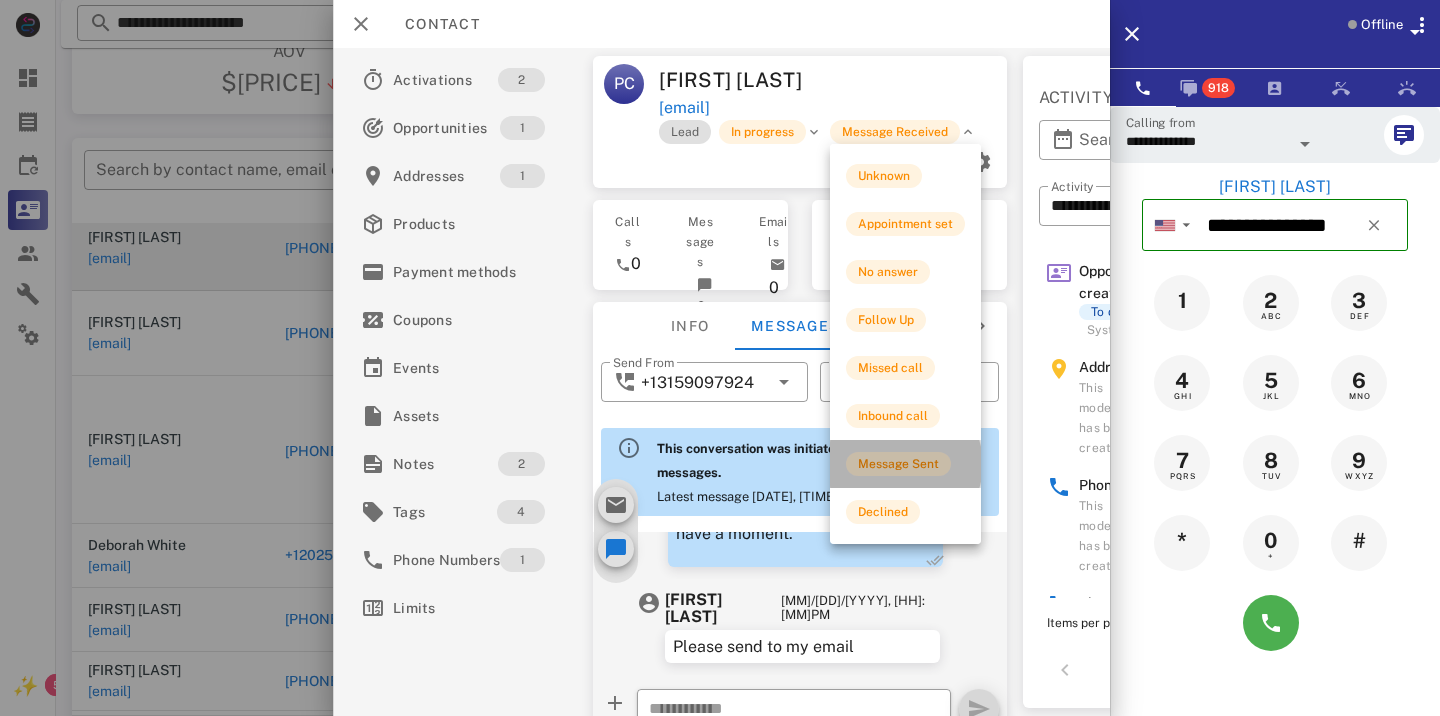 click on "Message Sent" at bounding box center [898, 464] 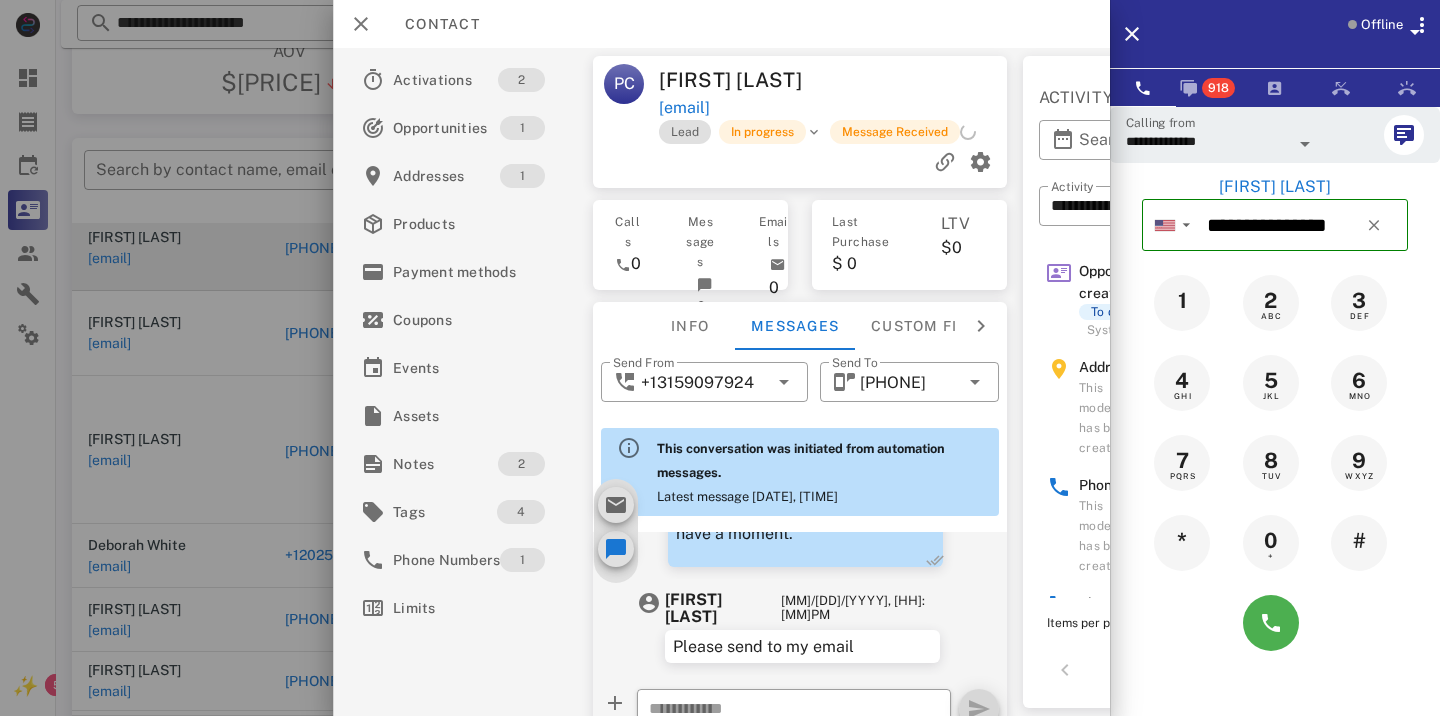 scroll, scrollTop: 210, scrollLeft: 0, axis: vertical 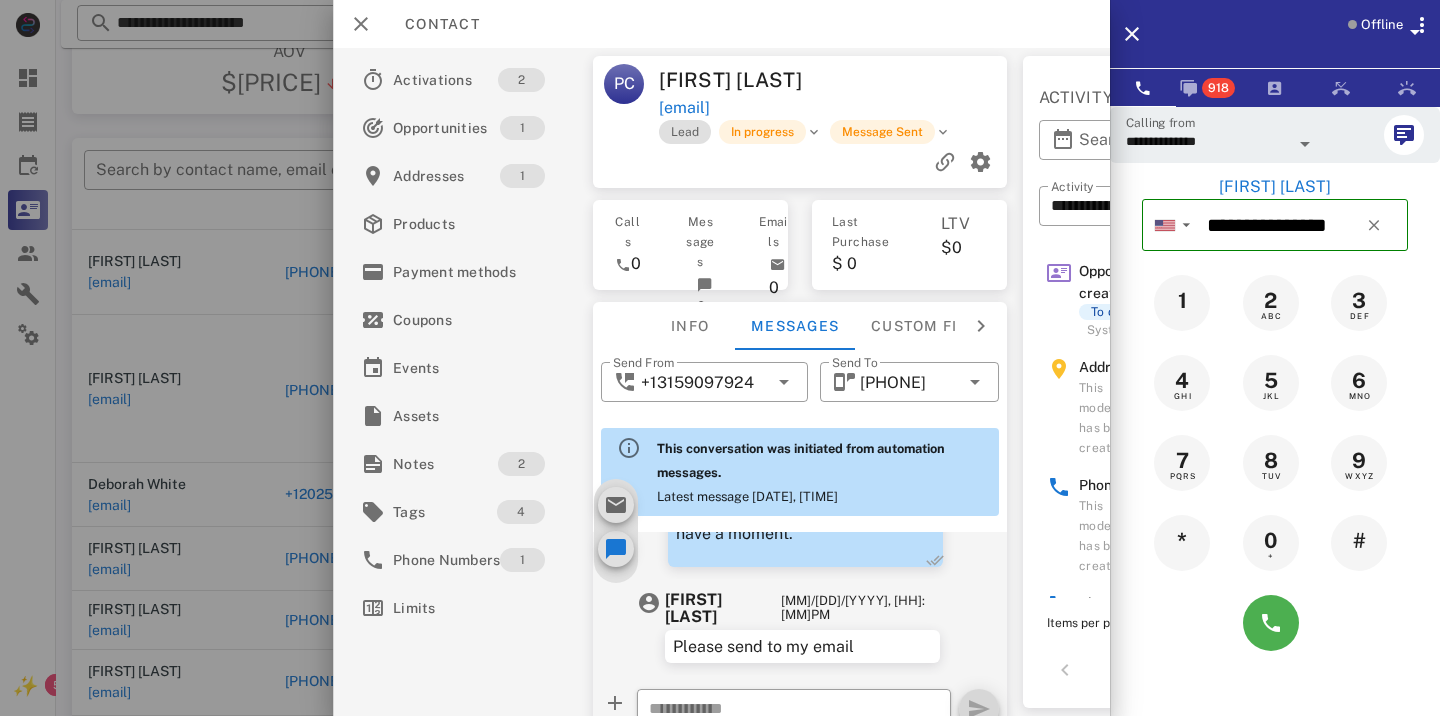 click at bounding box center [720, 358] 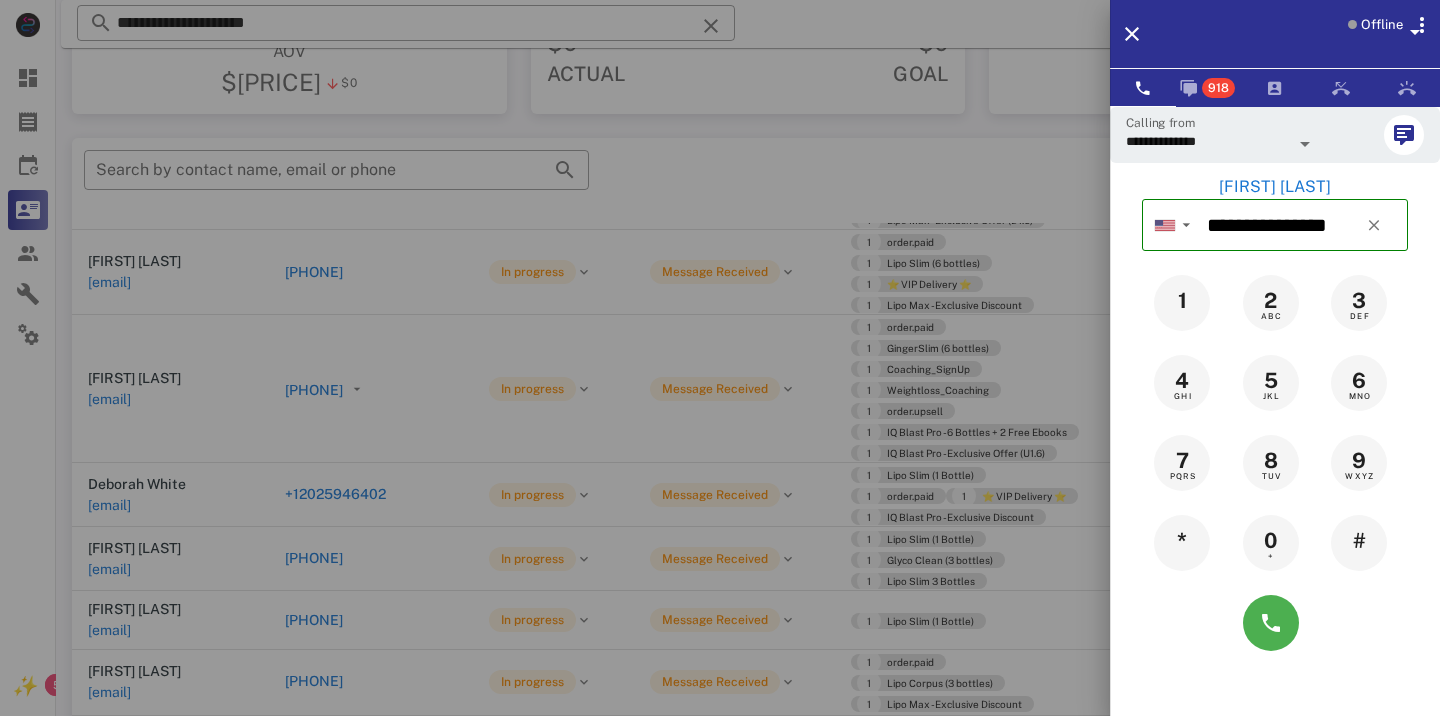 click at bounding box center [720, 358] 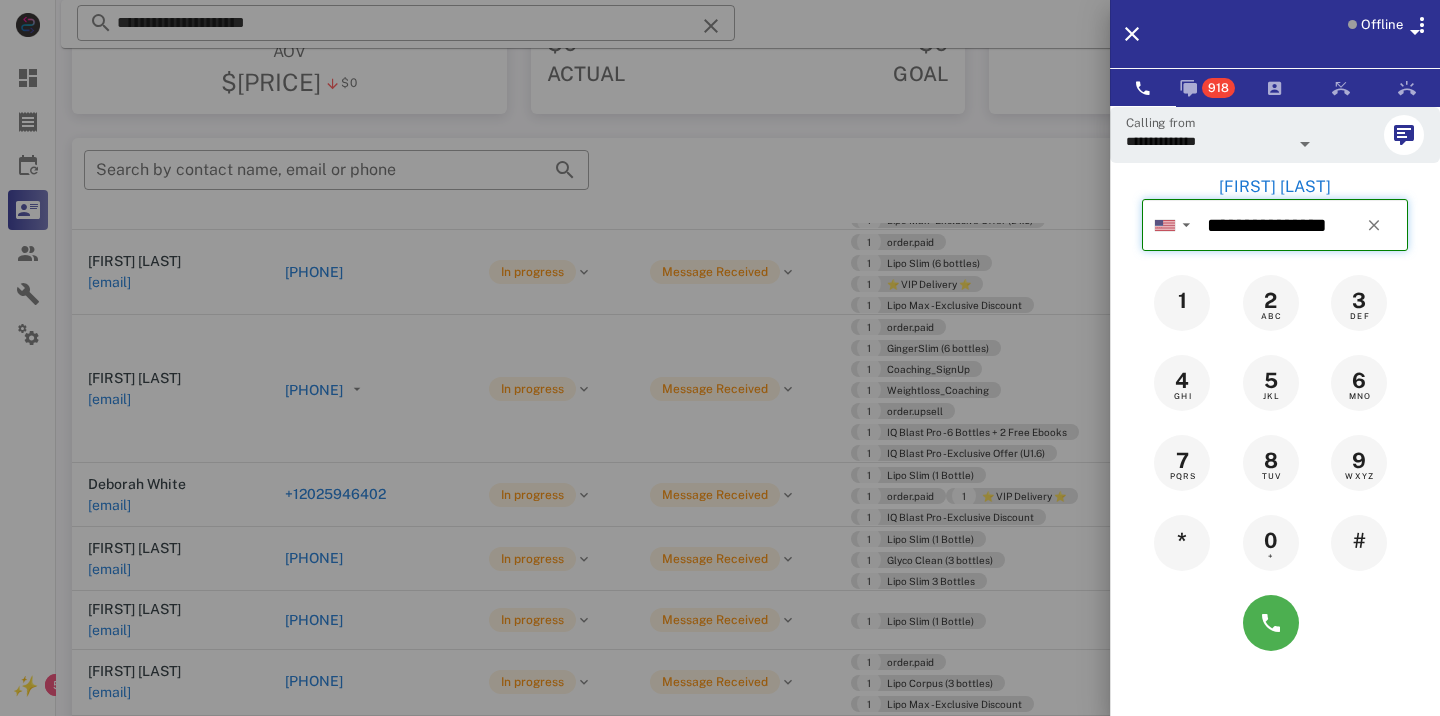 type 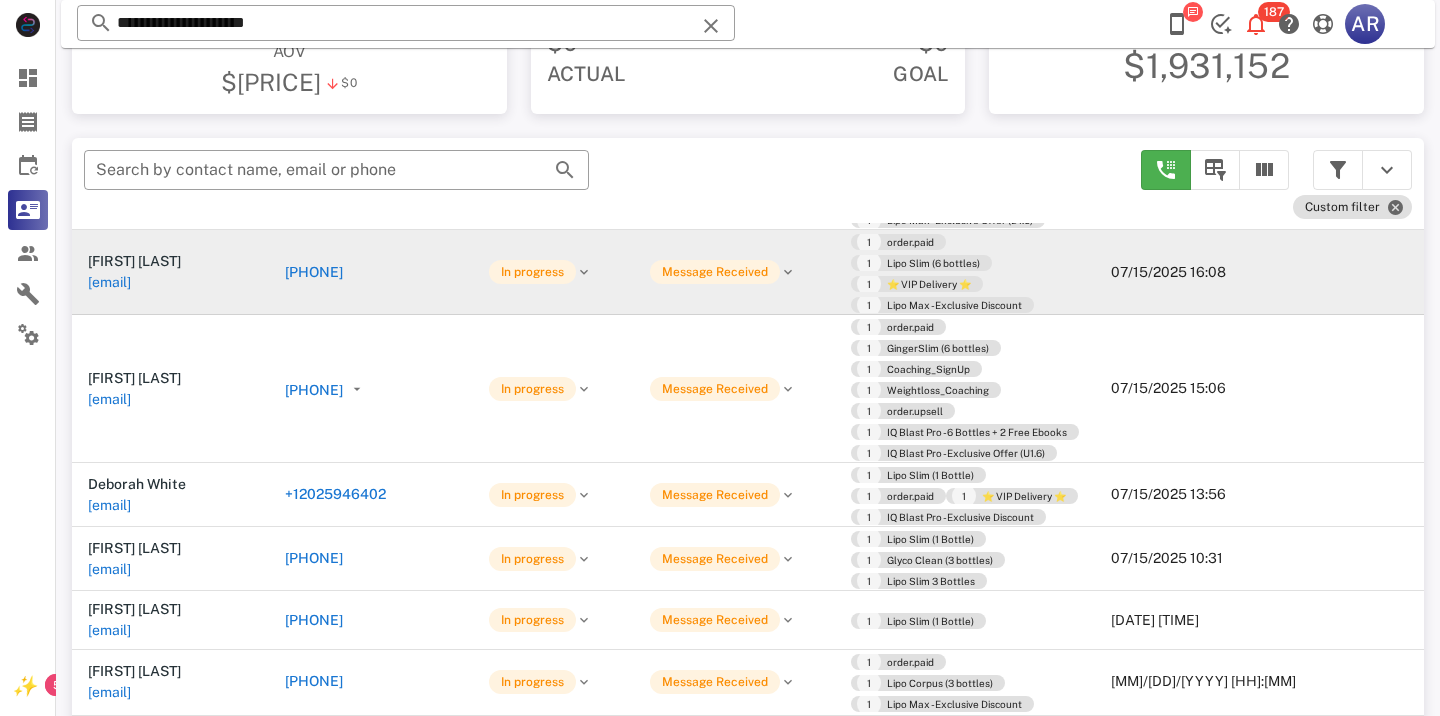 click on "[PHONE]" at bounding box center [314, 272] 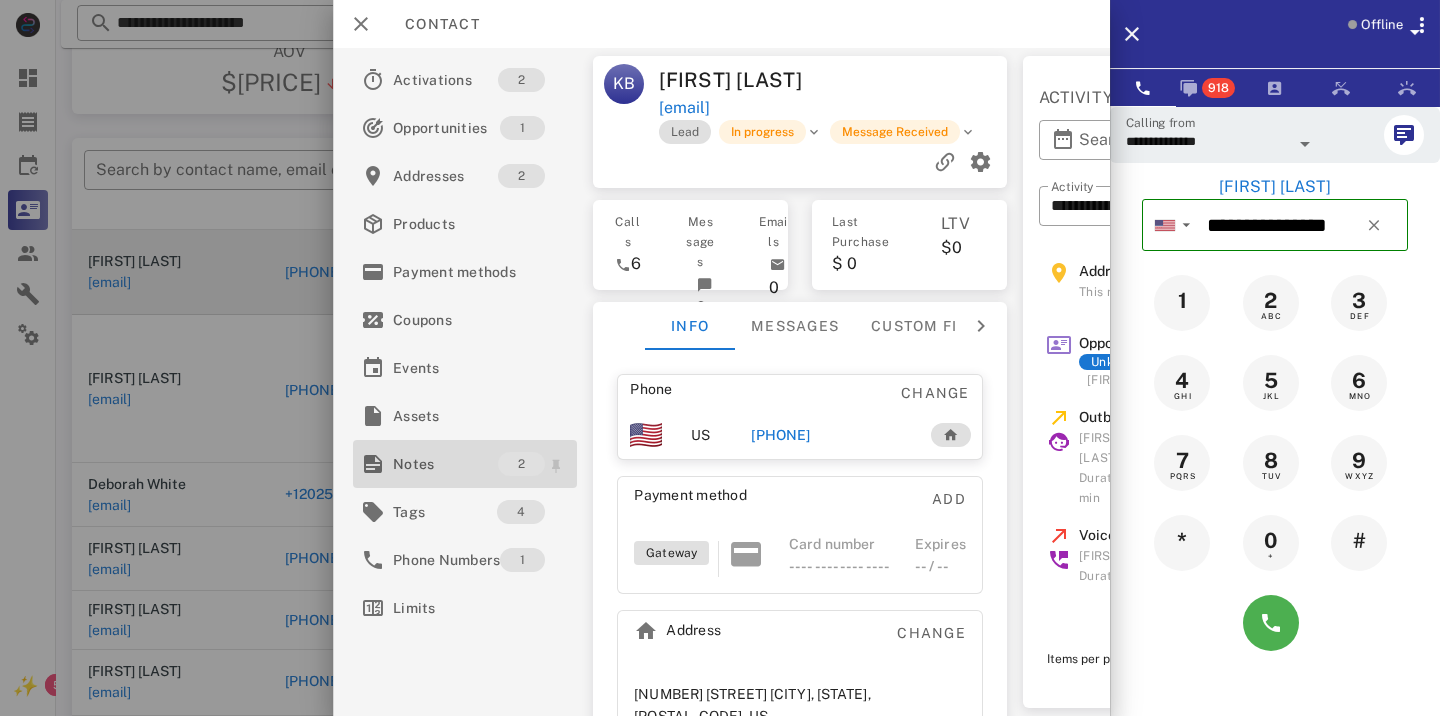 click on "Notes" at bounding box center [445, 464] 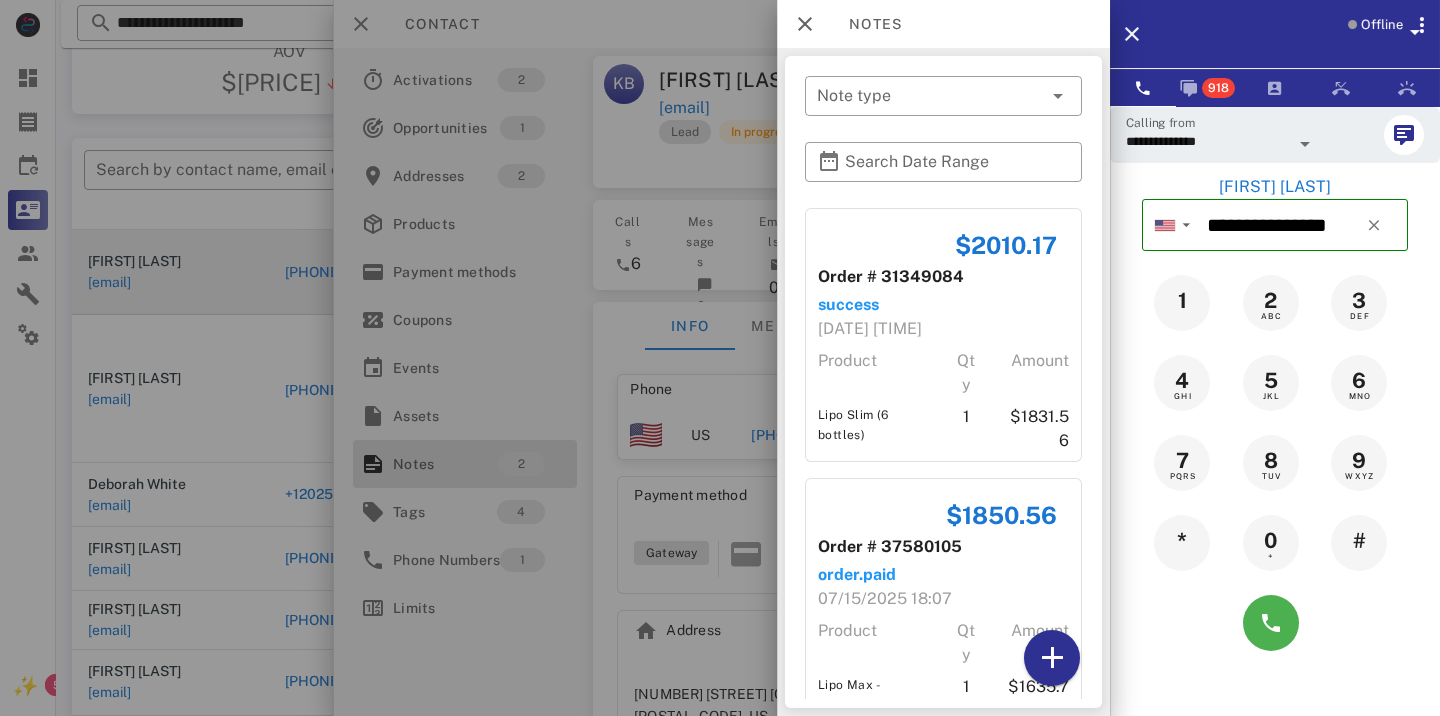 scroll, scrollTop: 77, scrollLeft: 0, axis: vertical 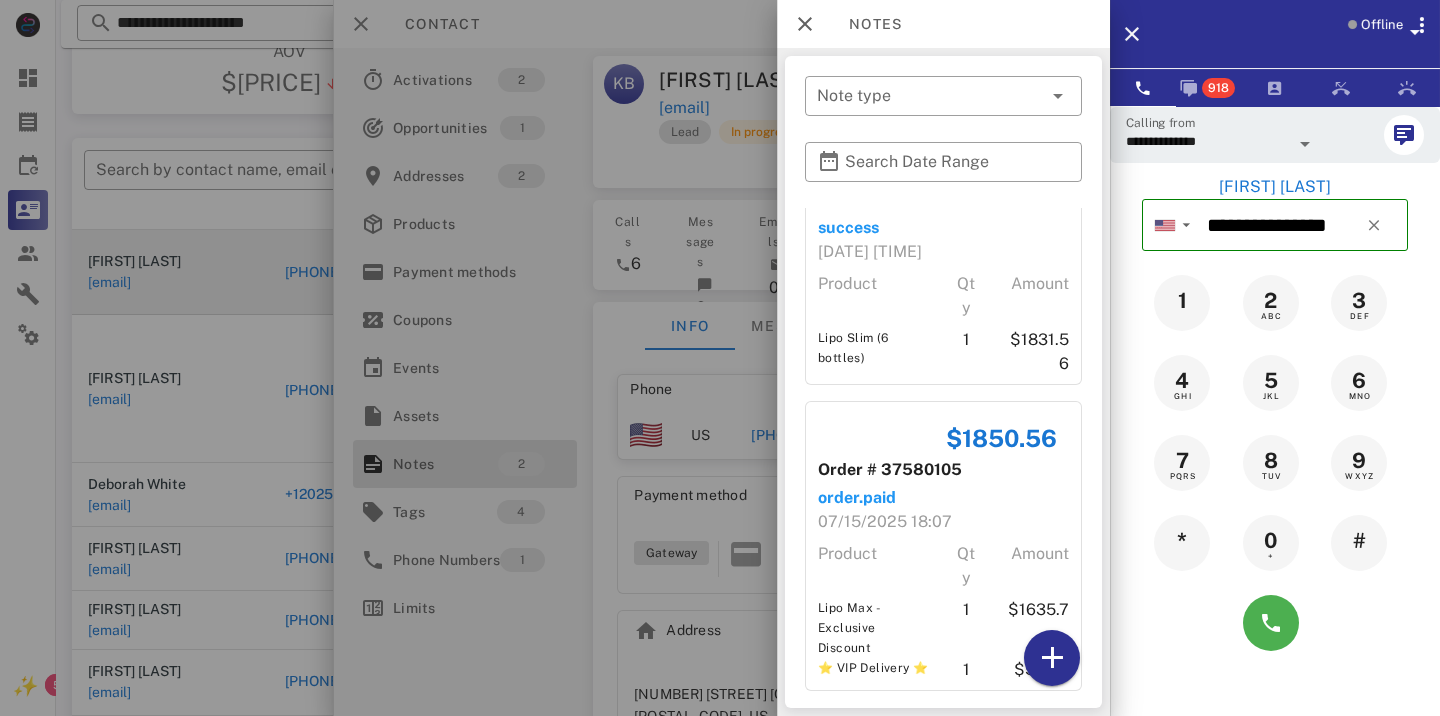 click at bounding box center [720, 358] 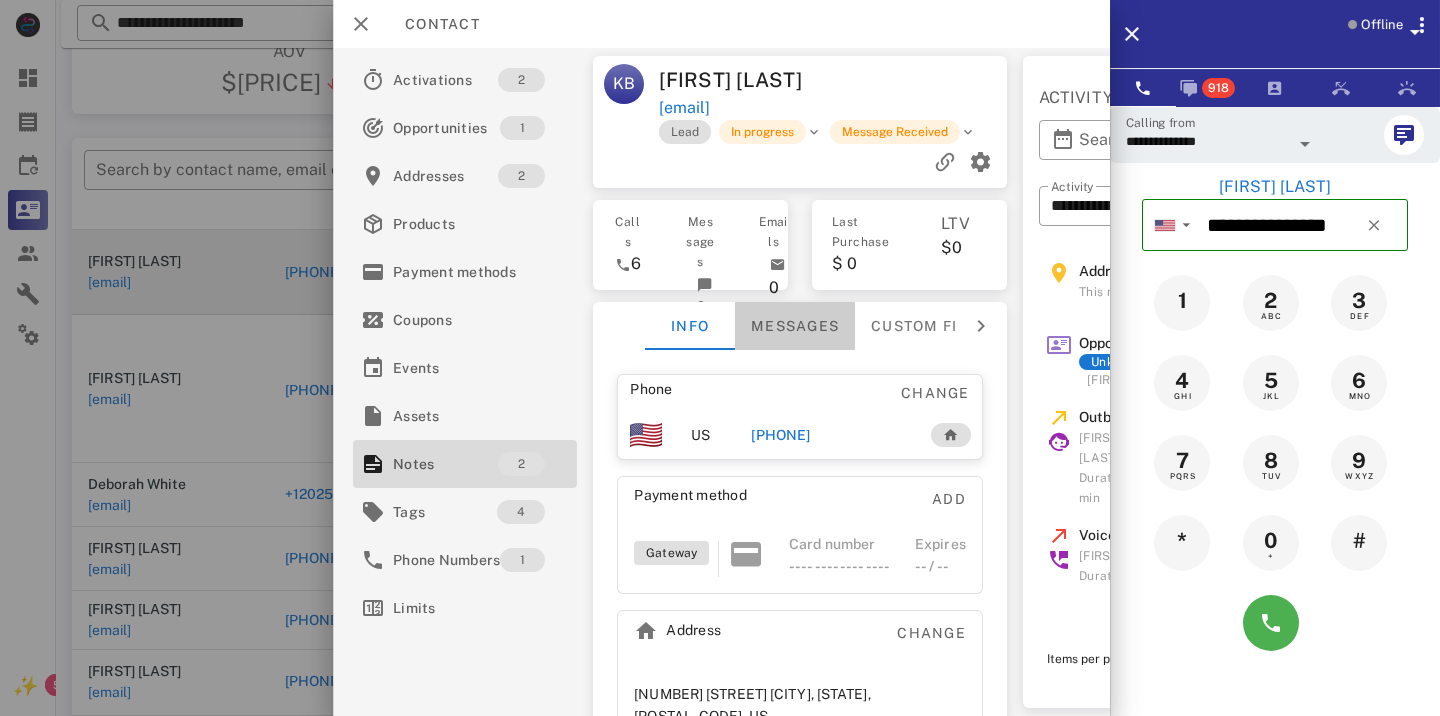 click on "Messages" at bounding box center (795, 326) 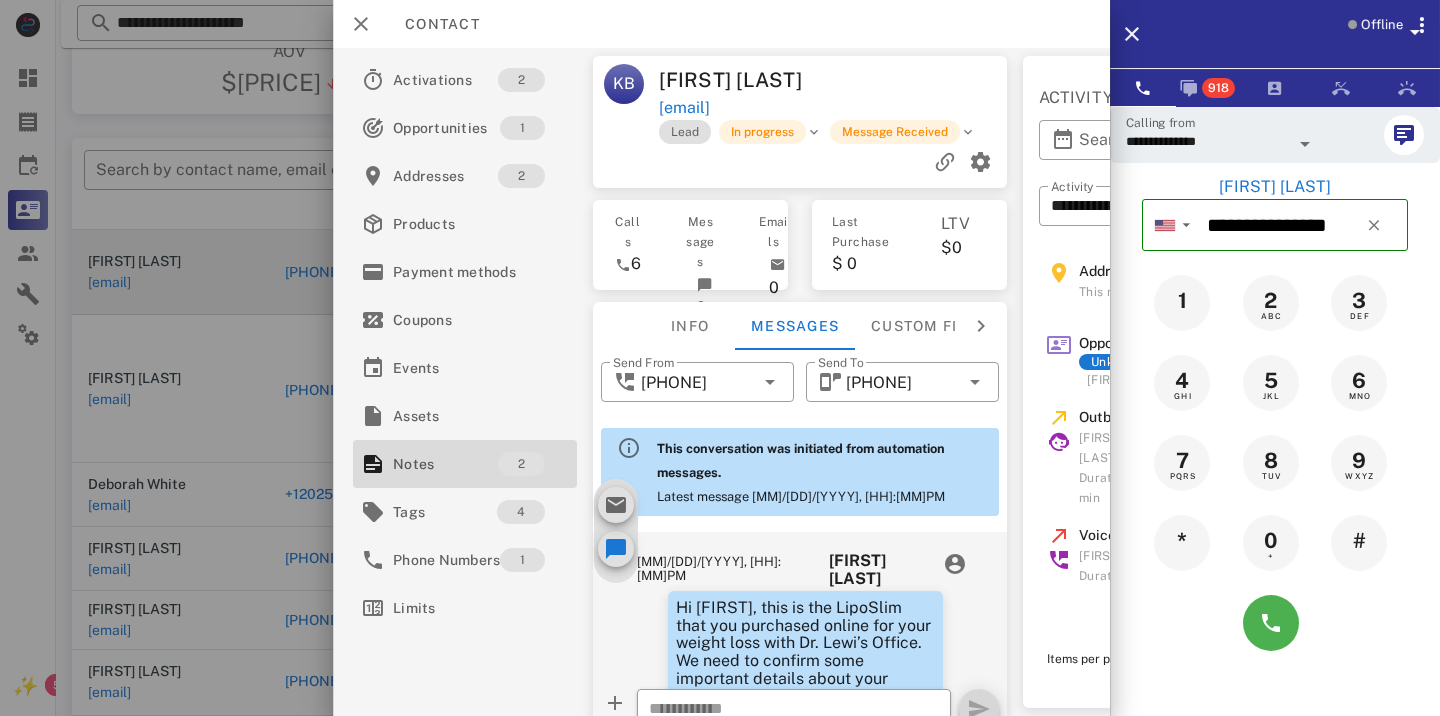 scroll, scrollTop: 513, scrollLeft: 0, axis: vertical 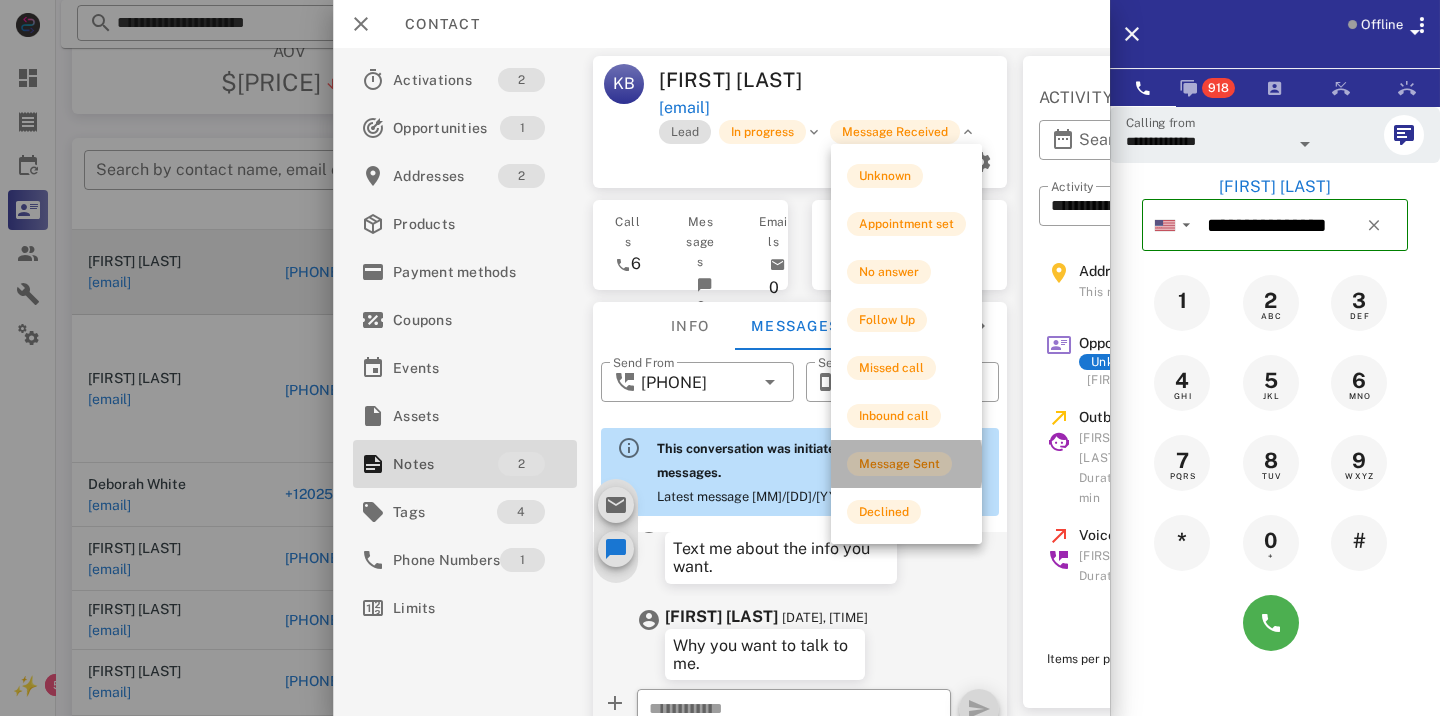 click on "Message Sent" at bounding box center (899, 464) 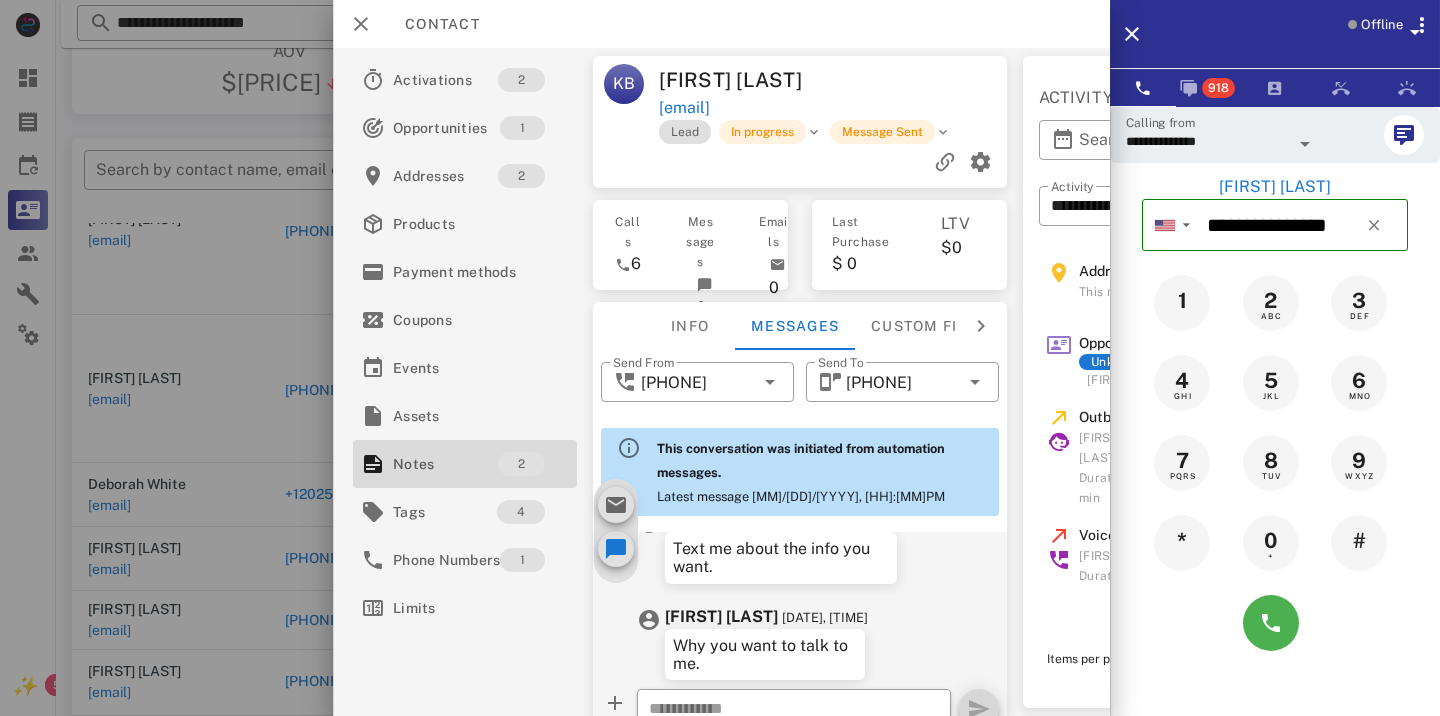 scroll, scrollTop: 125, scrollLeft: 0, axis: vertical 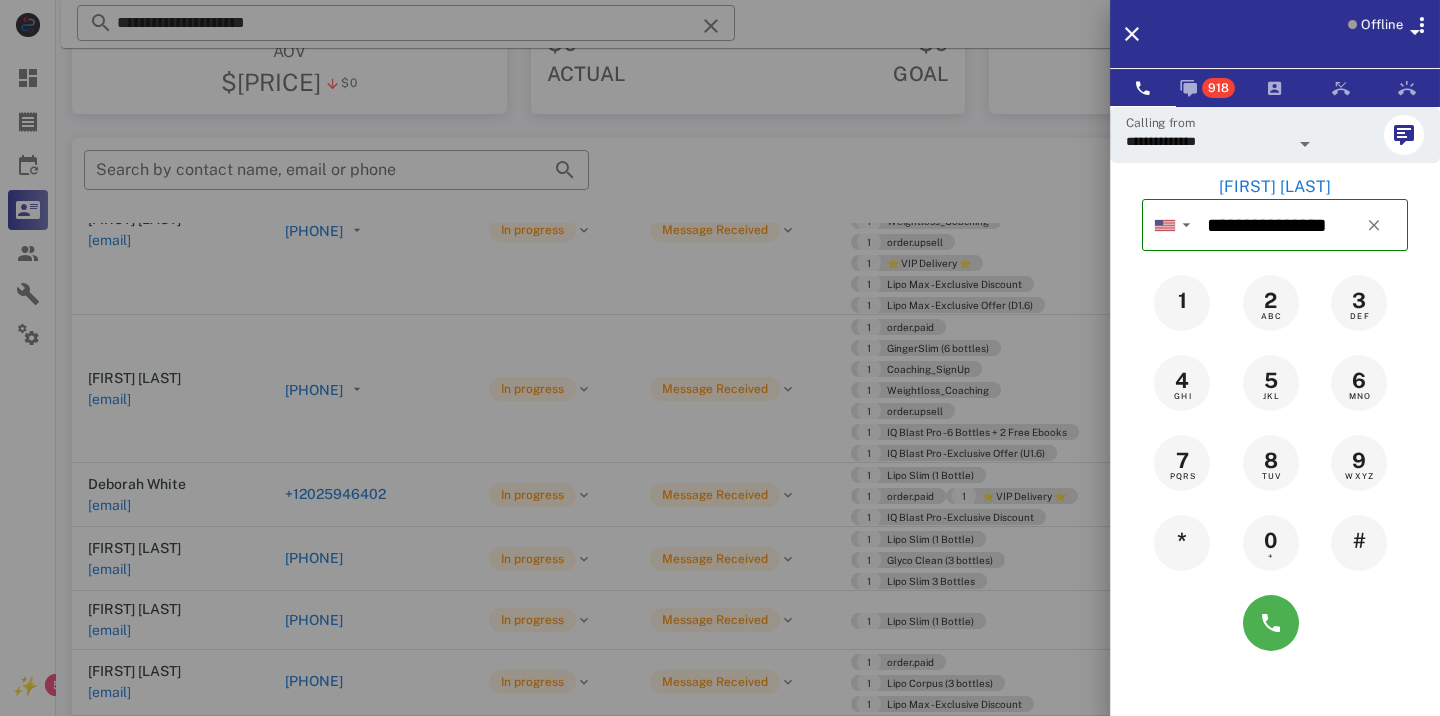 click at bounding box center (720, 358) 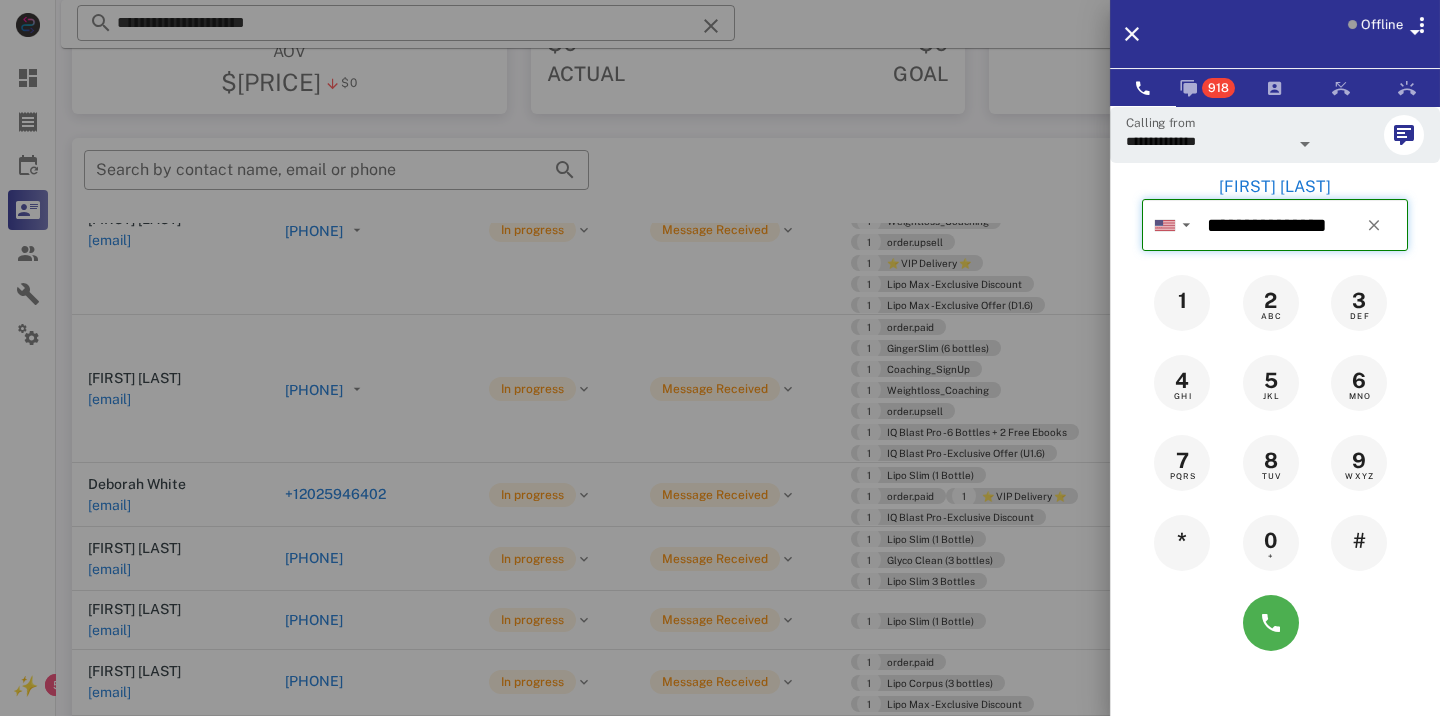 type 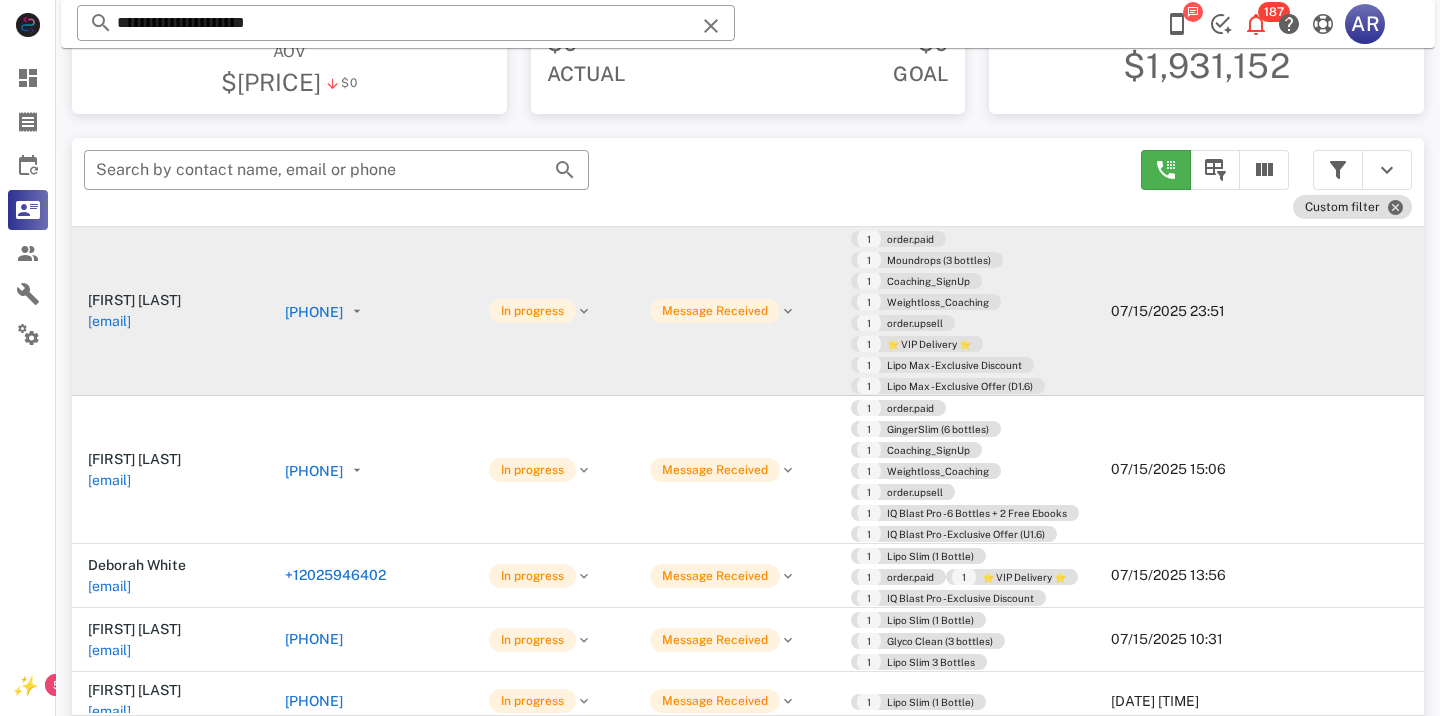 scroll, scrollTop: 0, scrollLeft: 0, axis: both 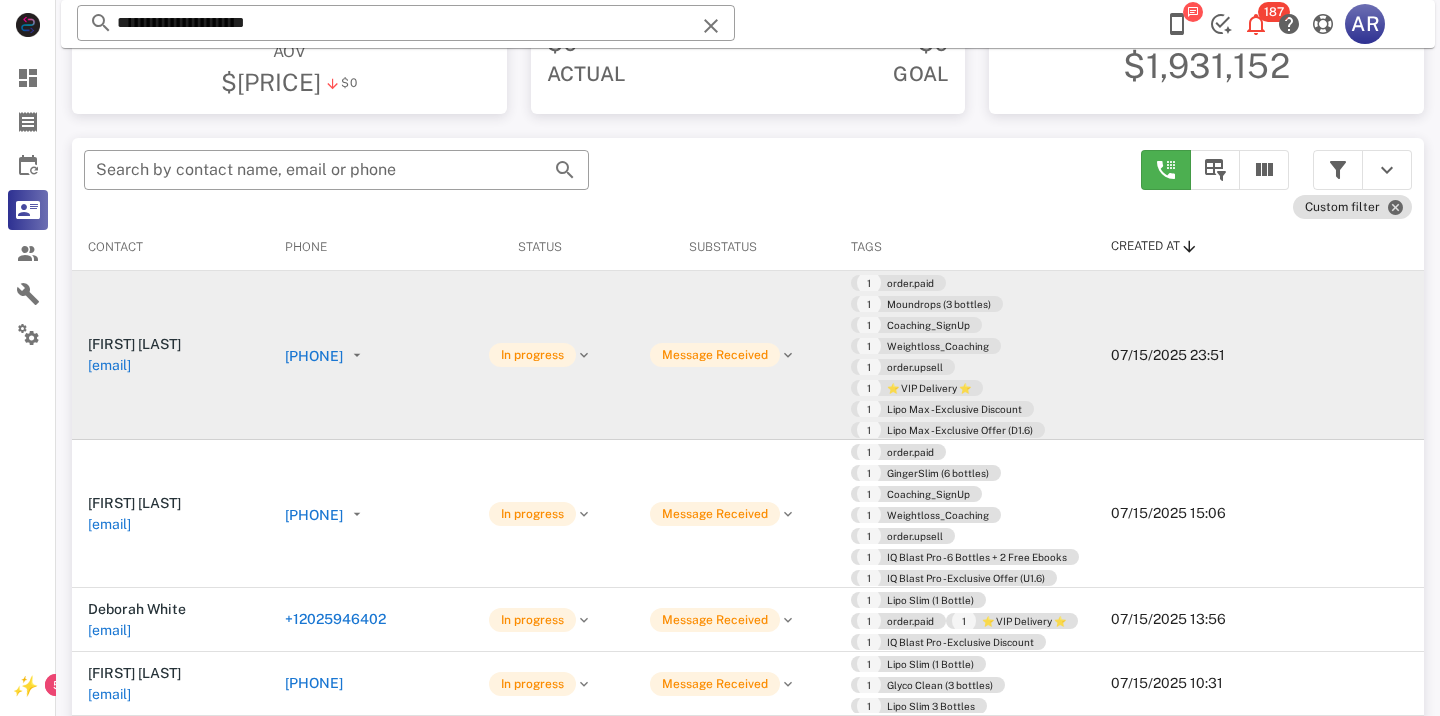 click on "[PHONE]" at bounding box center [314, 356] 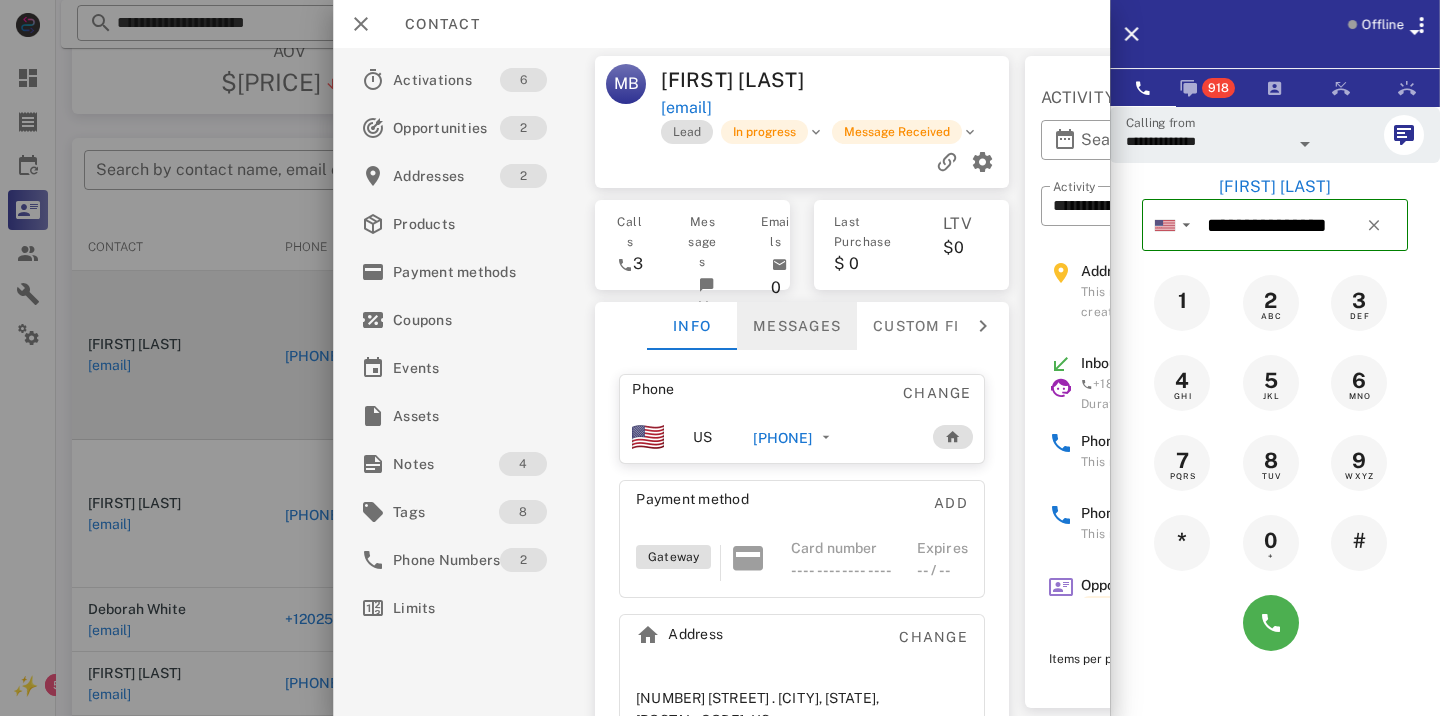 click on "Messages" at bounding box center [797, 326] 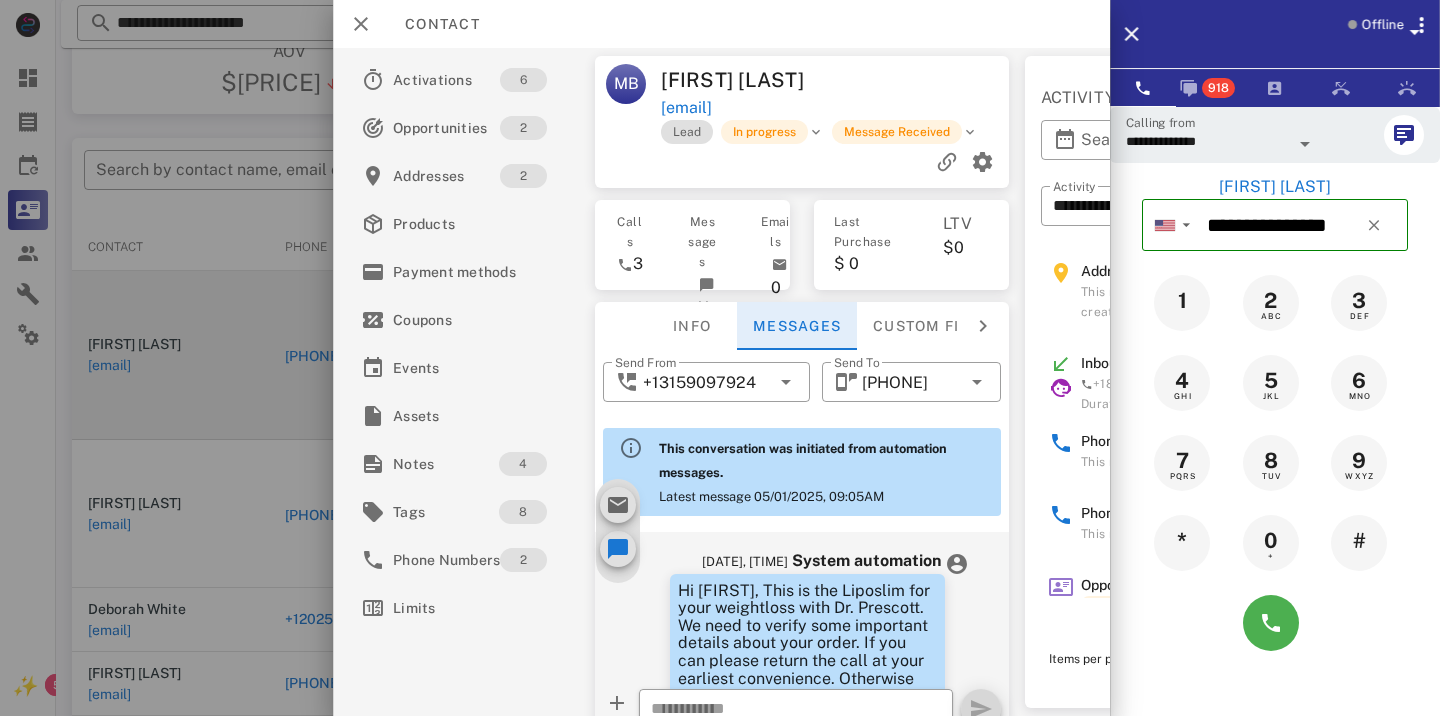 scroll, scrollTop: 1661, scrollLeft: 0, axis: vertical 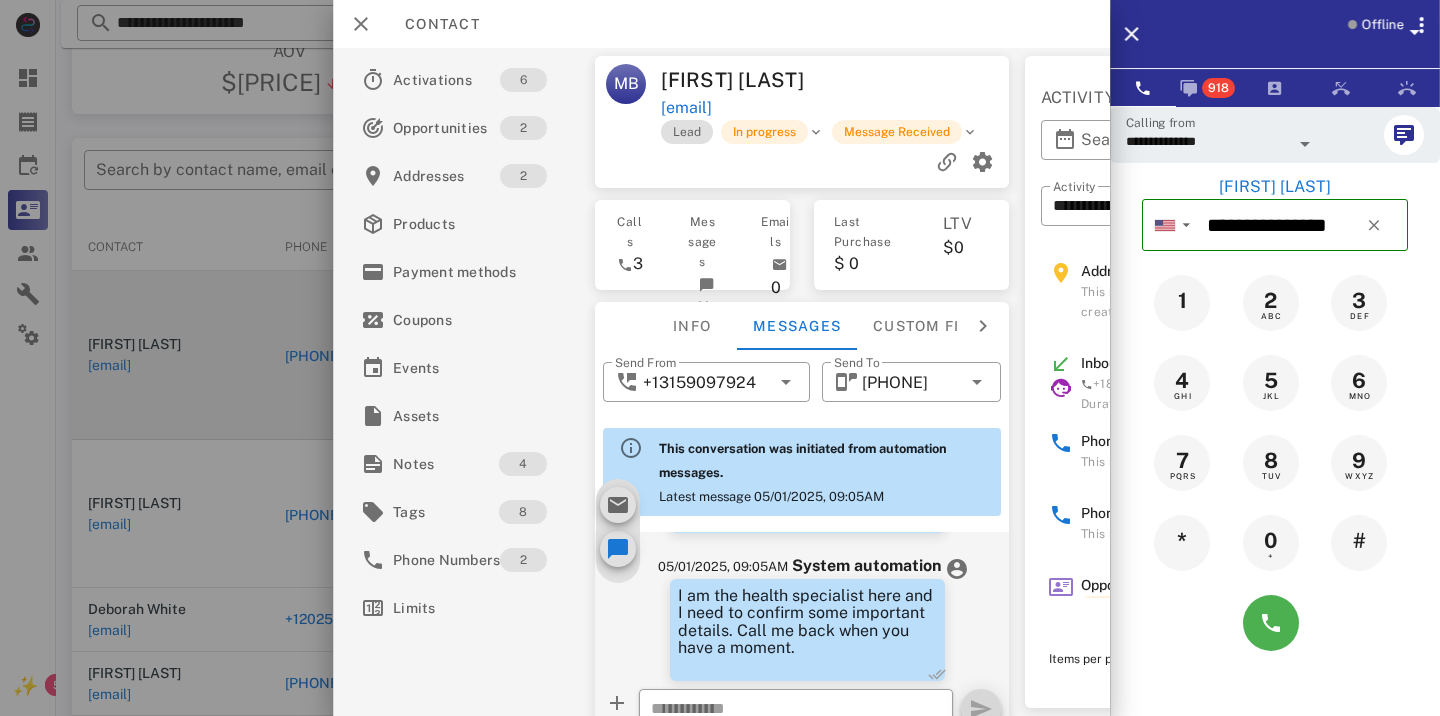 click at bounding box center (720, 358) 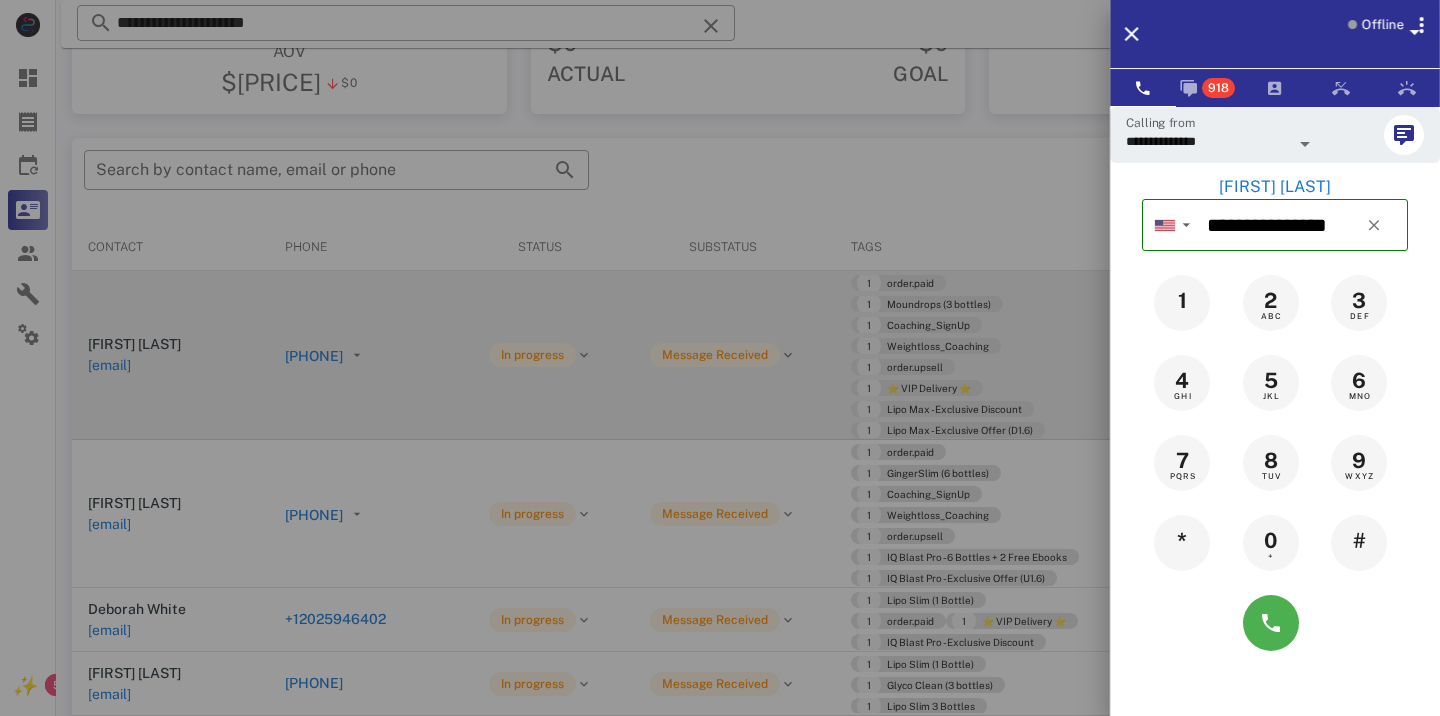 click at bounding box center (720, 358) 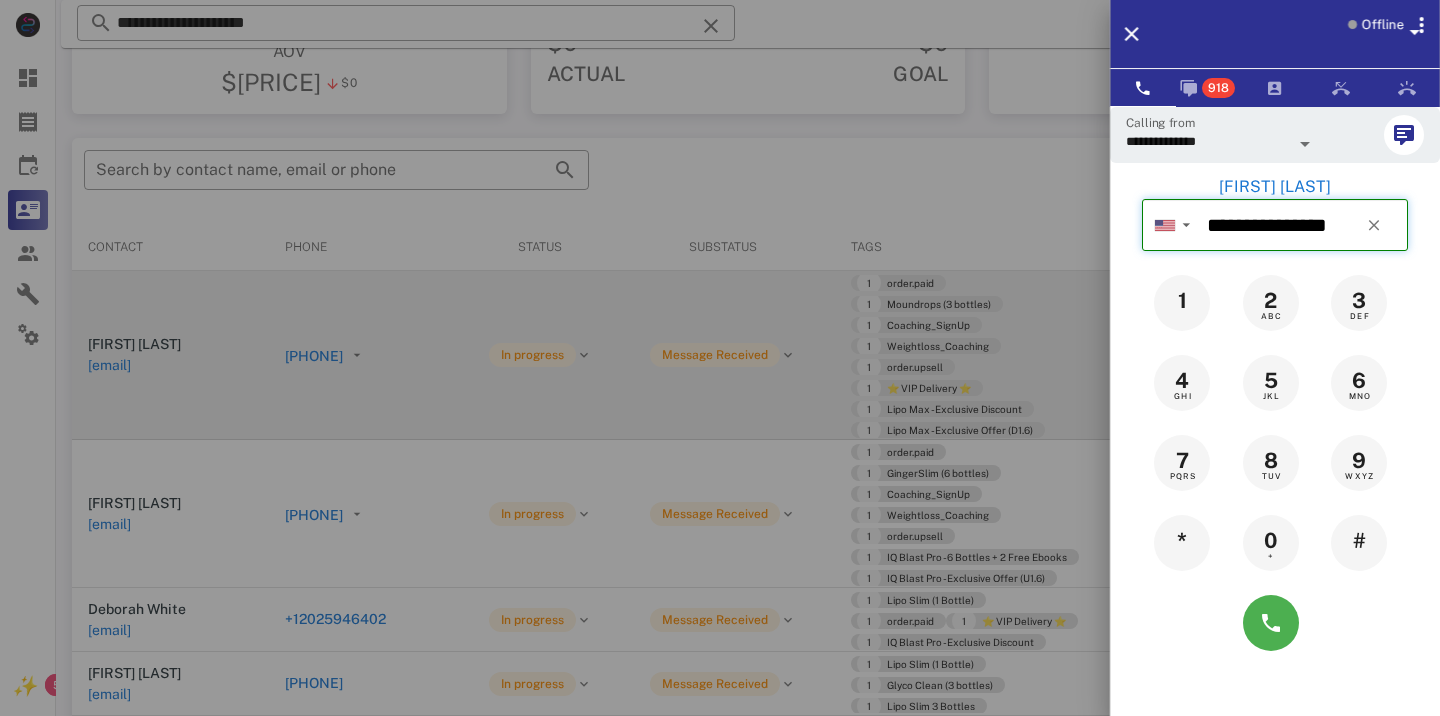 type 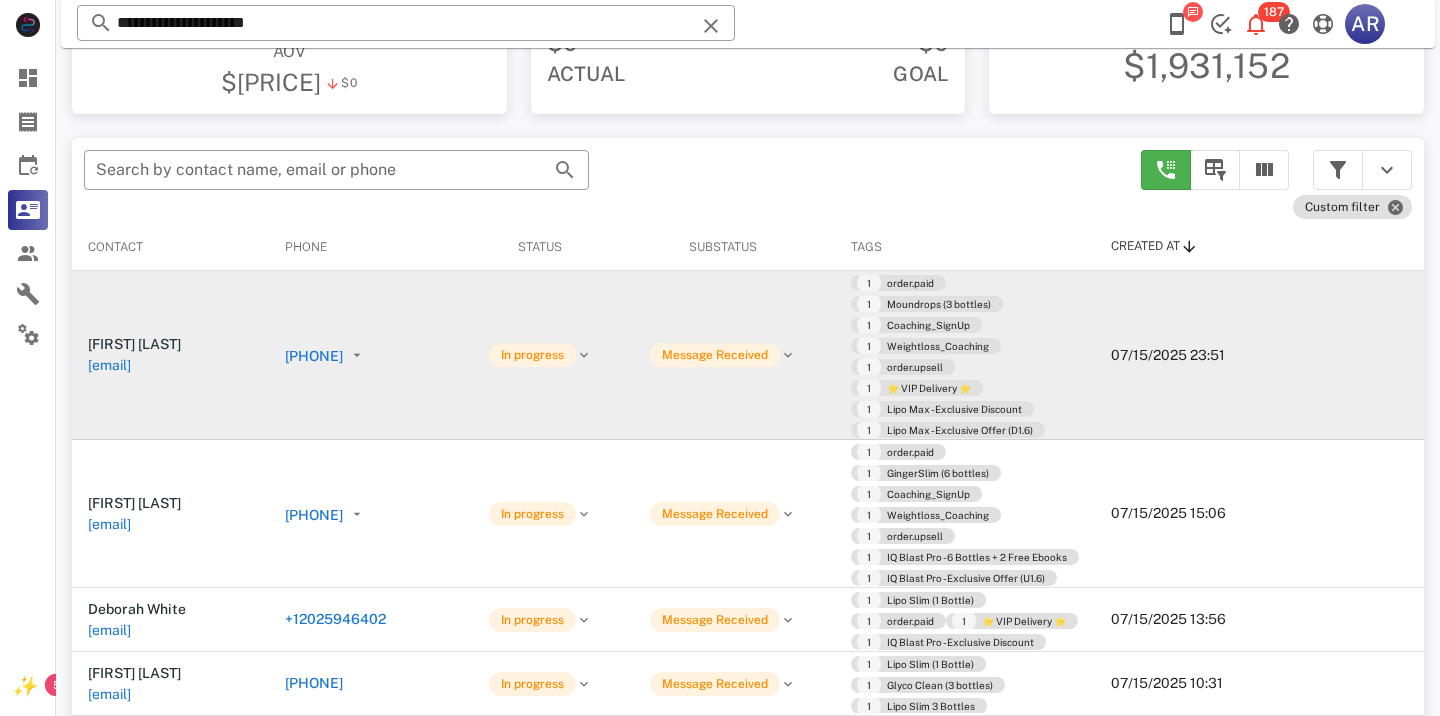 scroll, scrollTop: 125, scrollLeft: 0, axis: vertical 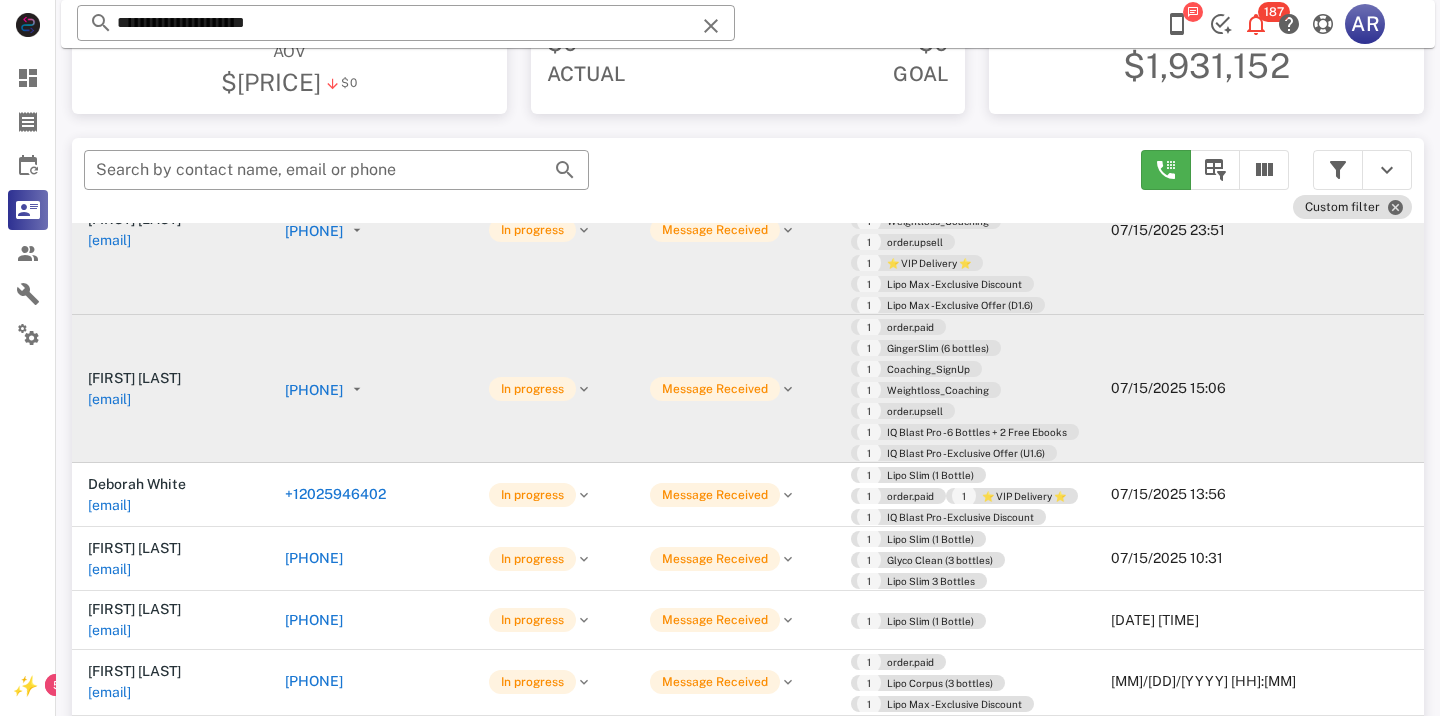 click on "[PHONE]" at bounding box center [314, 390] 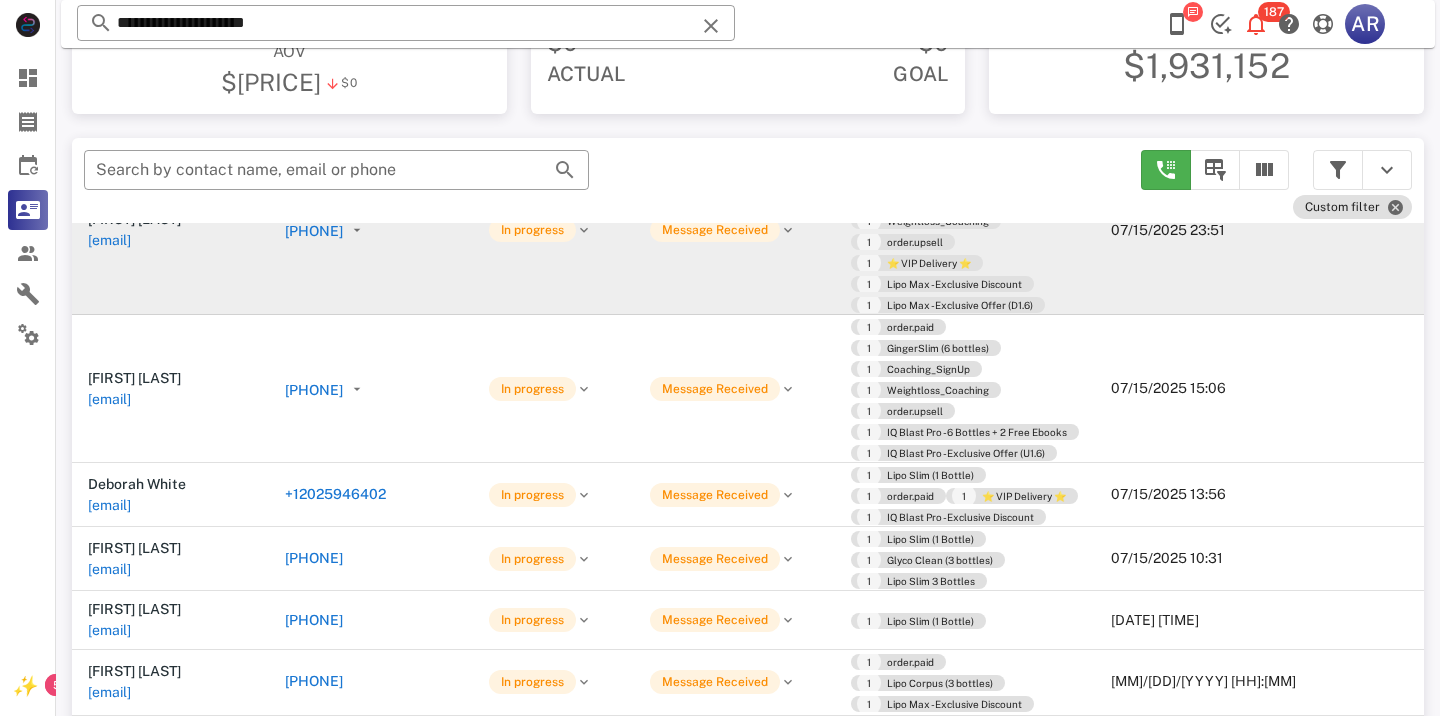 type on "**********" 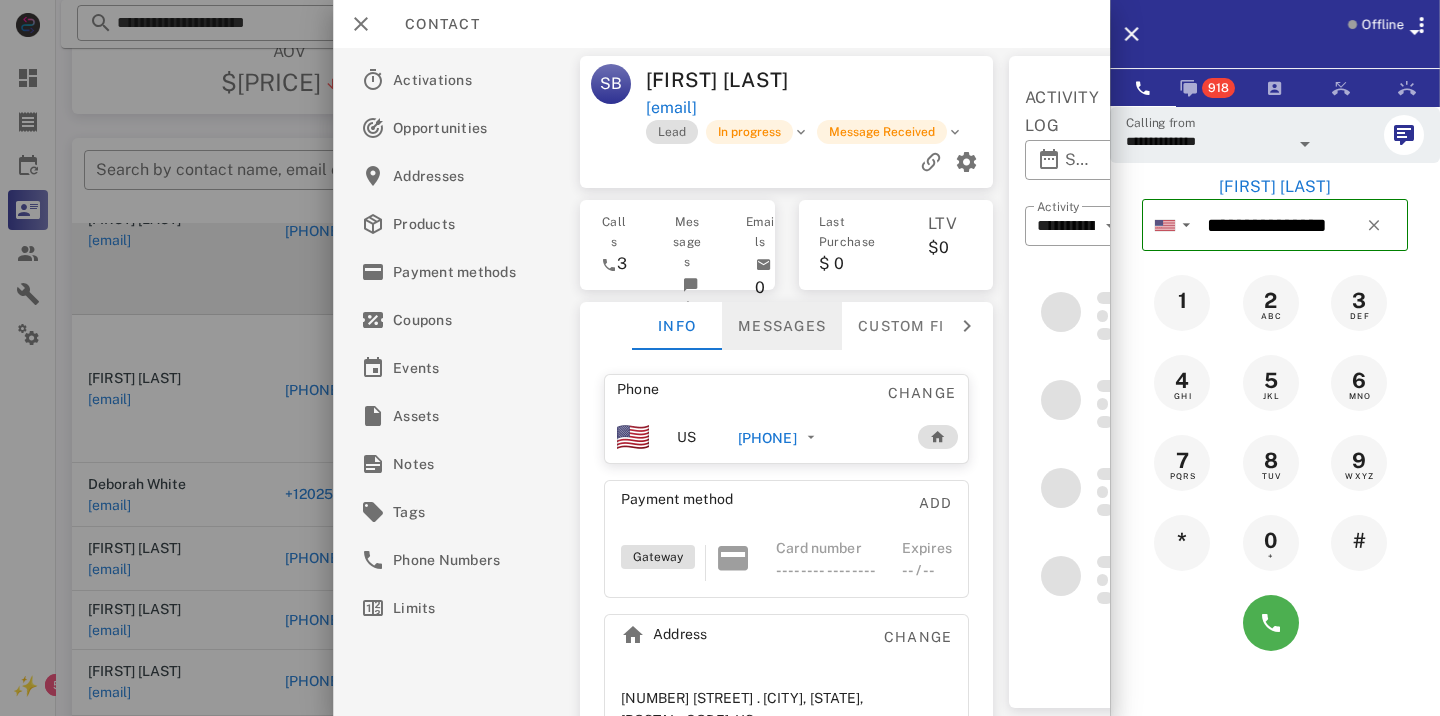 click on "Messages" at bounding box center [782, 326] 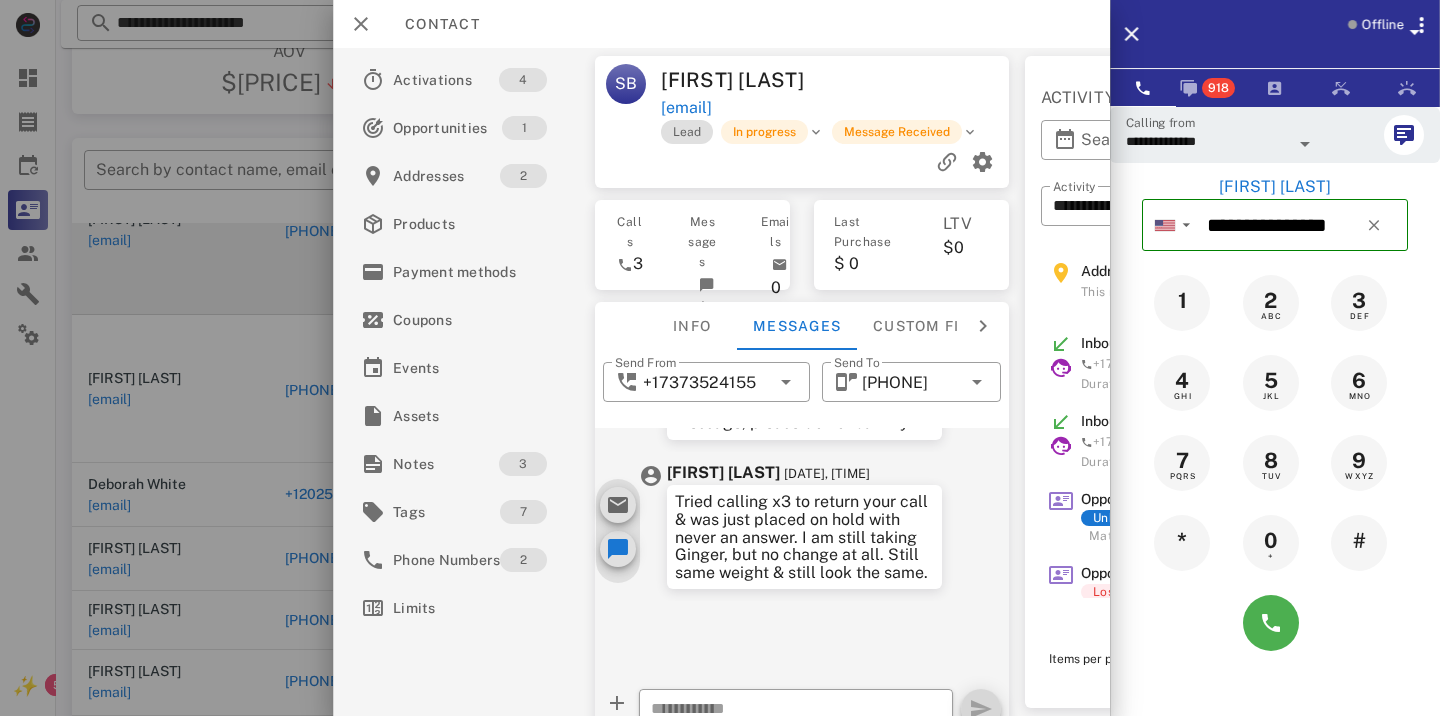 scroll, scrollTop: 80, scrollLeft: 0, axis: vertical 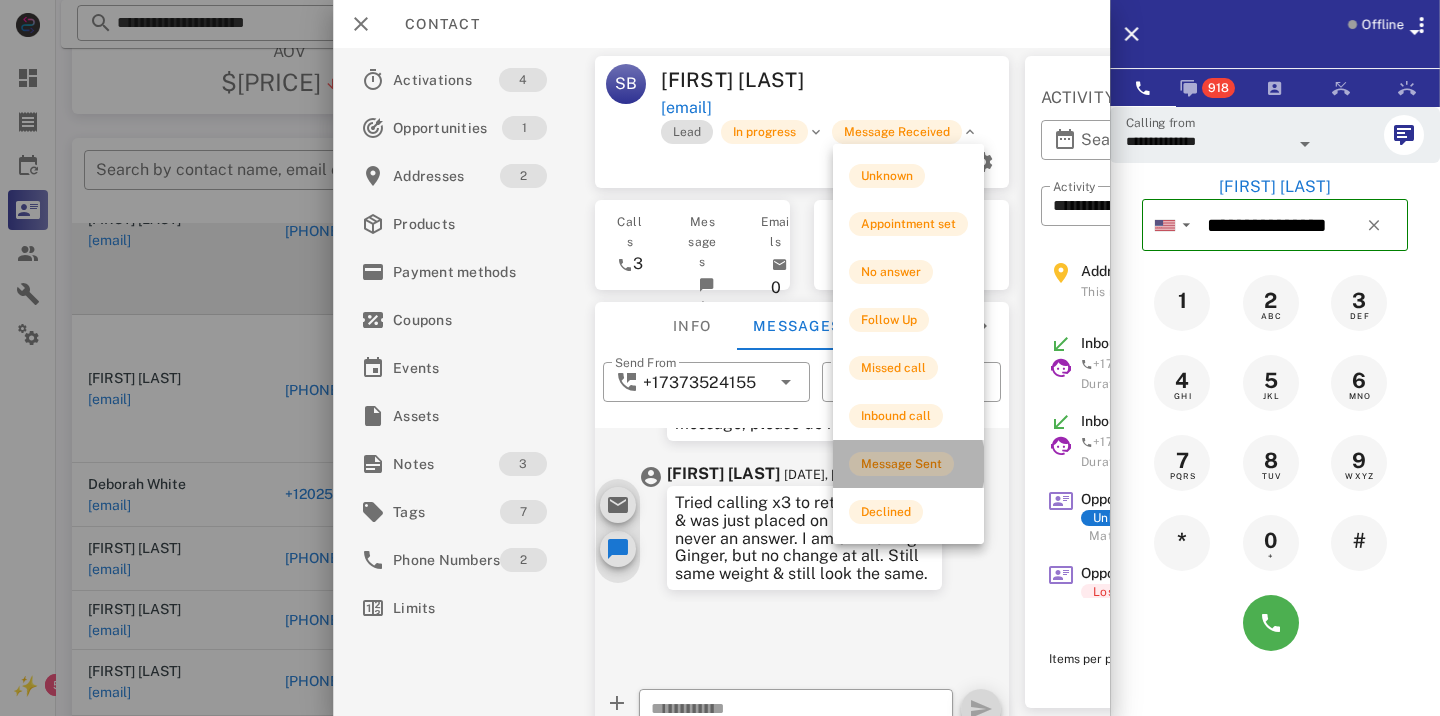 click on "Message Sent" at bounding box center (901, 464) 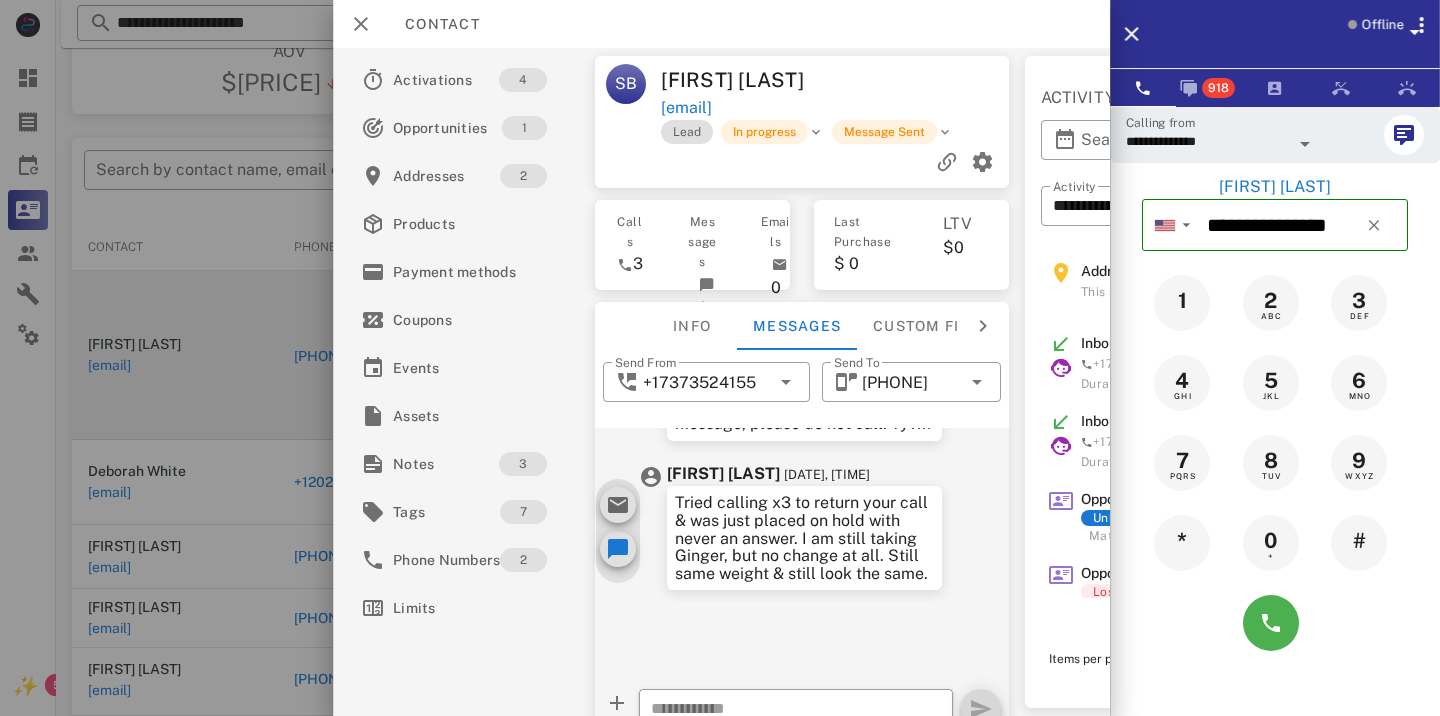 scroll, scrollTop: 0, scrollLeft: 0, axis: both 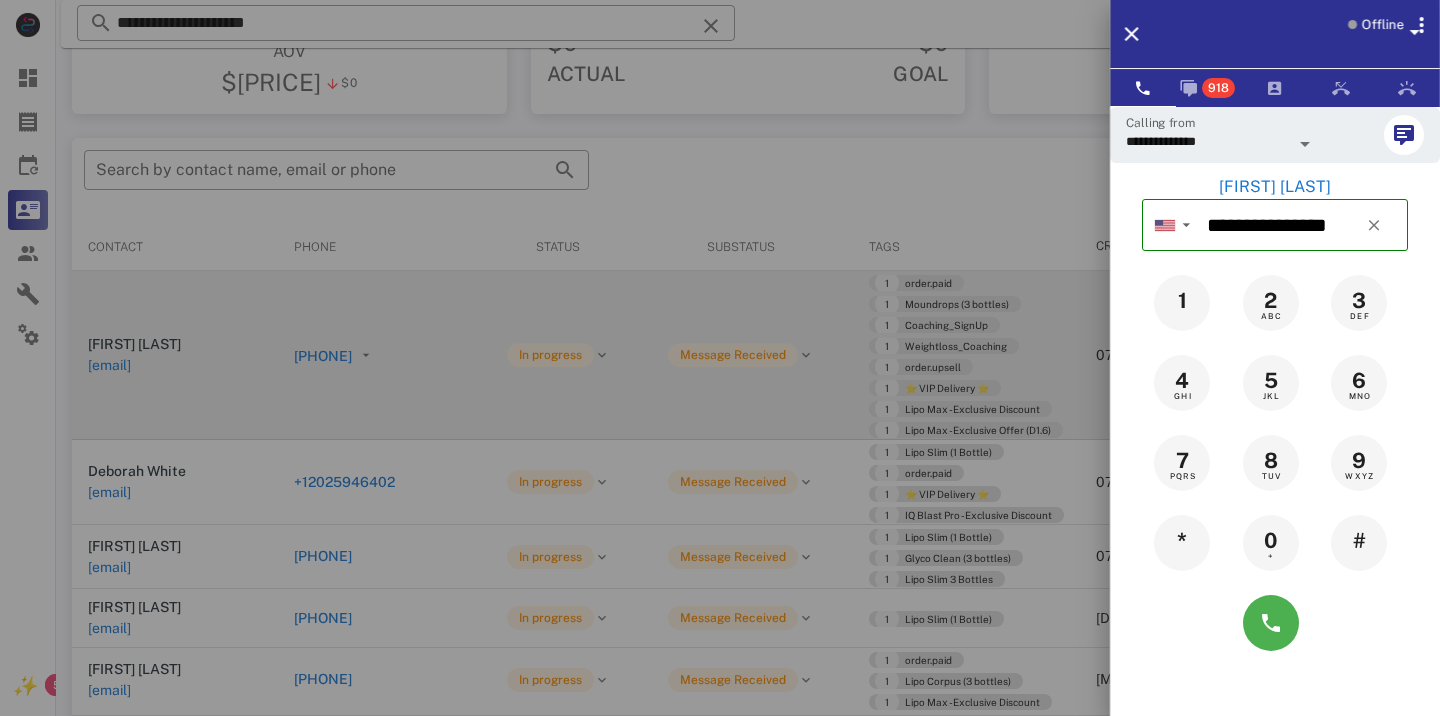 click at bounding box center [720, 358] 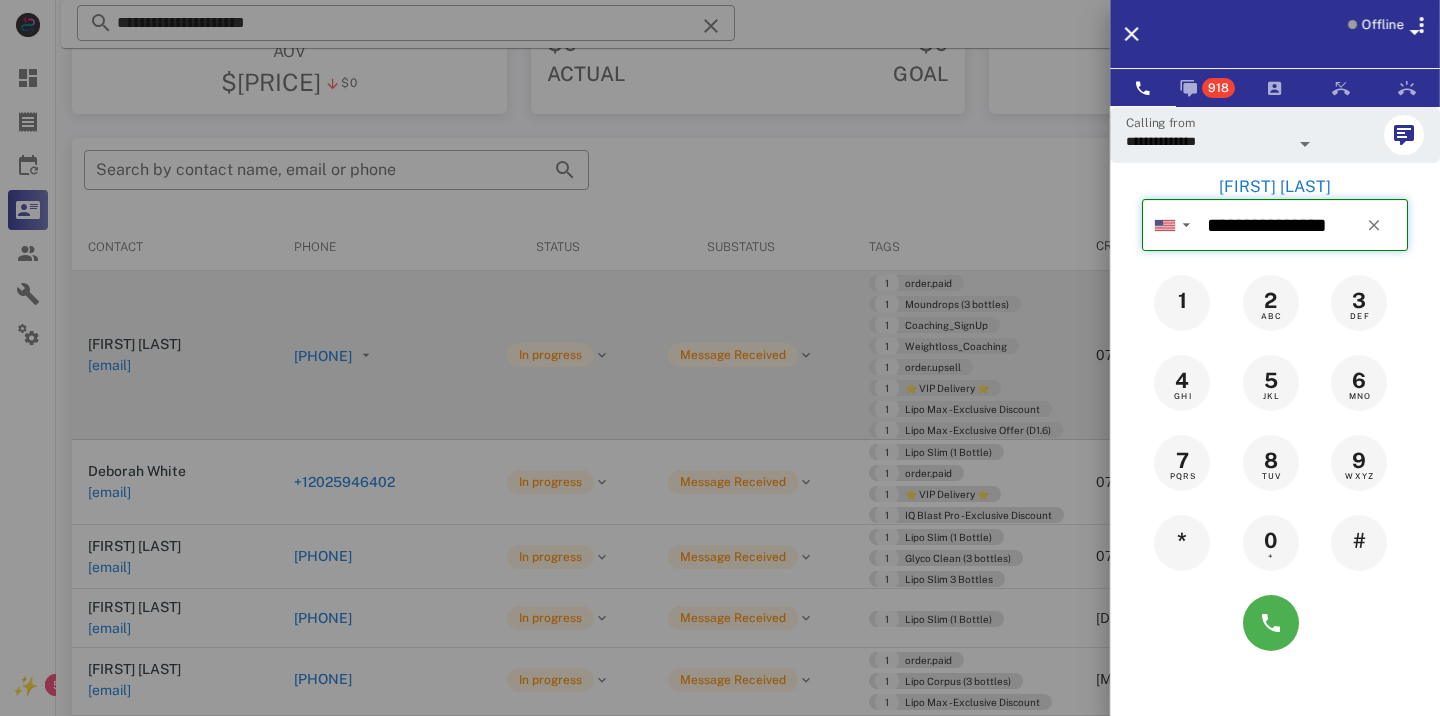 type 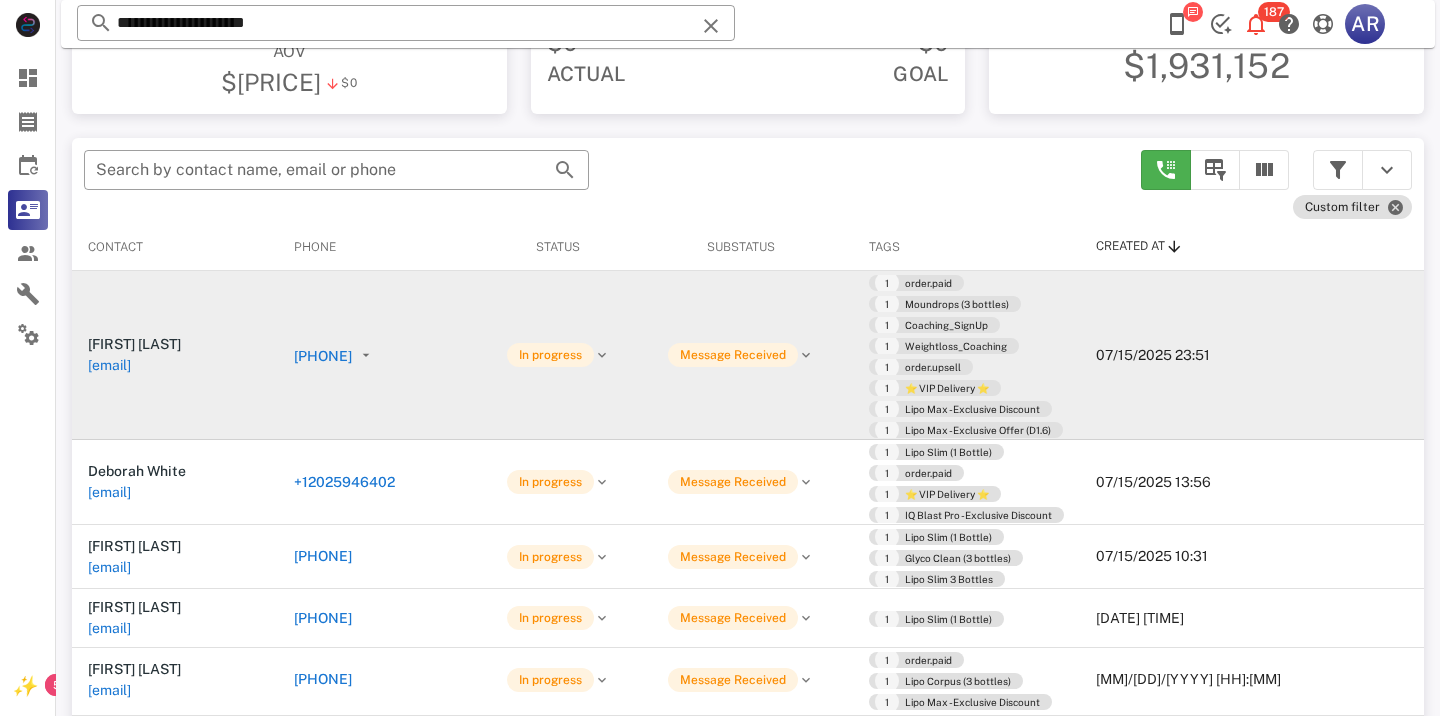scroll, scrollTop: 380, scrollLeft: 0, axis: vertical 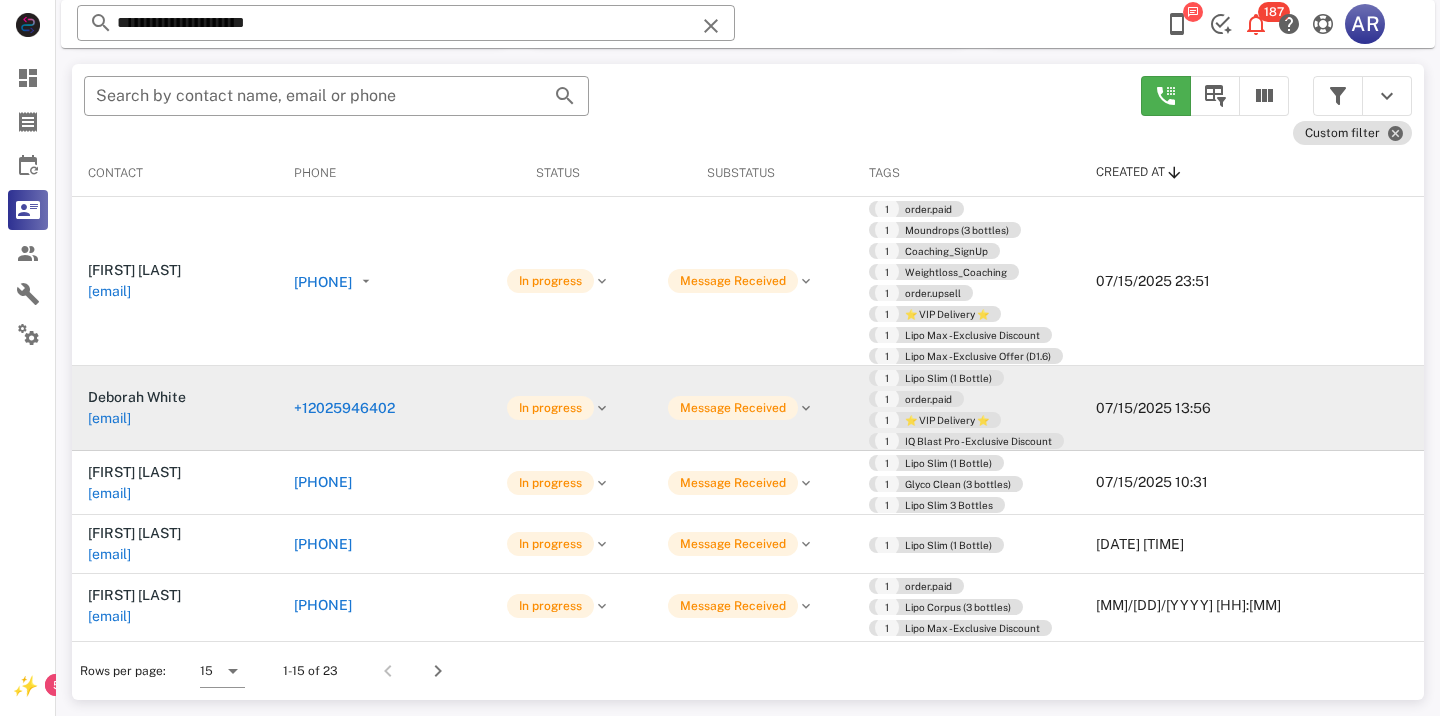 click on "+12025946402" at bounding box center (344, 408) 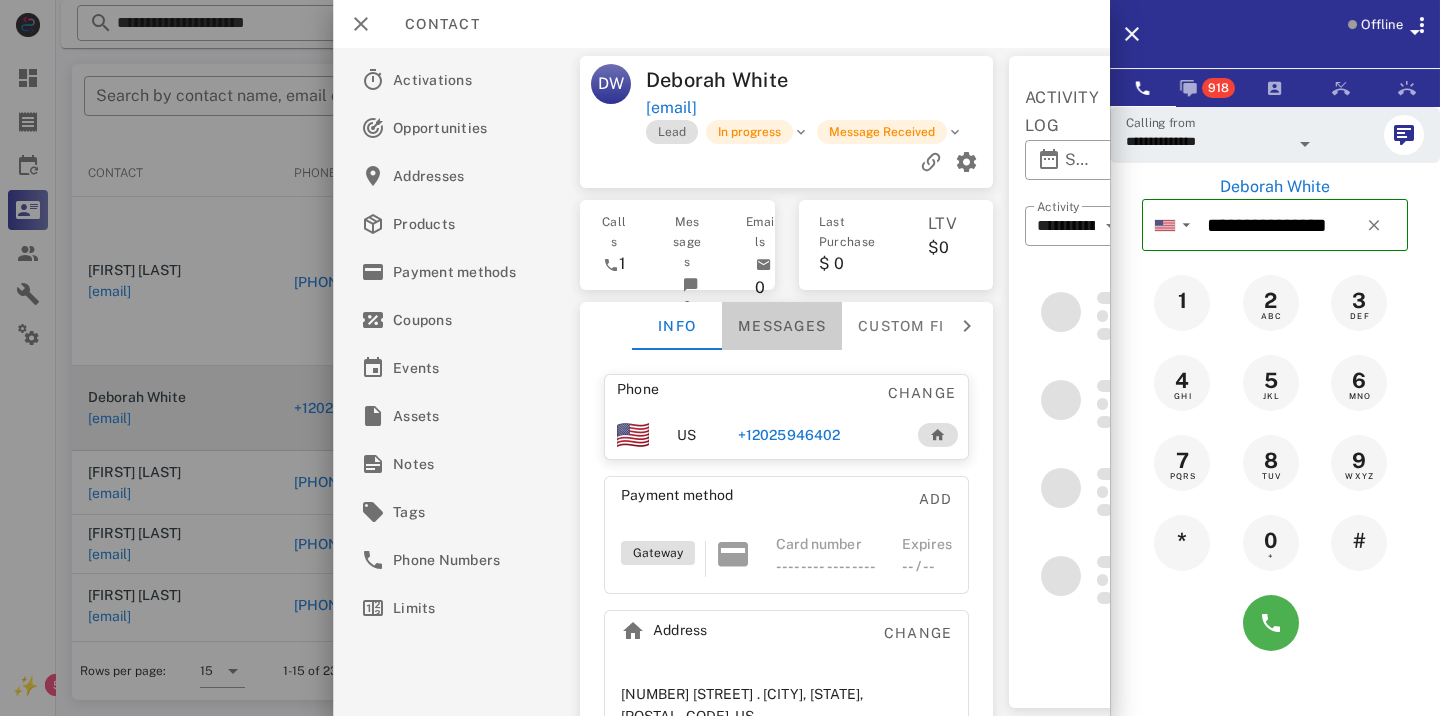 click on "Messages" at bounding box center [782, 326] 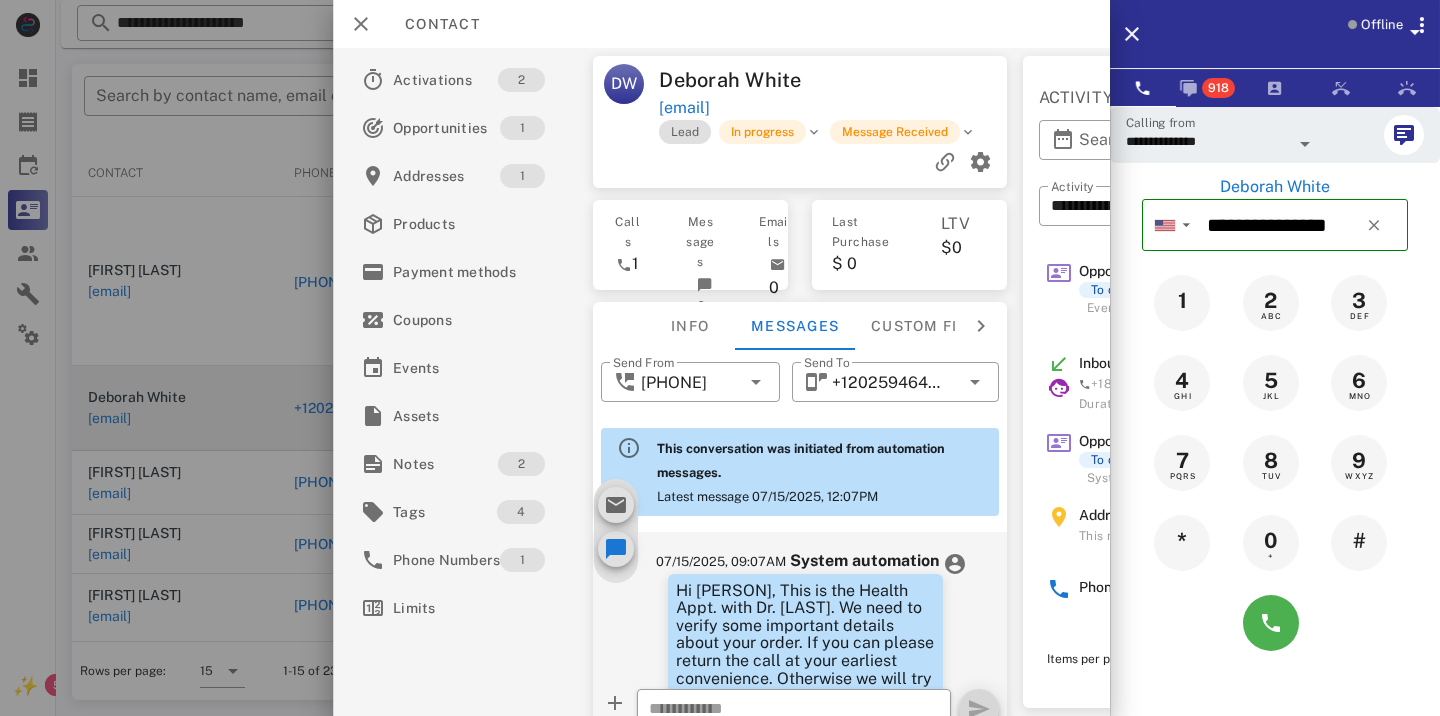 scroll, scrollTop: 754, scrollLeft: 0, axis: vertical 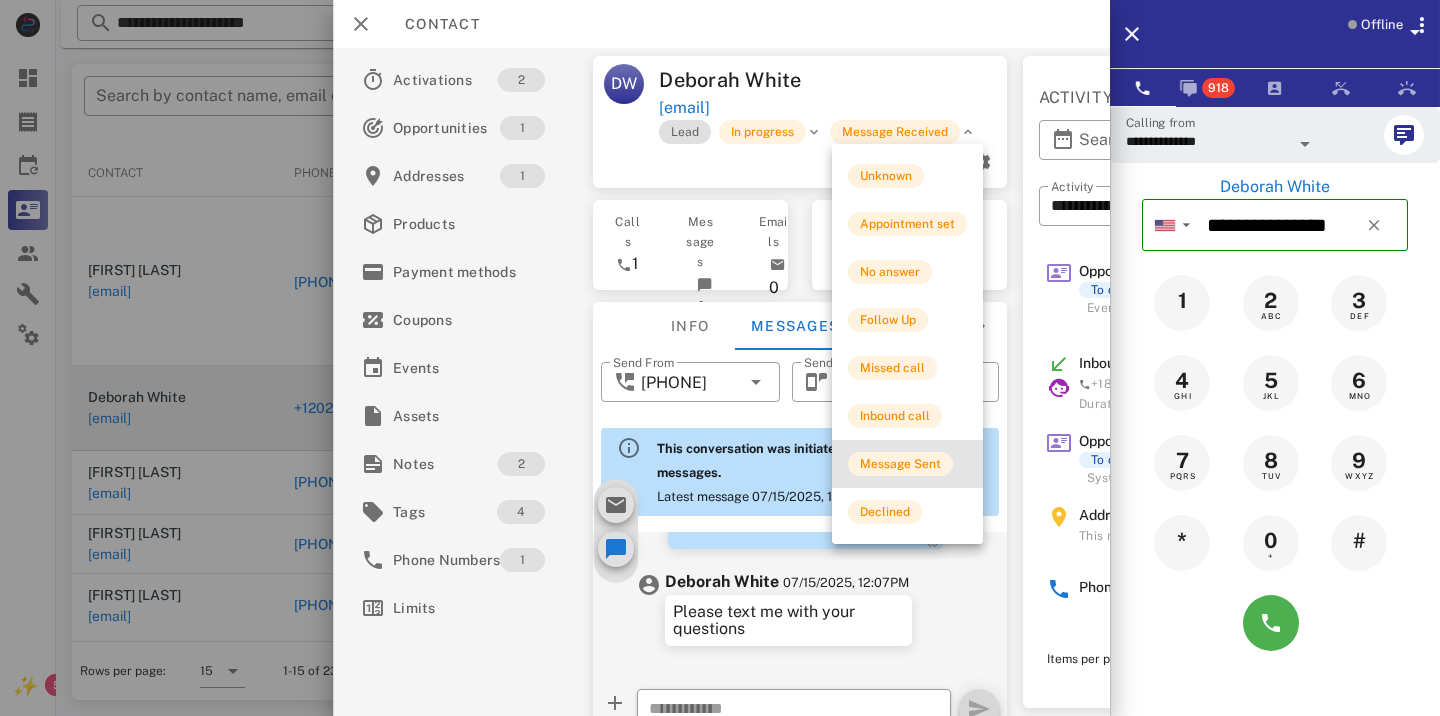click on "Message Sent" at bounding box center [907, 464] 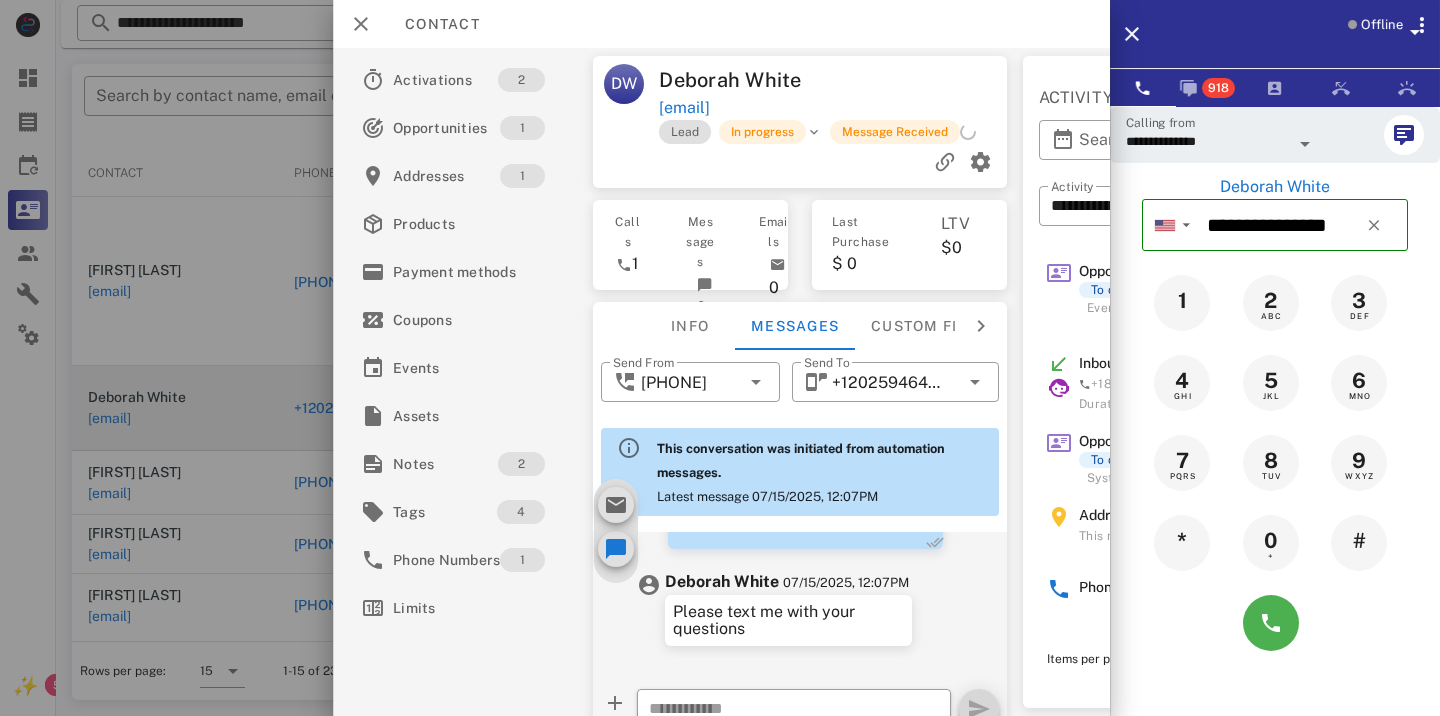click at bounding box center [720, 358] 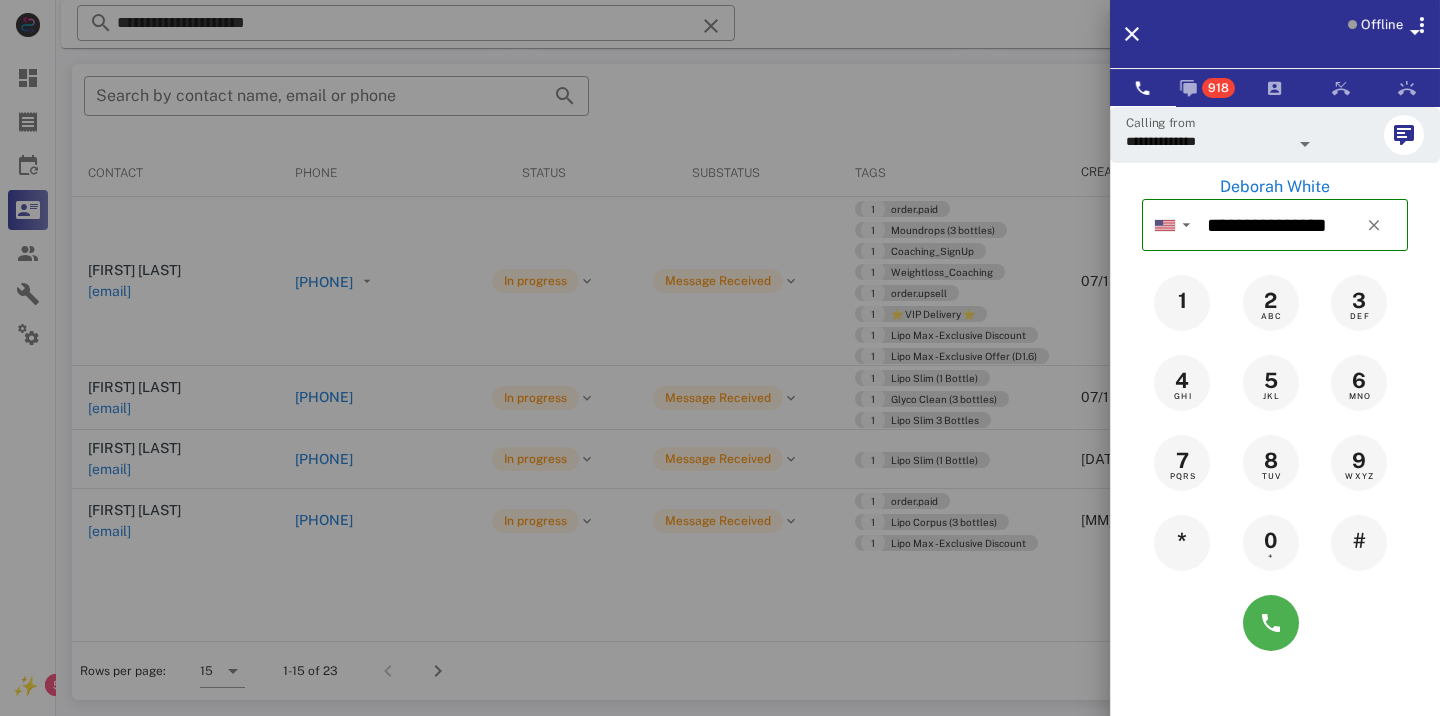 click at bounding box center [720, 358] 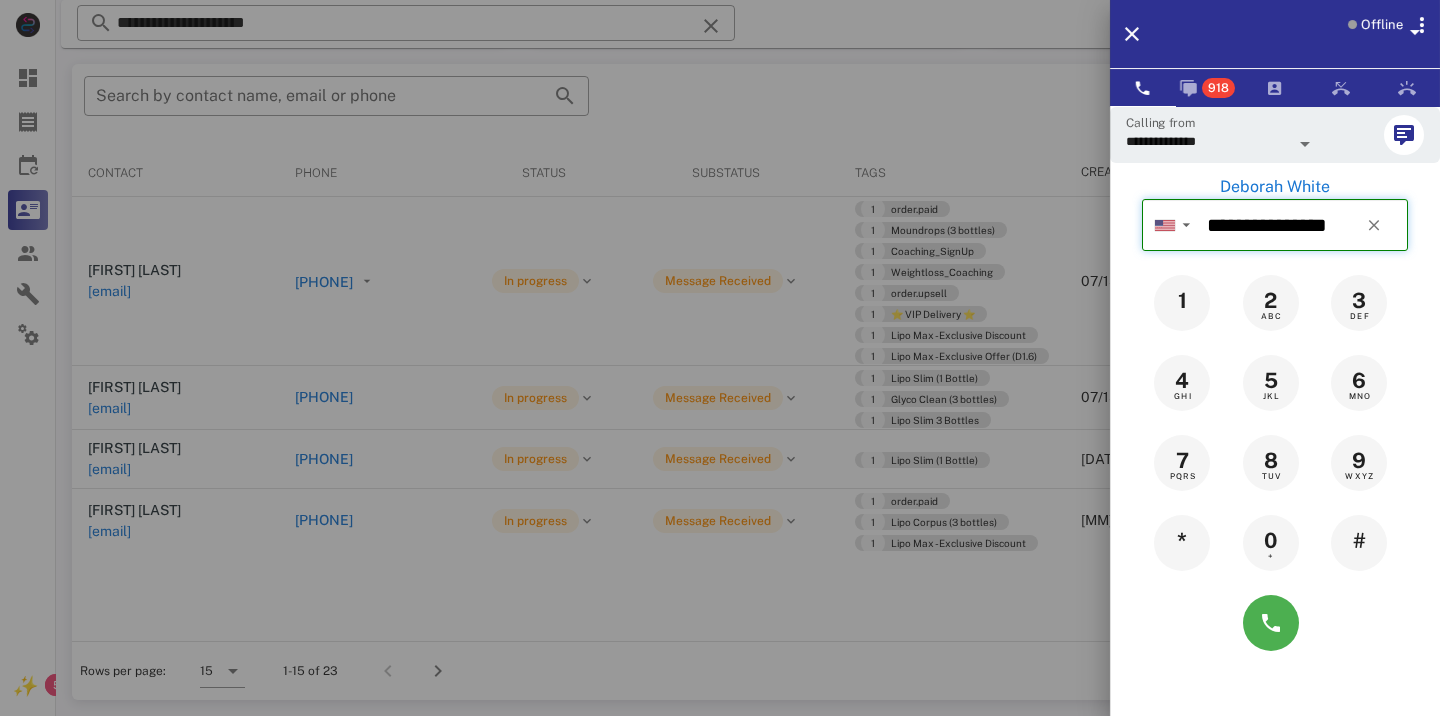 type 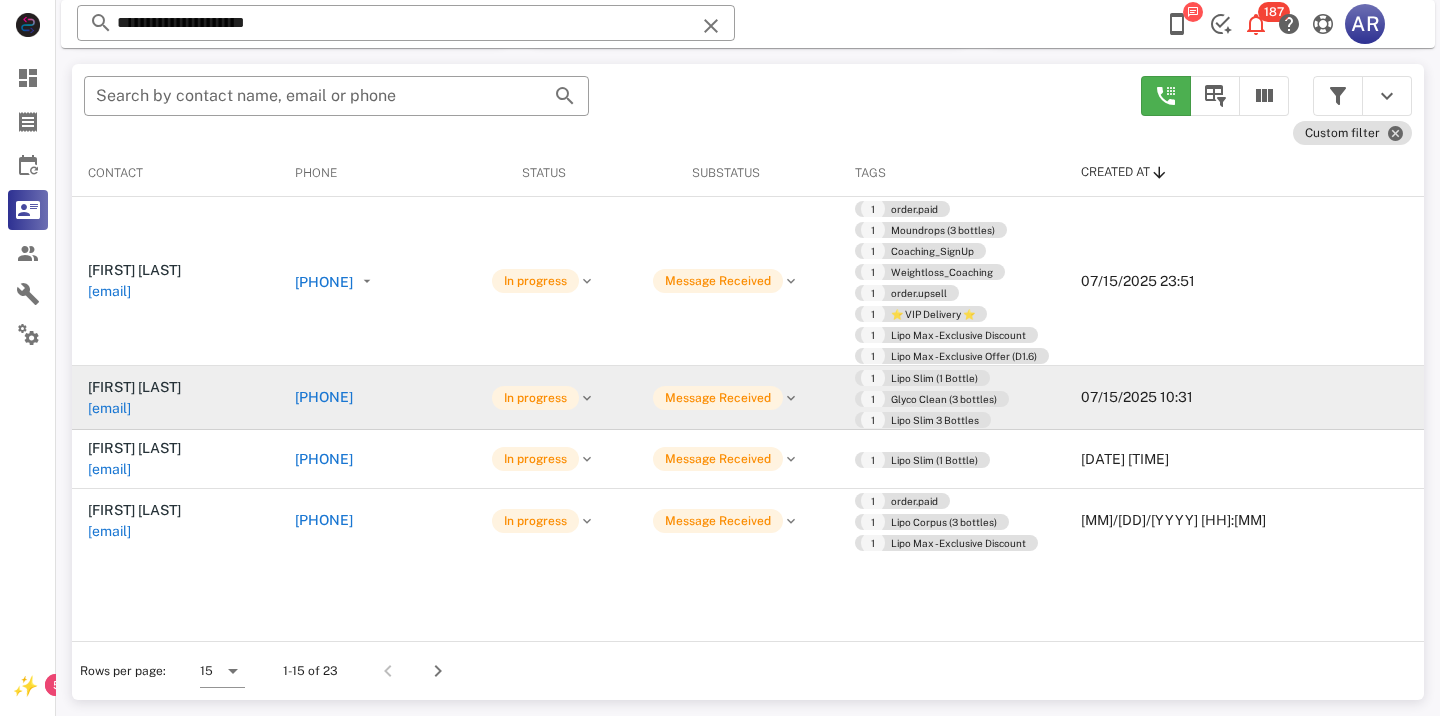 click on "[PHONE]" at bounding box center [324, 397] 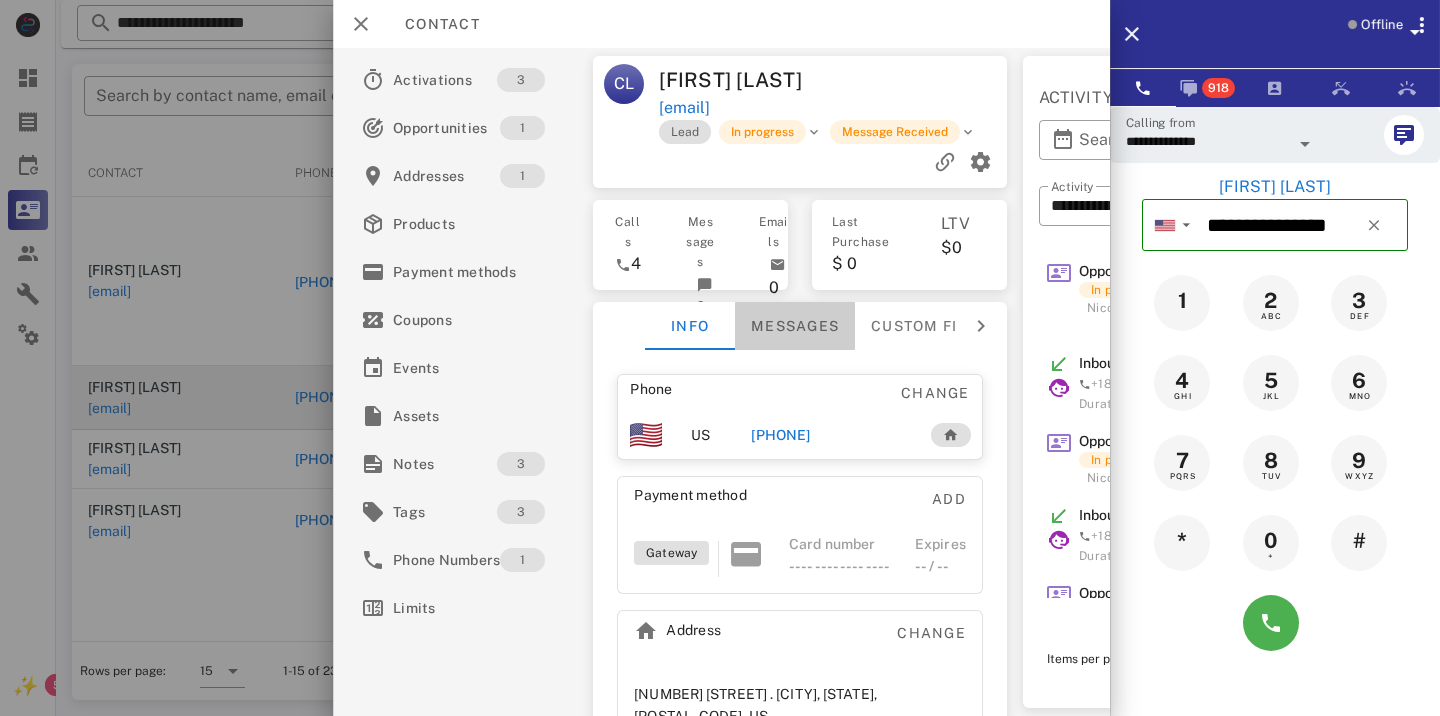 click on "Messages" at bounding box center [795, 326] 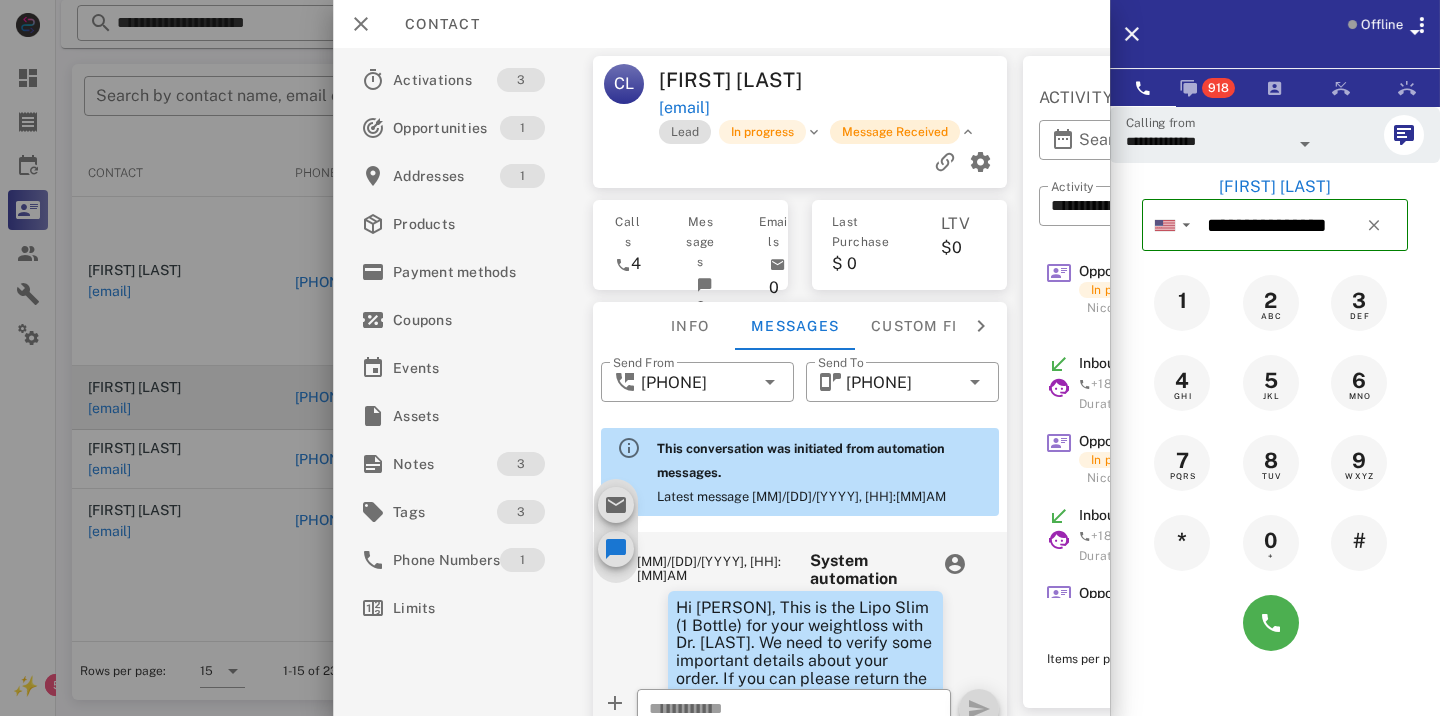 scroll, scrollTop: 990, scrollLeft: 0, axis: vertical 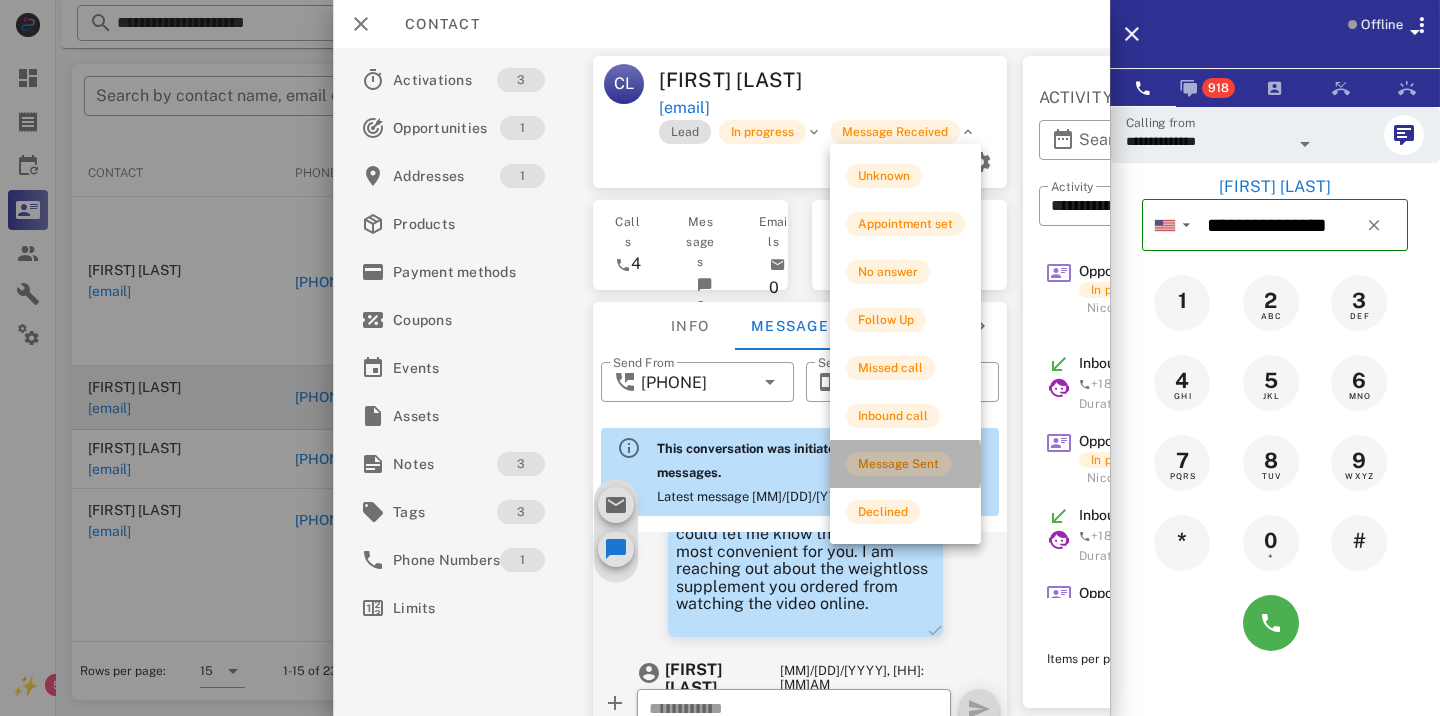 click on "Message Sent" at bounding box center (898, 464) 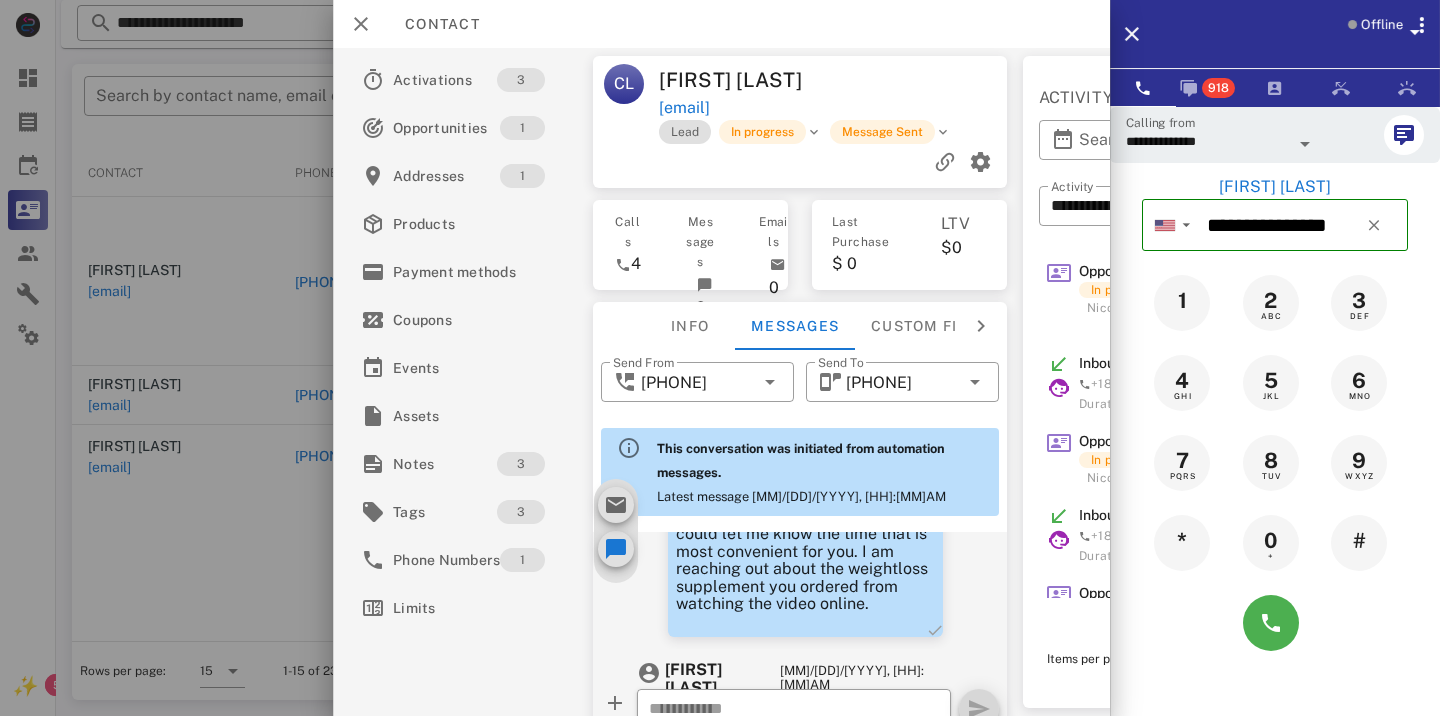click at bounding box center (720, 358) 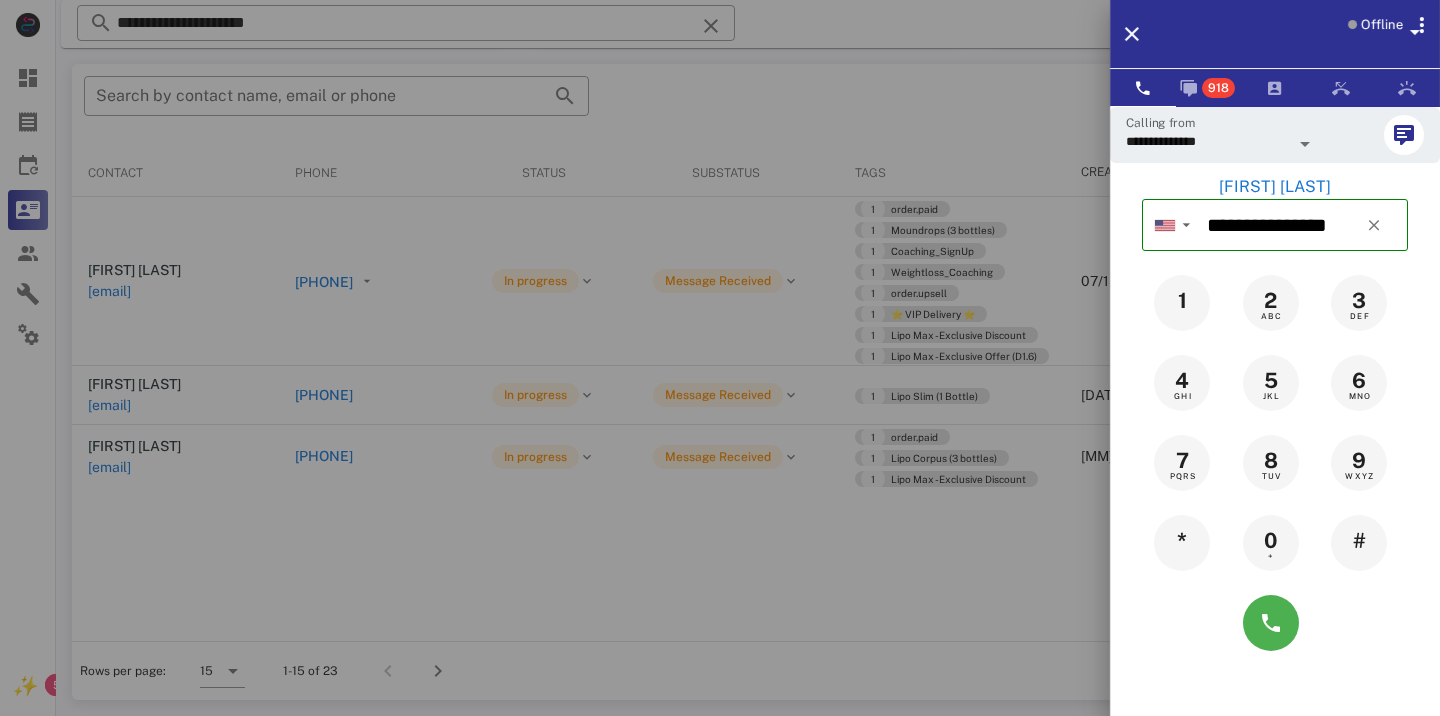 click at bounding box center (720, 358) 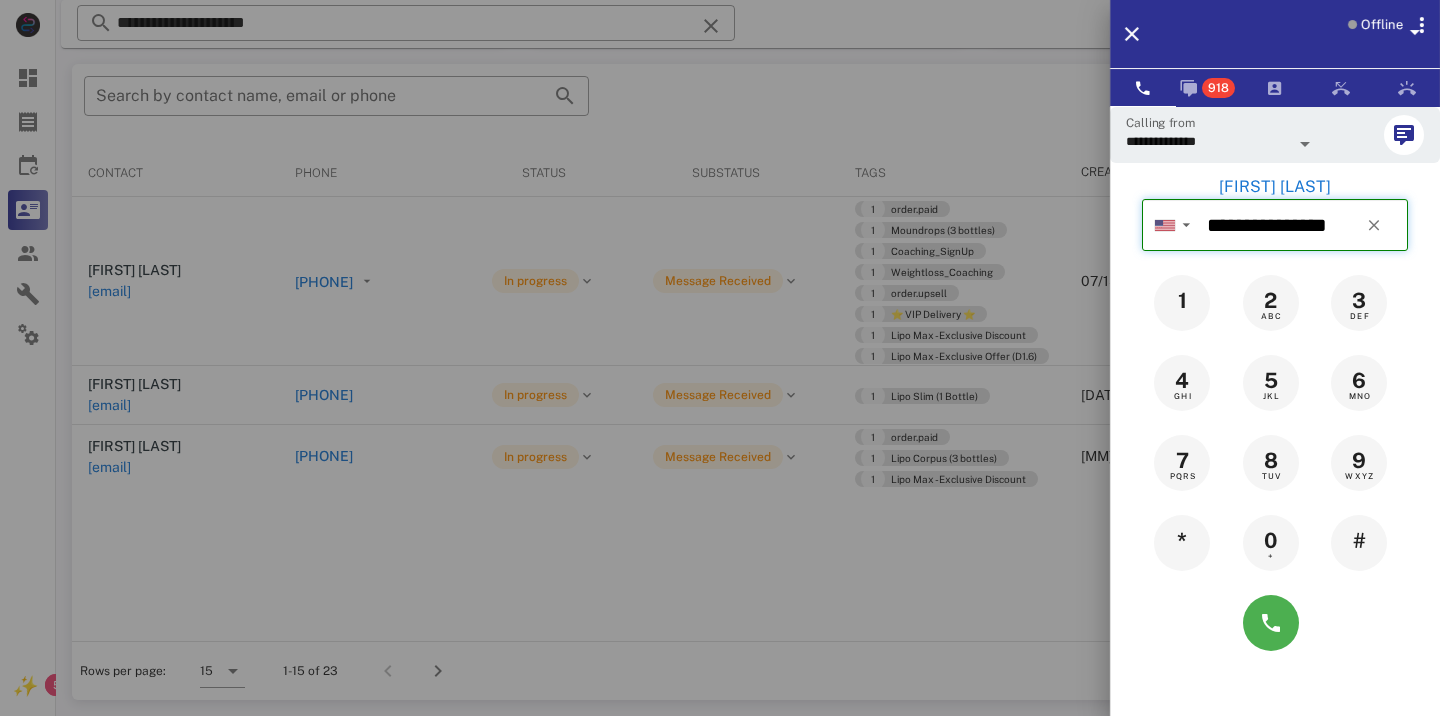 type 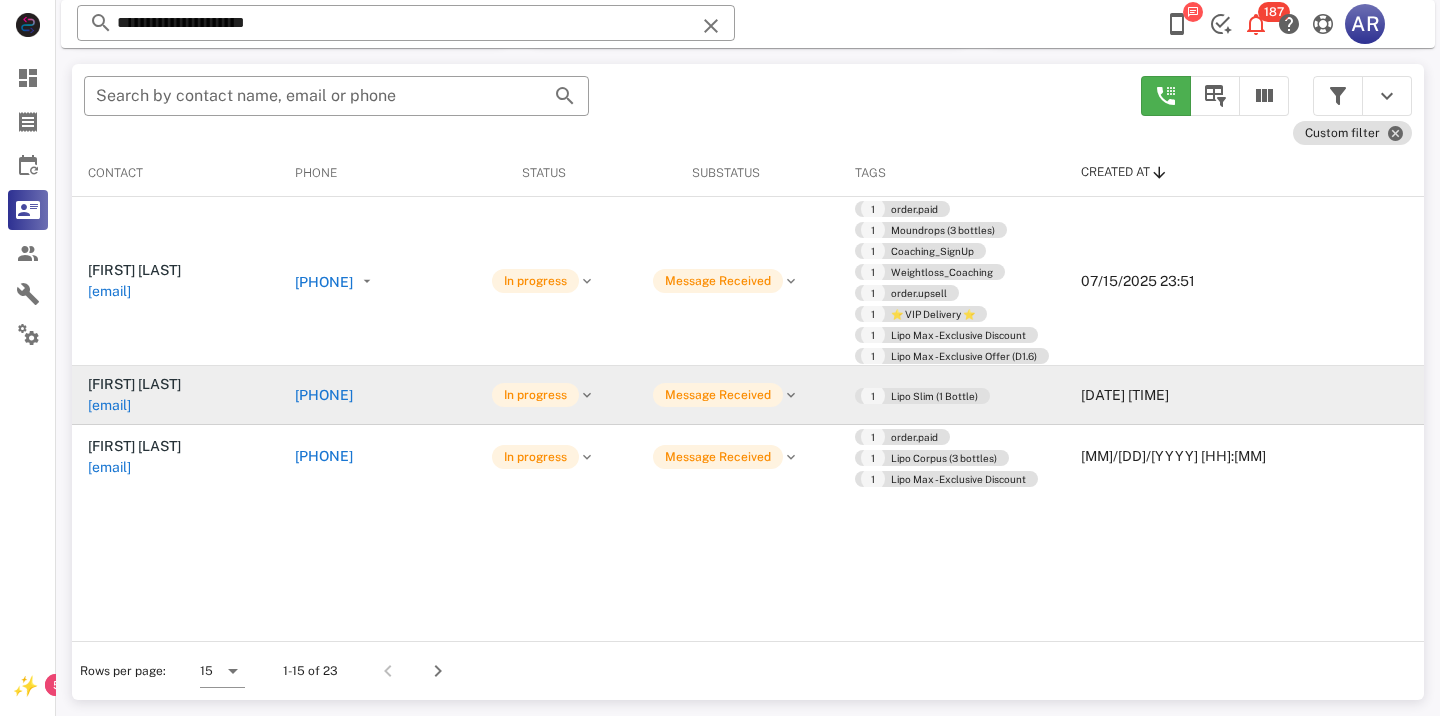 click on "[PHONE]" at bounding box center (324, 395) 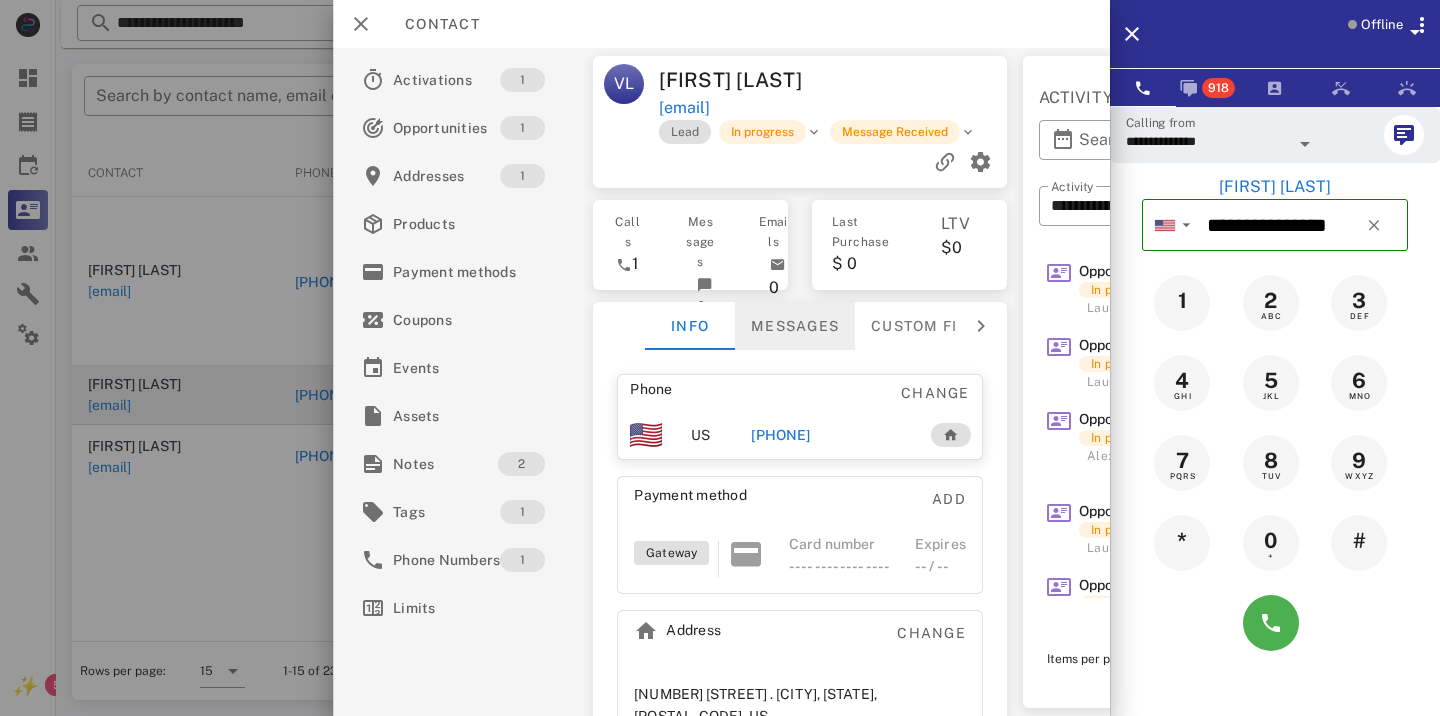 click on "Messages" at bounding box center (795, 326) 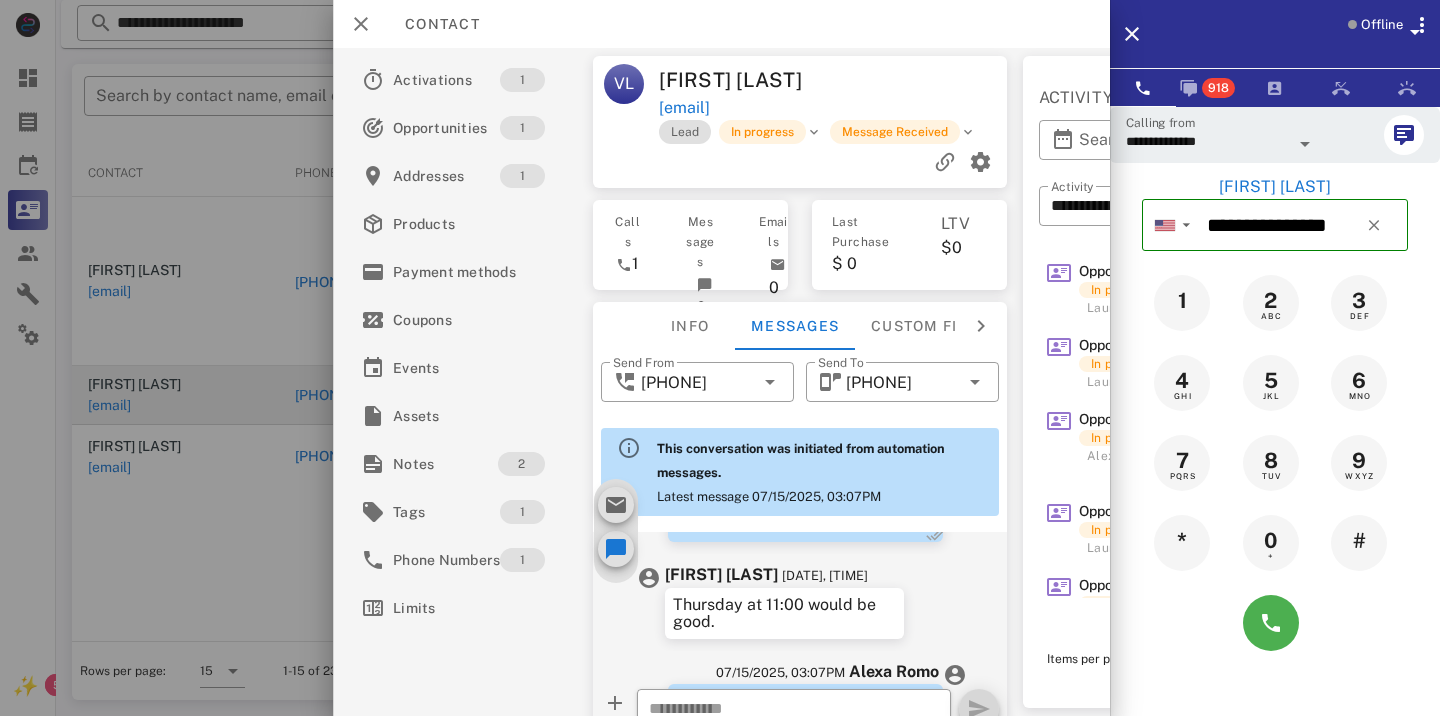 scroll, scrollTop: 998, scrollLeft: 0, axis: vertical 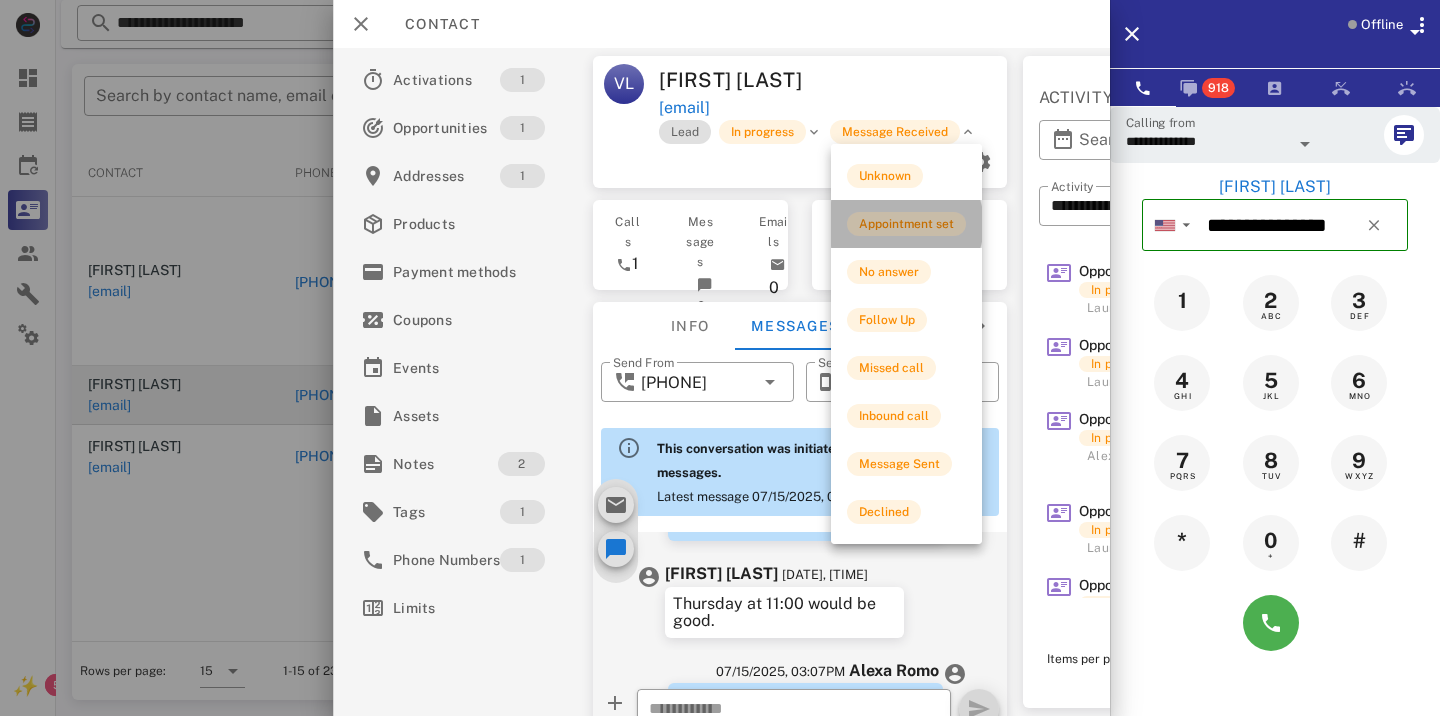 click on "Appointment set" at bounding box center (906, 224) 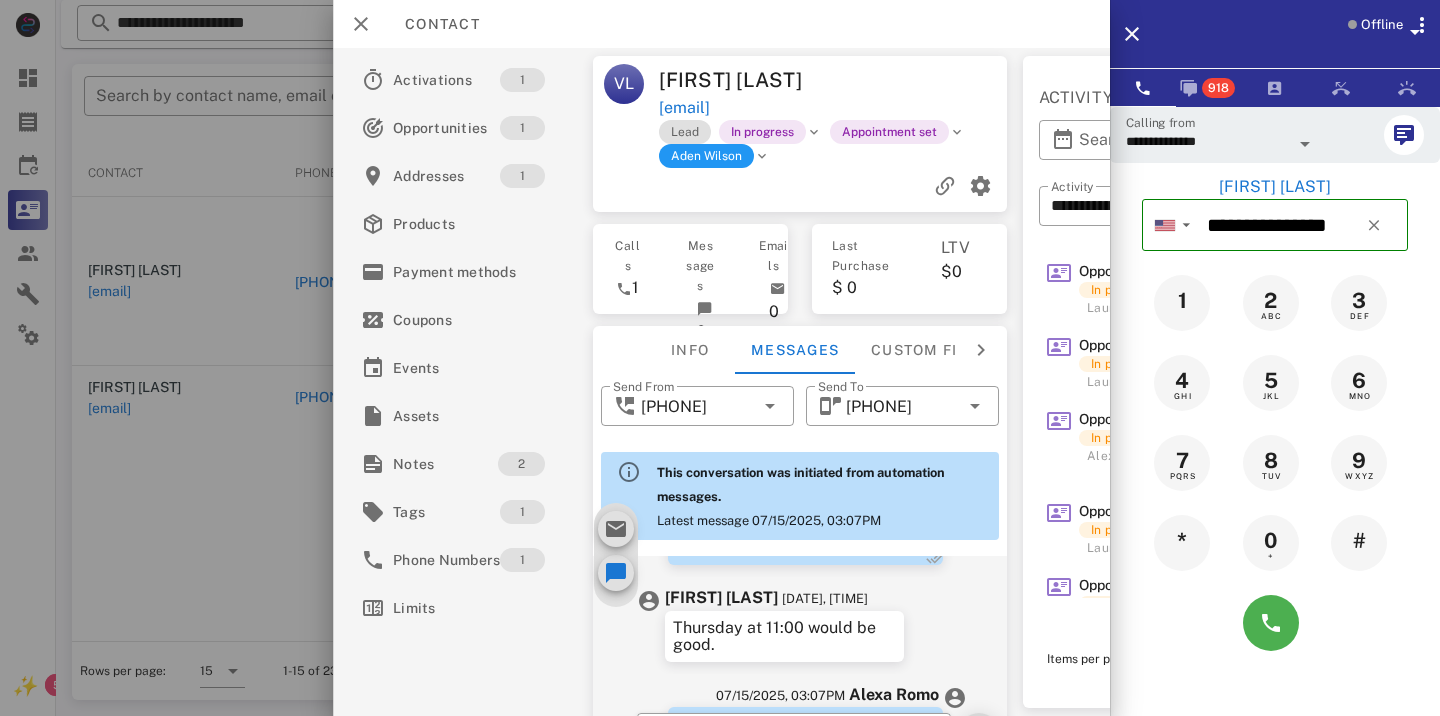 click at bounding box center [720, 358] 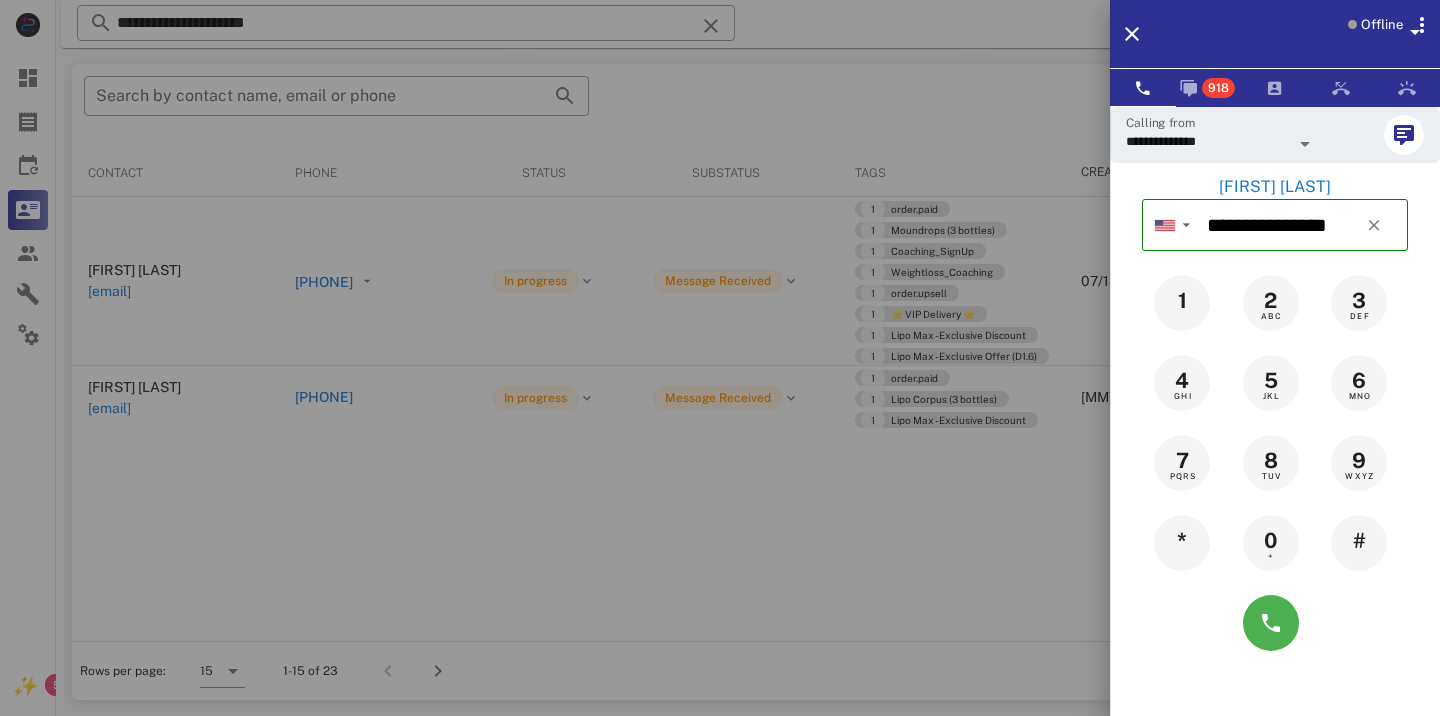 click at bounding box center (720, 358) 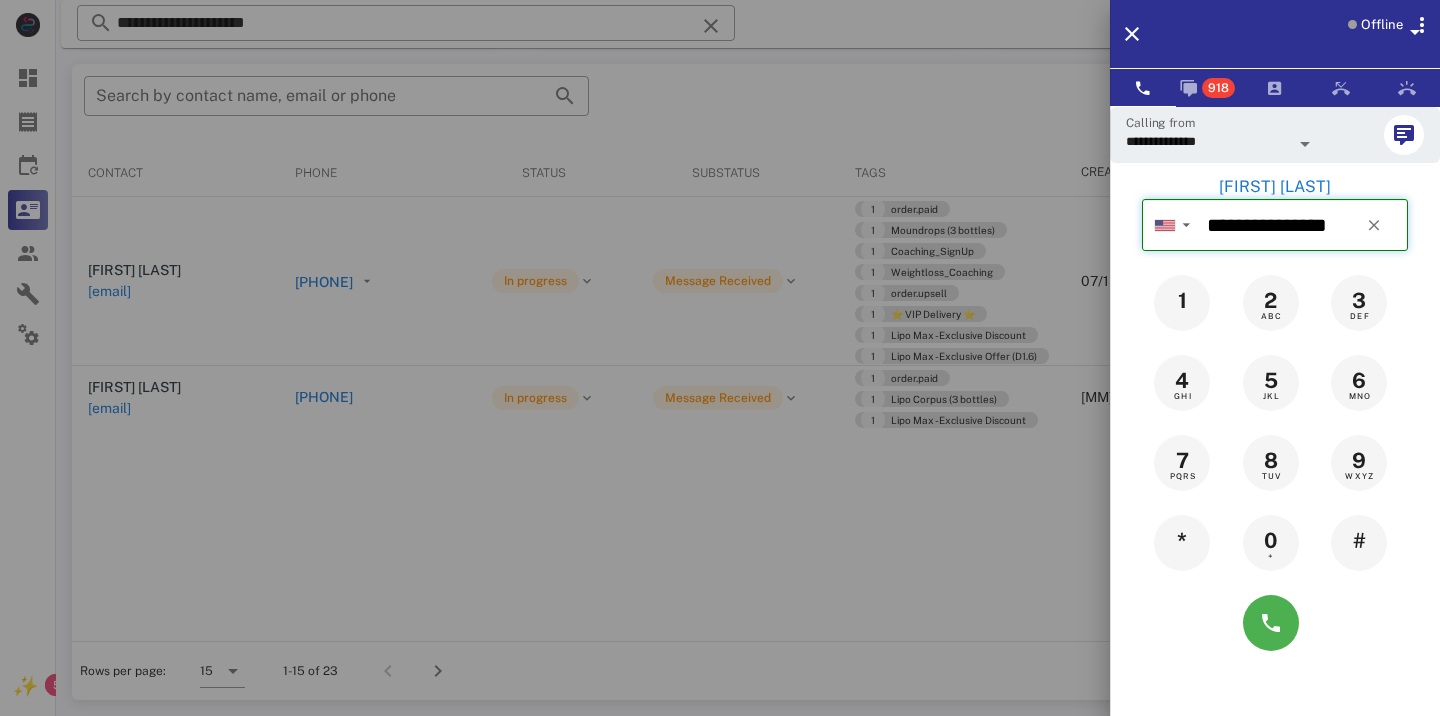 type 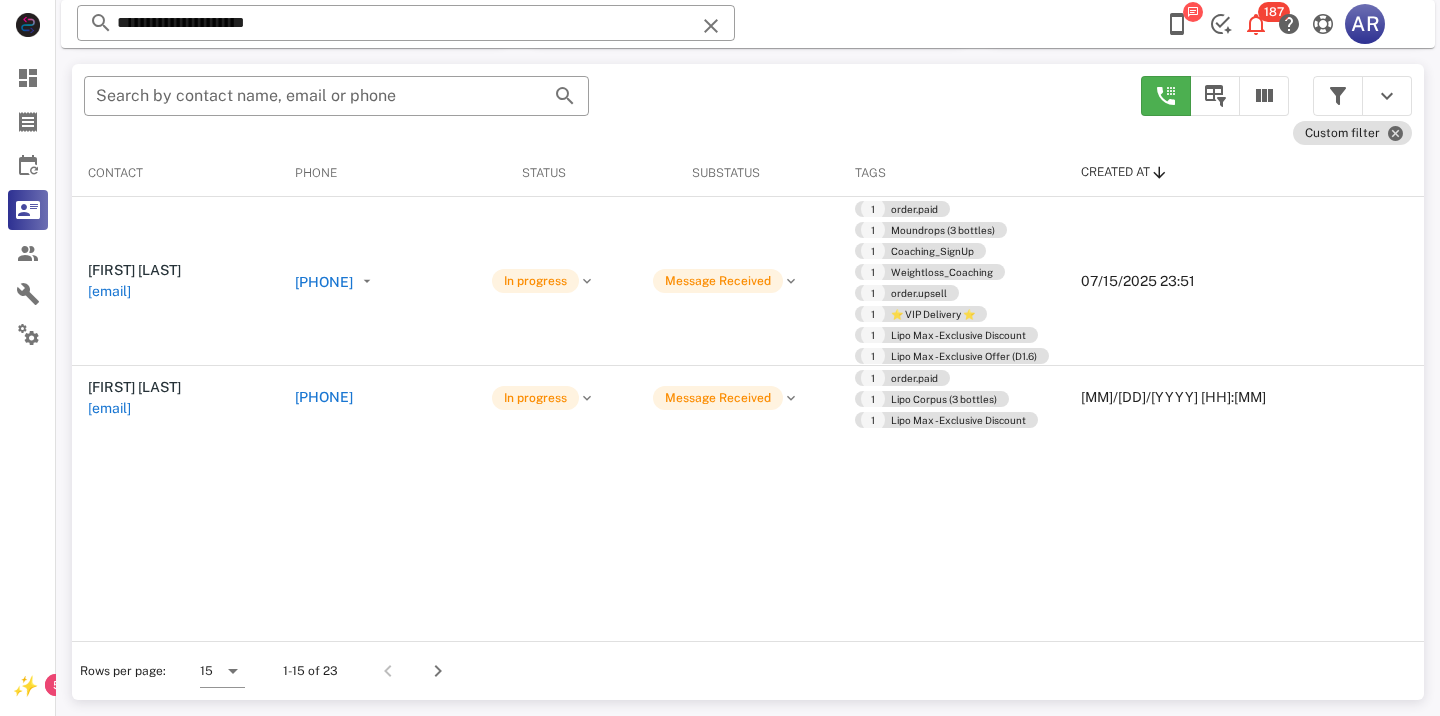 click on "[PHONE]" at bounding box center (324, 282) 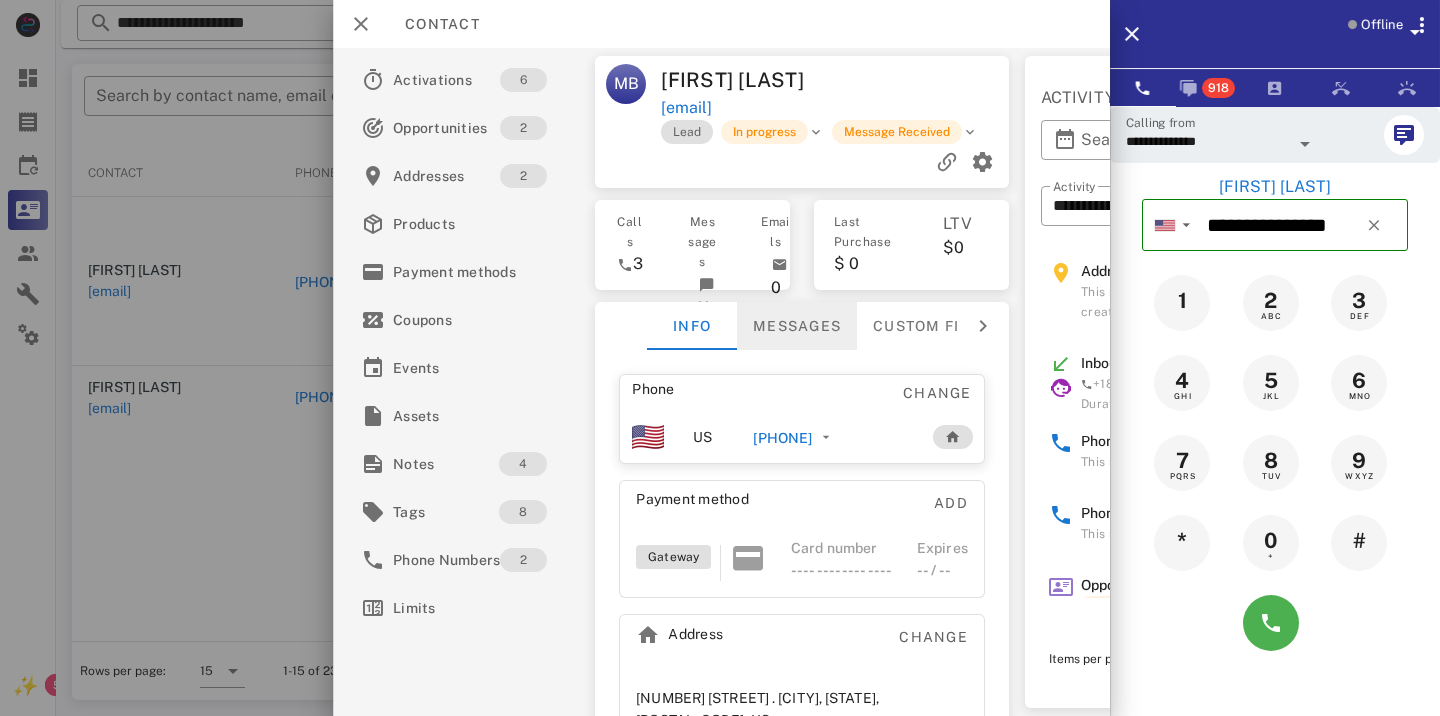 click on "Messages" at bounding box center [797, 326] 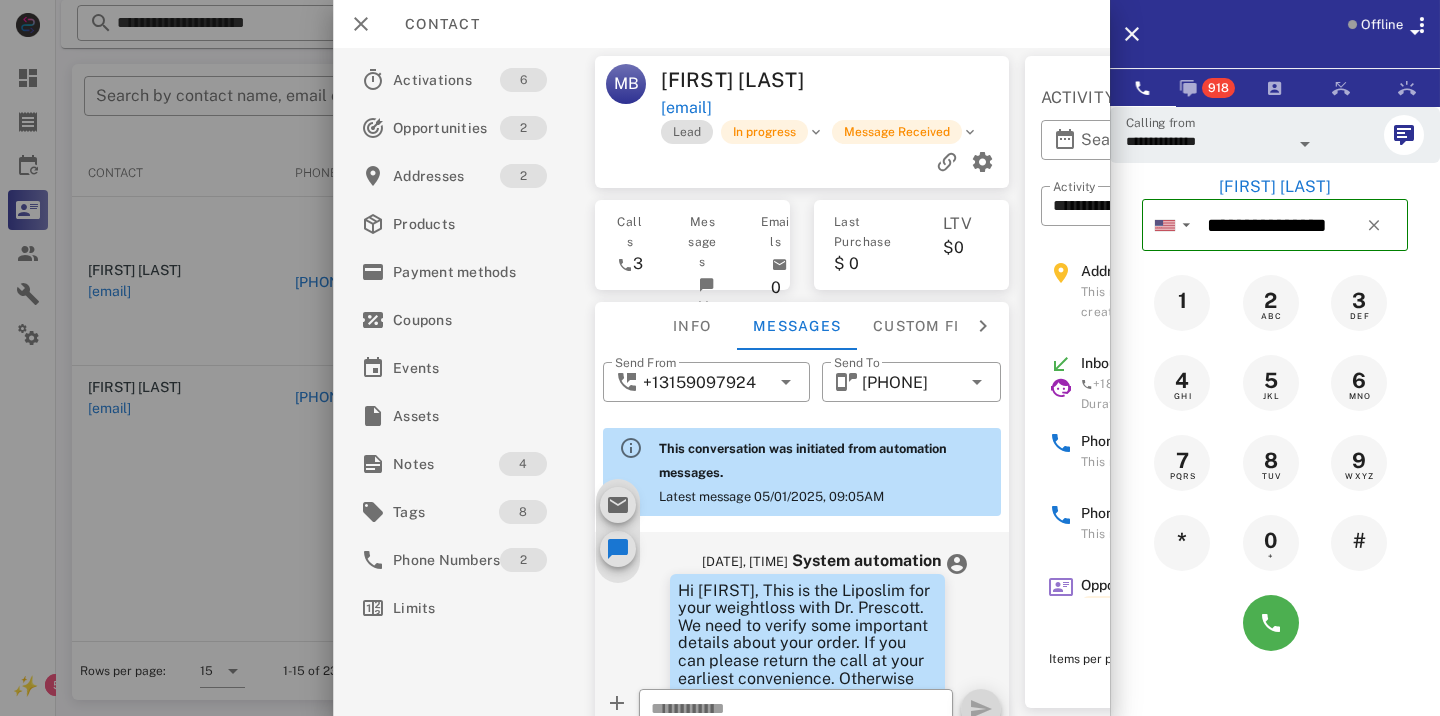 scroll, scrollTop: 1661, scrollLeft: 0, axis: vertical 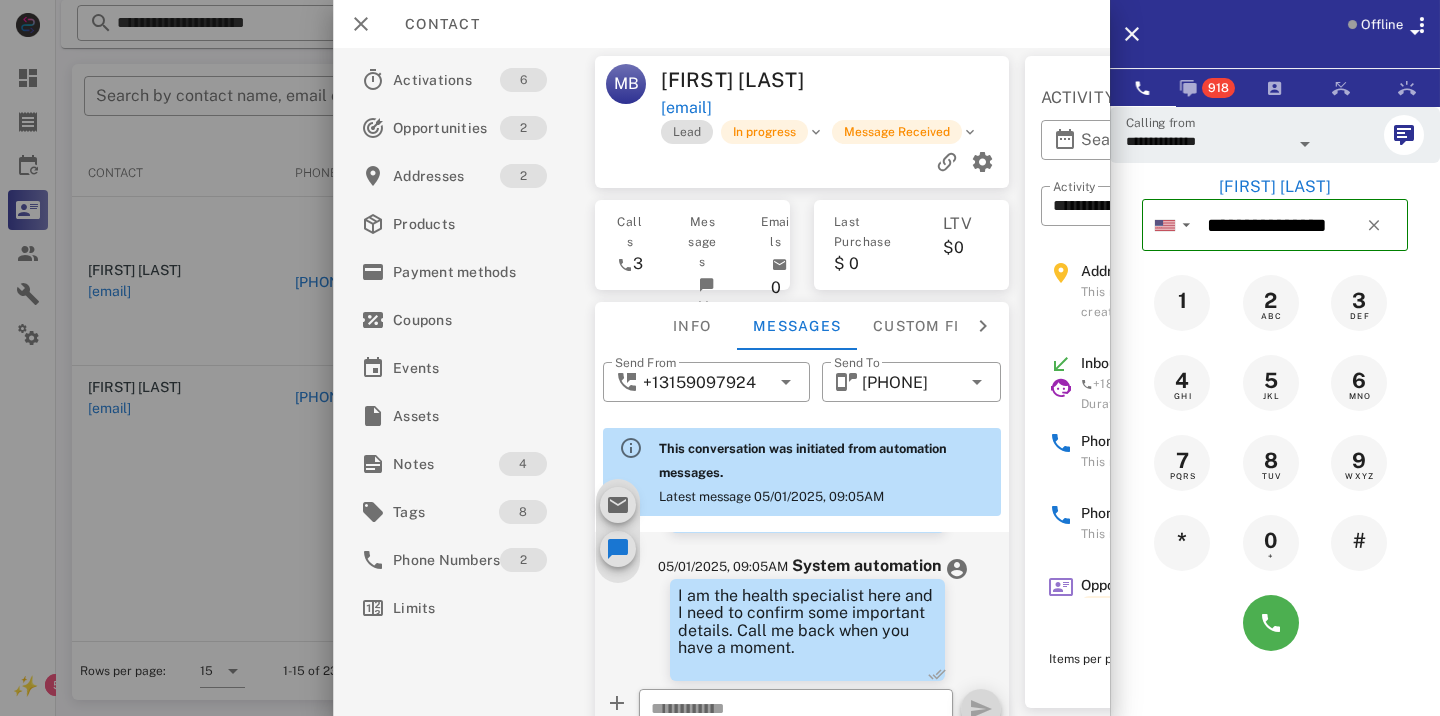 click at bounding box center [720, 358] 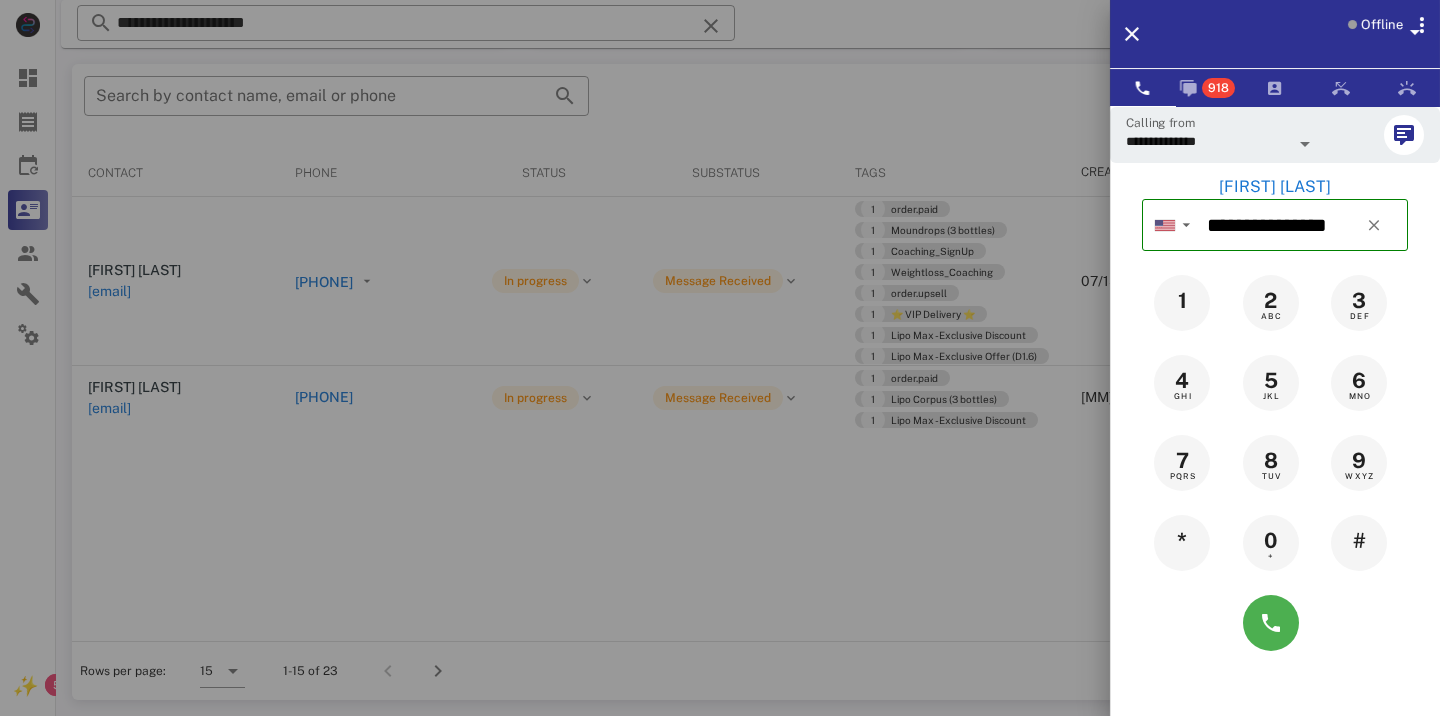 click at bounding box center [720, 358] 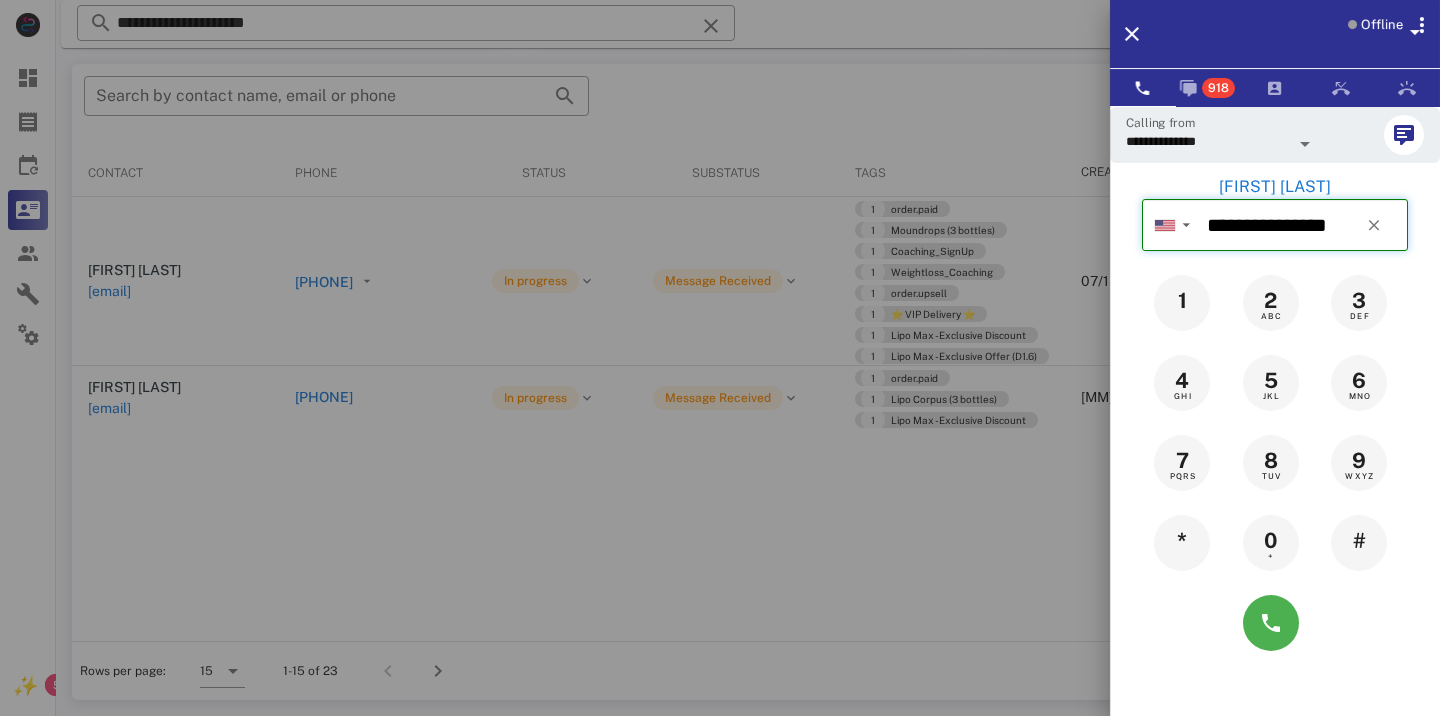 type 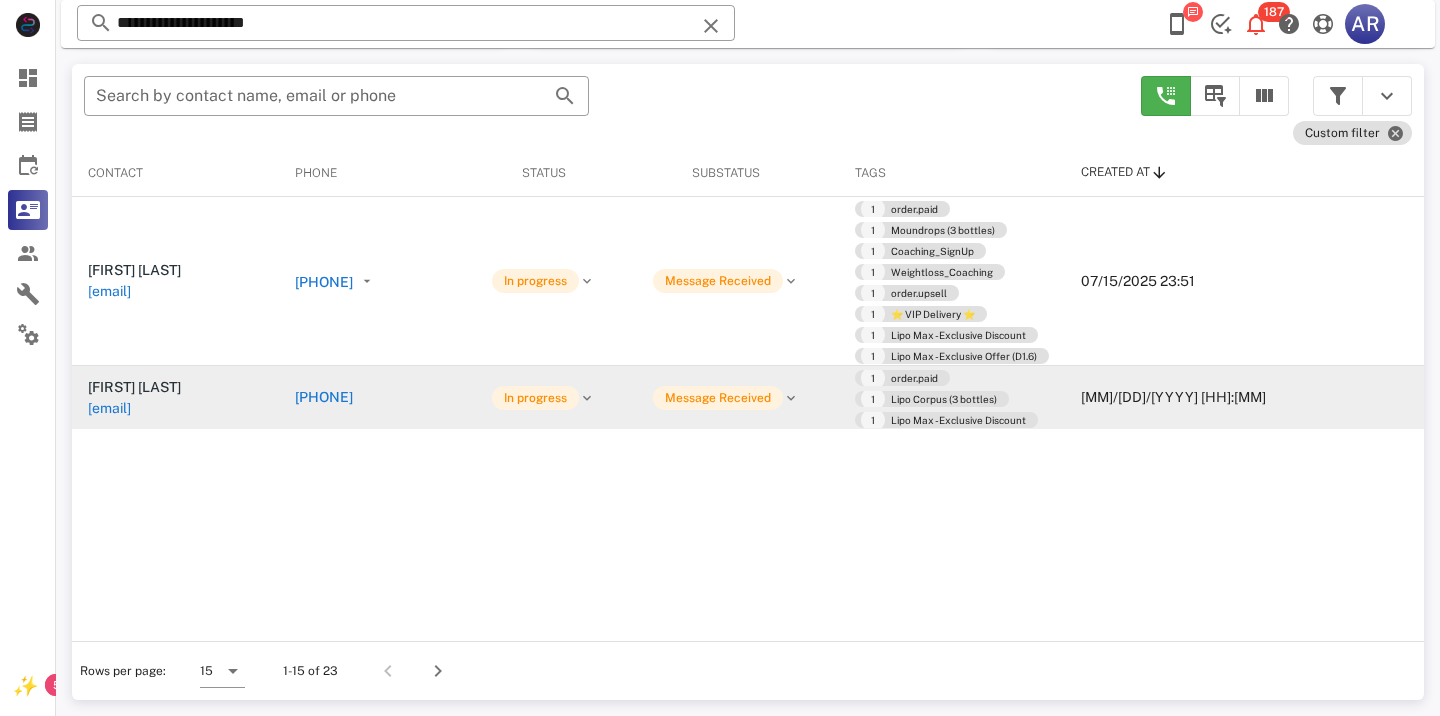 click on "[PHONE]" at bounding box center [324, 397] 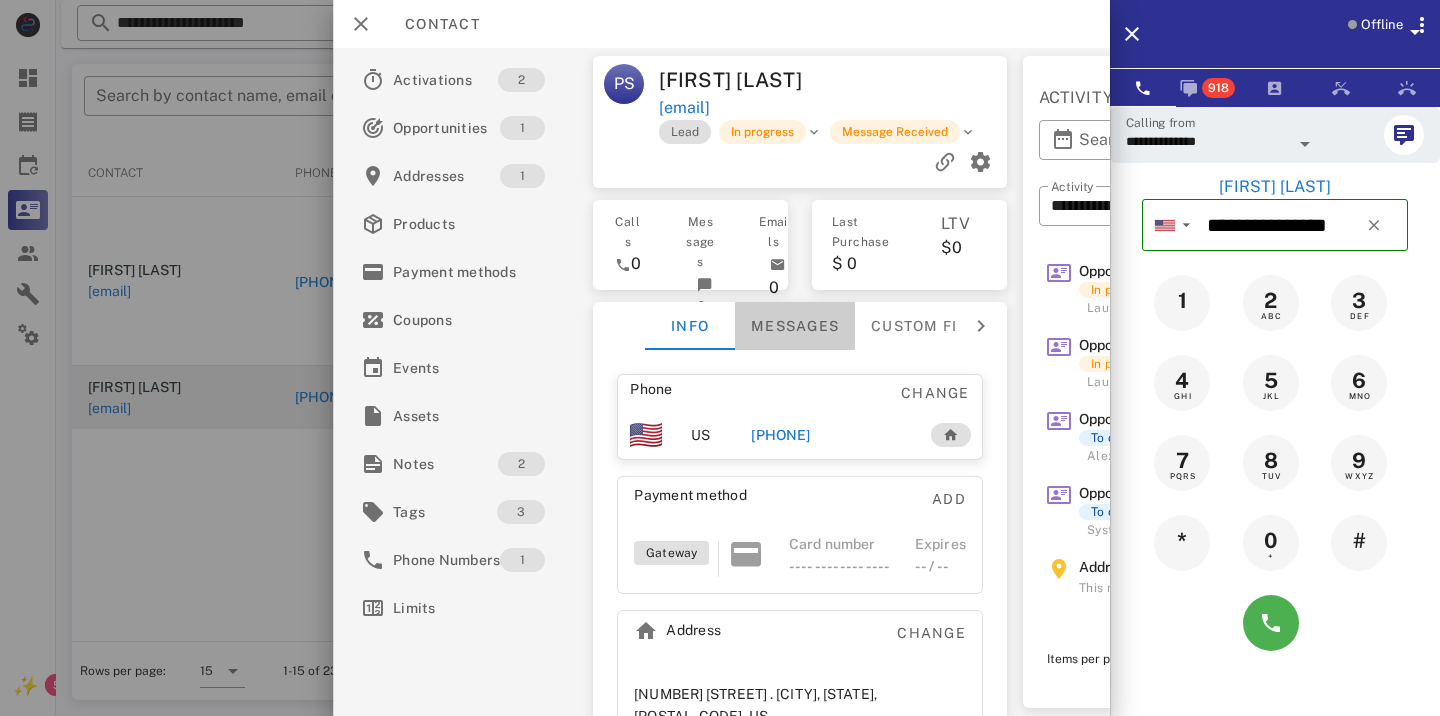 click on "Messages" at bounding box center (795, 326) 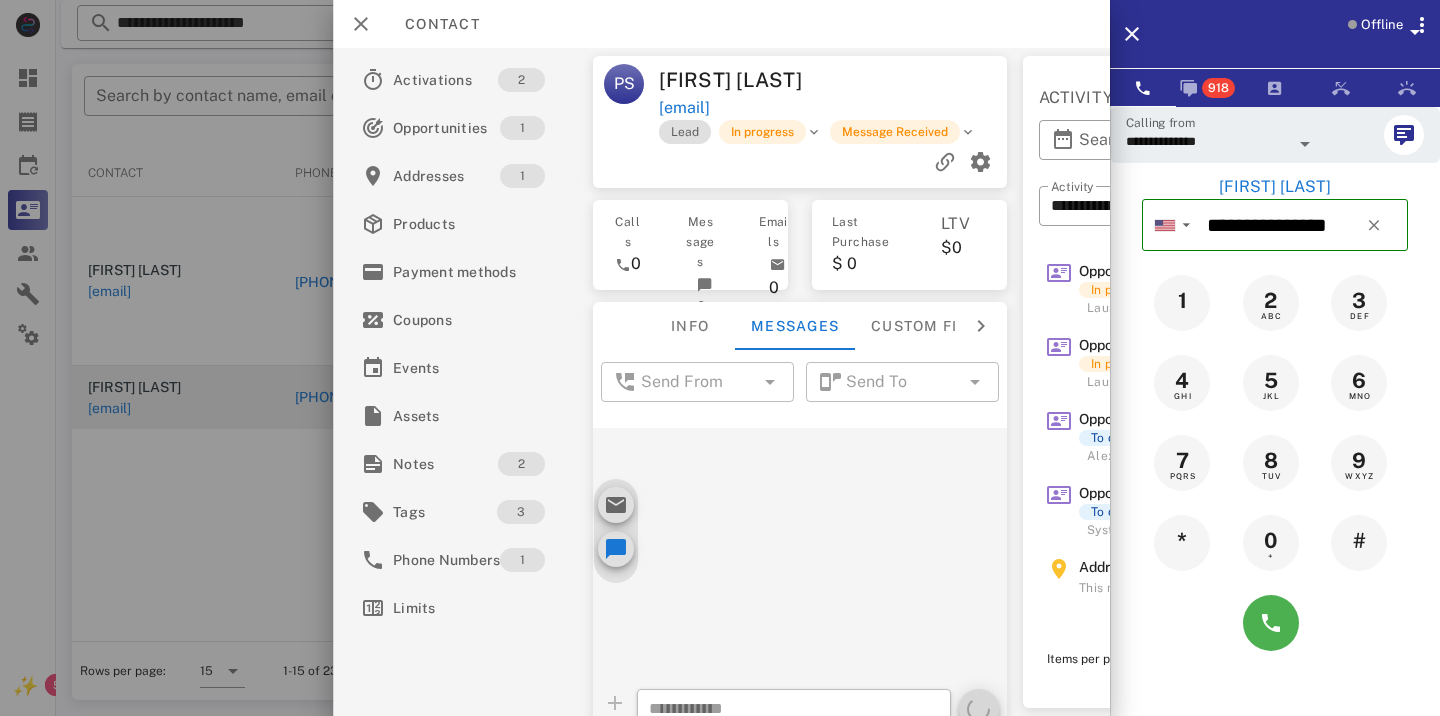 scroll, scrollTop: 972, scrollLeft: 0, axis: vertical 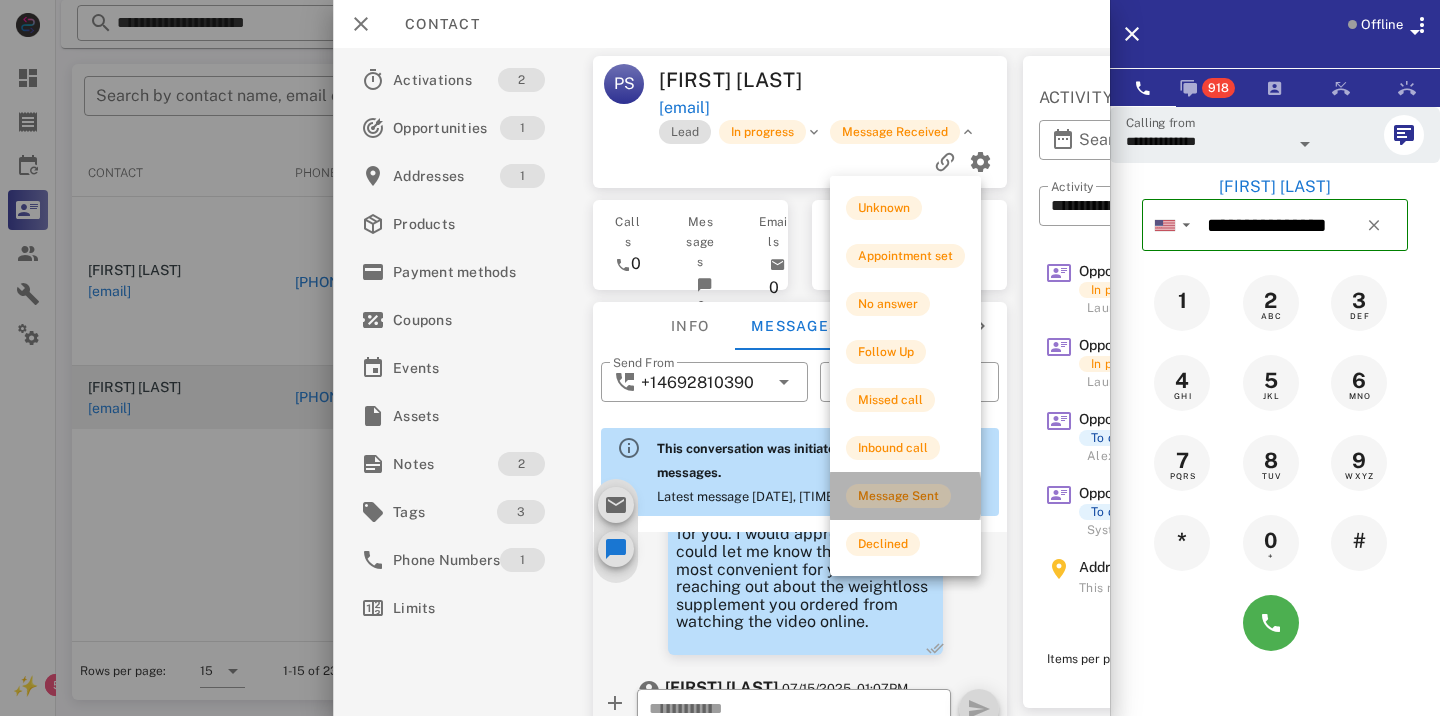 click on "Message Sent" at bounding box center (898, 496) 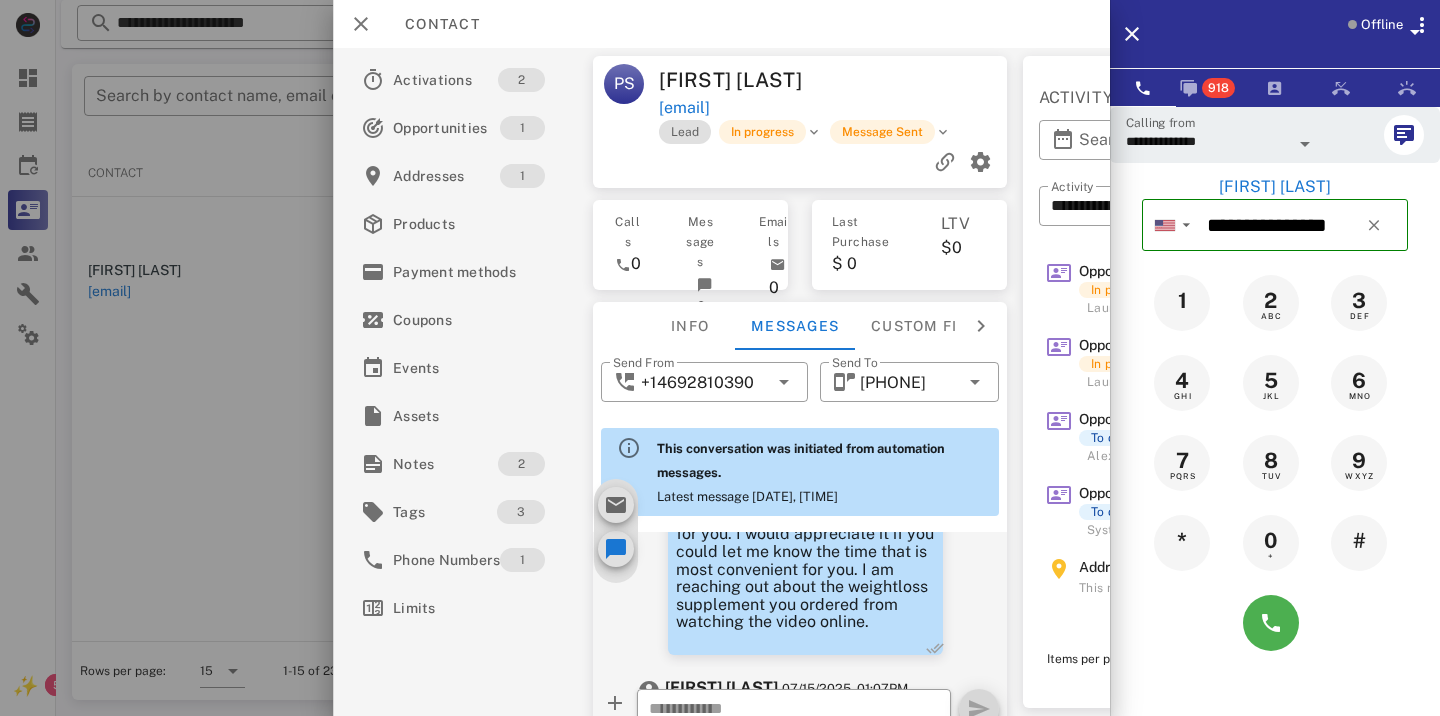 click at bounding box center (720, 358) 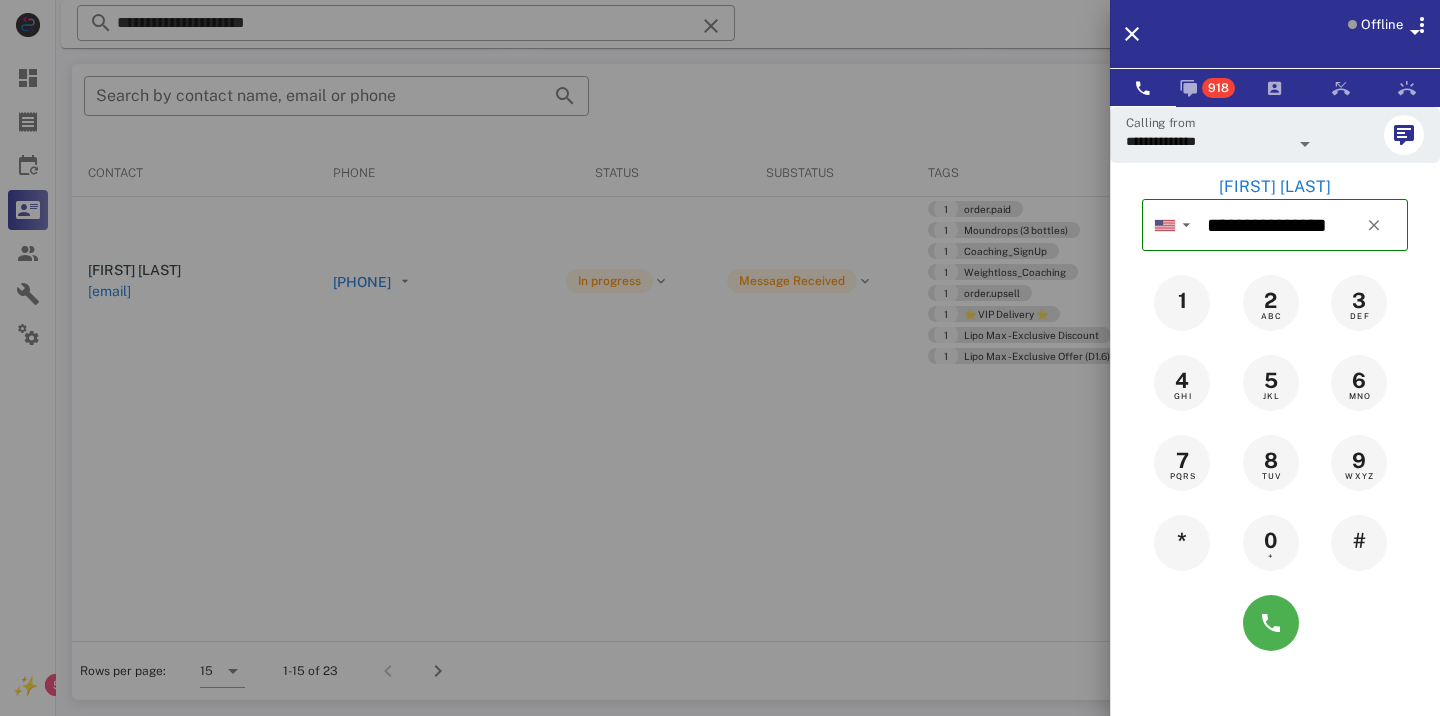 click at bounding box center (720, 358) 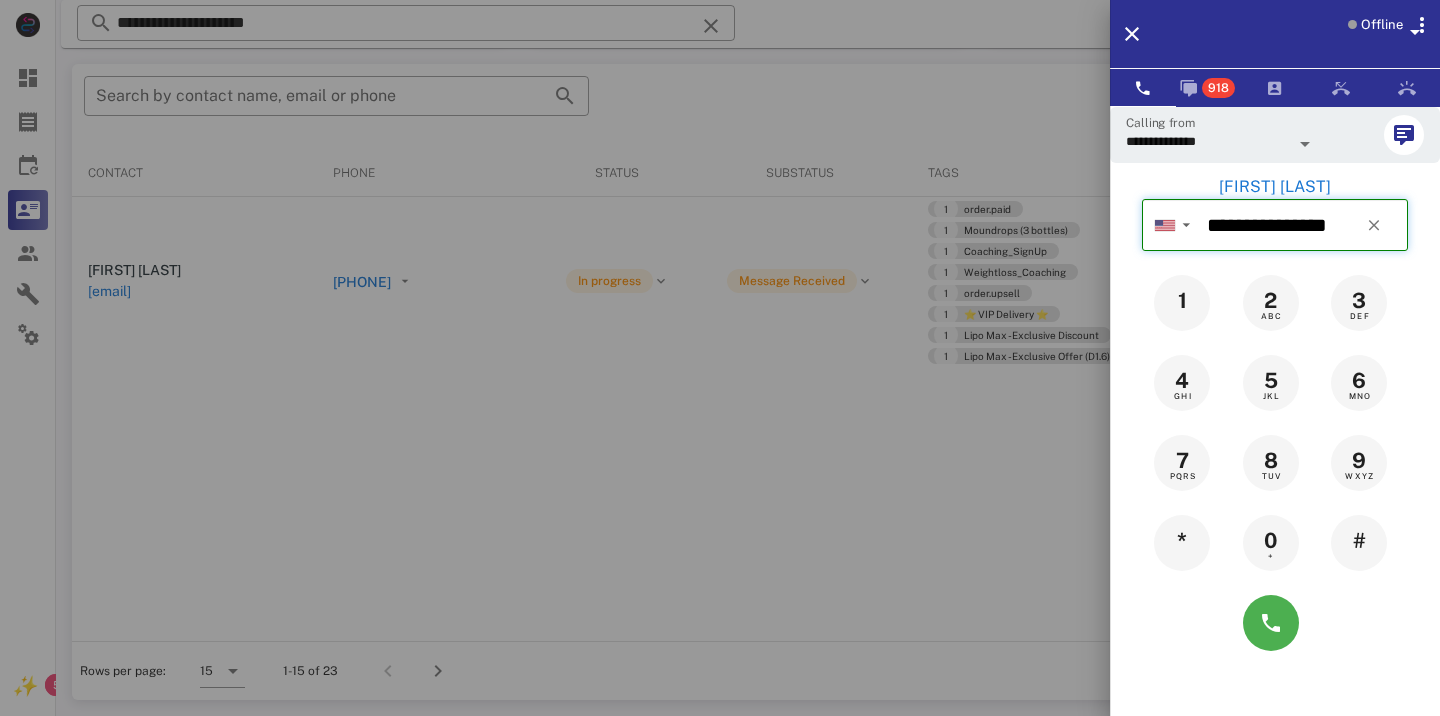 type 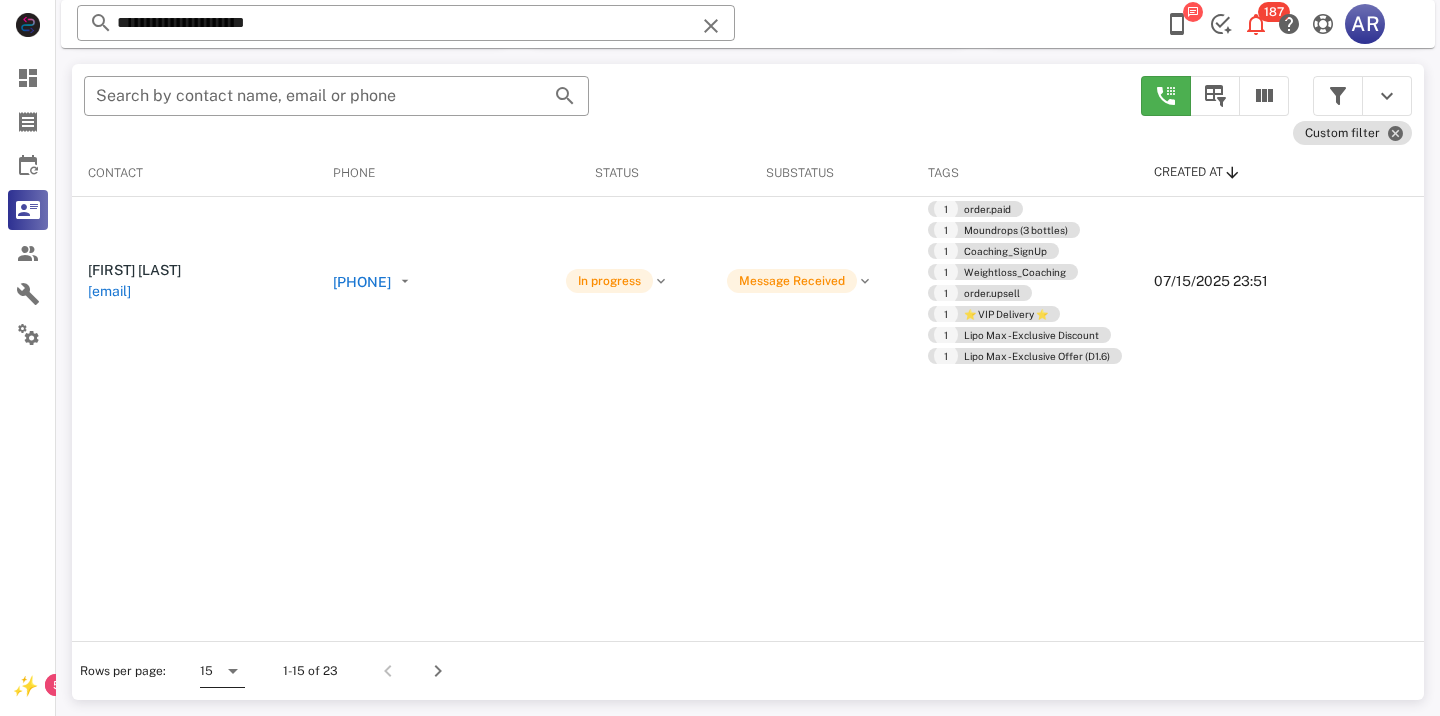click on "15" at bounding box center [222, 671] 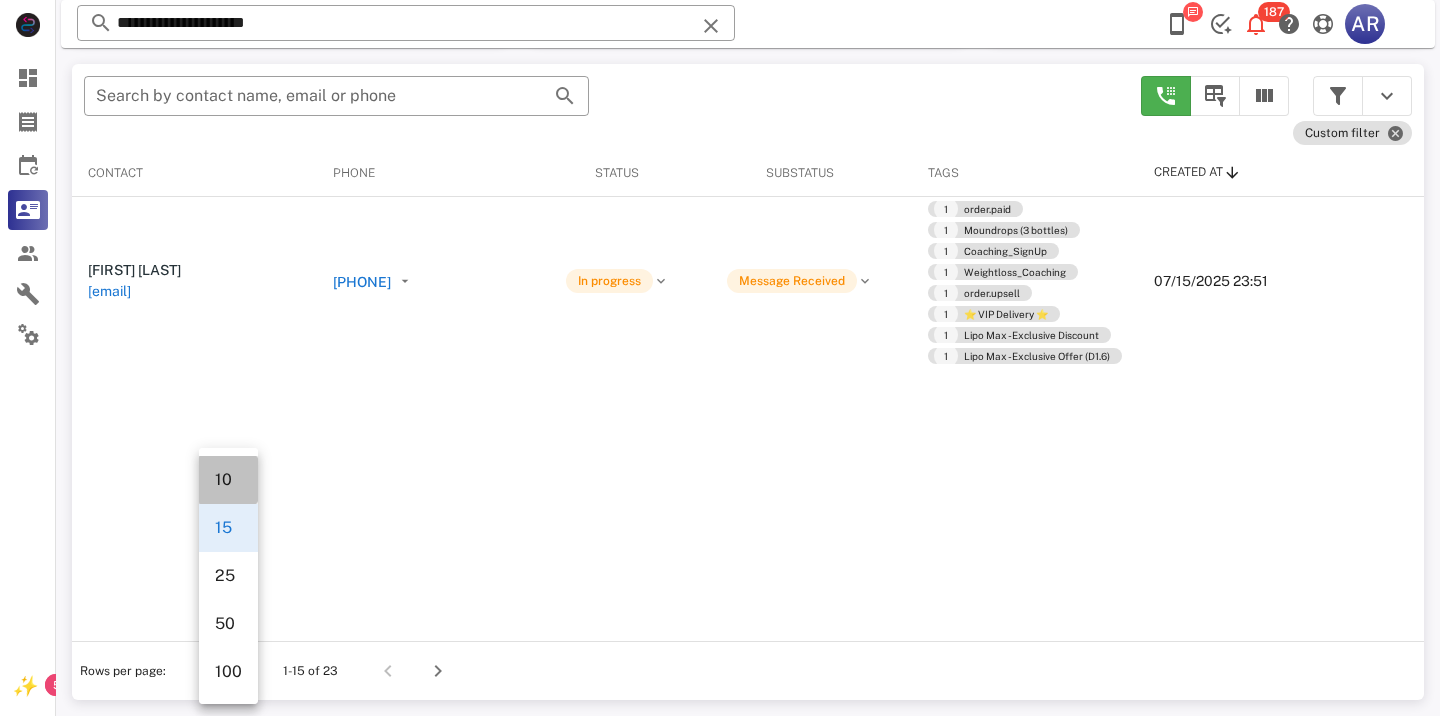 click on "10" at bounding box center [228, 480] 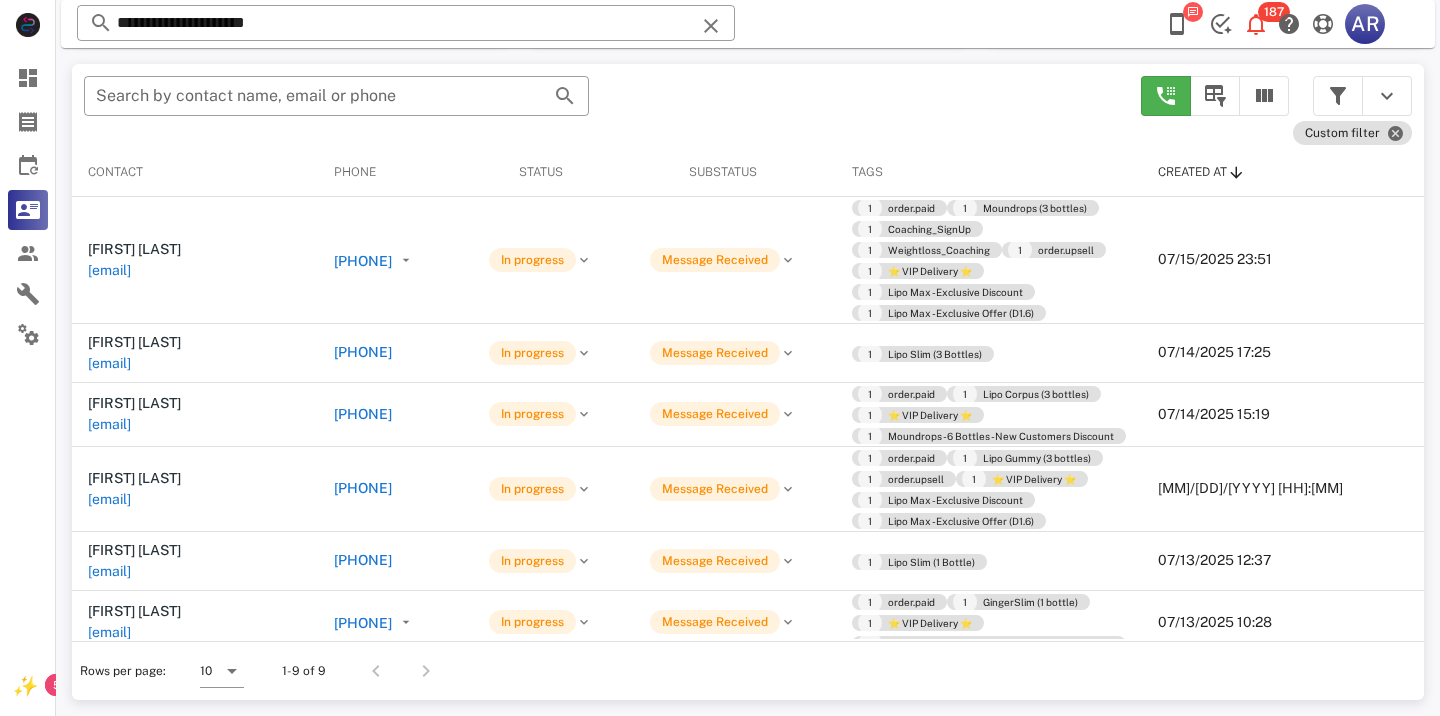scroll, scrollTop: 380, scrollLeft: 0, axis: vertical 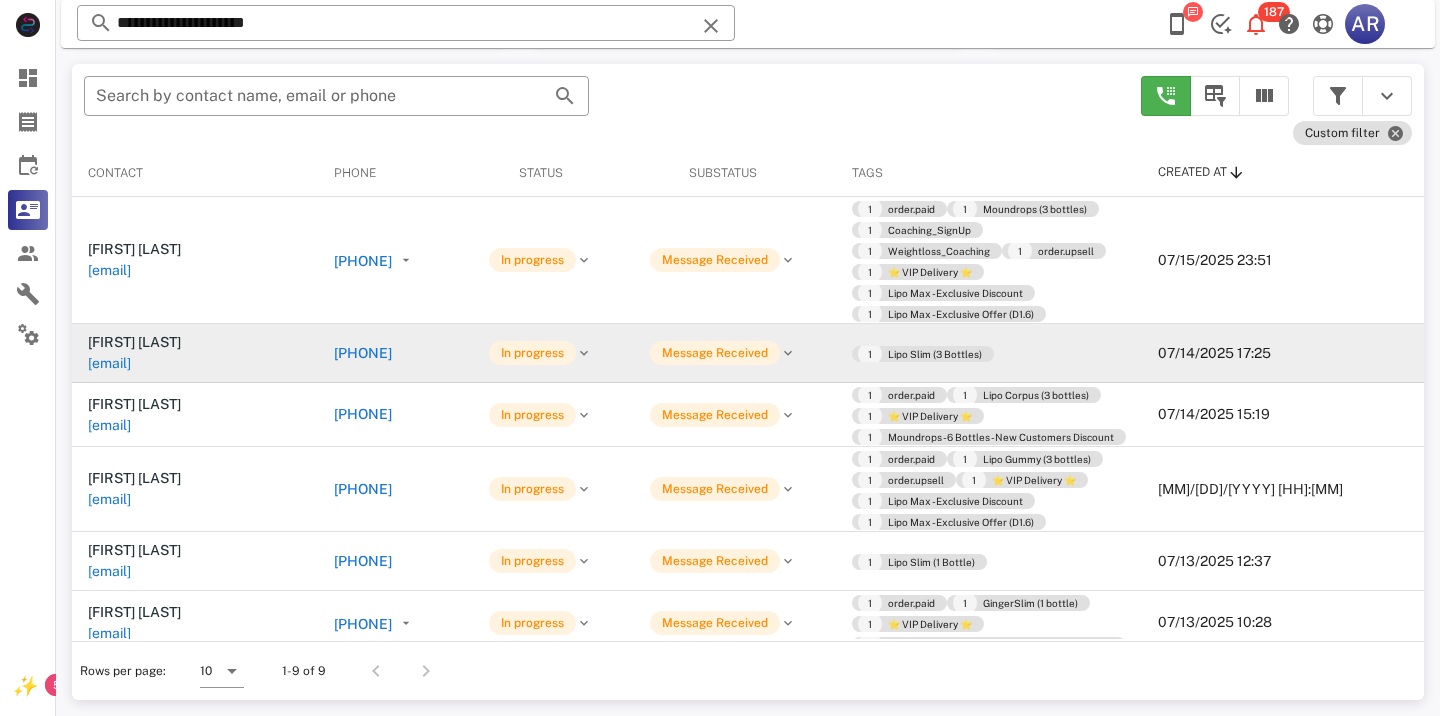 click on "[PHONE]" at bounding box center [363, 353] 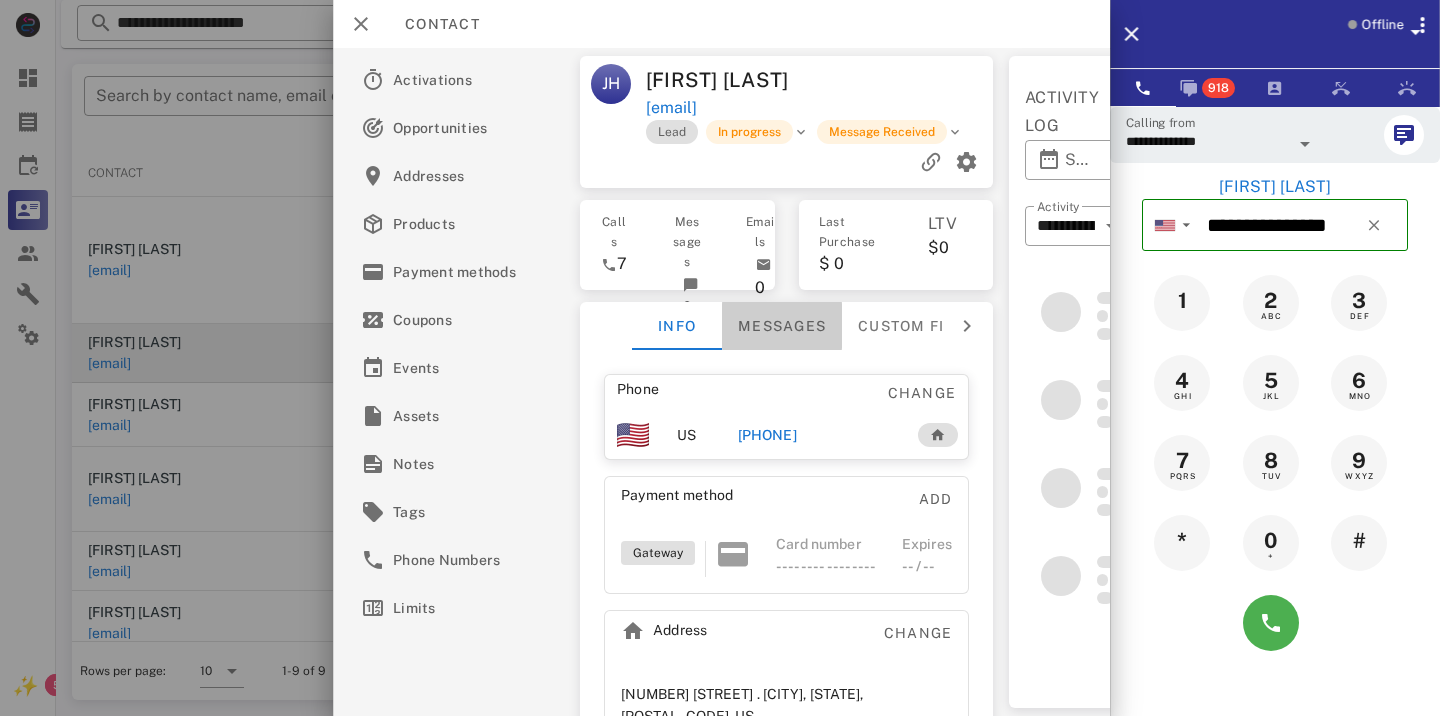 click on "Messages" at bounding box center [782, 326] 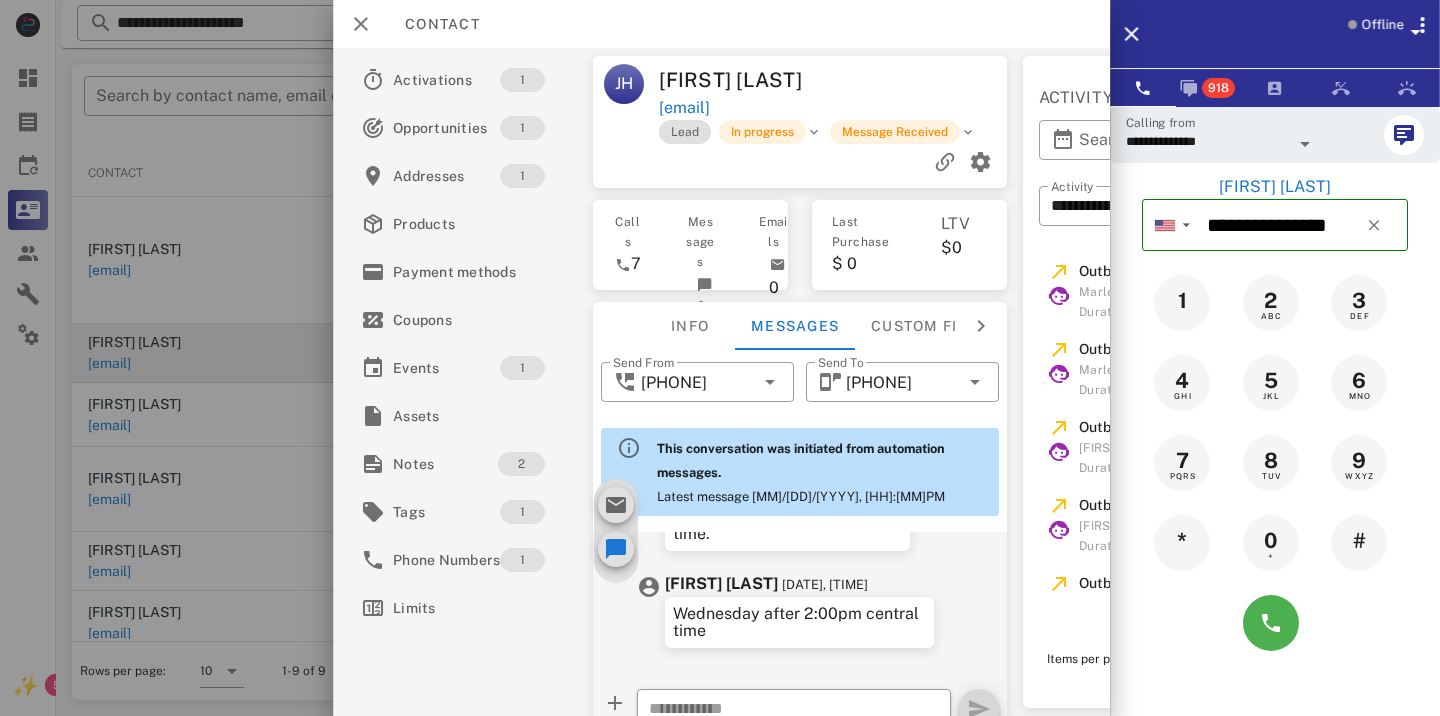 scroll, scrollTop: 1298, scrollLeft: 0, axis: vertical 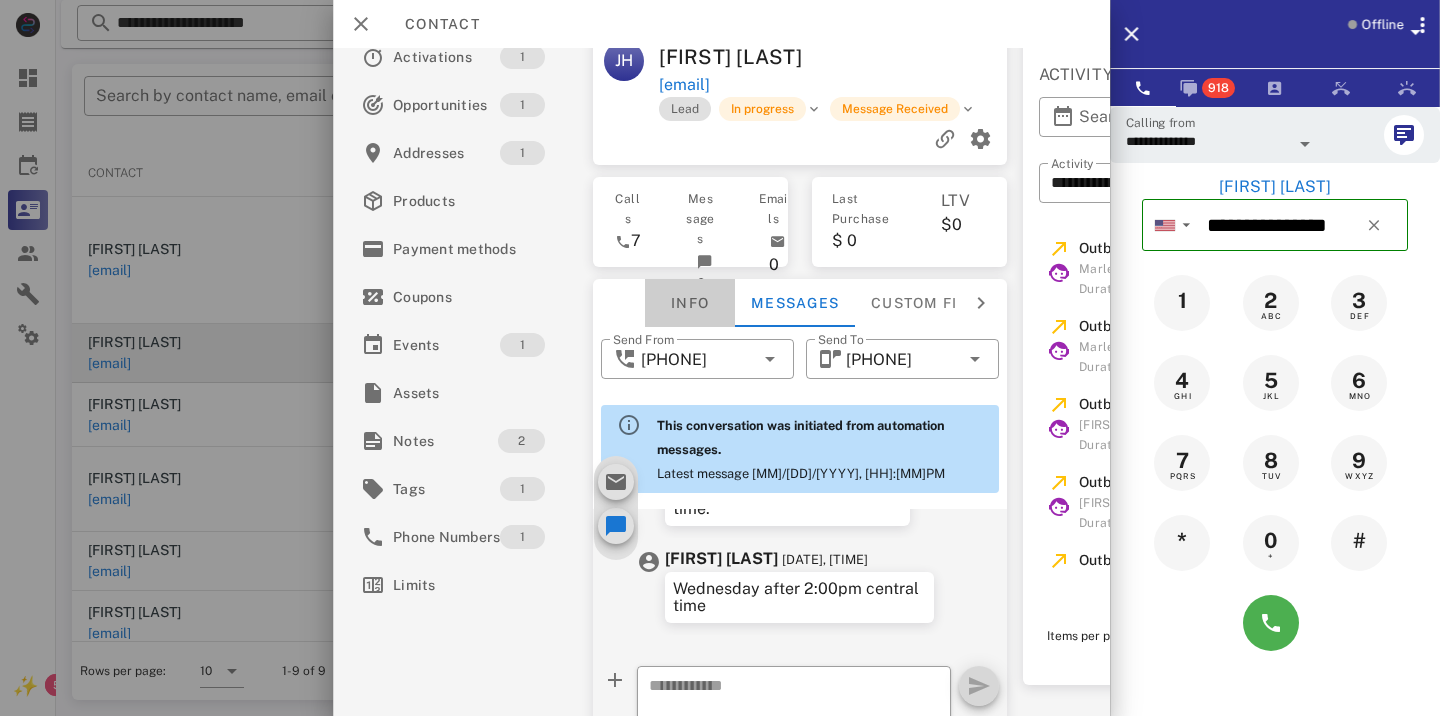 click on "Info" at bounding box center (690, 303) 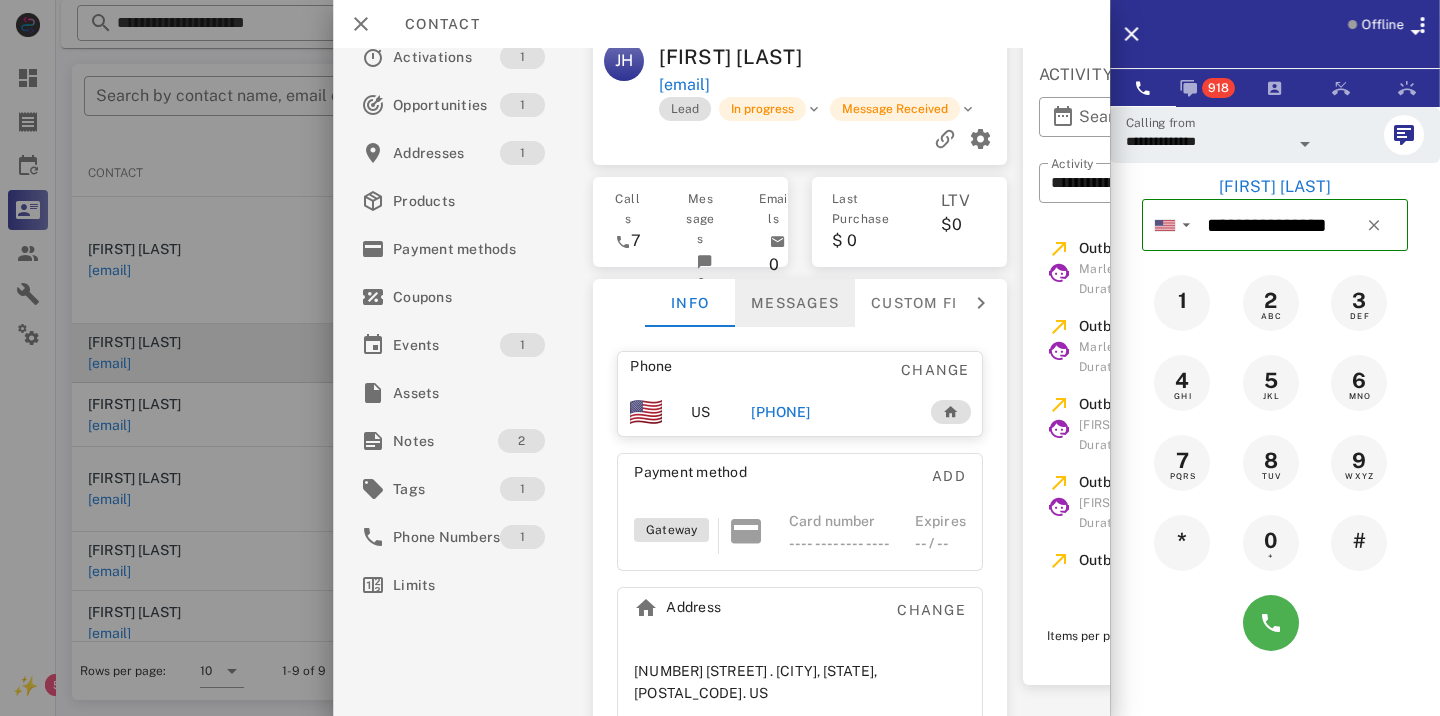 click on "Messages" at bounding box center [795, 303] 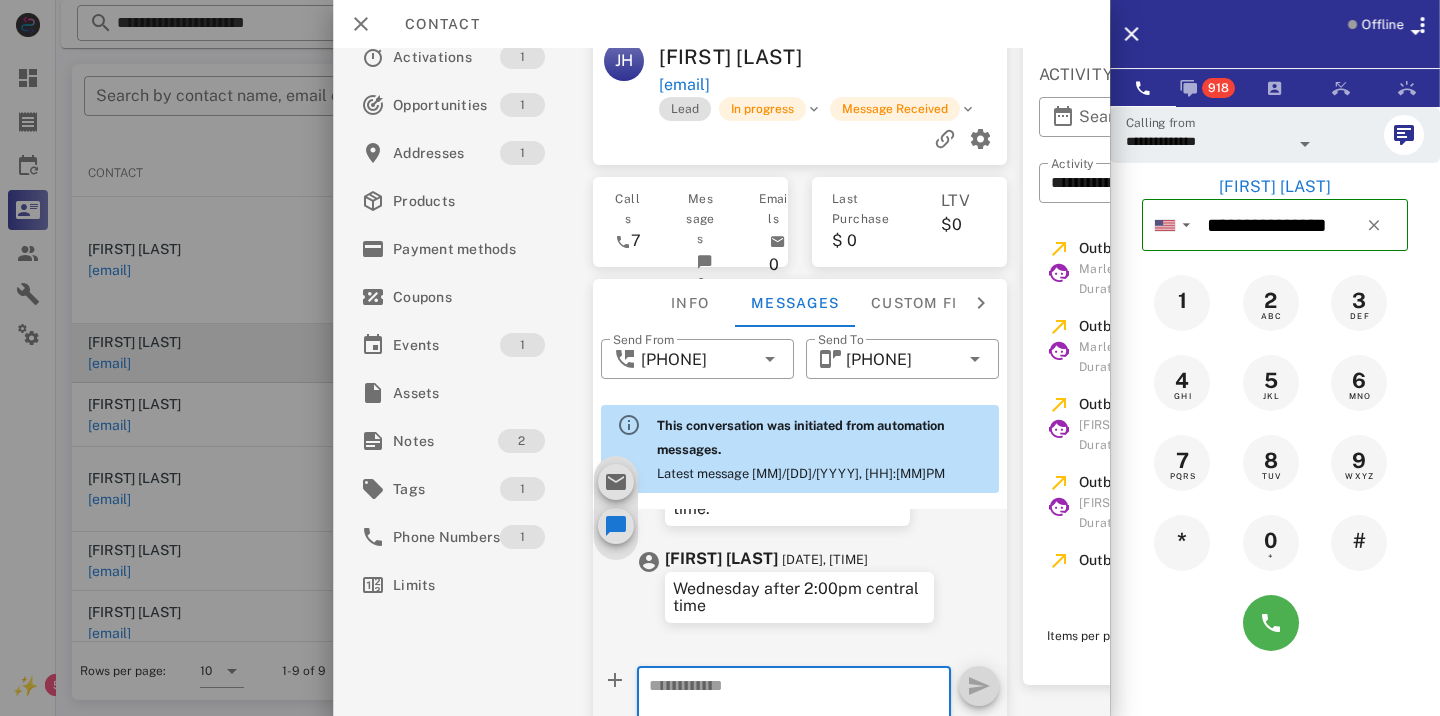click at bounding box center (720, 358) 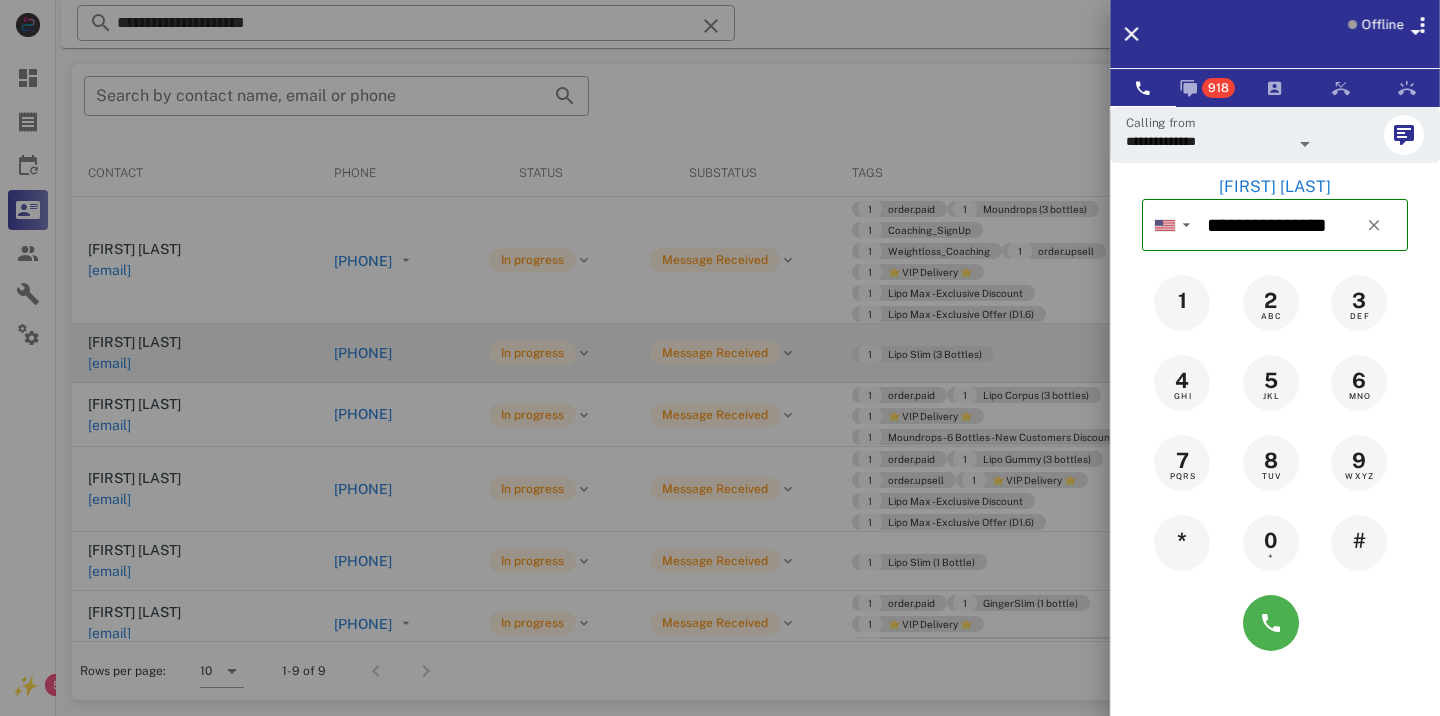 click at bounding box center (720, 358) 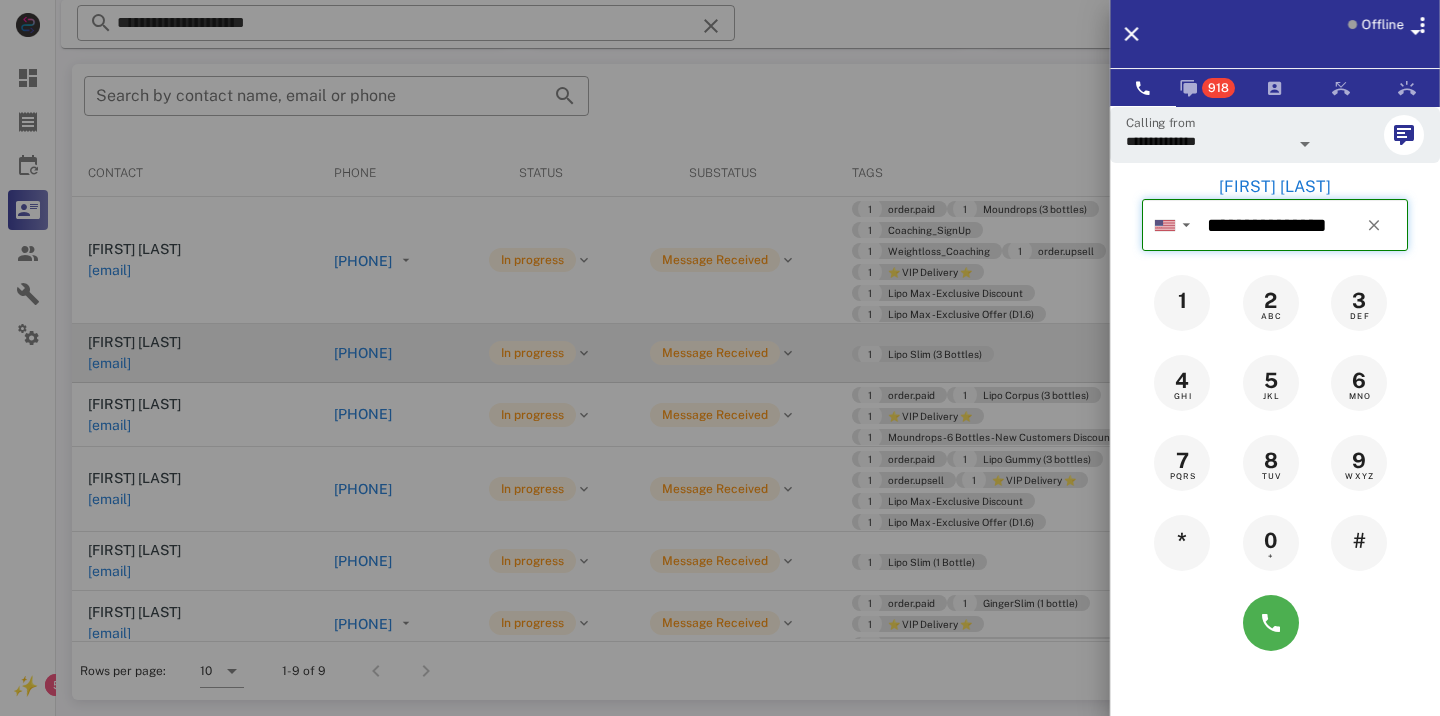 type 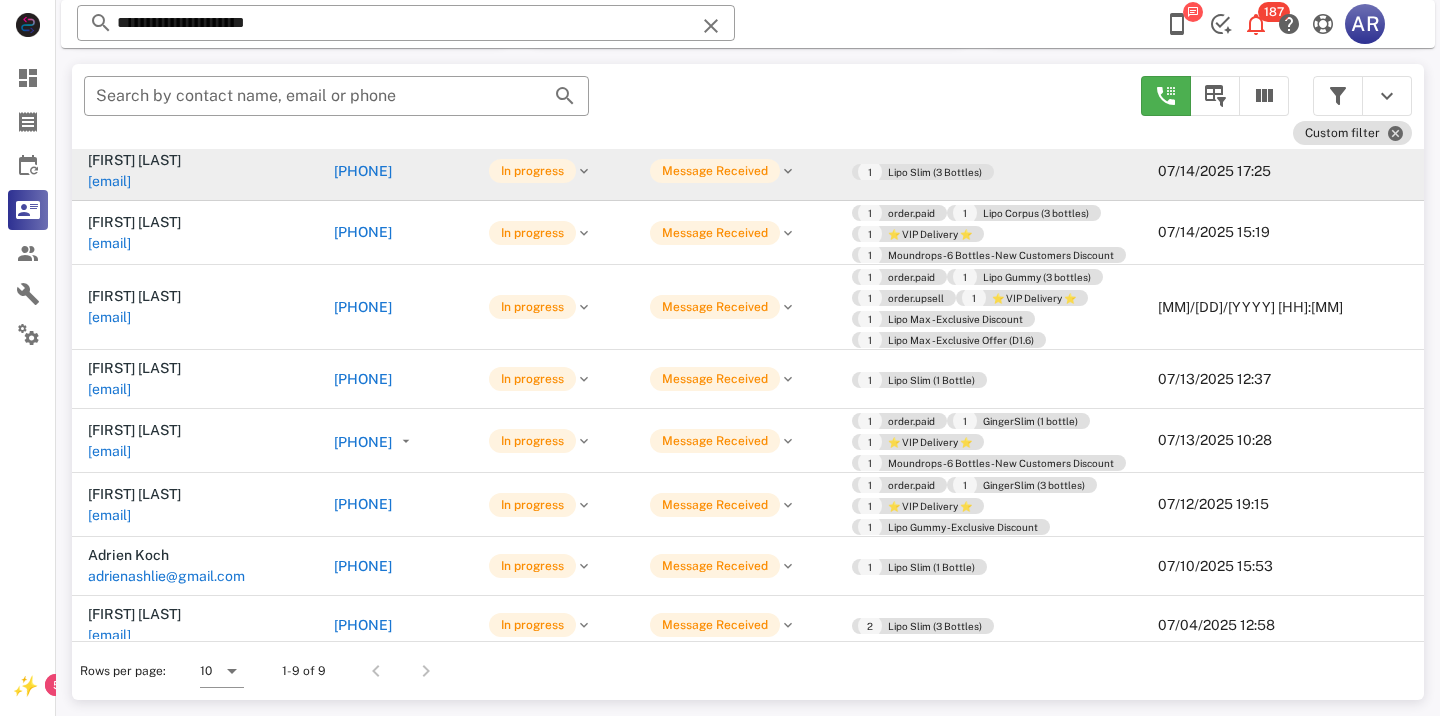scroll, scrollTop: 196, scrollLeft: 0, axis: vertical 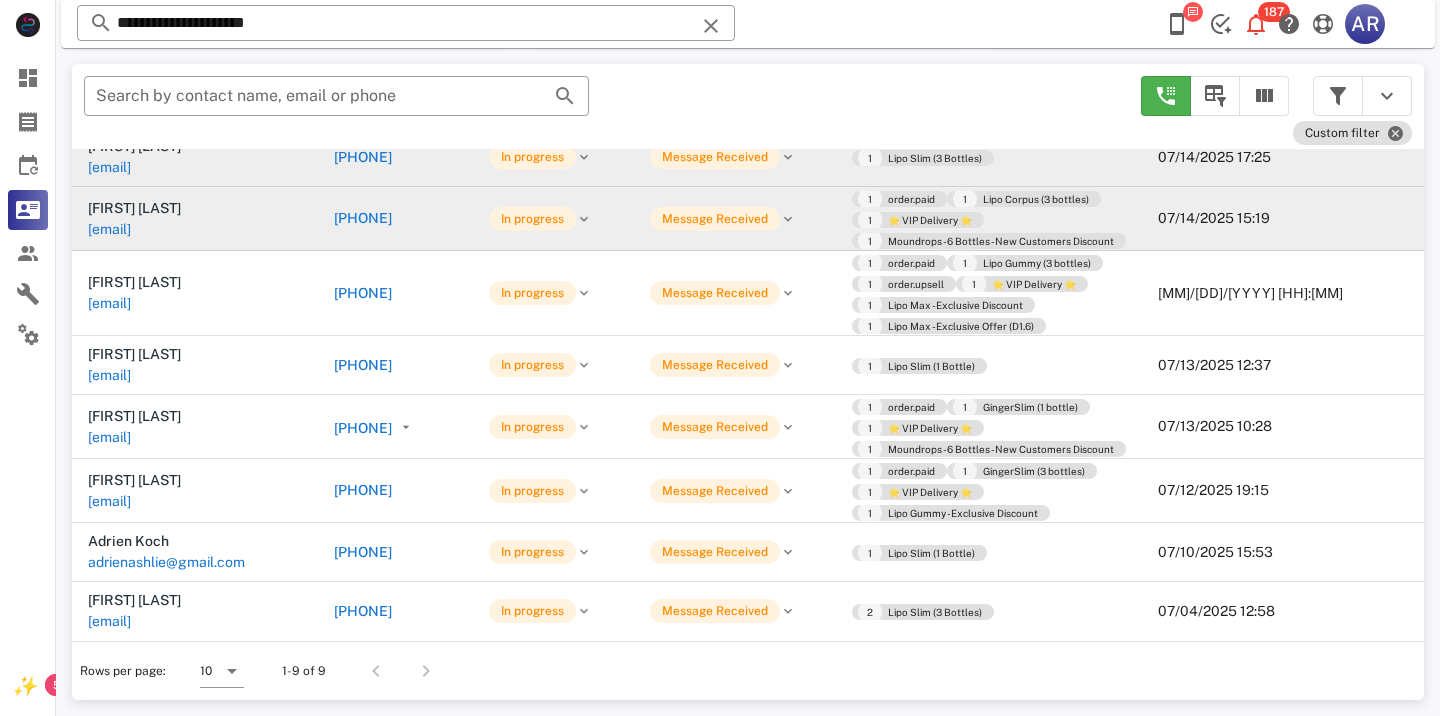 click on "[PHONE]" at bounding box center (363, 218) 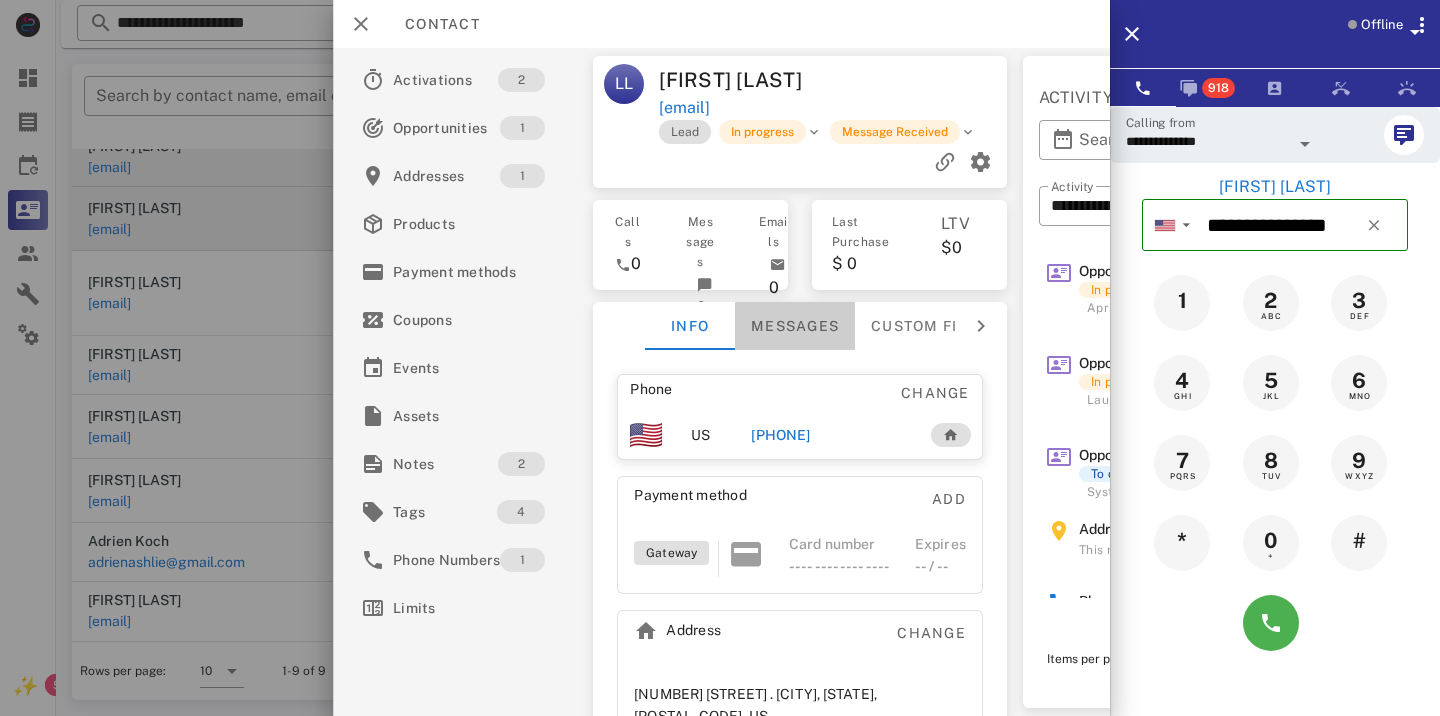 click on "Messages" at bounding box center (795, 326) 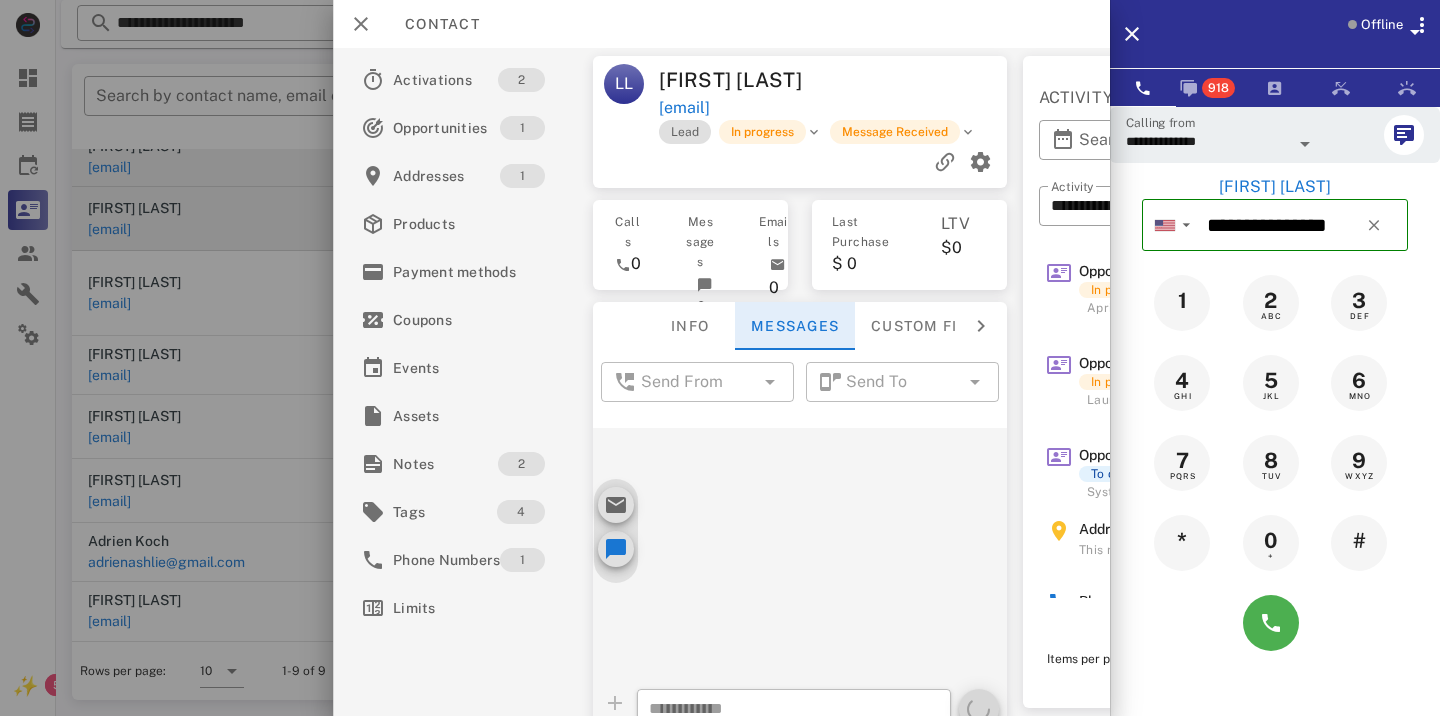 scroll, scrollTop: 1113, scrollLeft: 0, axis: vertical 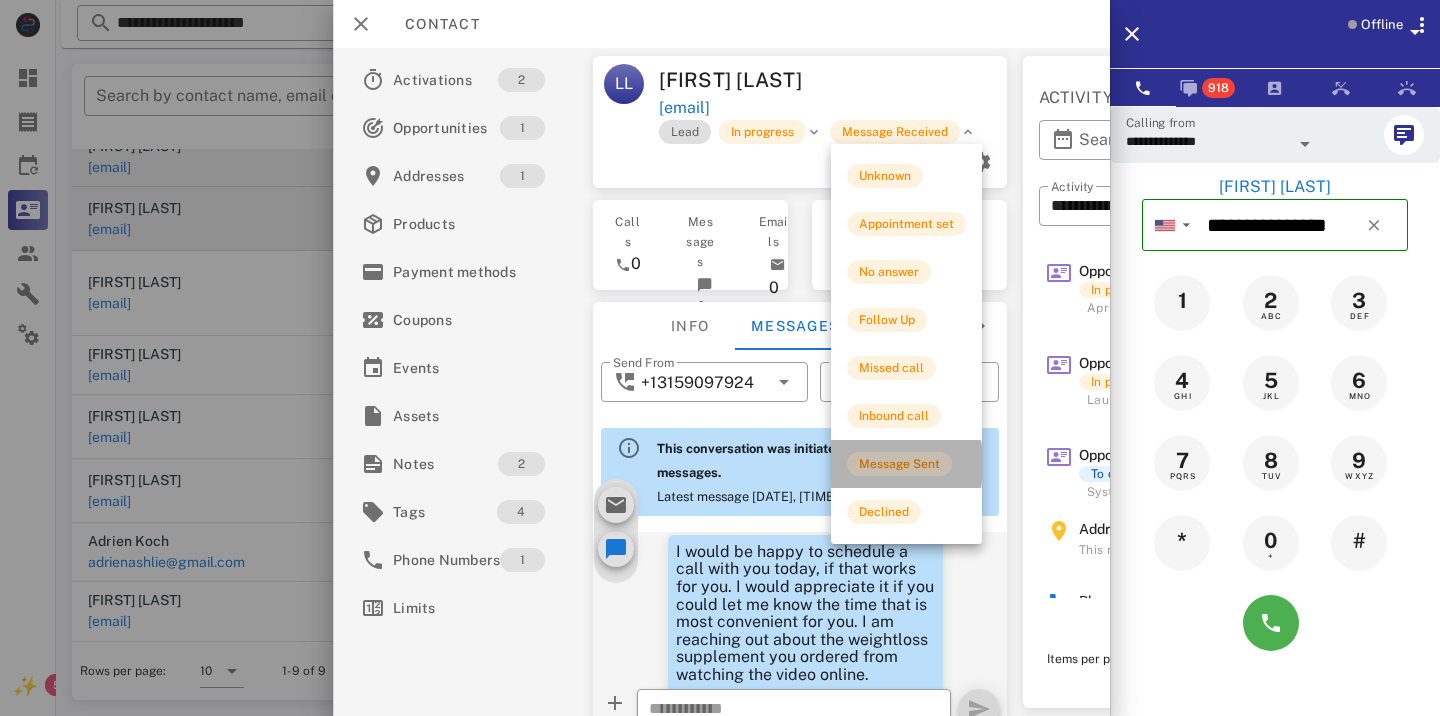 click on "Message Sent" at bounding box center [906, 464] 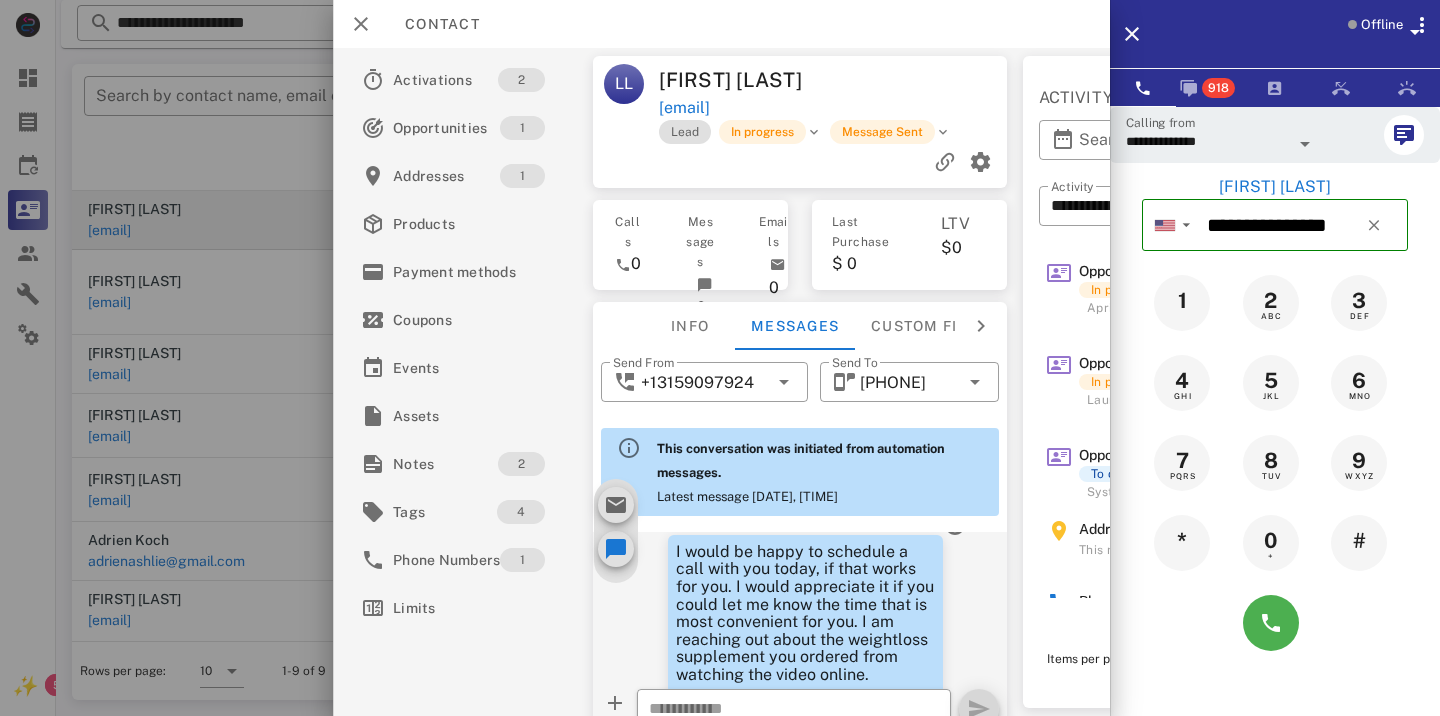 scroll, scrollTop: 133, scrollLeft: 0, axis: vertical 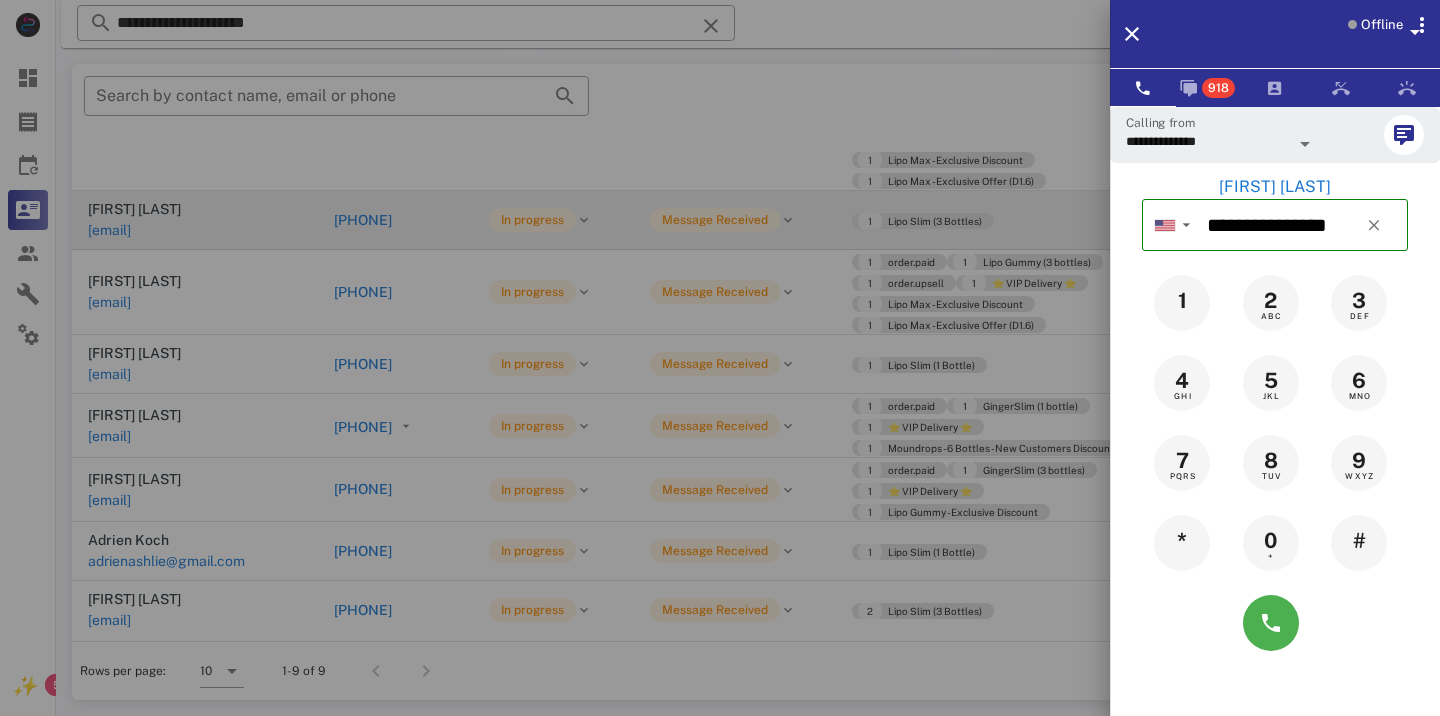 click at bounding box center (720, 358) 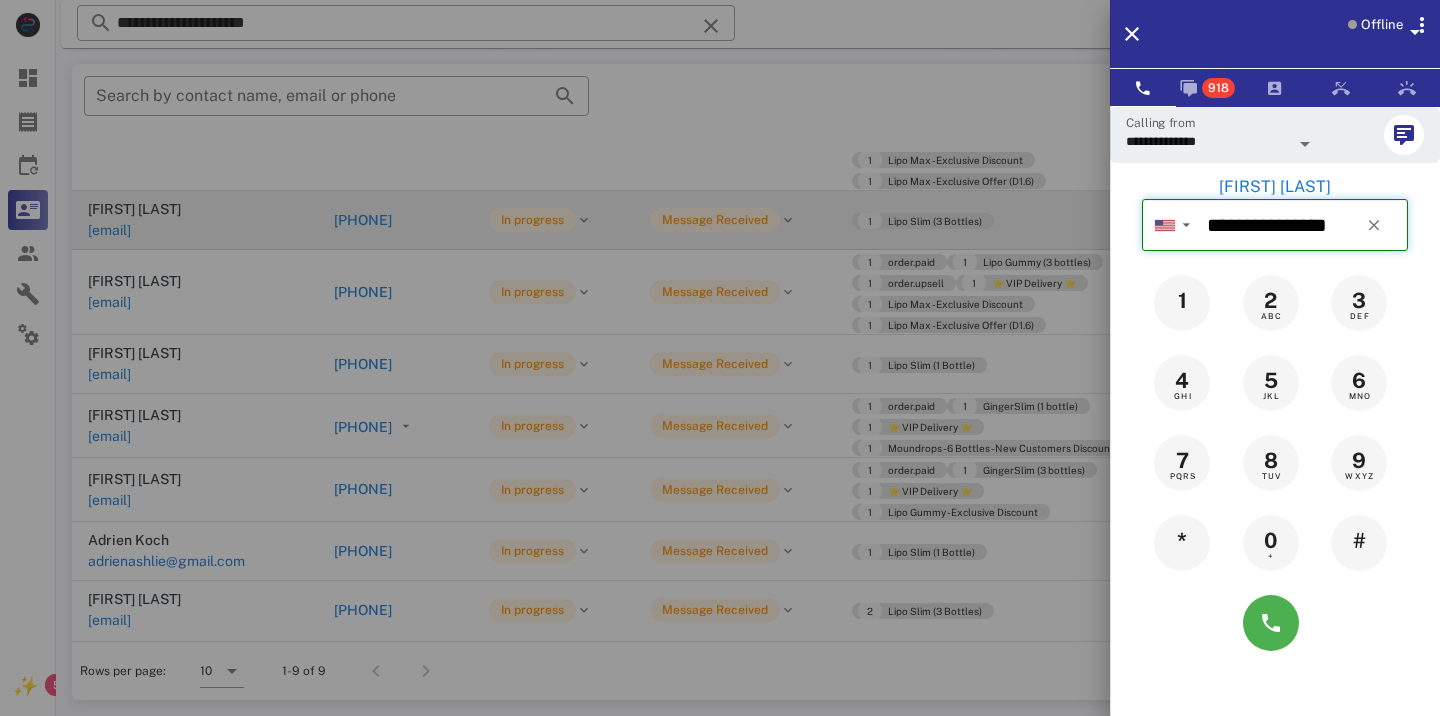 type 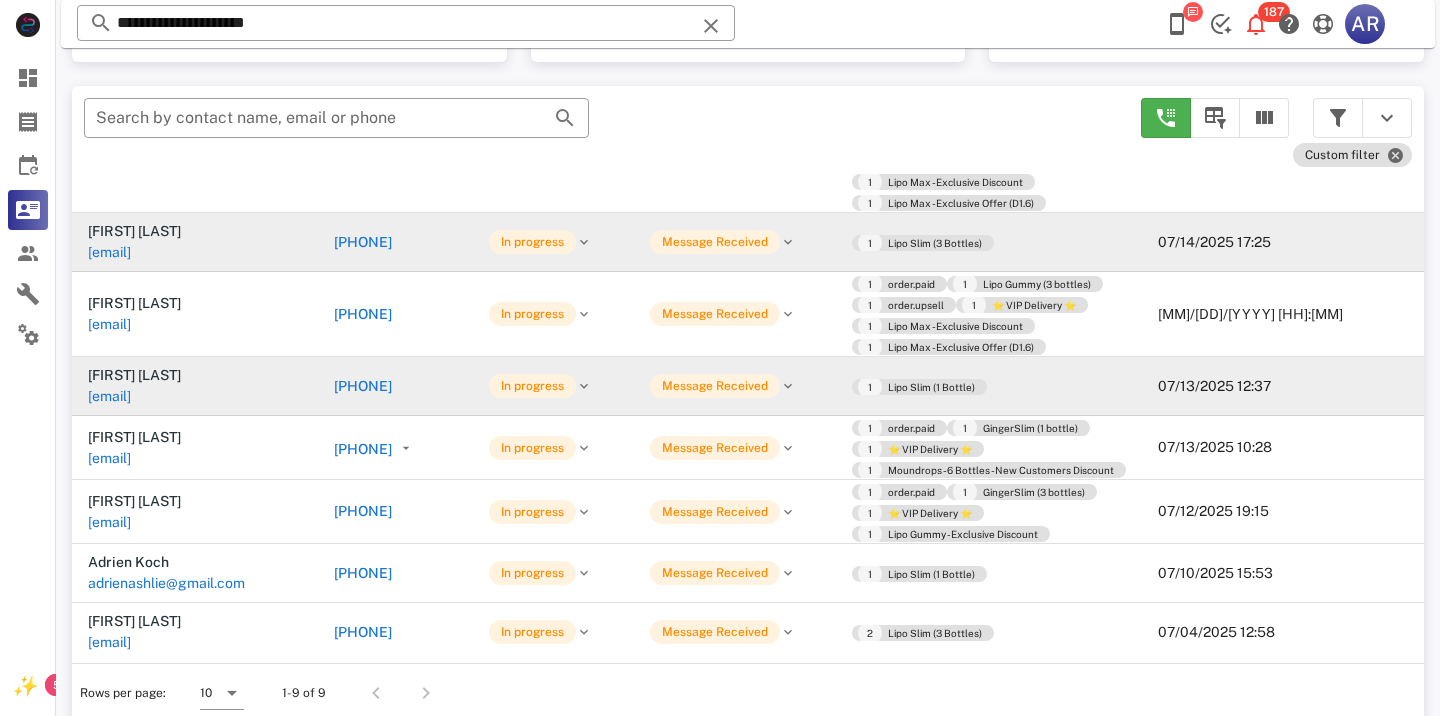 scroll, scrollTop: 380, scrollLeft: 0, axis: vertical 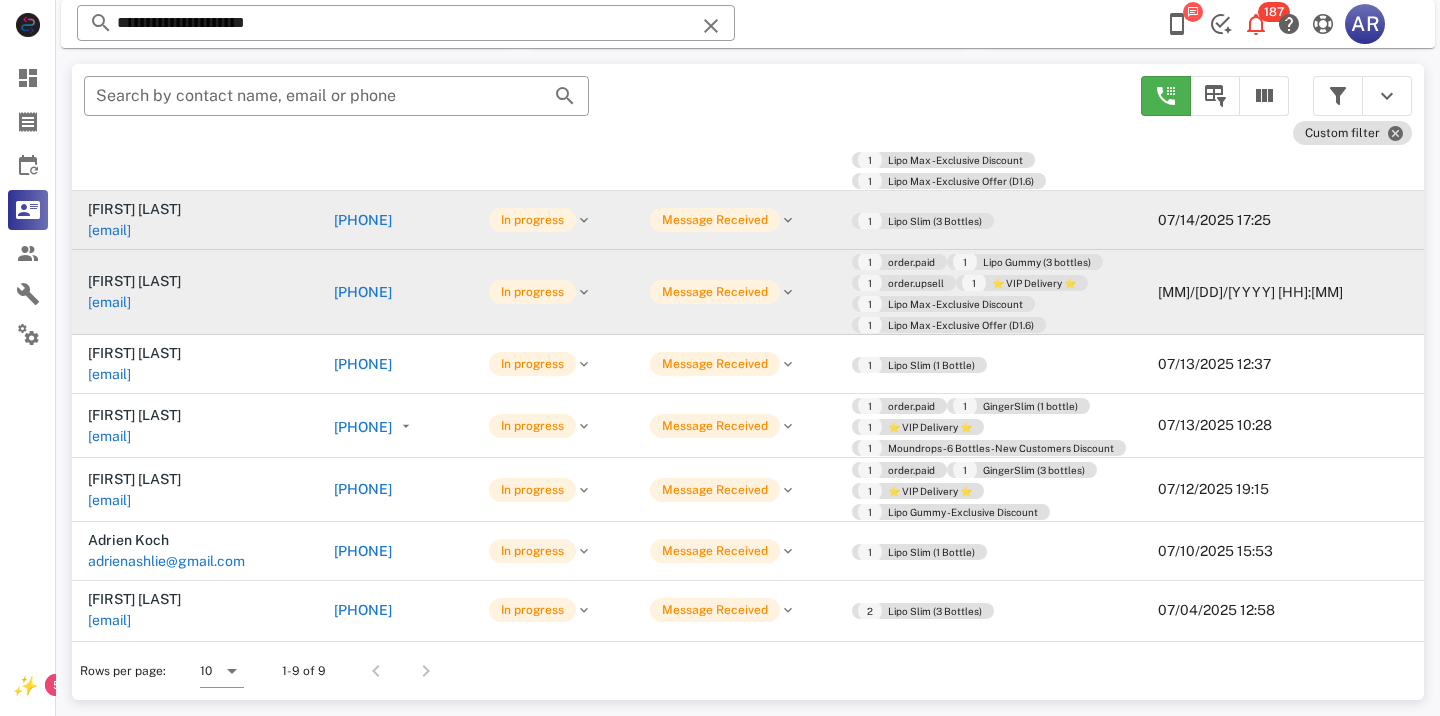 click on "[PHONE]" at bounding box center (394, 292) 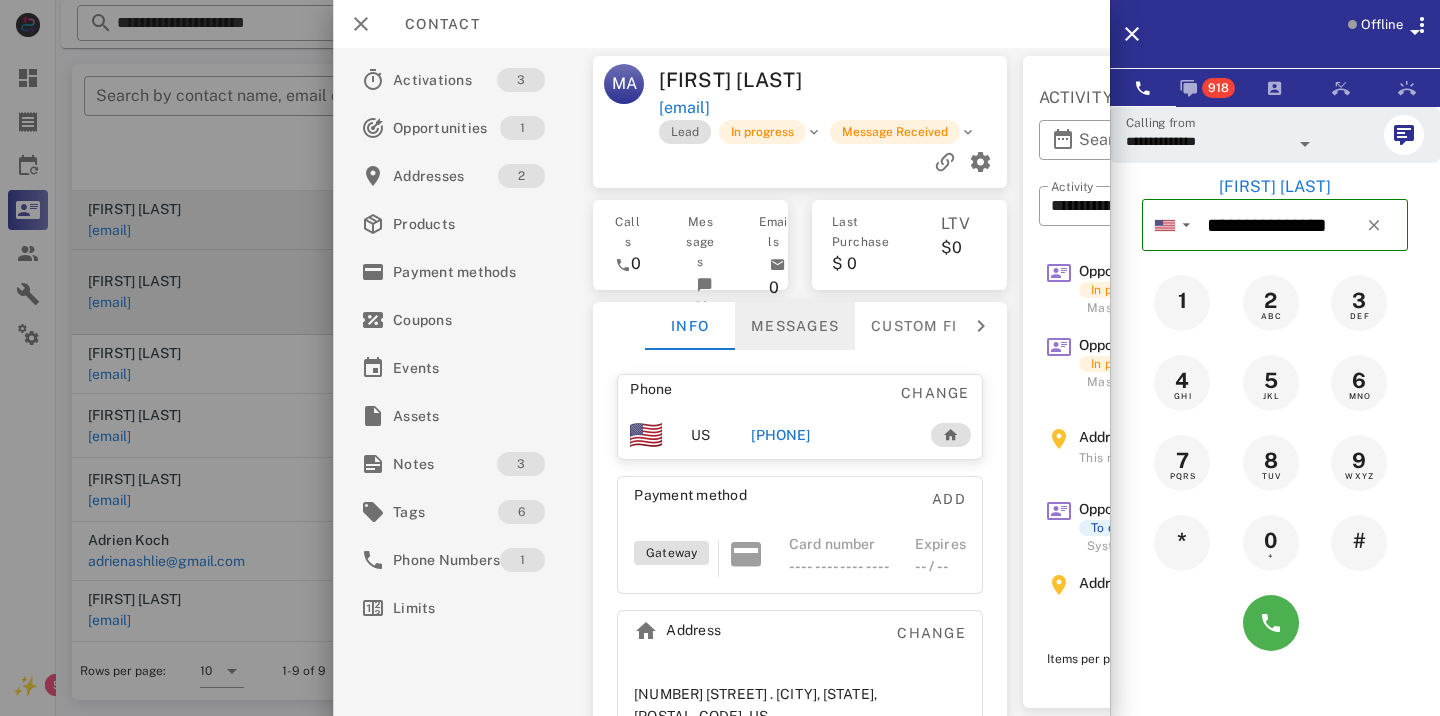 click on "Info Messages Custom fields Phone Change US [PHONE] Payment method Add Gateway Card number ---- ---- ---- ---- Expires -- / -- Address Change [NUMBER] [STREET] .
[CITY], [STATE], [POSTAL_CODE].
US" at bounding box center [800, 543] 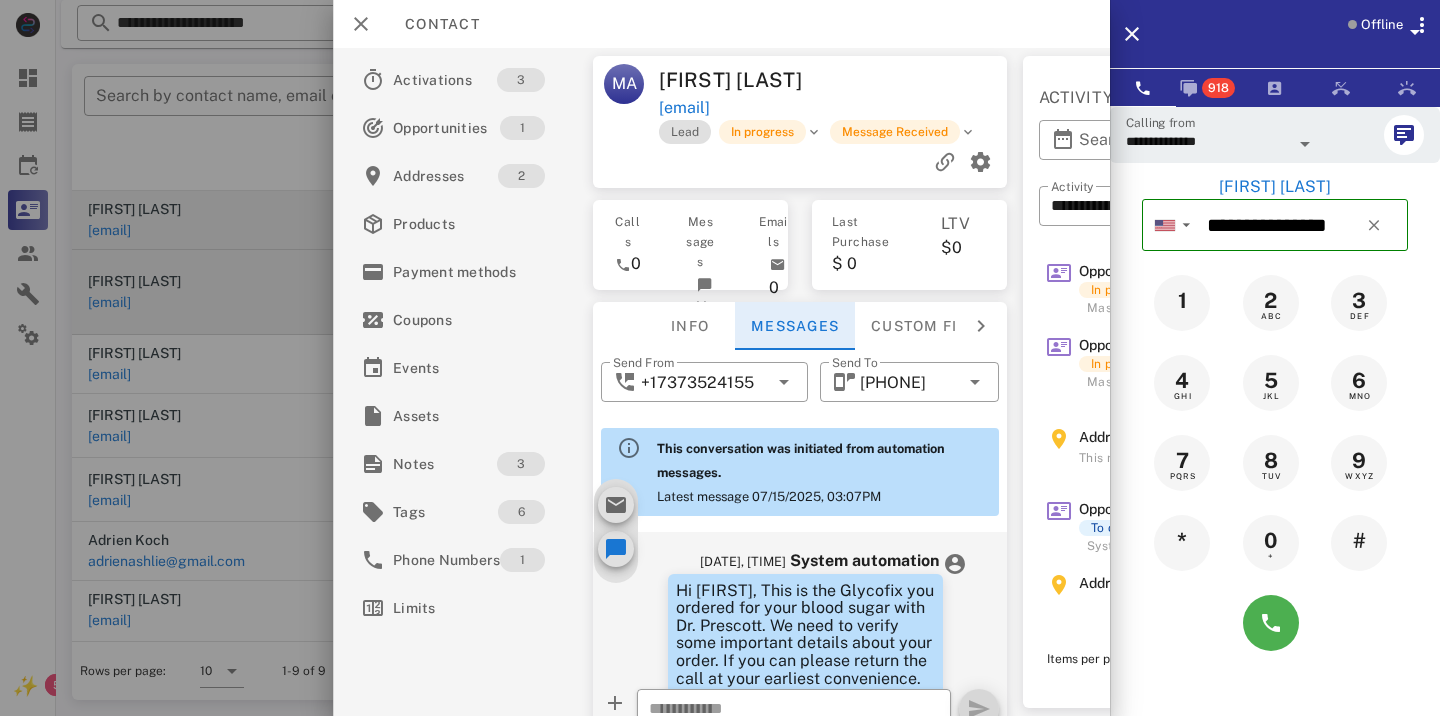 scroll, scrollTop: 1862, scrollLeft: 0, axis: vertical 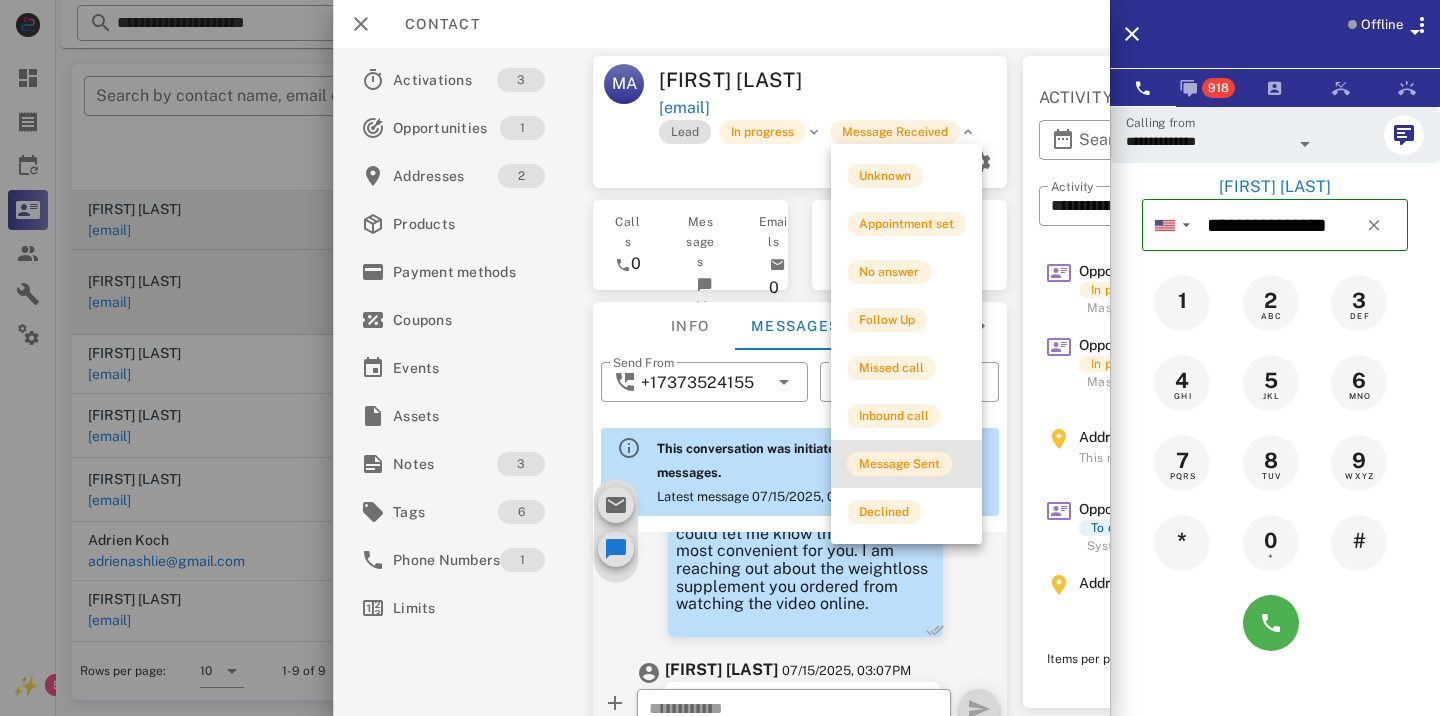 click on "Message Sent" at bounding box center [899, 464] 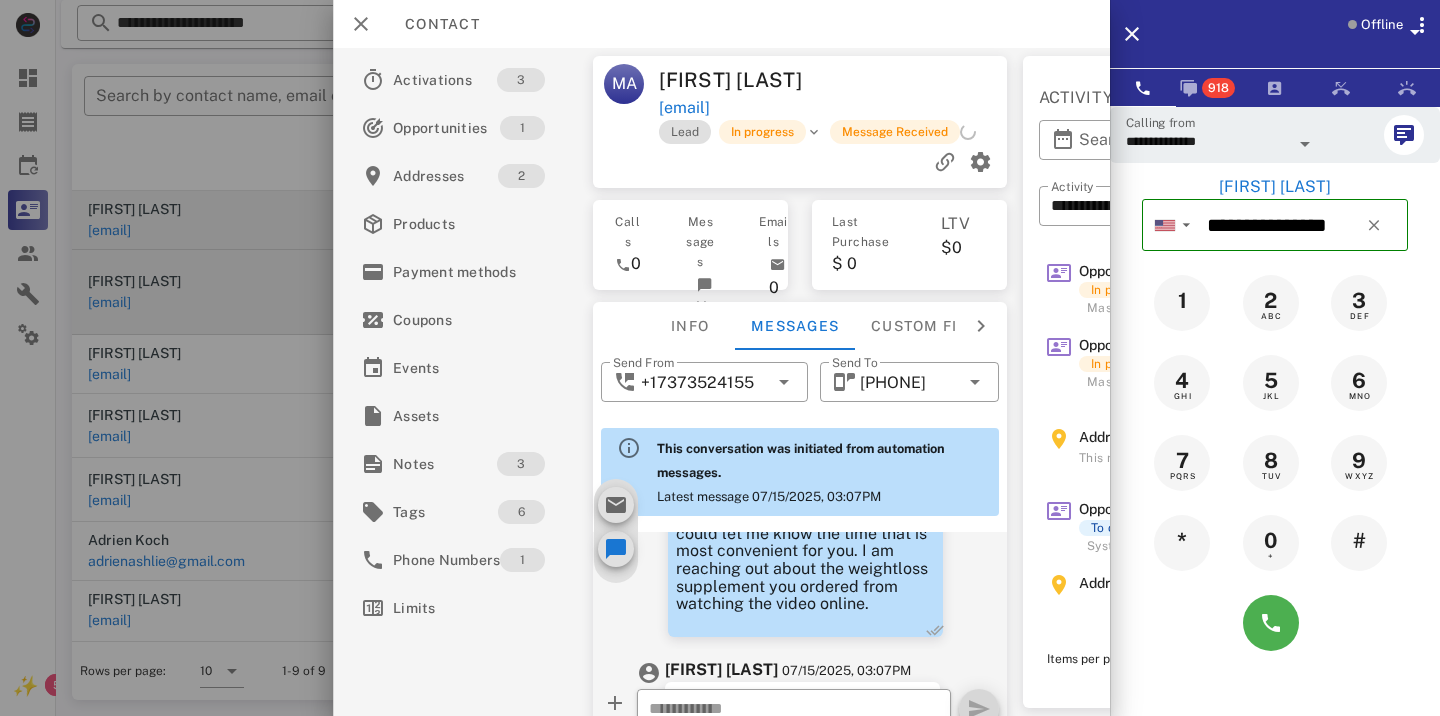 scroll, scrollTop: 48, scrollLeft: 0, axis: vertical 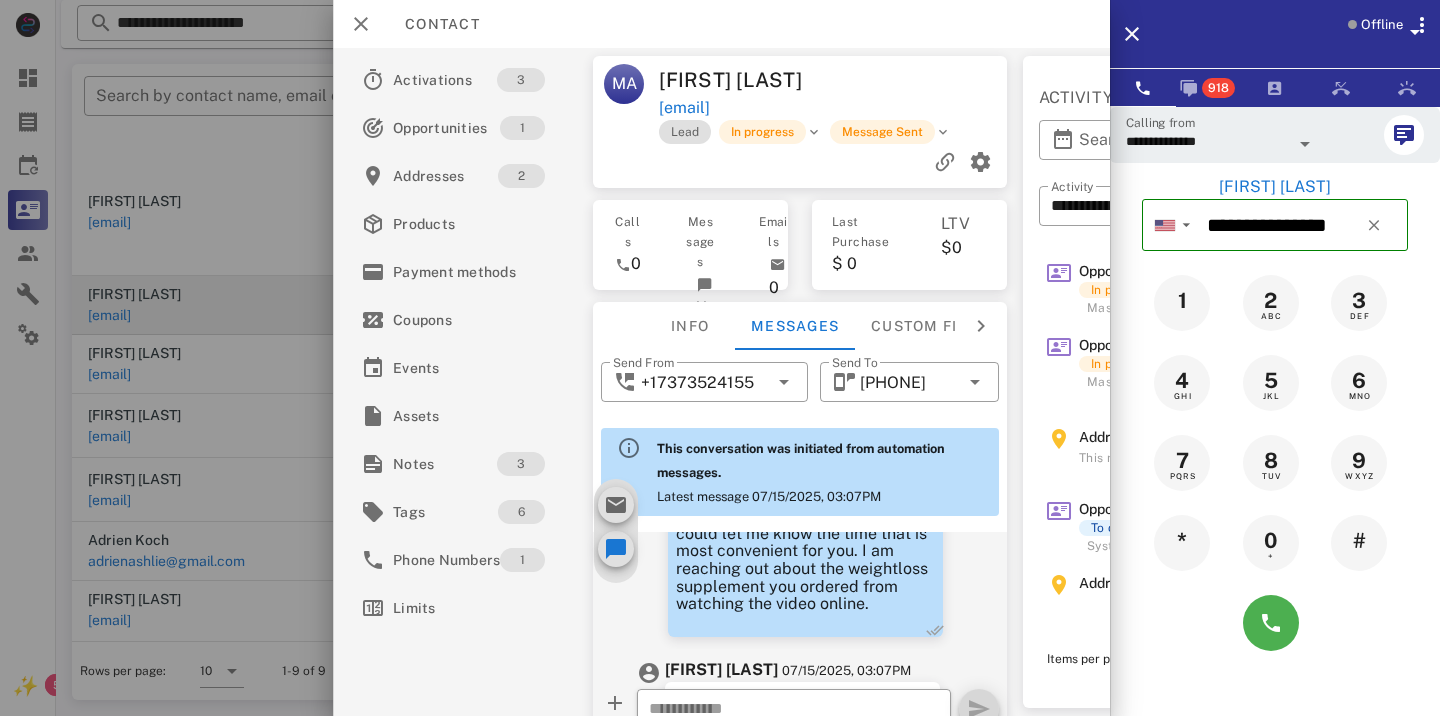 click at bounding box center (720, 358) 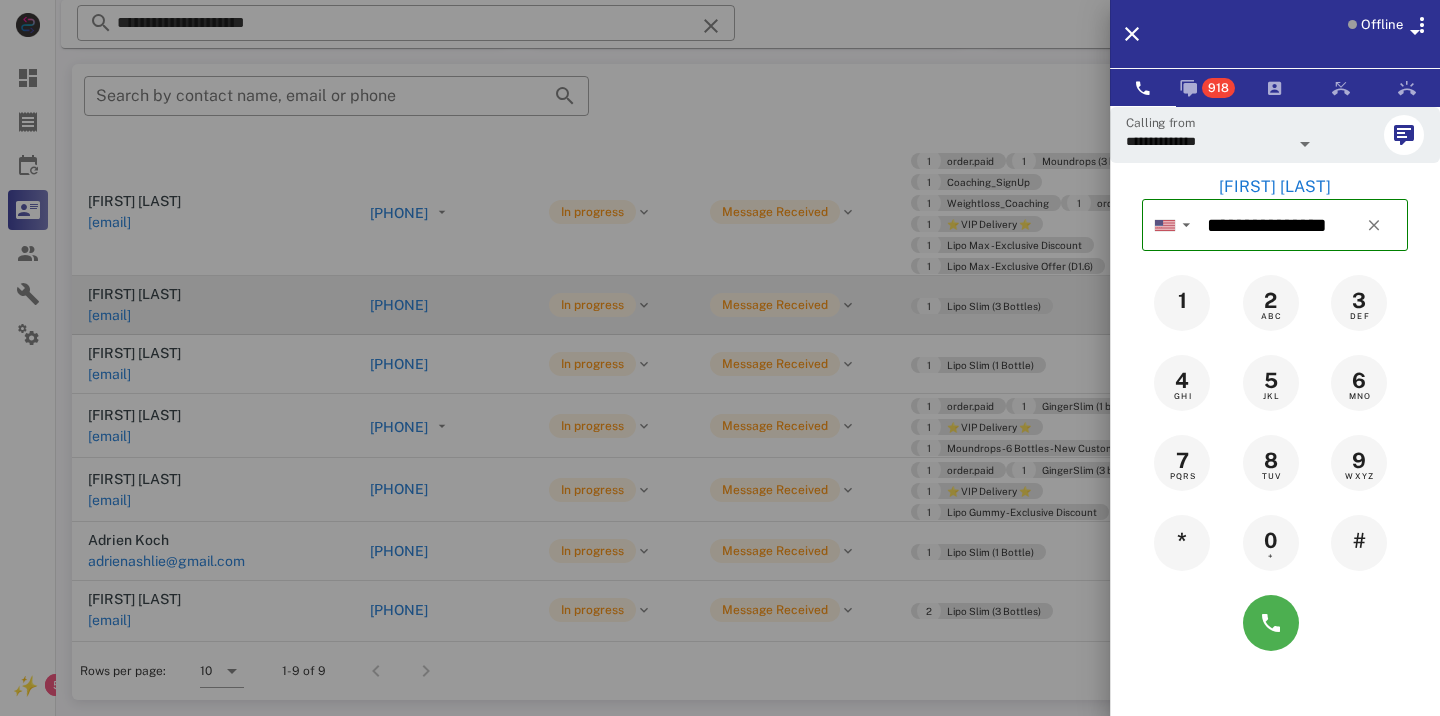 click at bounding box center [720, 358] 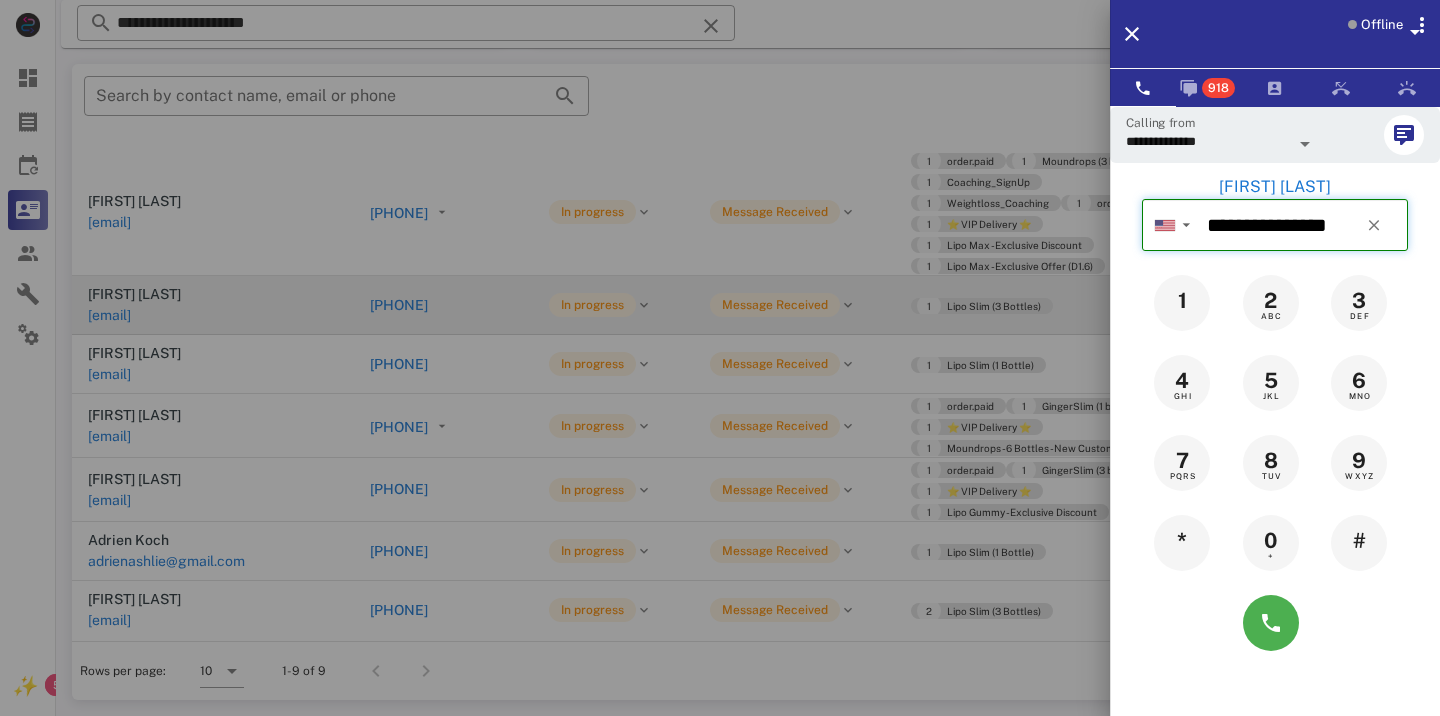 type 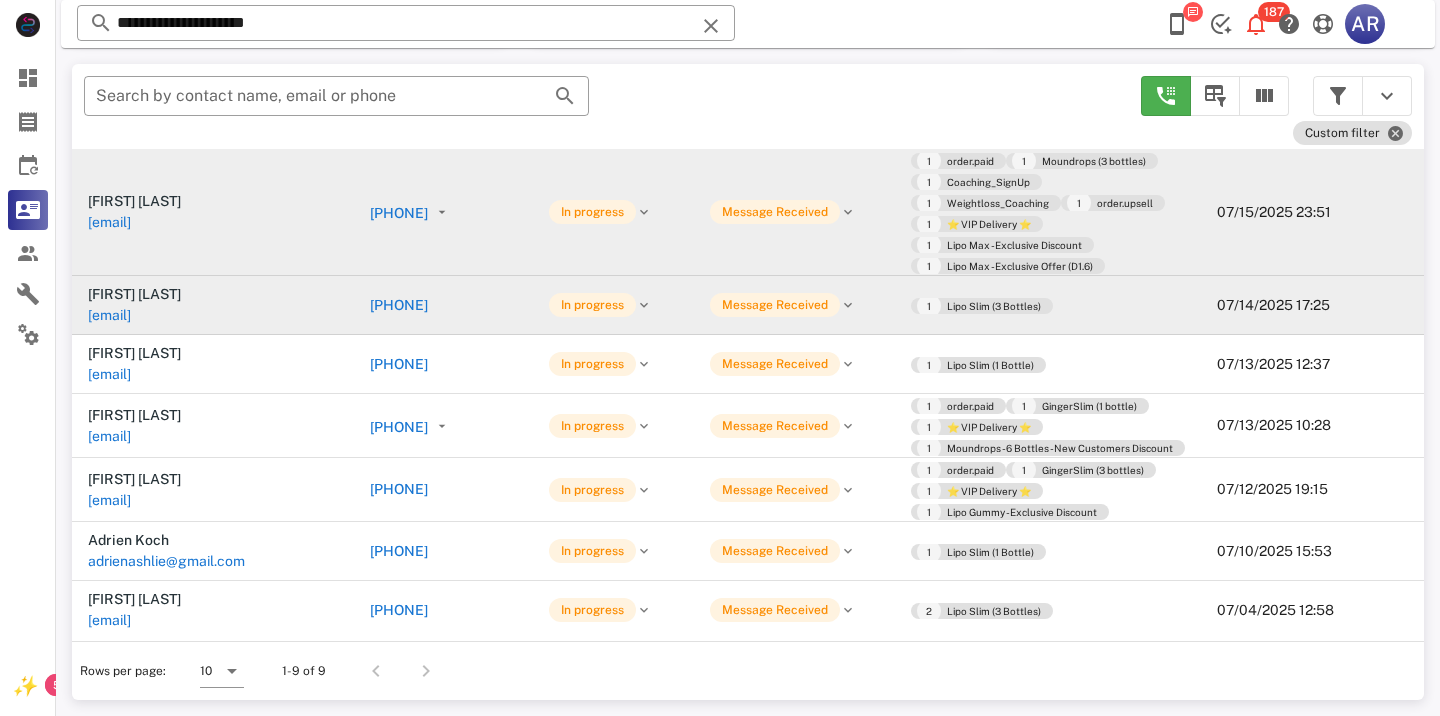 click on "[PHONE]" at bounding box center [399, 213] 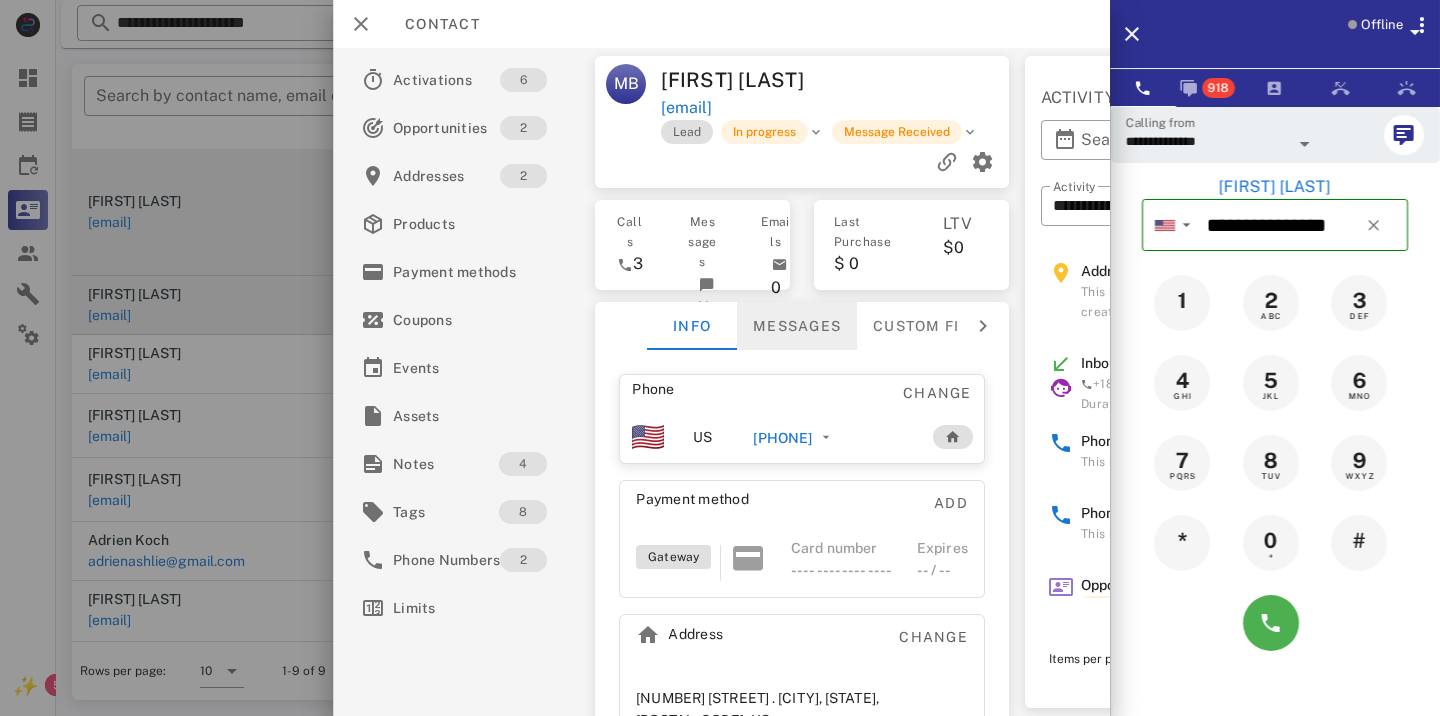 click on "Messages" at bounding box center (797, 326) 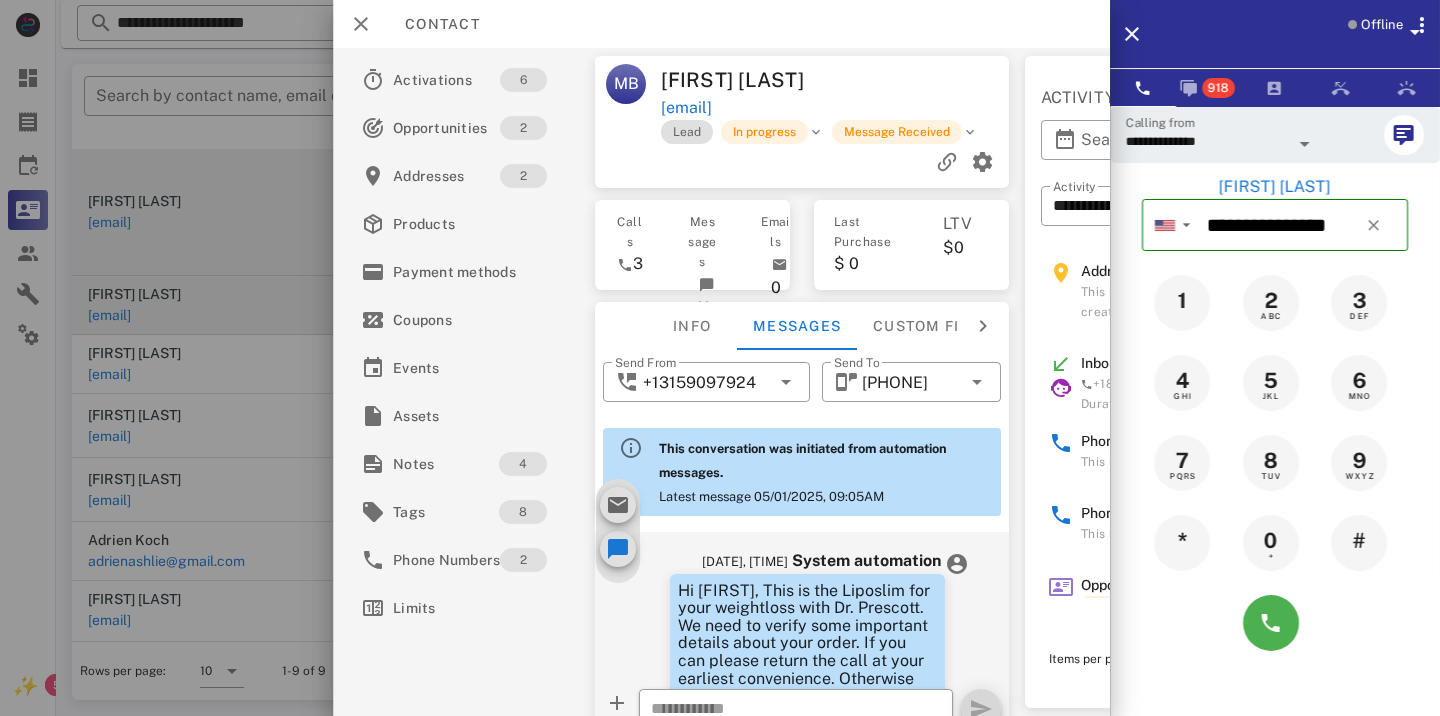 scroll, scrollTop: 1661, scrollLeft: 0, axis: vertical 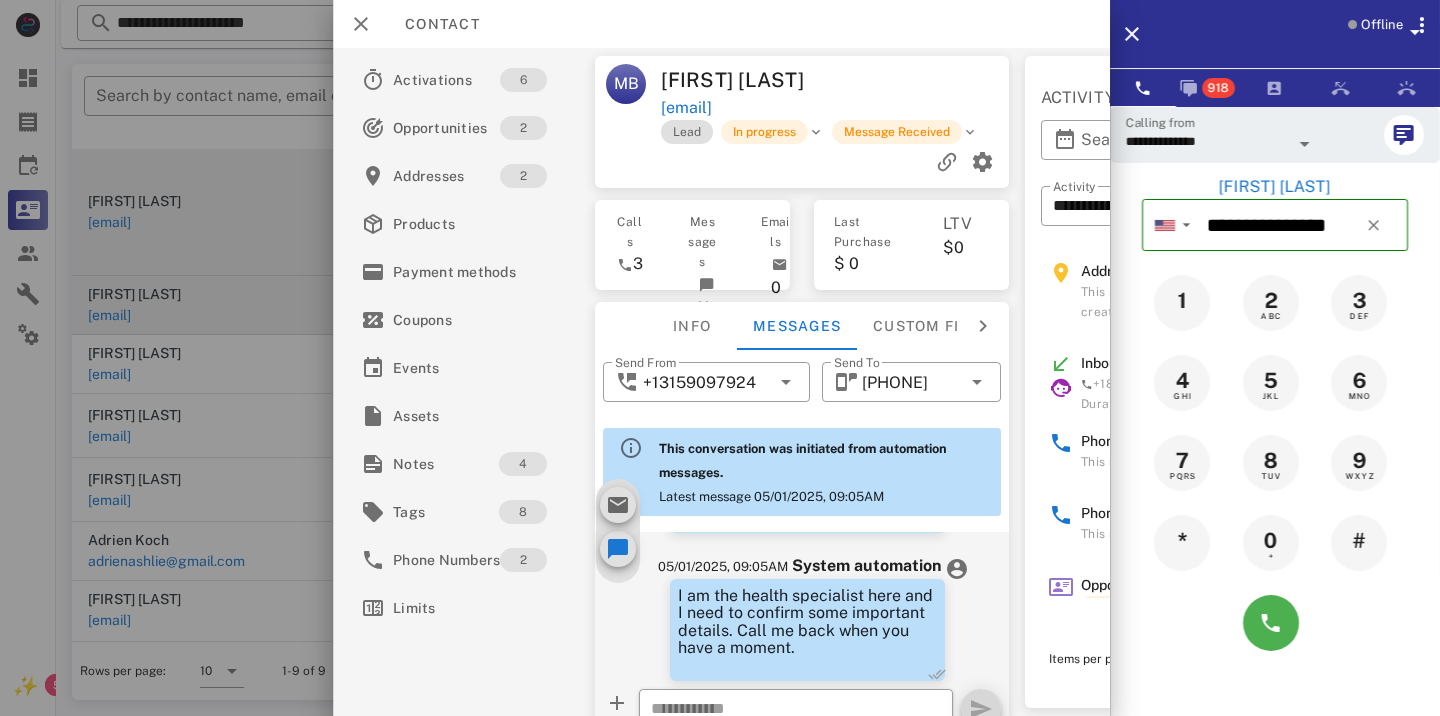 click at bounding box center (720, 358) 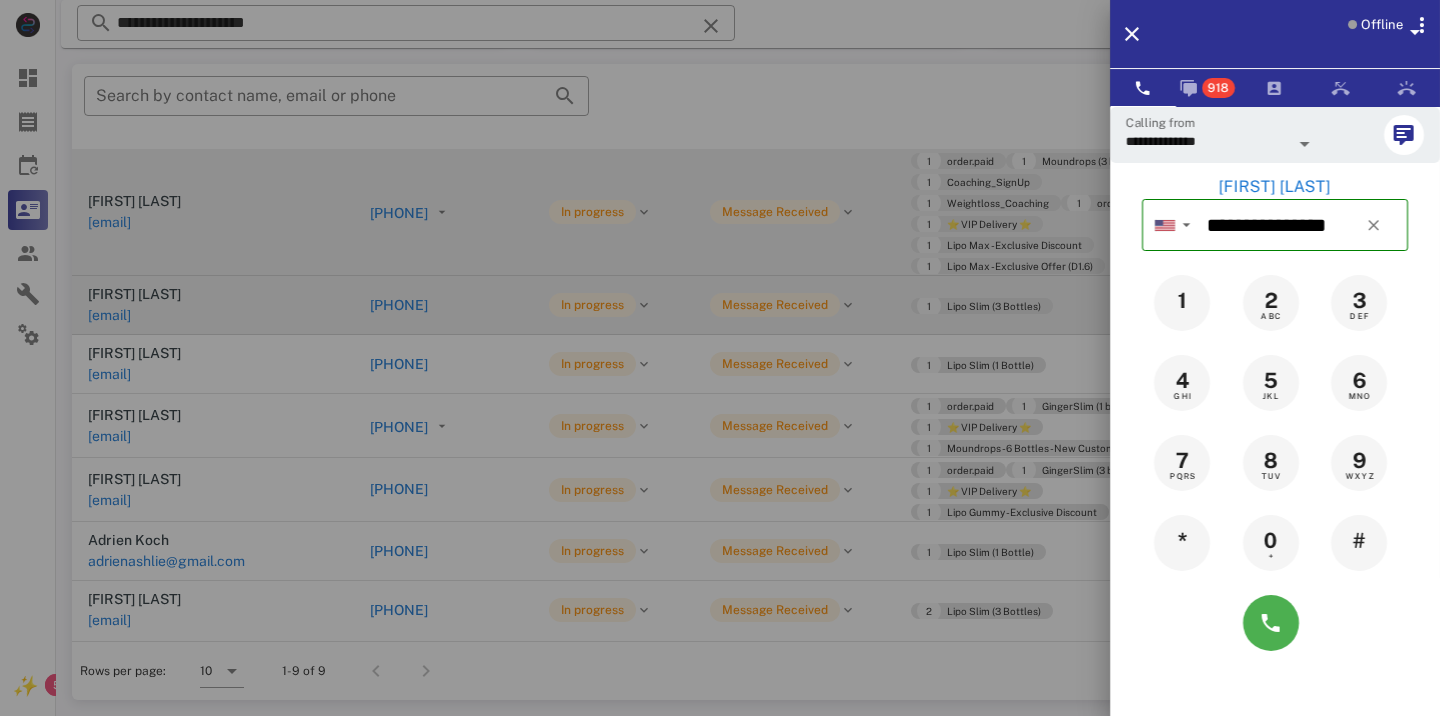 click at bounding box center (720, 358) 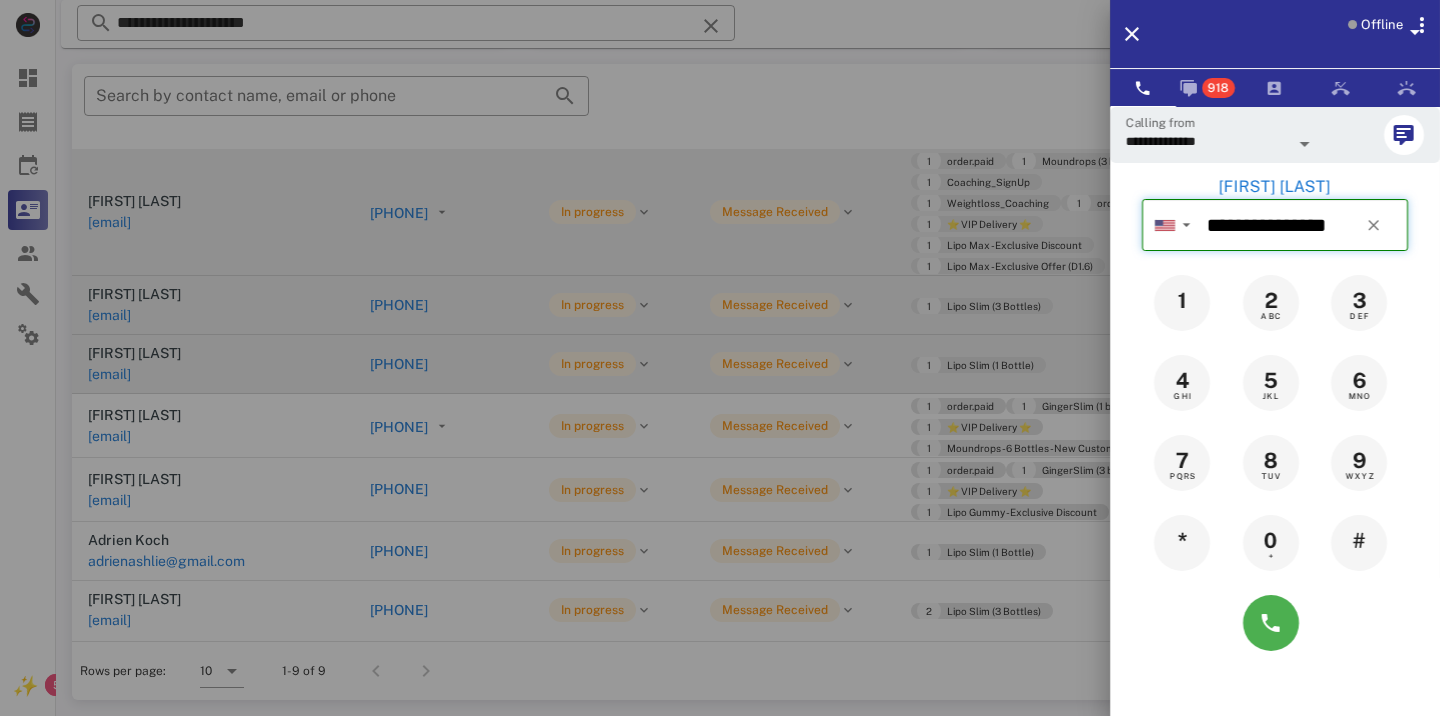 type 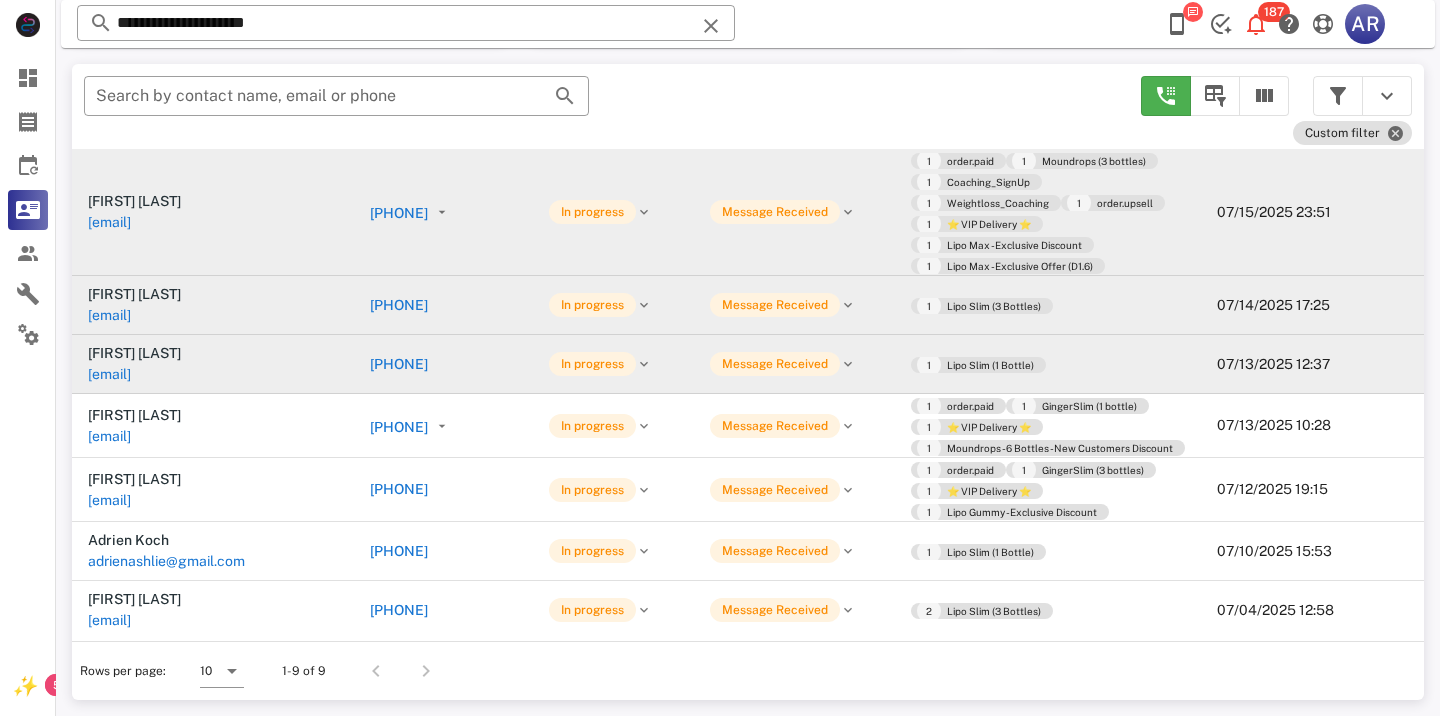 click on "[PHONE]" at bounding box center (399, 364) 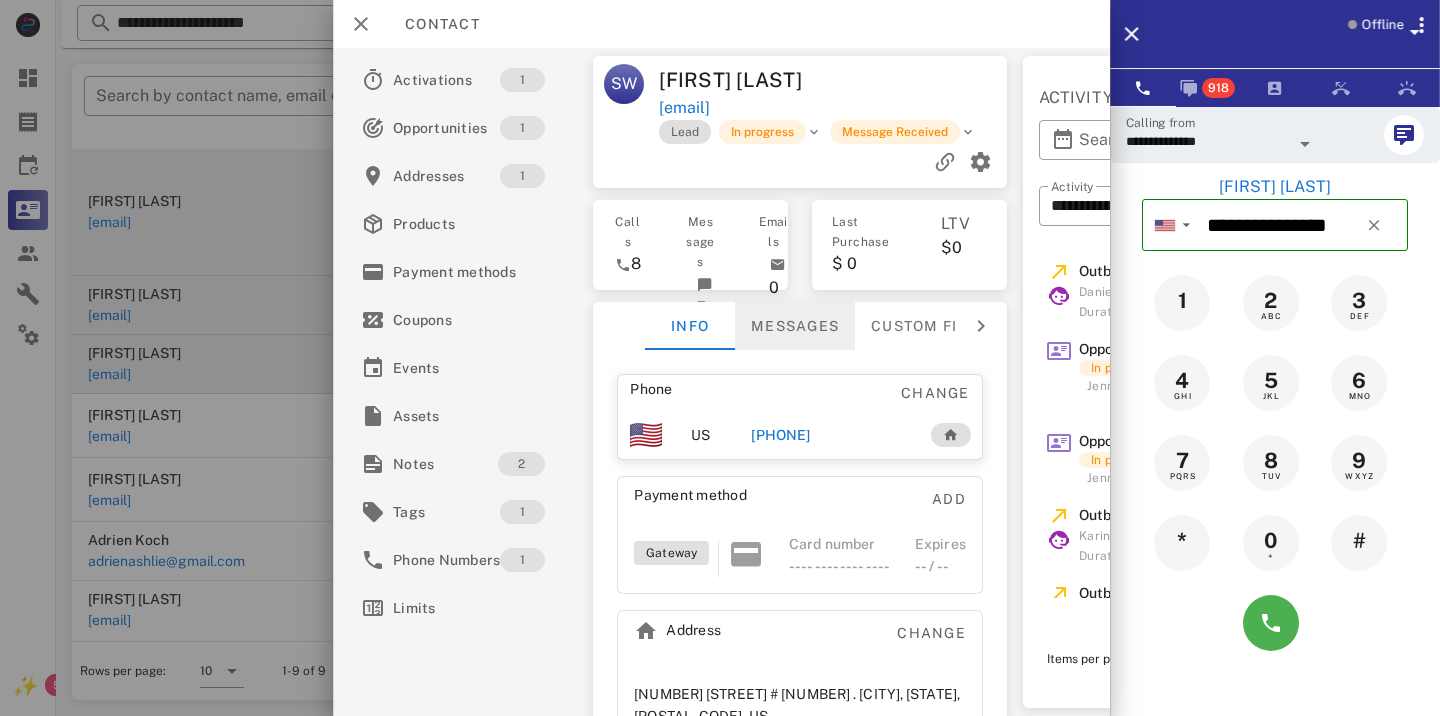 click on "Messages" at bounding box center [795, 326] 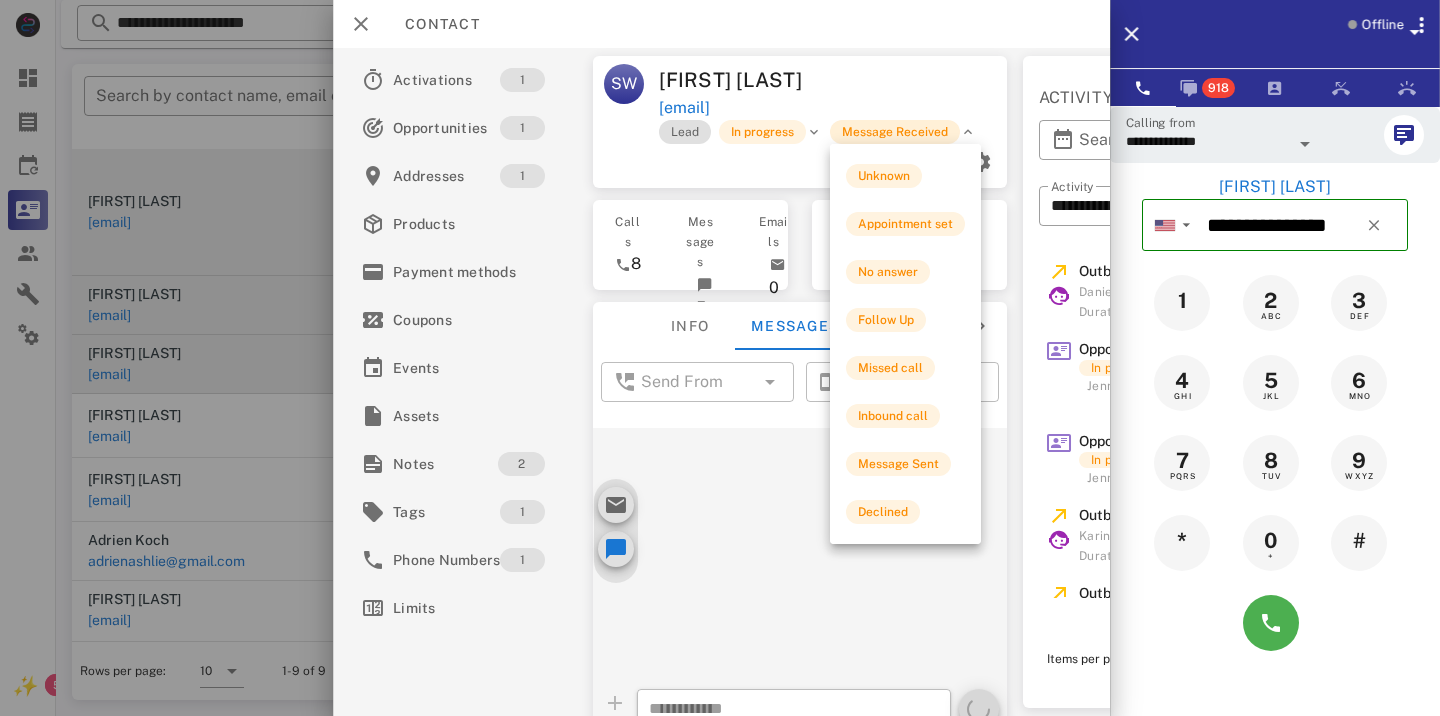 scroll, scrollTop: 1157, scrollLeft: 0, axis: vertical 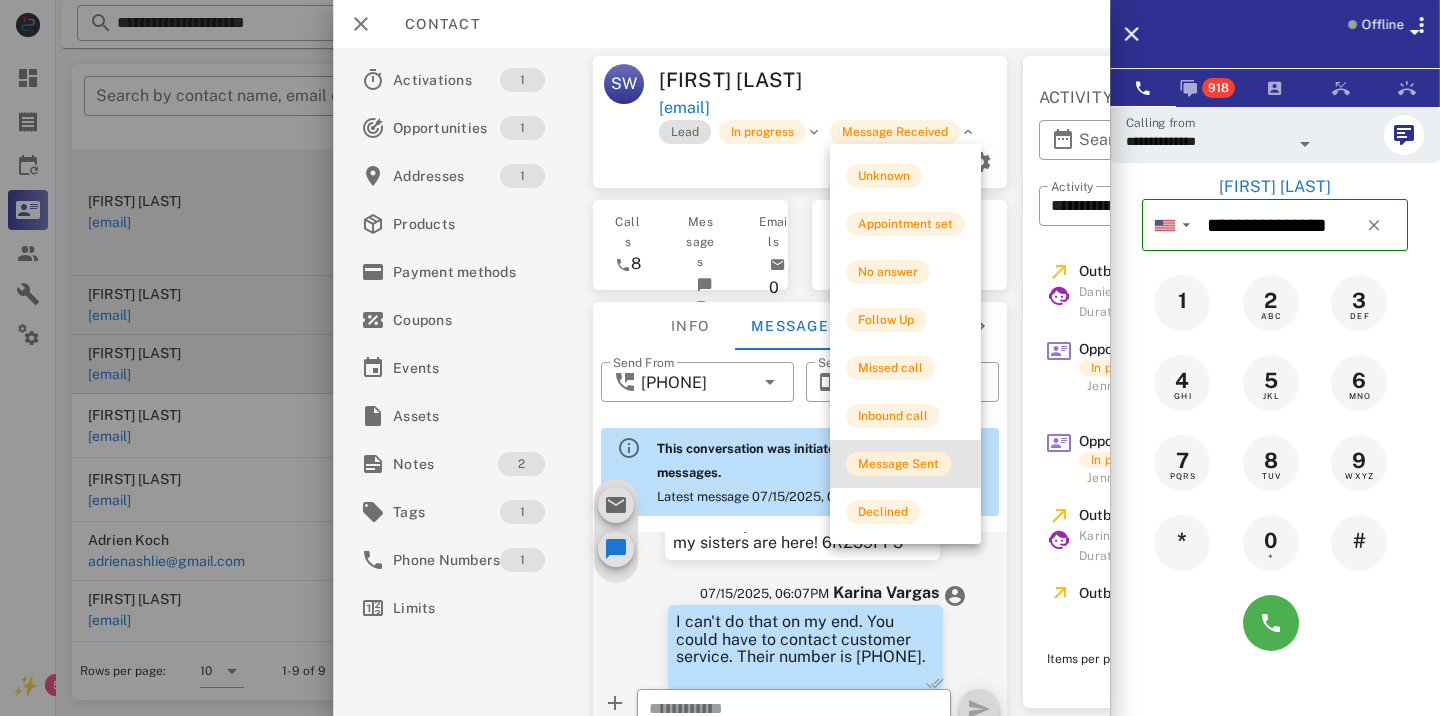 click on "Message Sent" at bounding box center [898, 464] 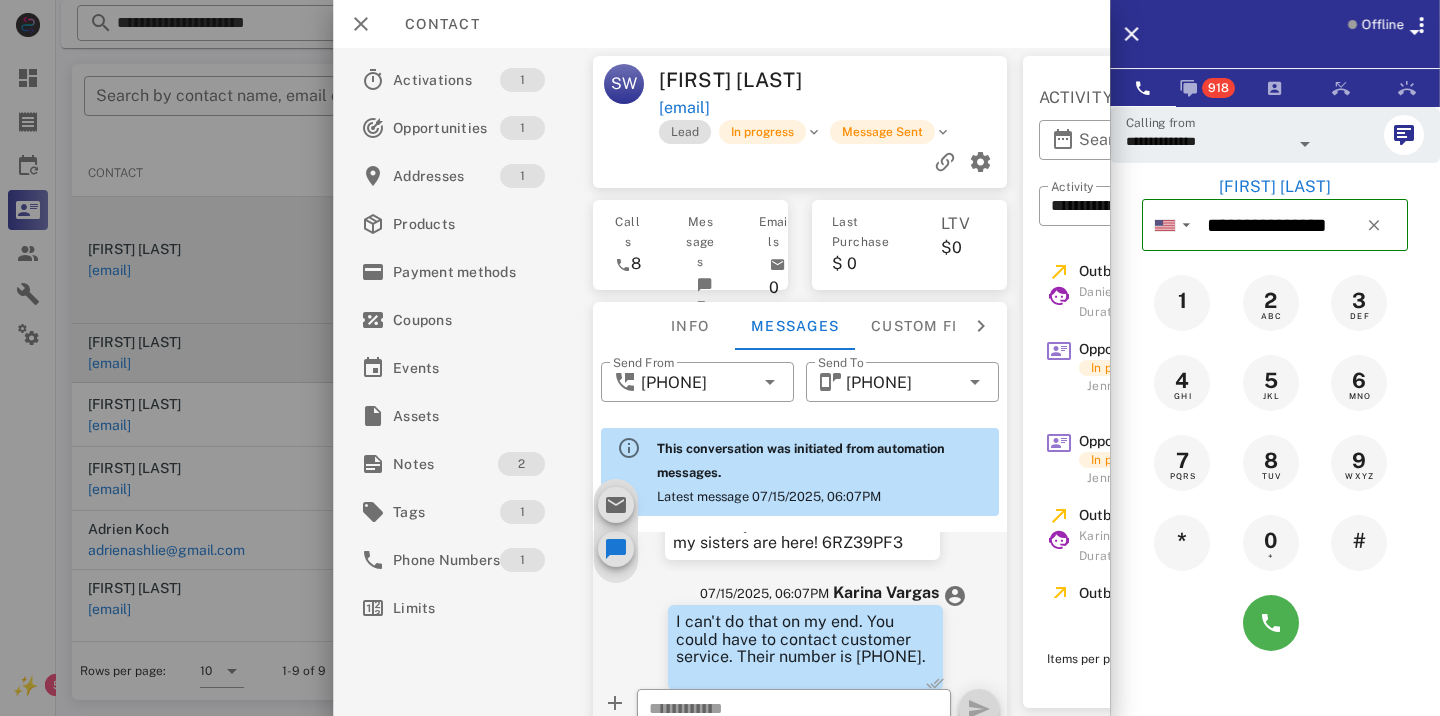 scroll, scrollTop: 0, scrollLeft: 0, axis: both 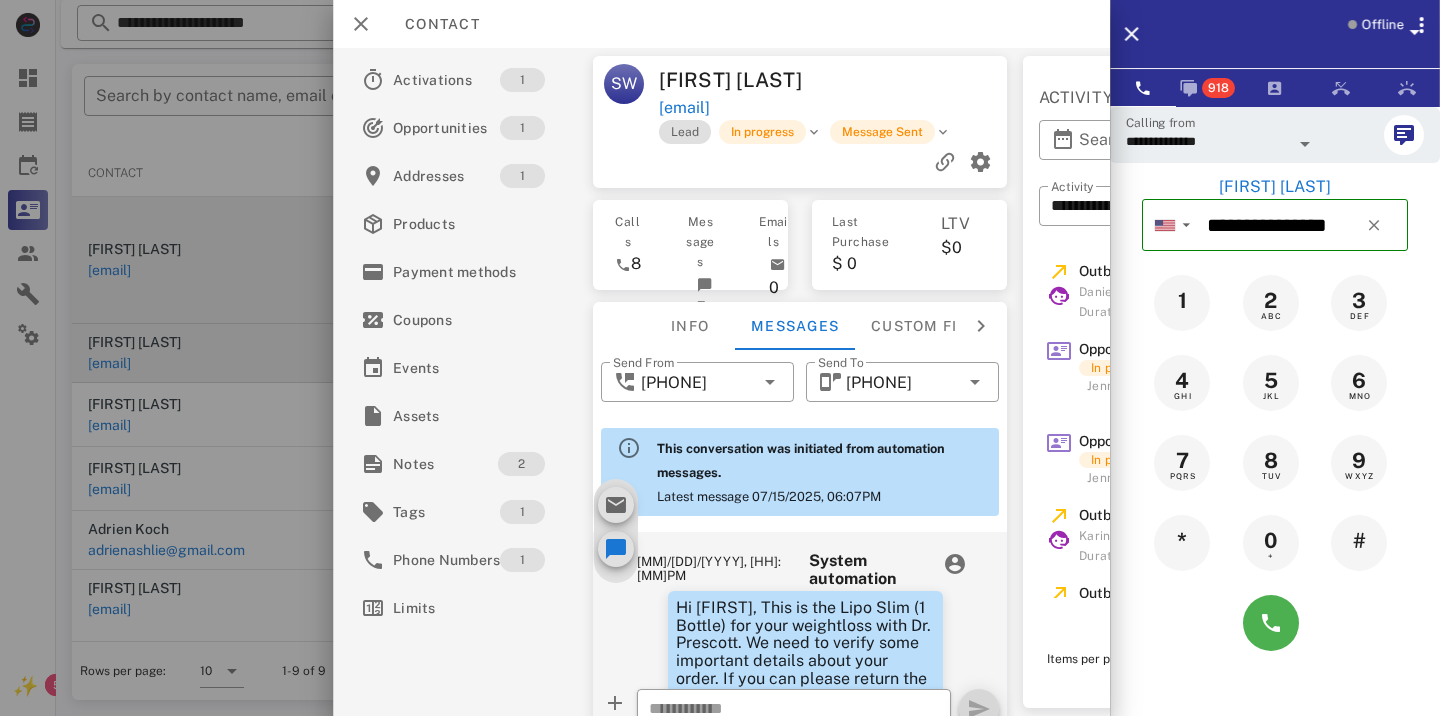 click at bounding box center (720, 358) 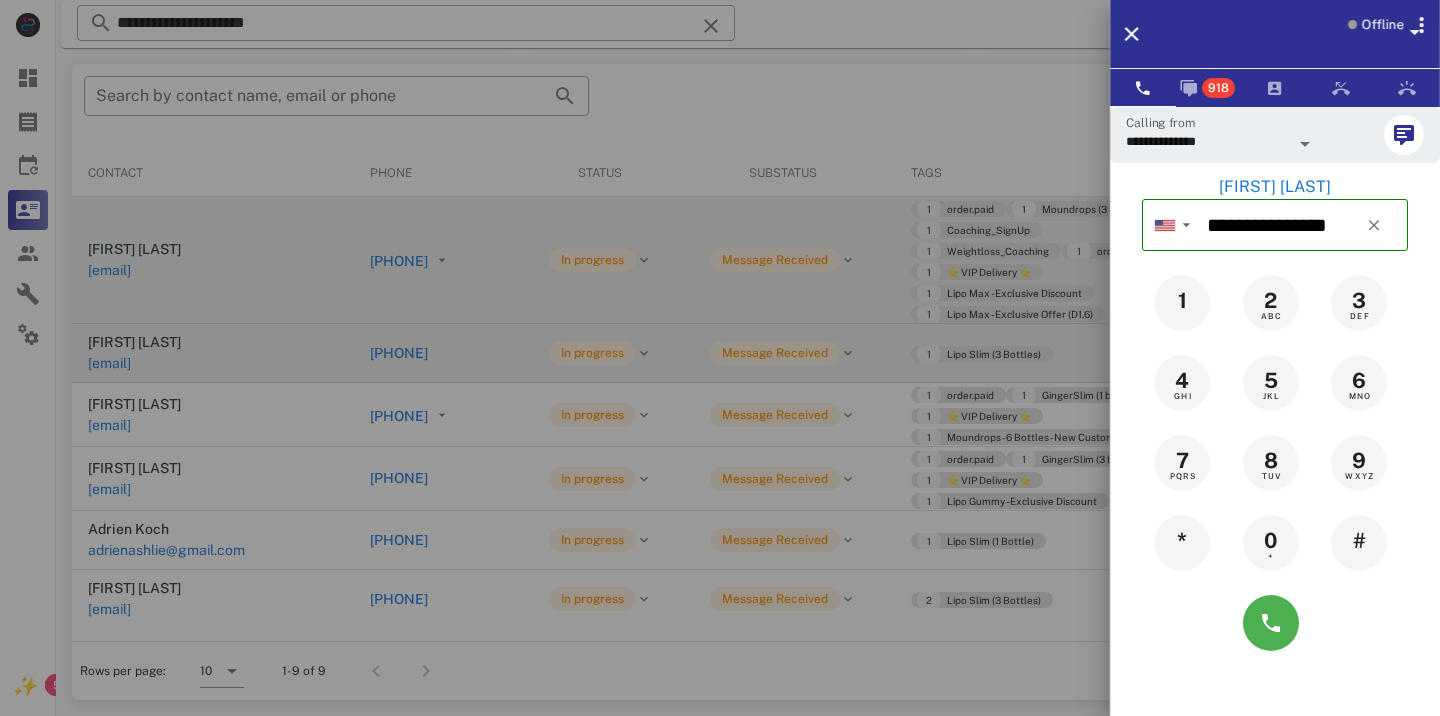 click at bounding box center (720, 358) 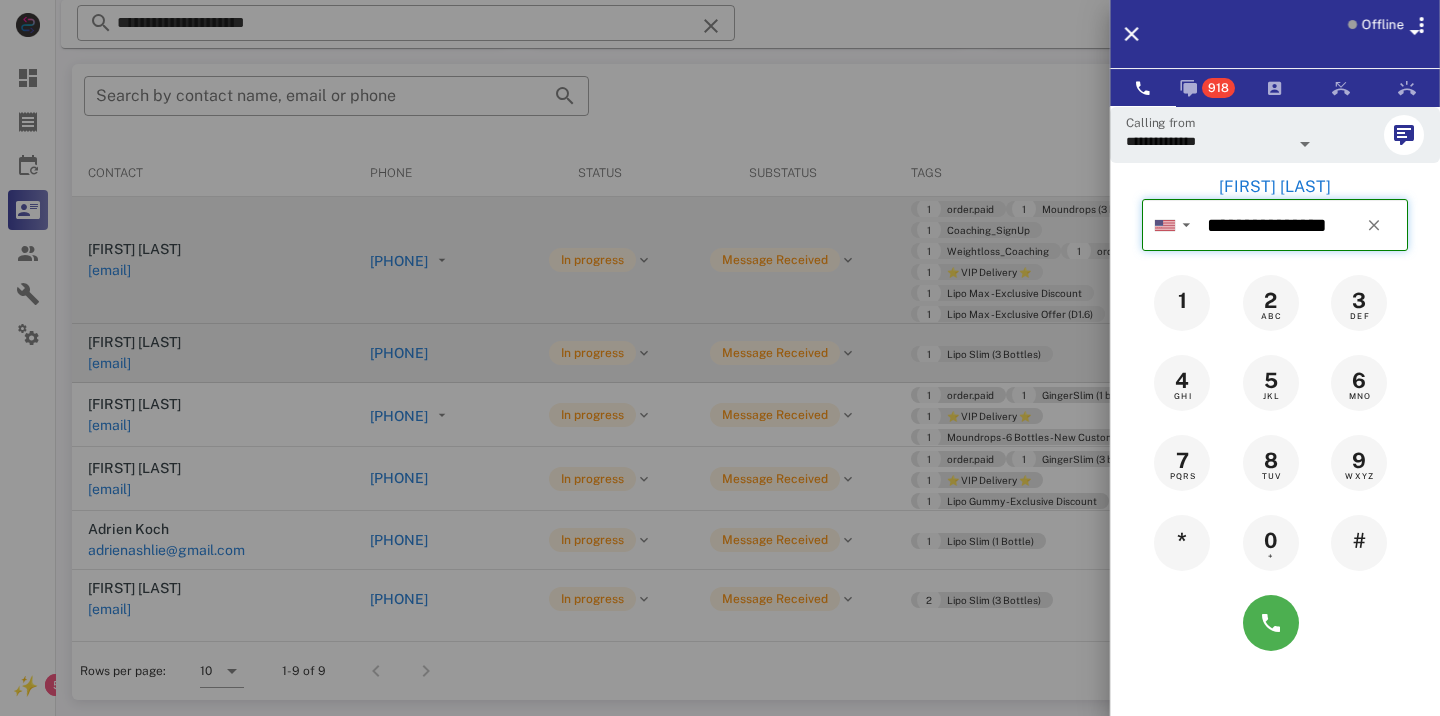 type 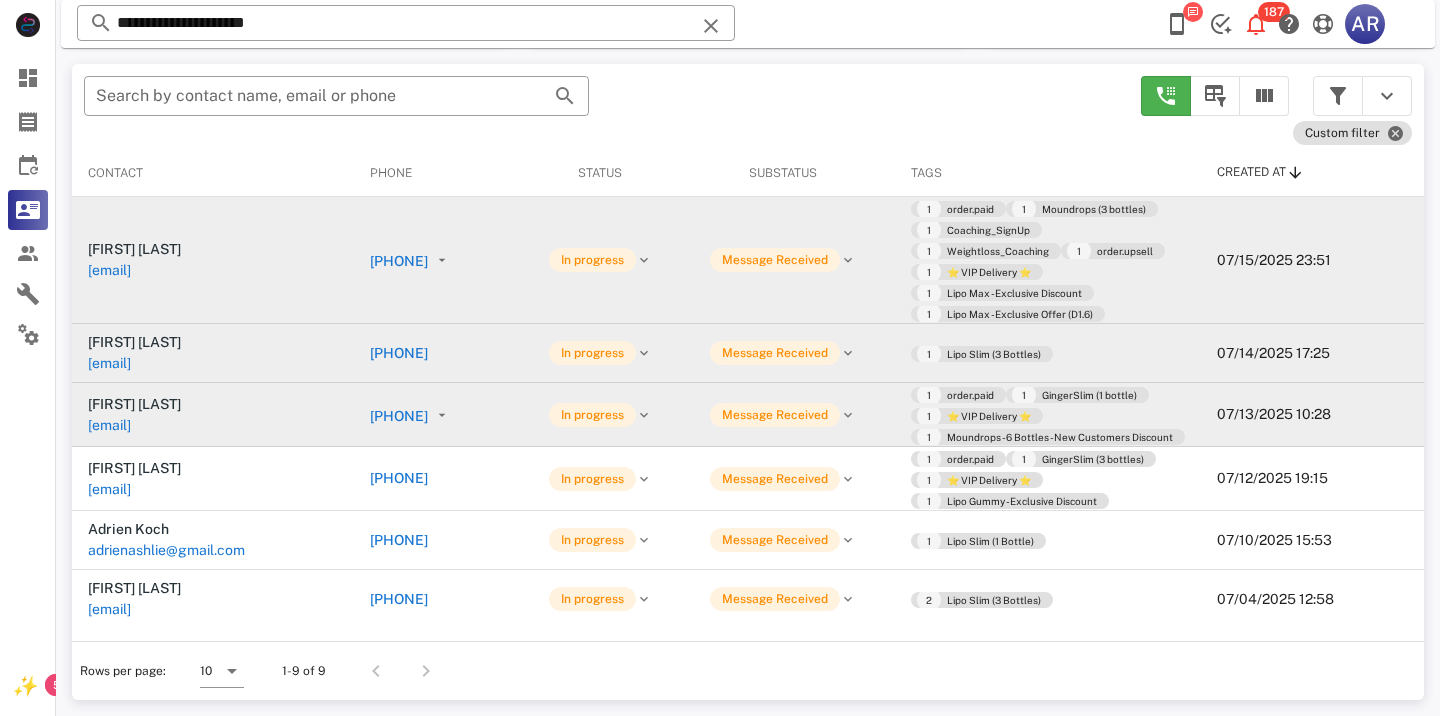 click on "[PHONE]" at bounding box center (399, 416) 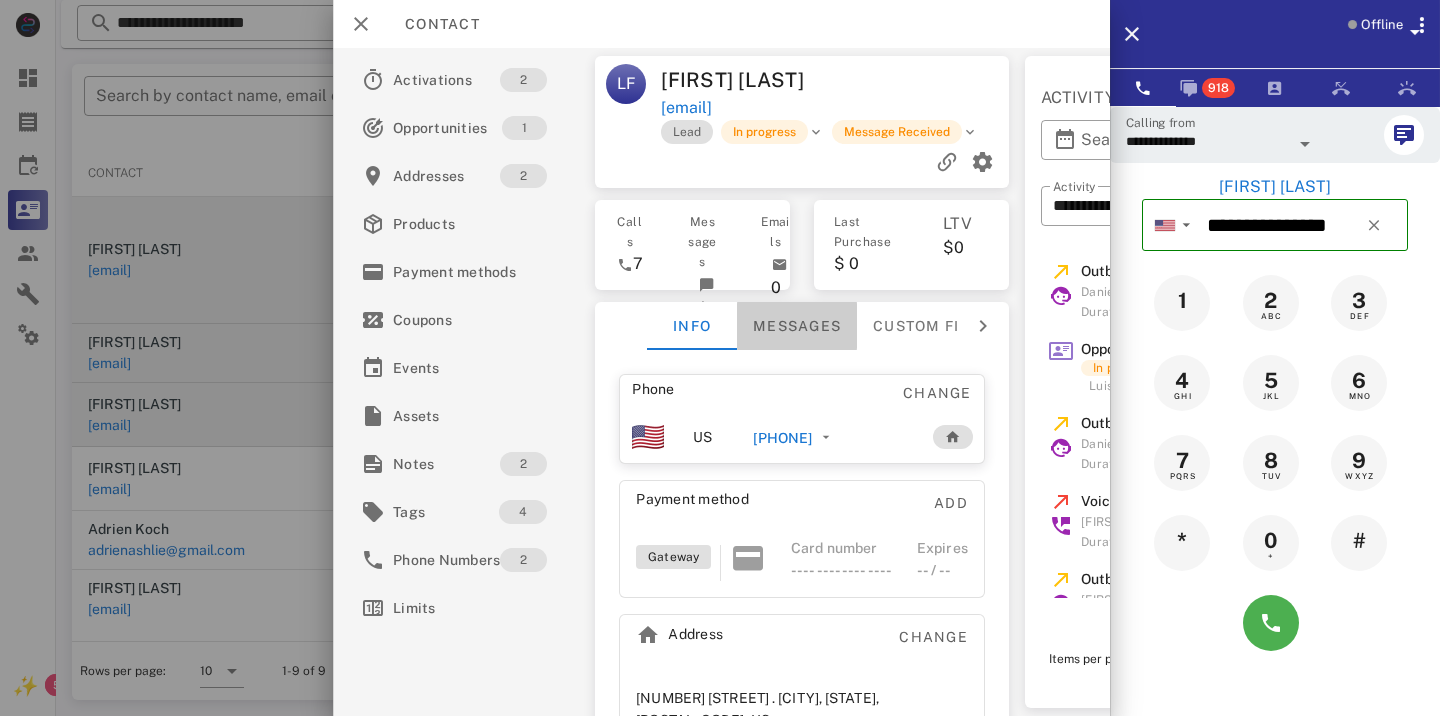 click on "Messages" at bounding box center [797, 326] 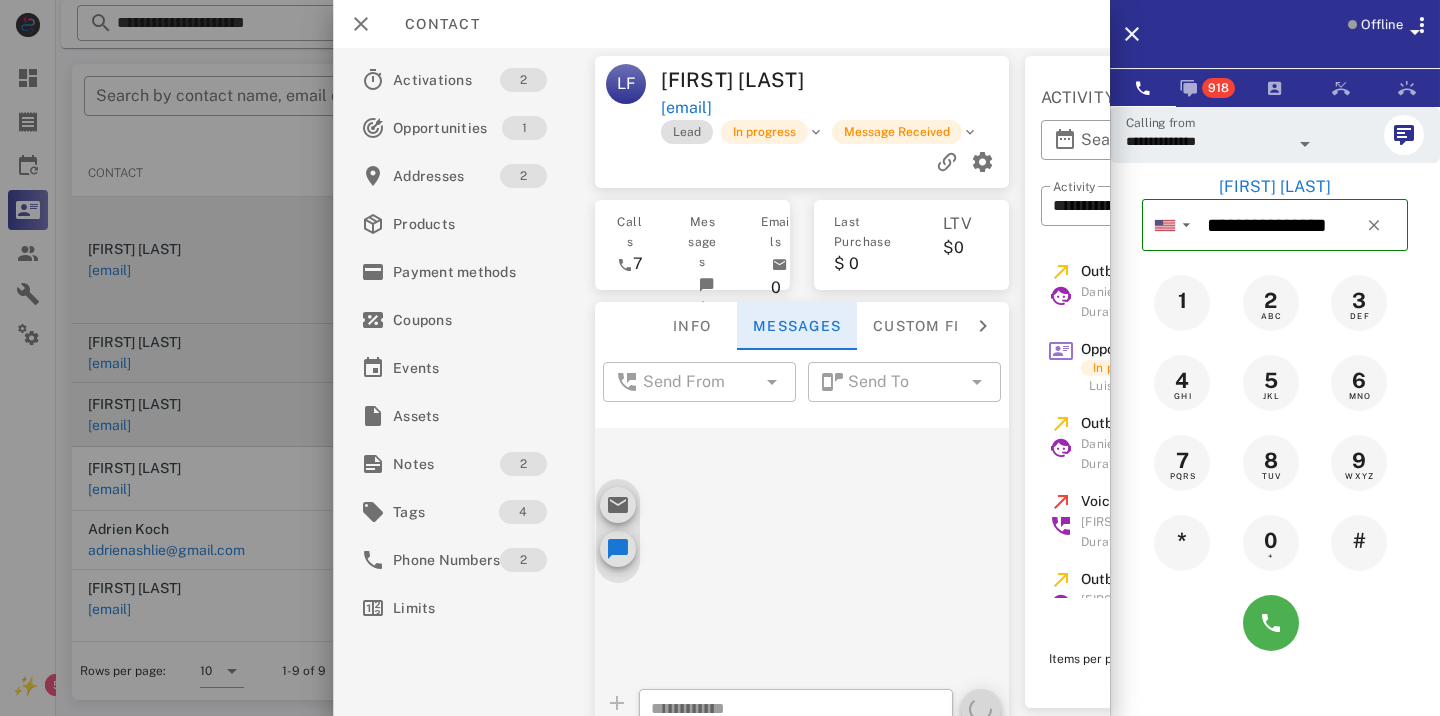 scroll, scrollTop: 109, scrollLeft: 0, axis: vertical 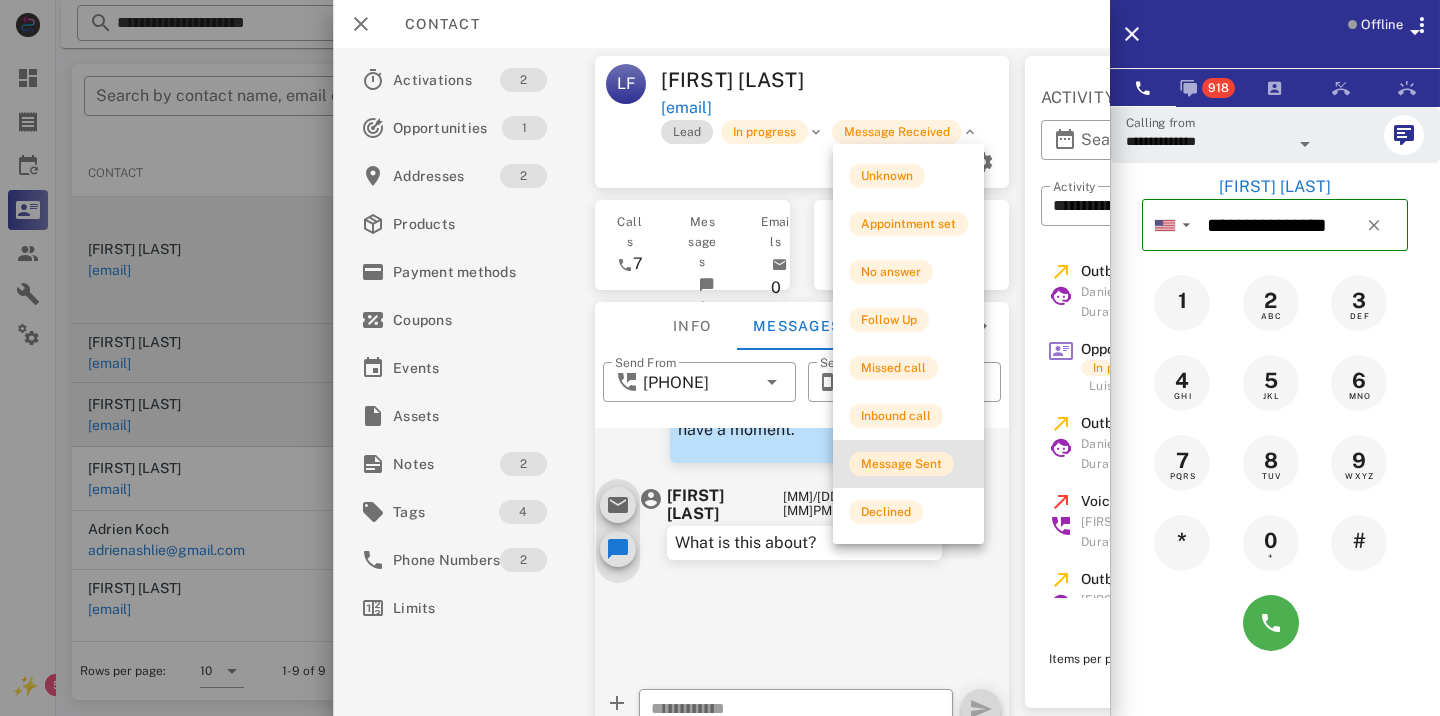 click on "Message Sent" at bounding box center [901, 464] 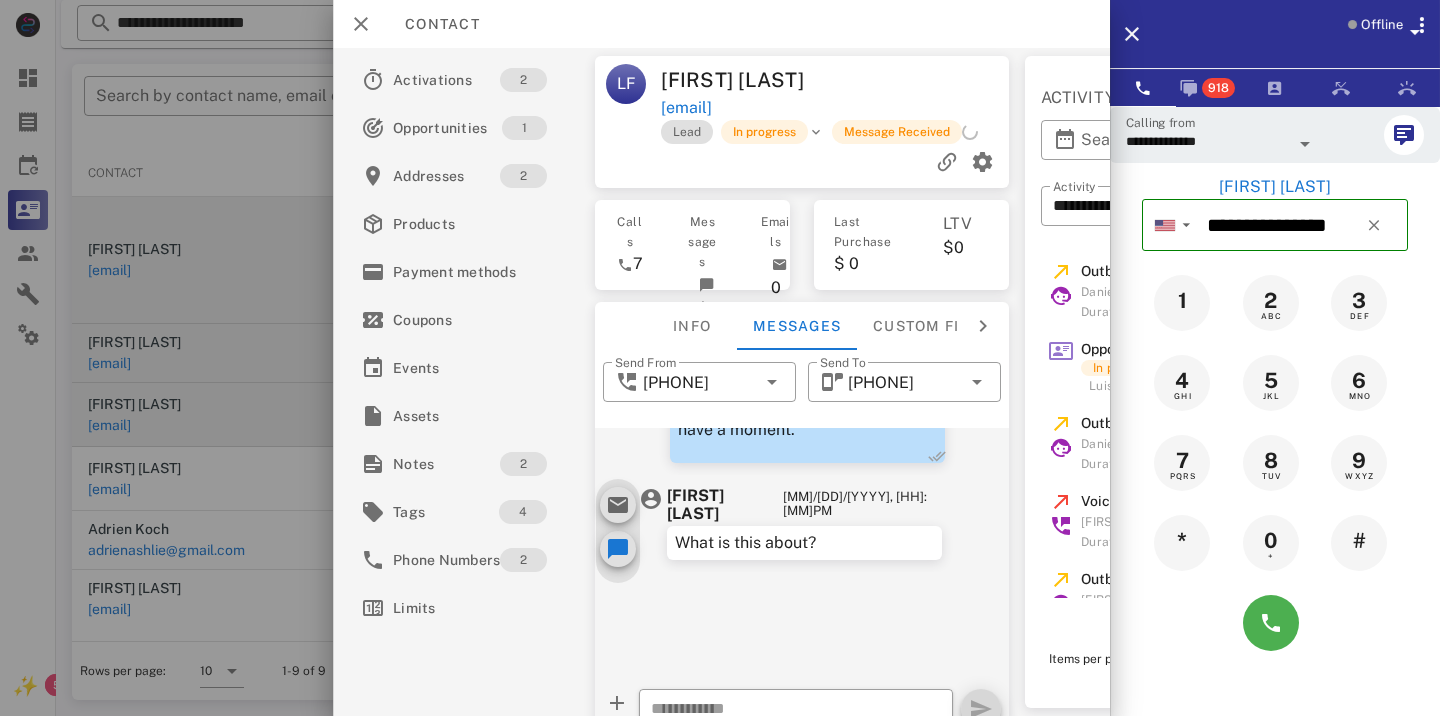 click at bounding box center [720, 358] 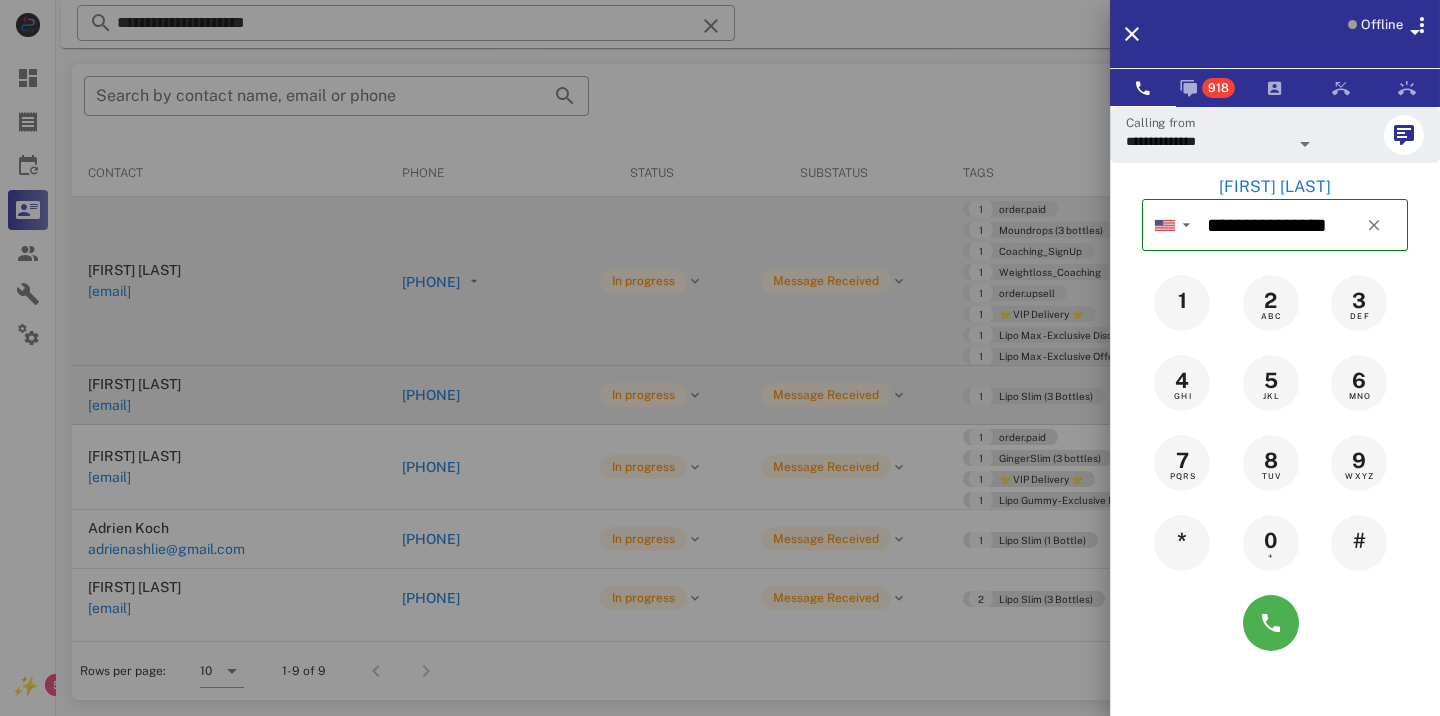 click at bounding box center [720, 358] 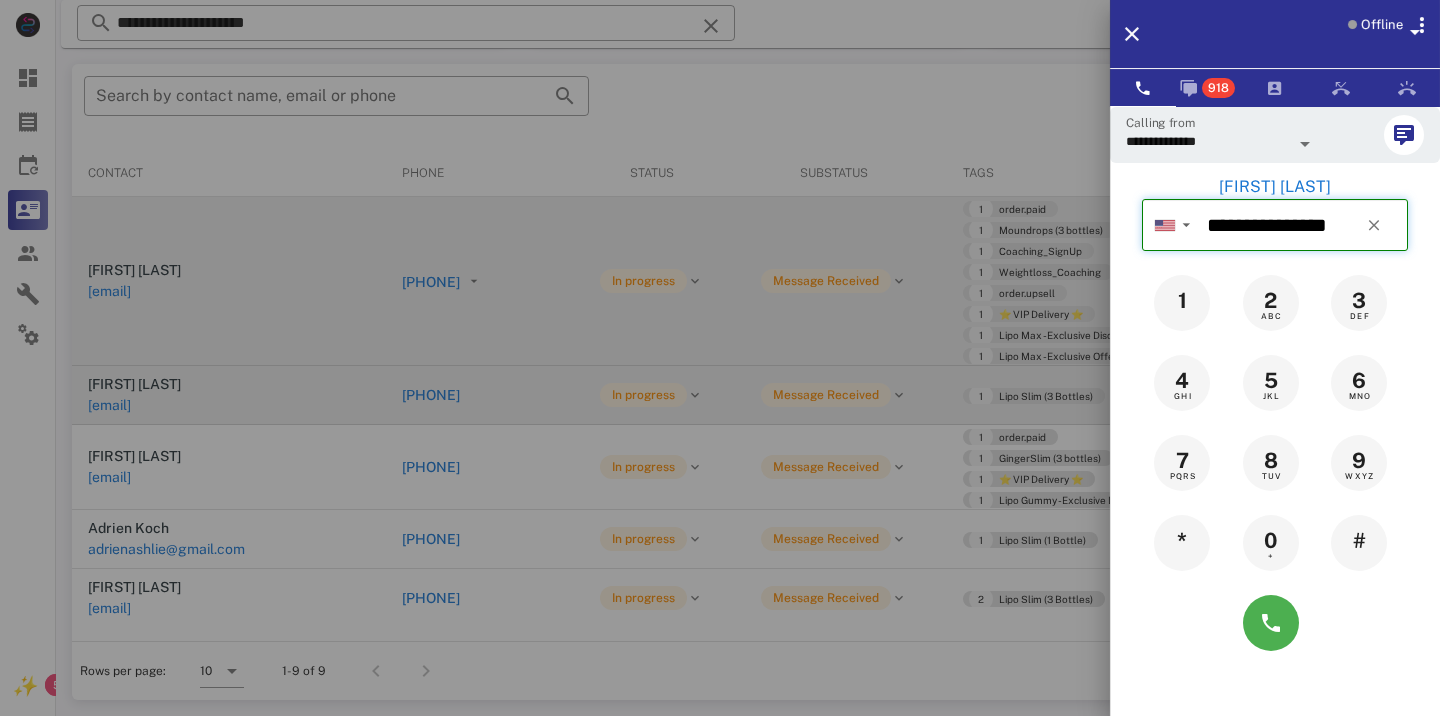 type 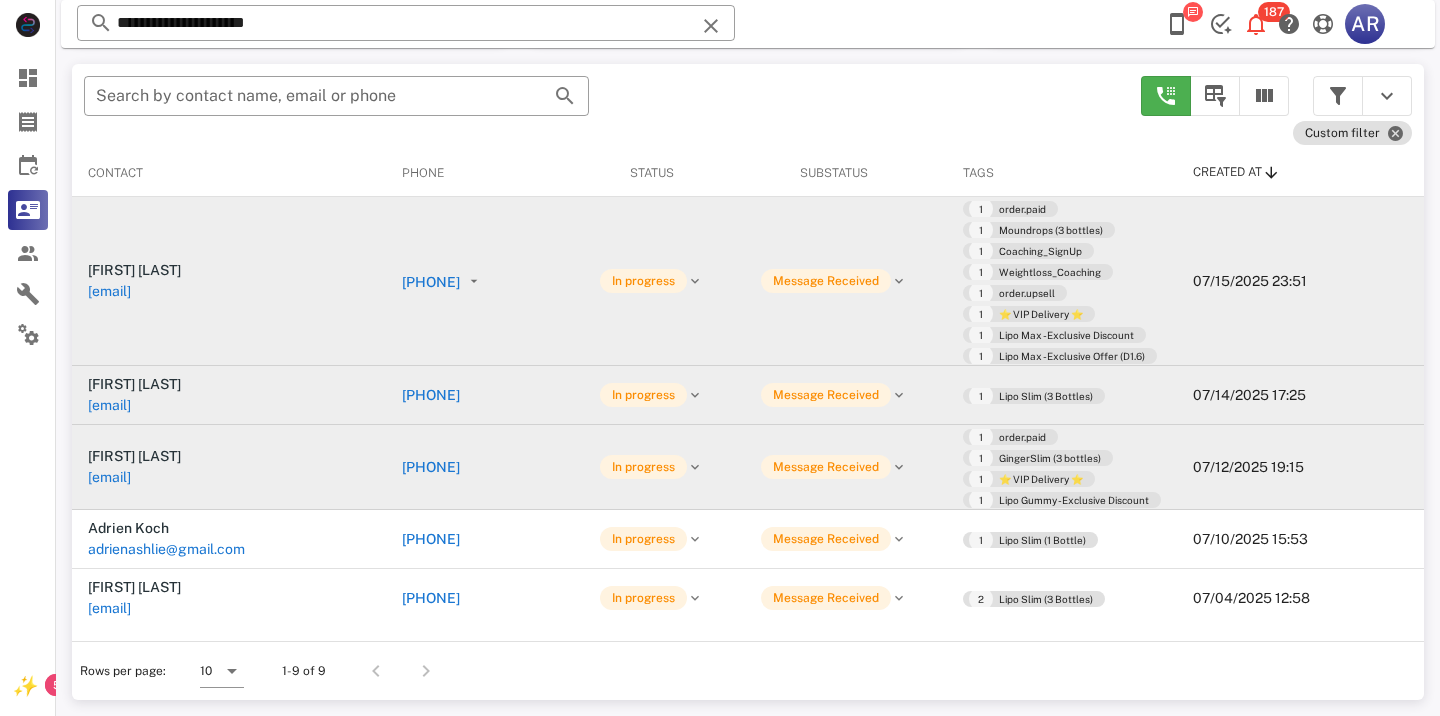 click on "[PHONE]" at bounding box center (431, 467) 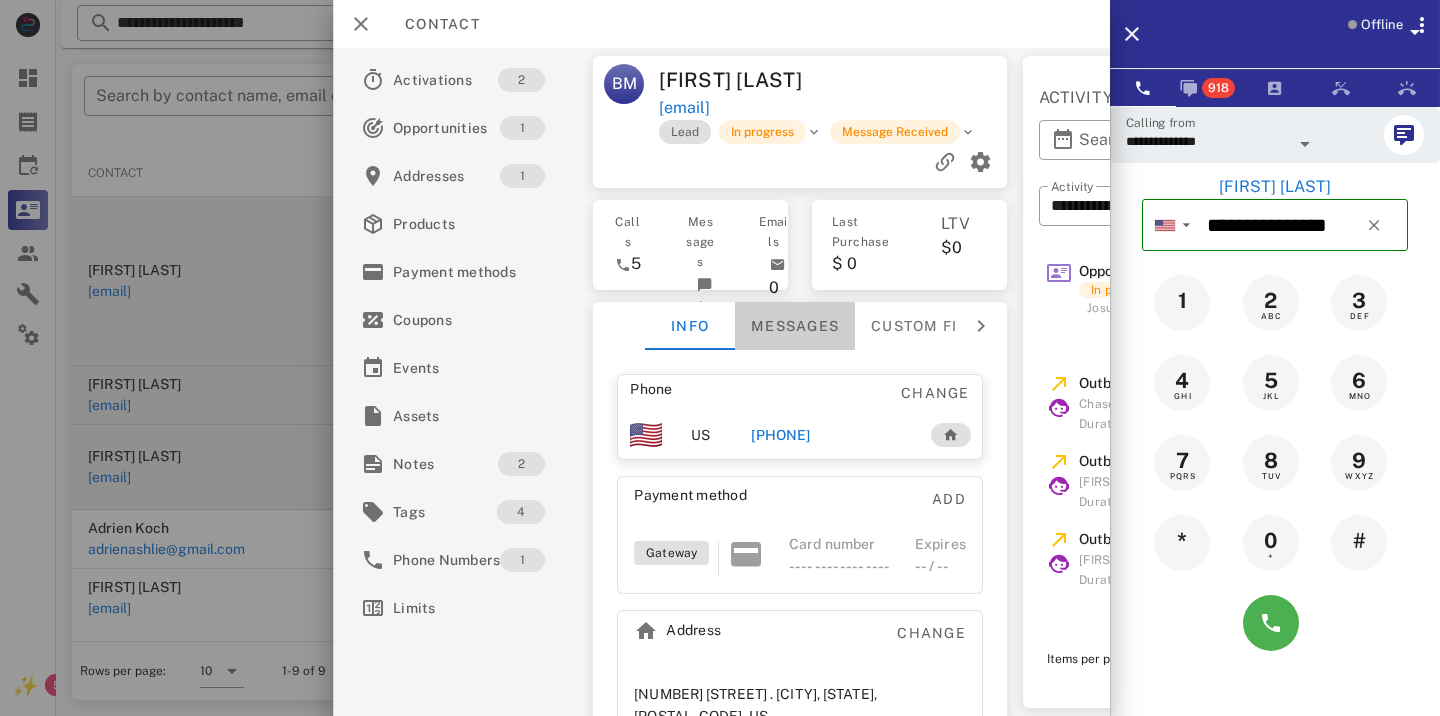 click on "Messages" at bounding box center [795, 326] 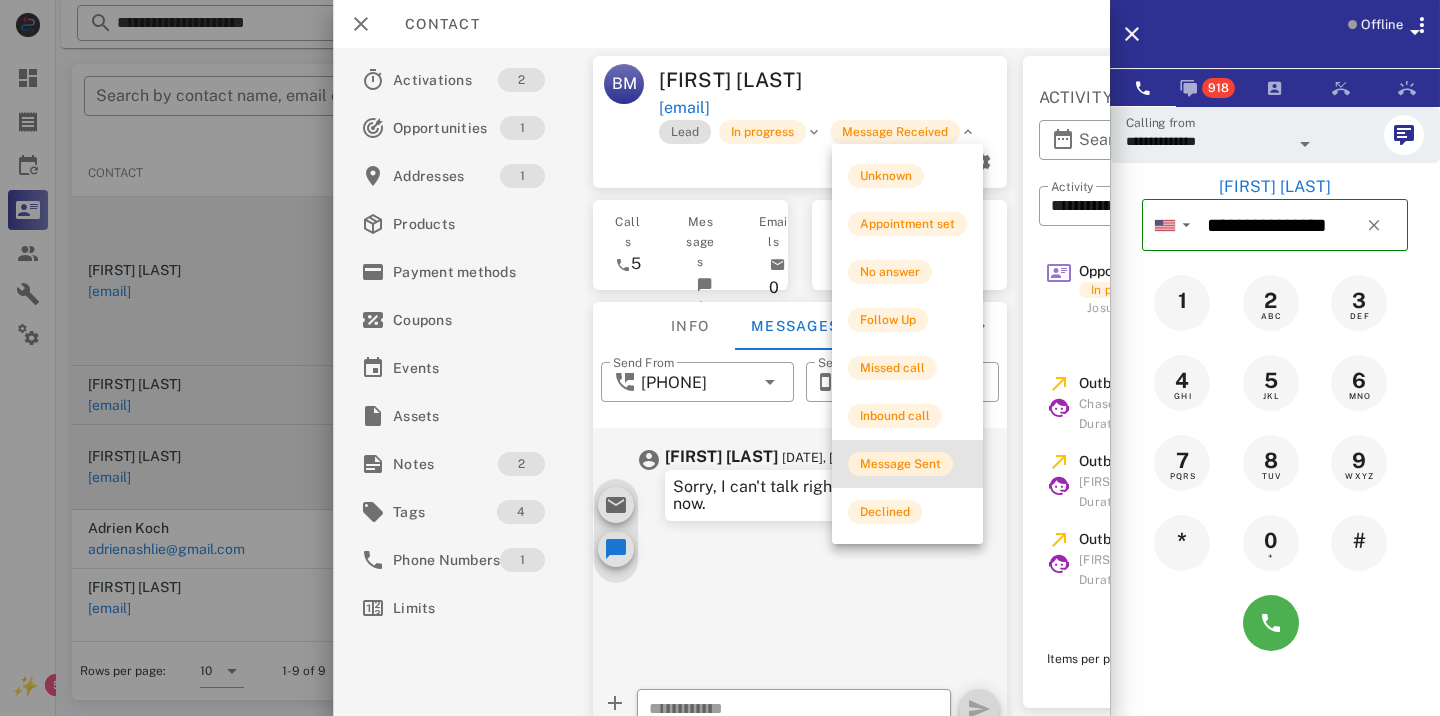 click on "Message Sent" at bounding box center [900, 464] 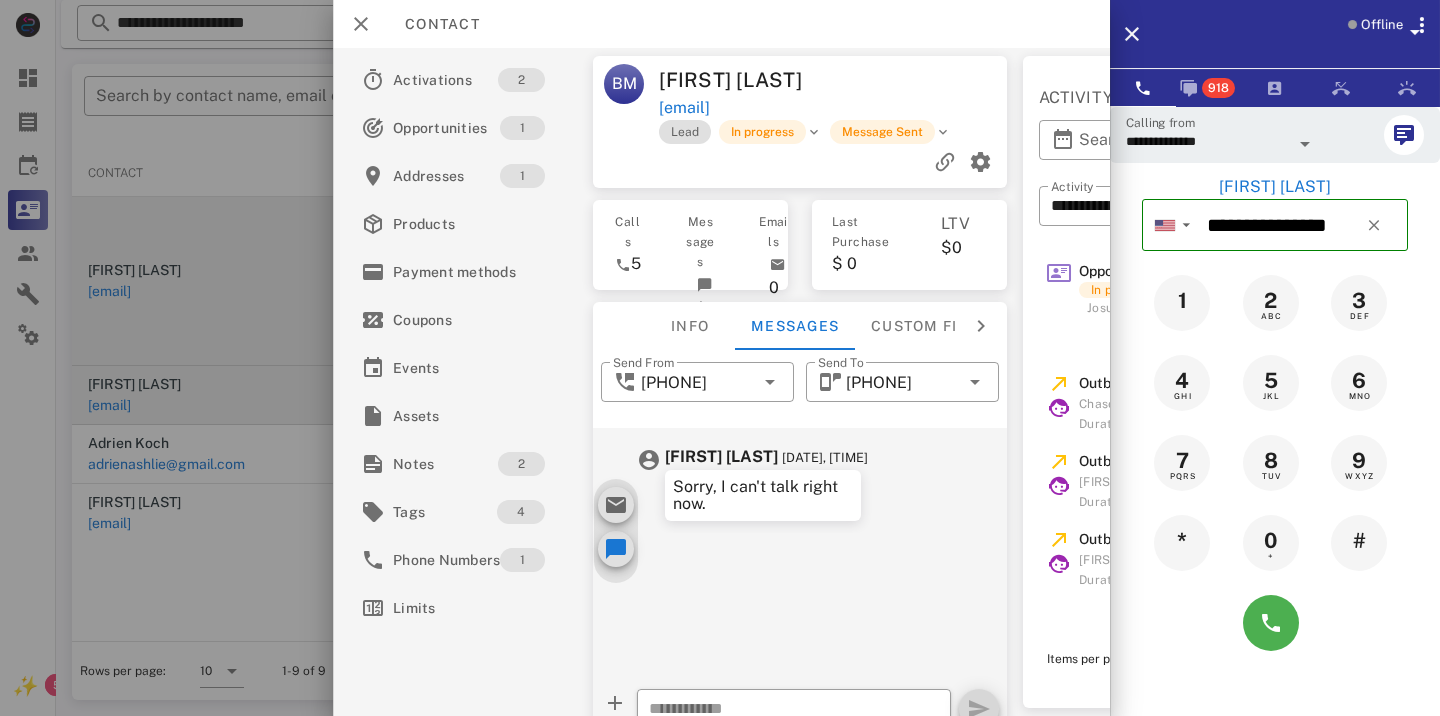 click at bounding box center (720, 358) 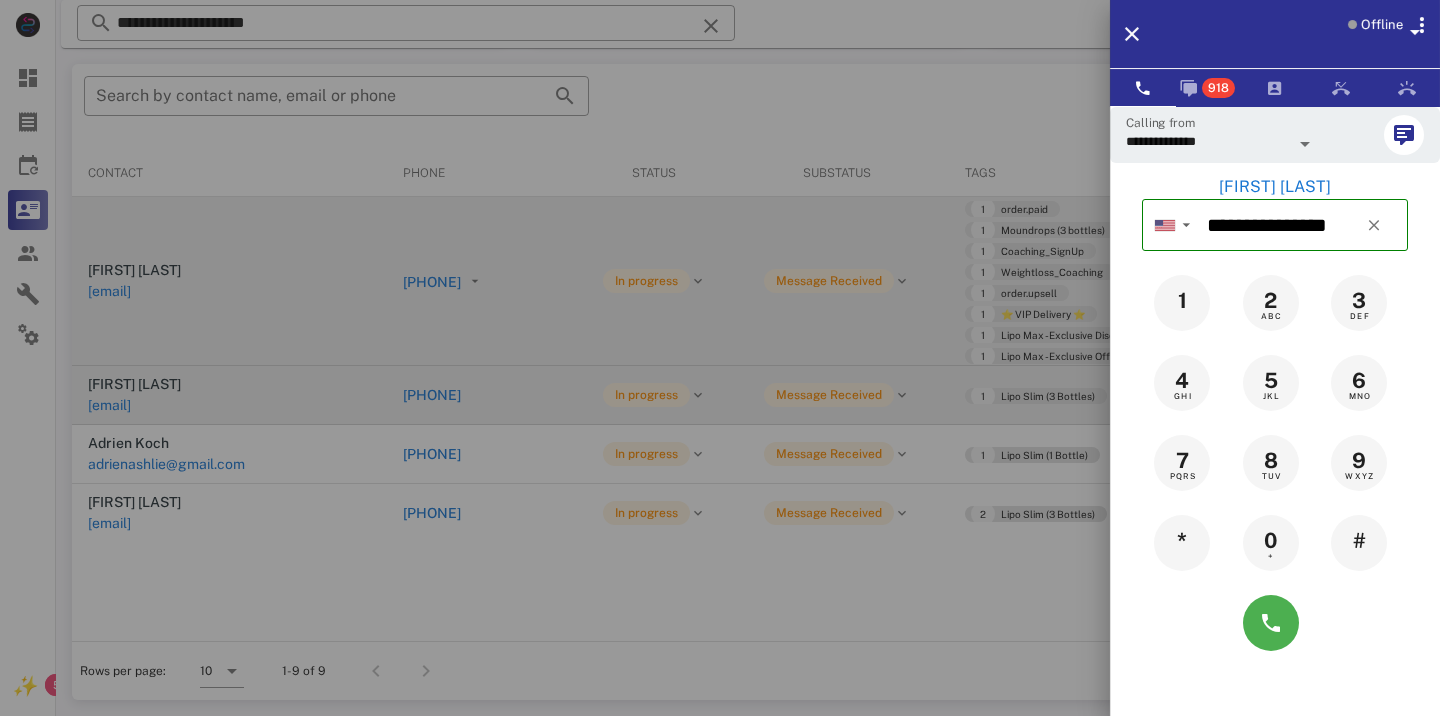 click at bounding box center [720, 358] 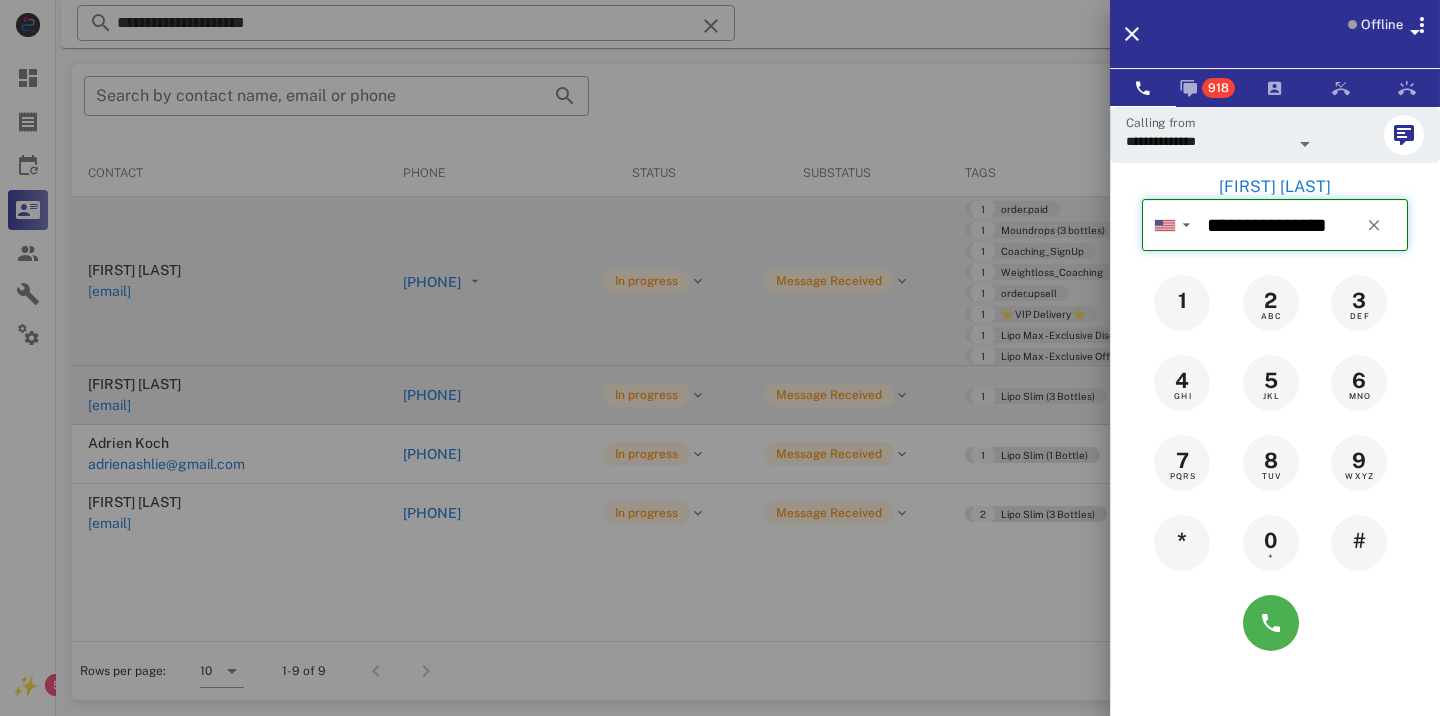 type 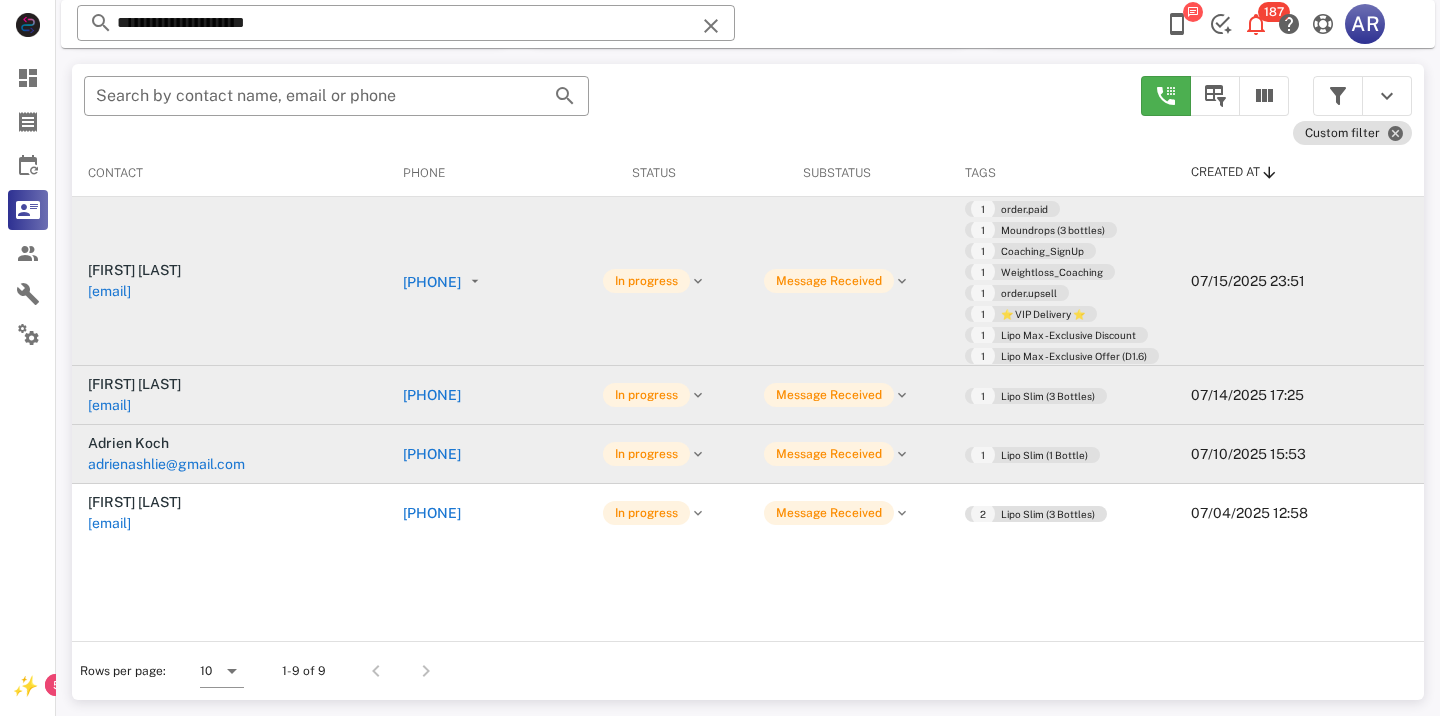 click on "[PHONE]" at bounding box center (432, 454) 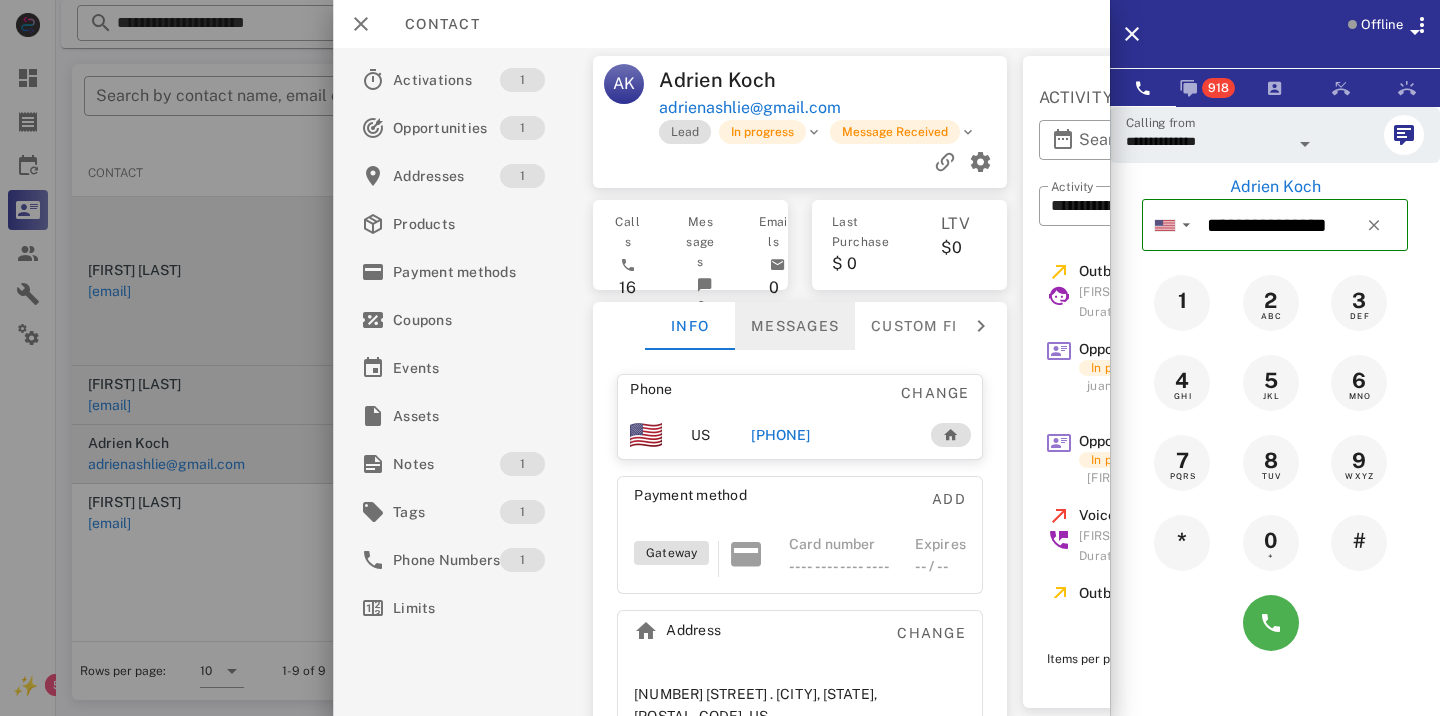 click on "Messages" at bounding box center (795, 326) 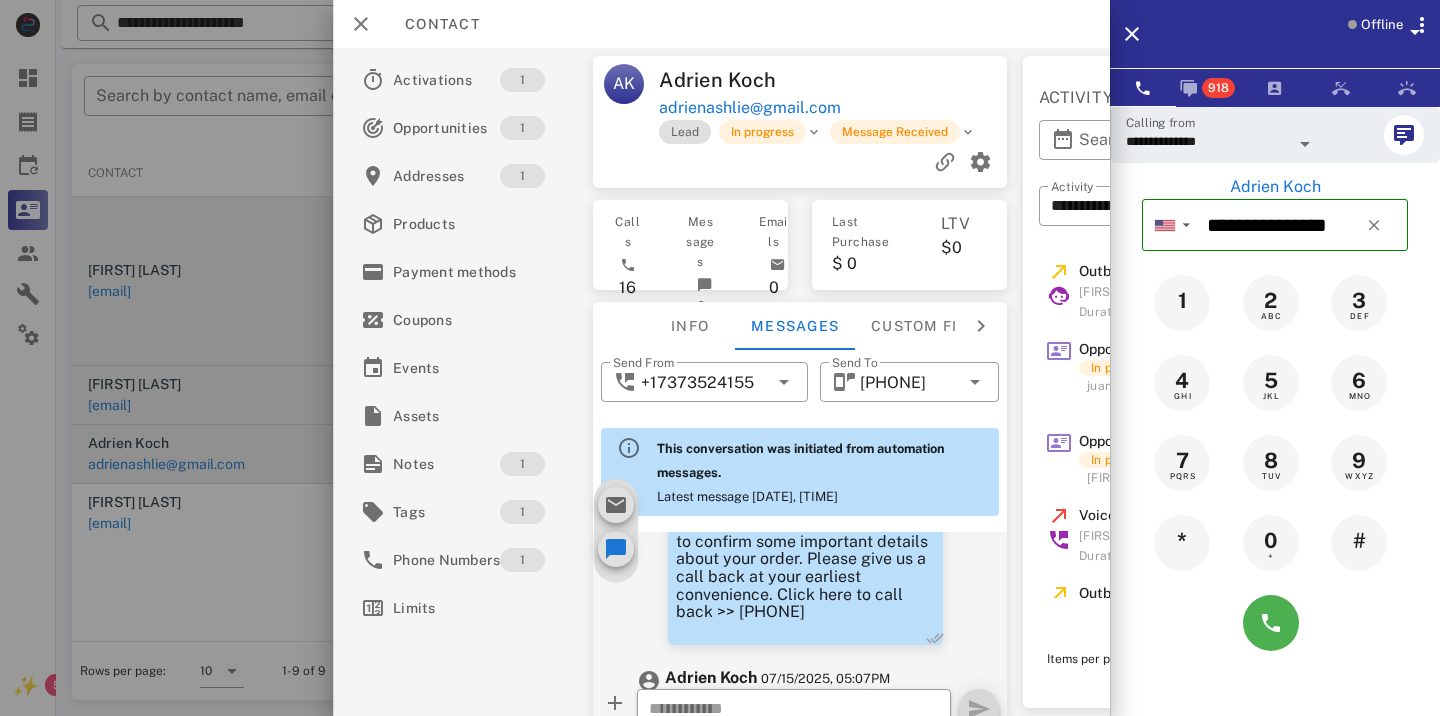scroll, scrollTop: 1321, scrollLeft: 0, axis: vertical 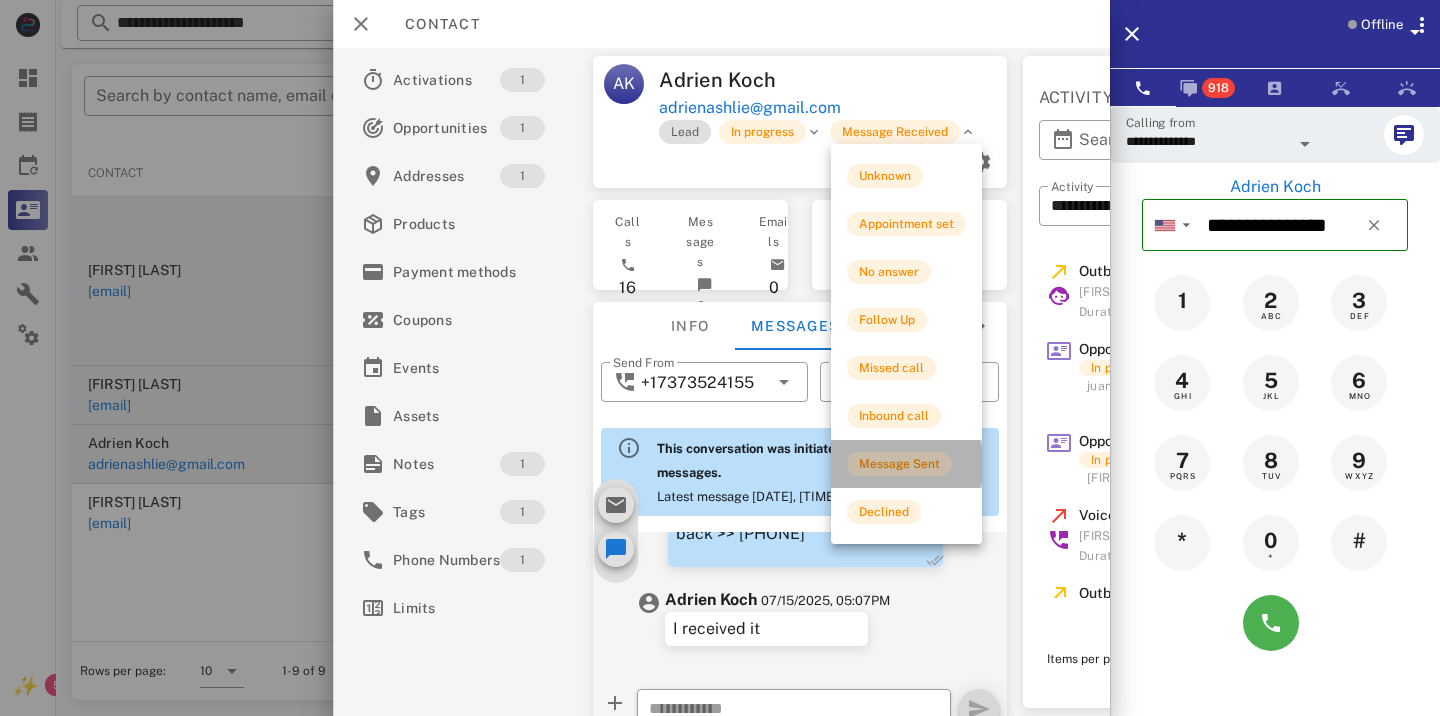 click on "Message Sent" at bounding box center [899, 464] 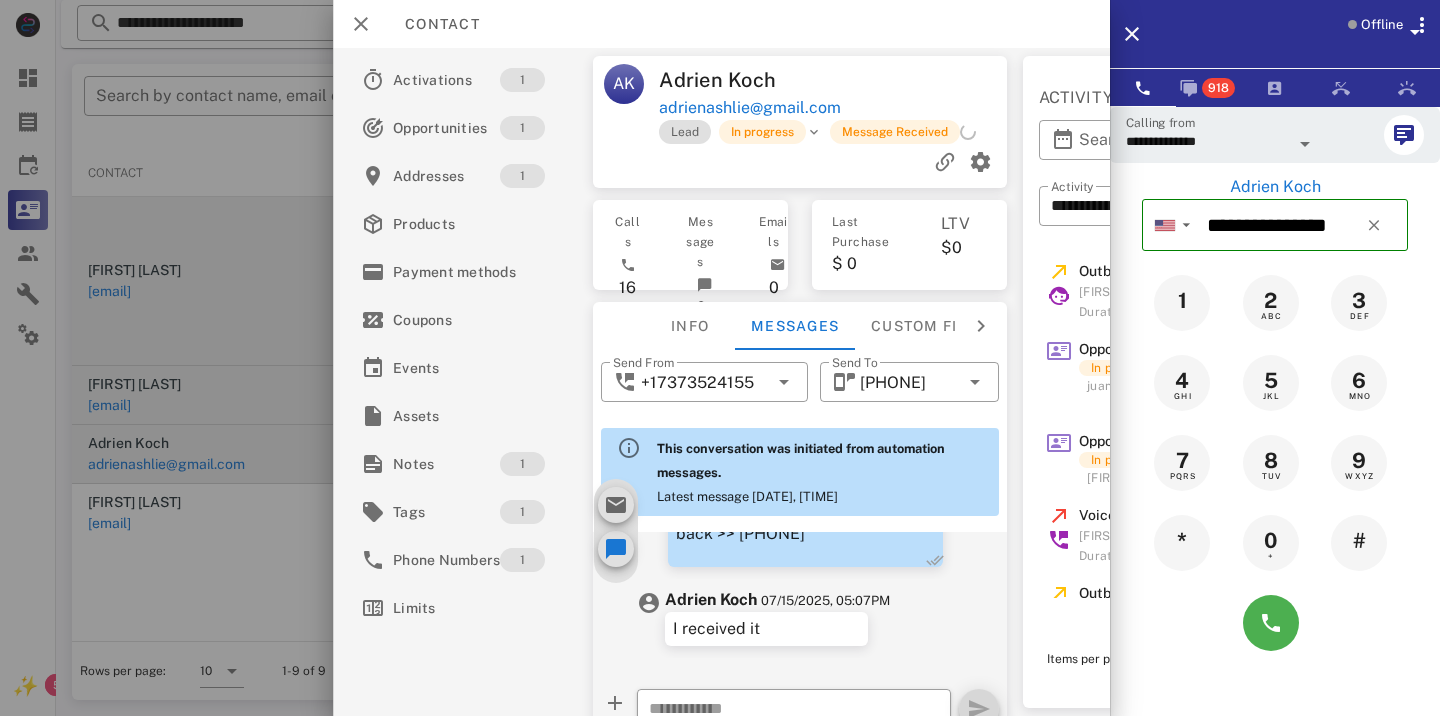 click at bounding box center (720, 358) 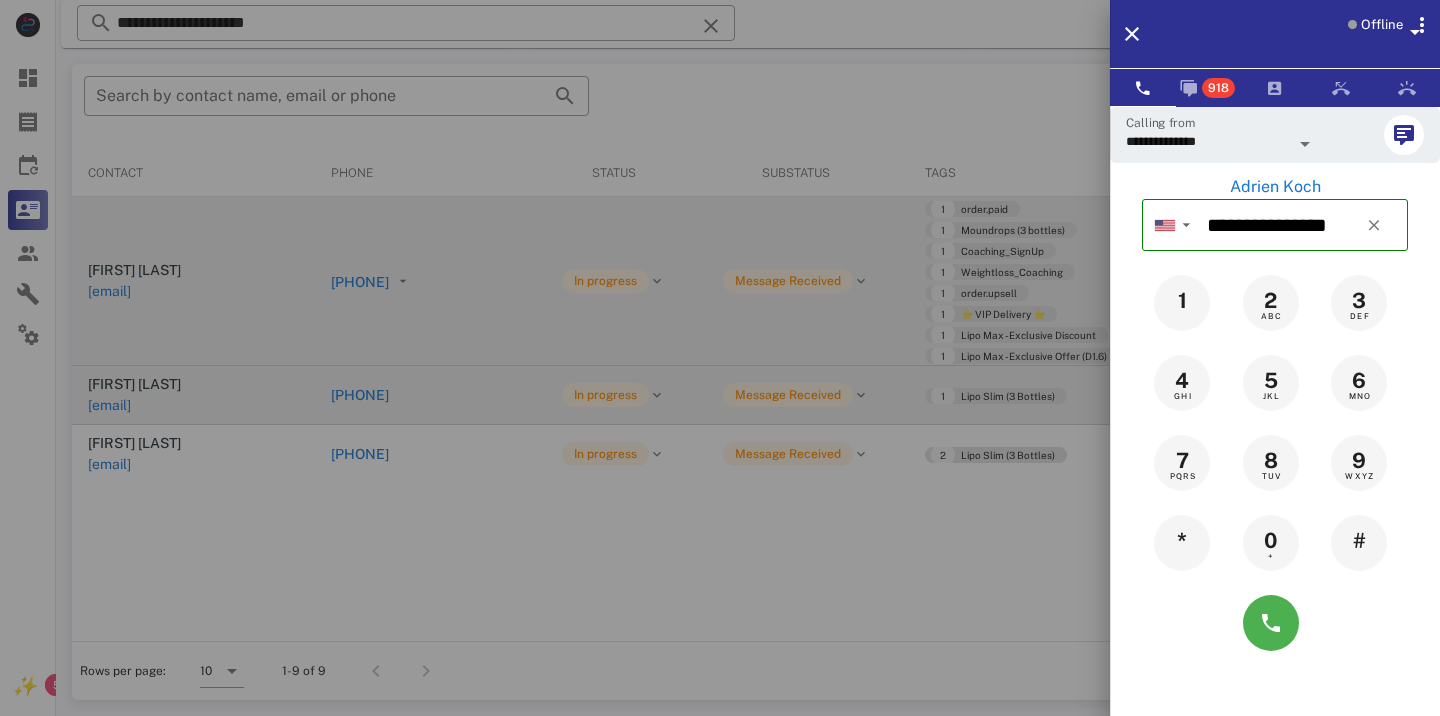click at bounding box center (720, 358) 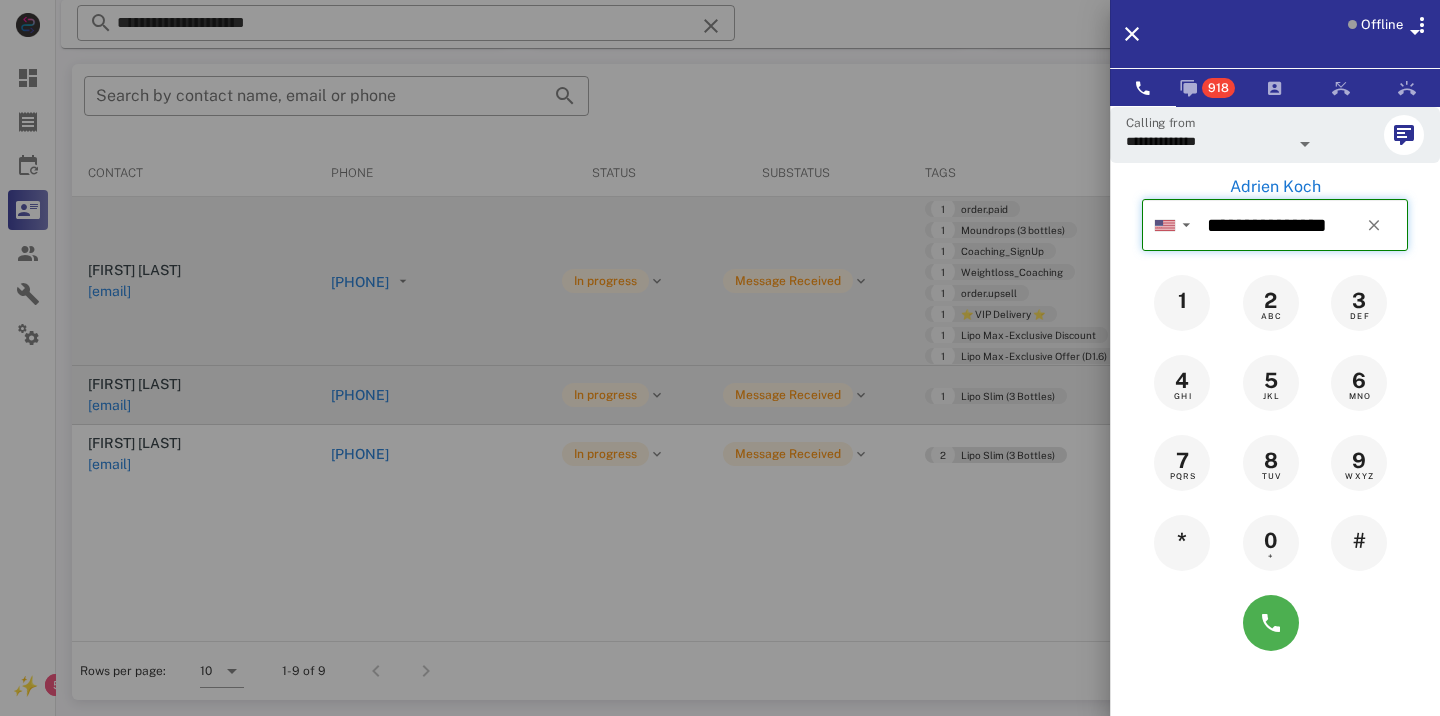 type 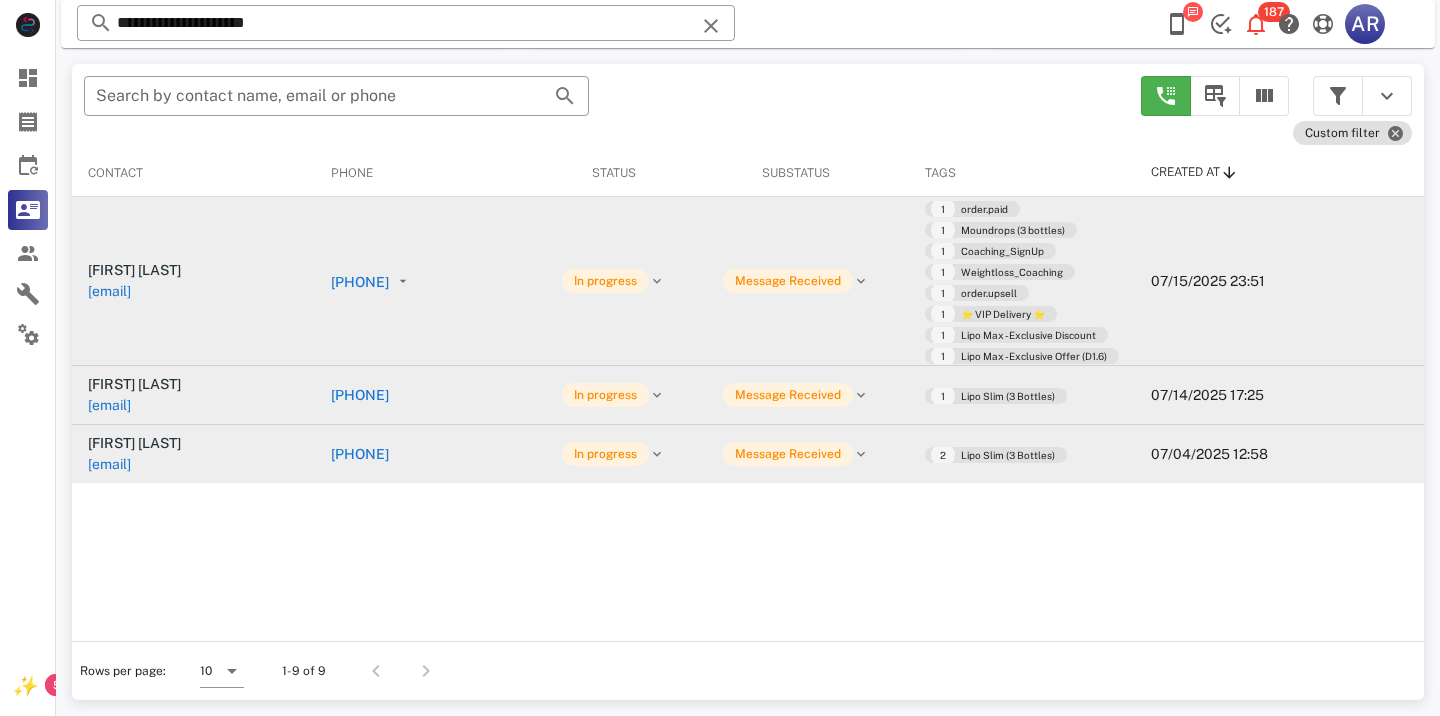 click on "[PHONE]" at bounding box center (429, 454) 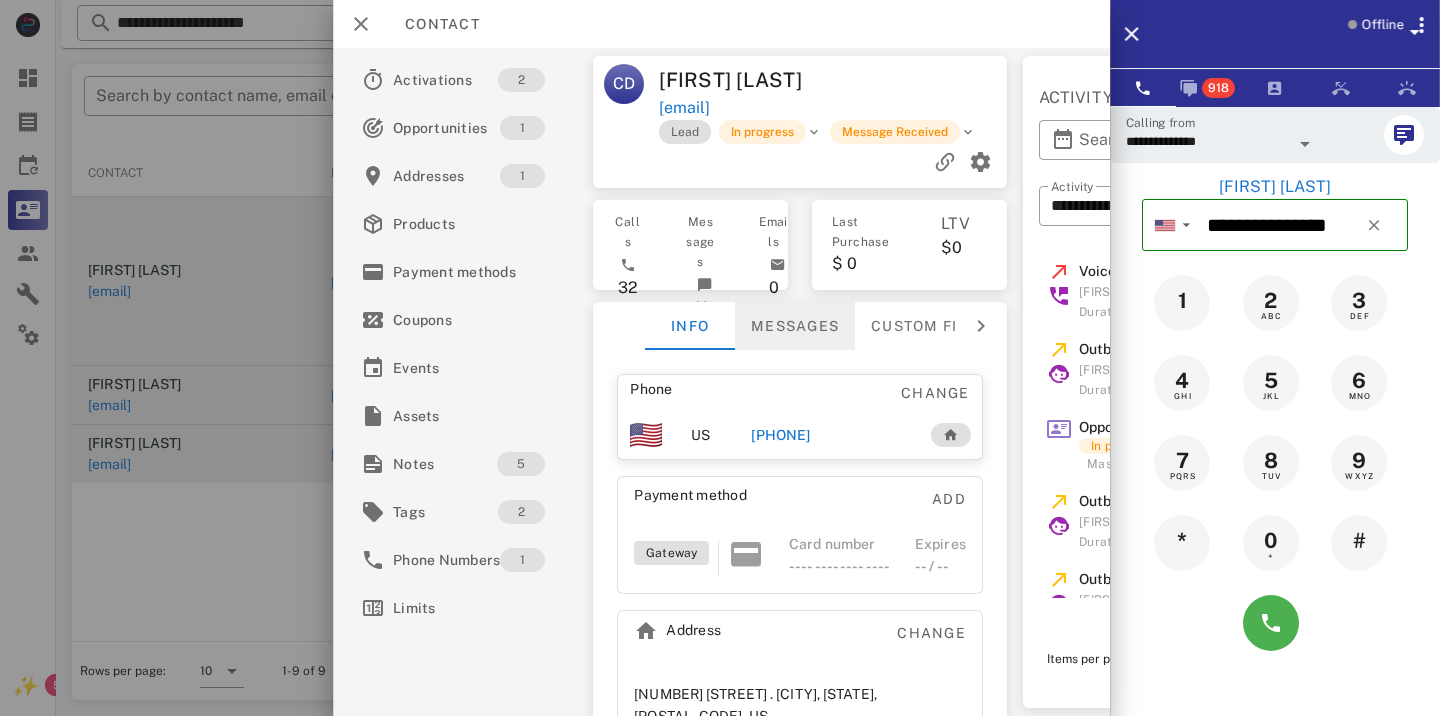 click on "Messages" at bounding box center (795, 326) 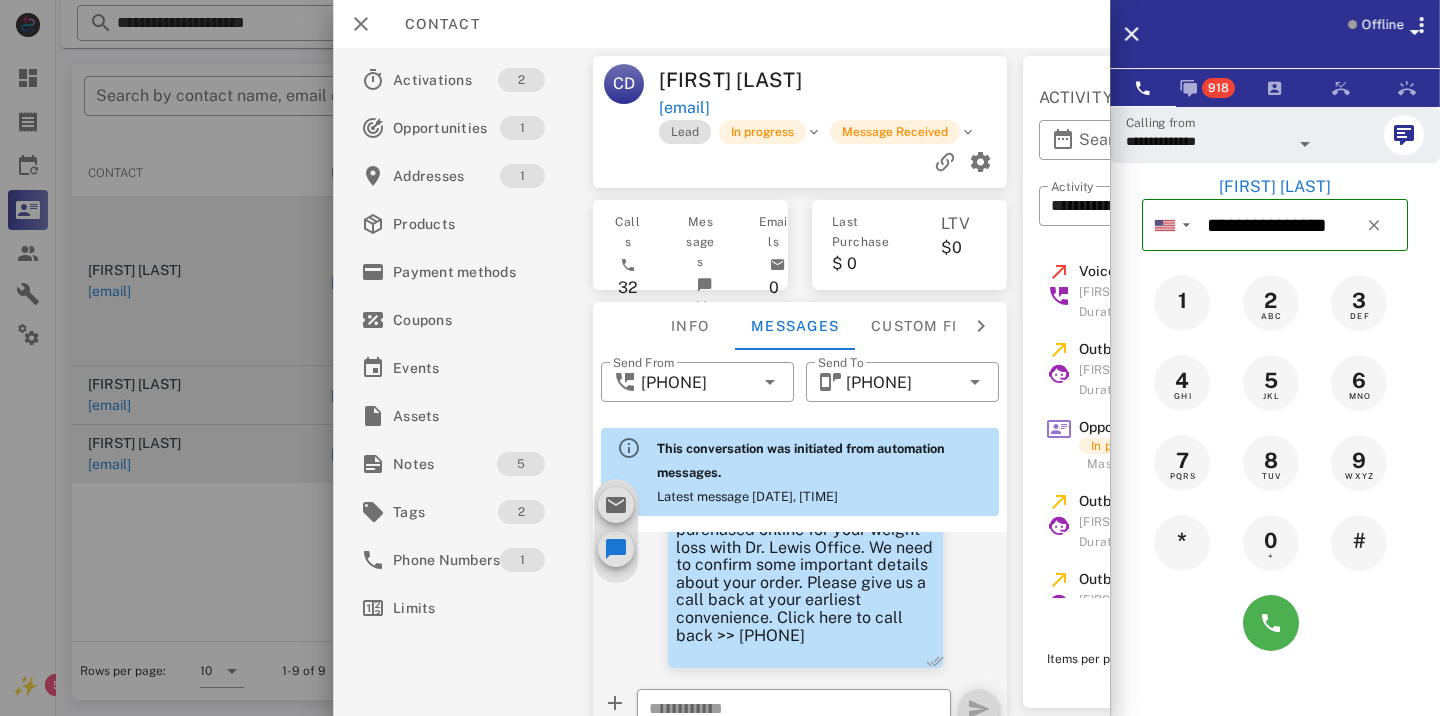 scroll, scrollTop: 3622, scrollLeft: 0, axis: vertical 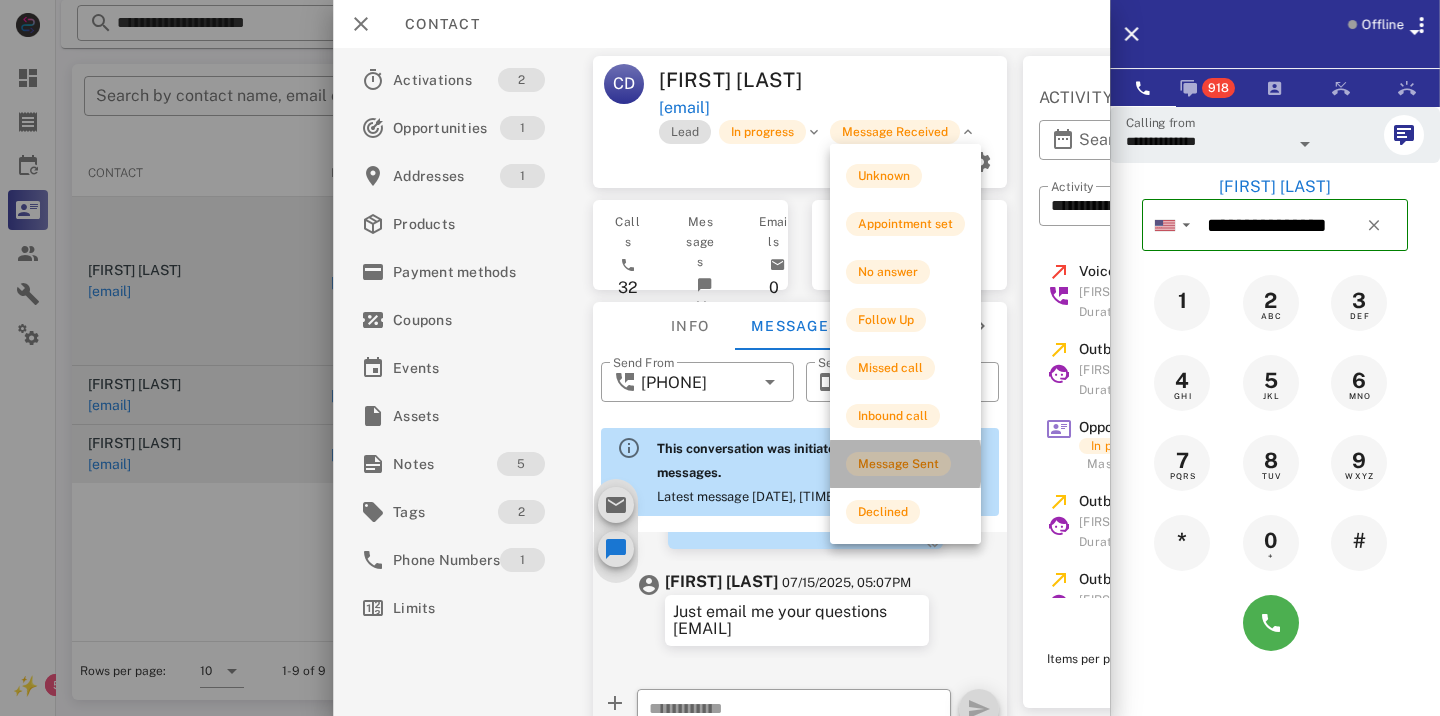 click on "Message Sent" at bounding box center (898, 464) 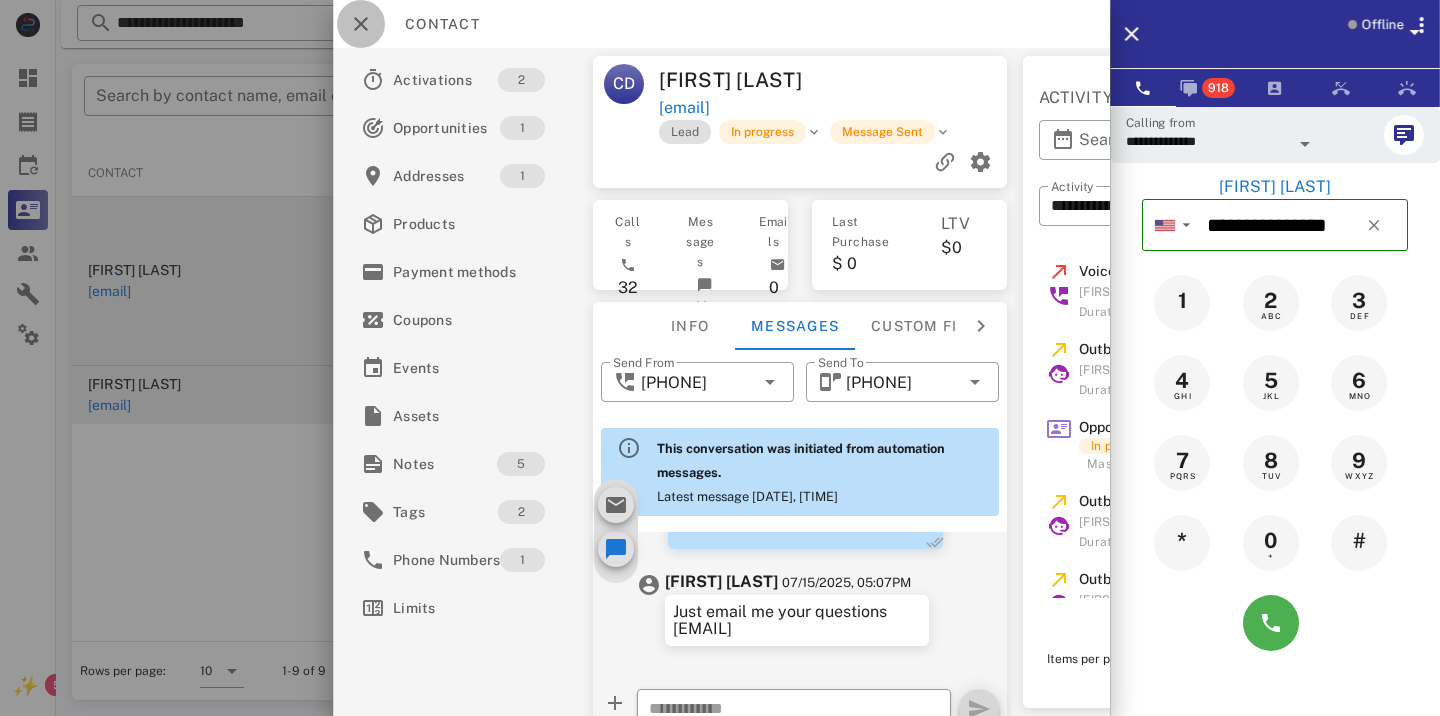 click at bounding box center [361, 24] 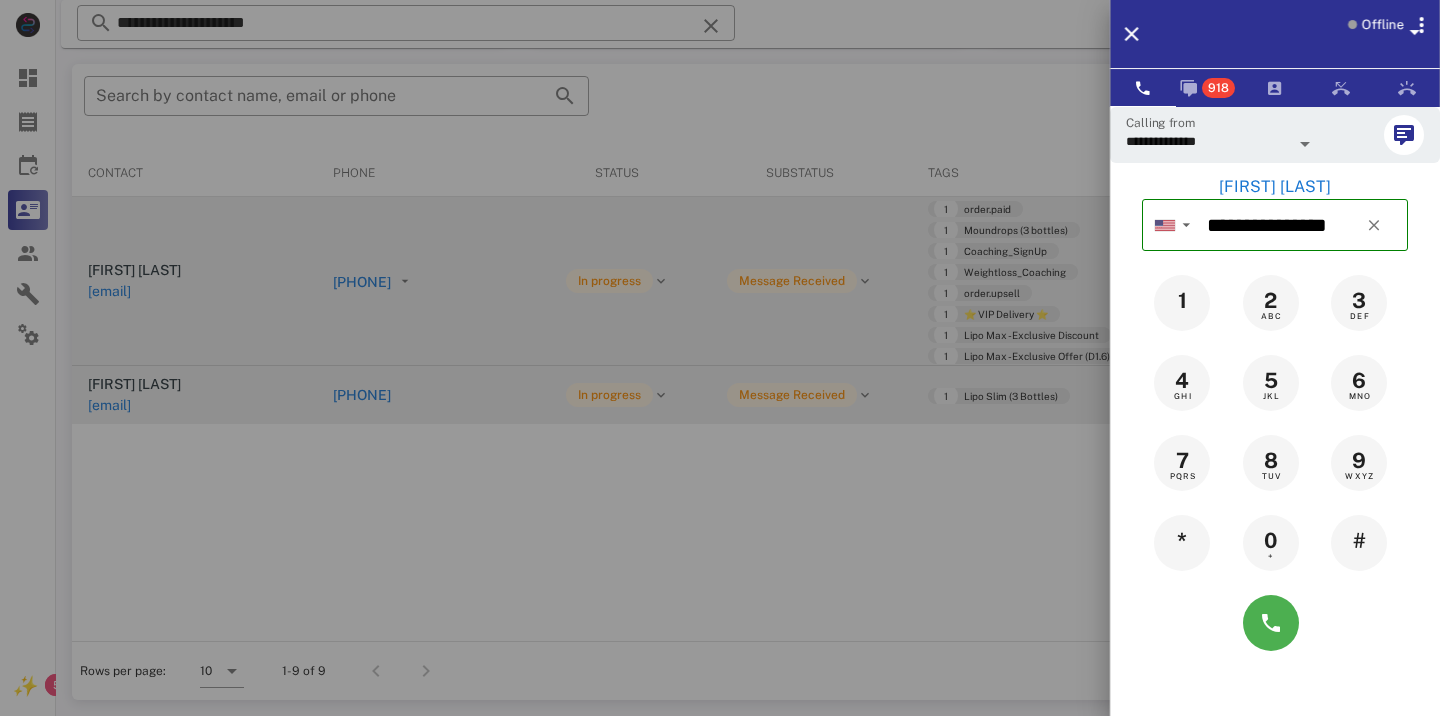 click at bounding box center (720, 358) 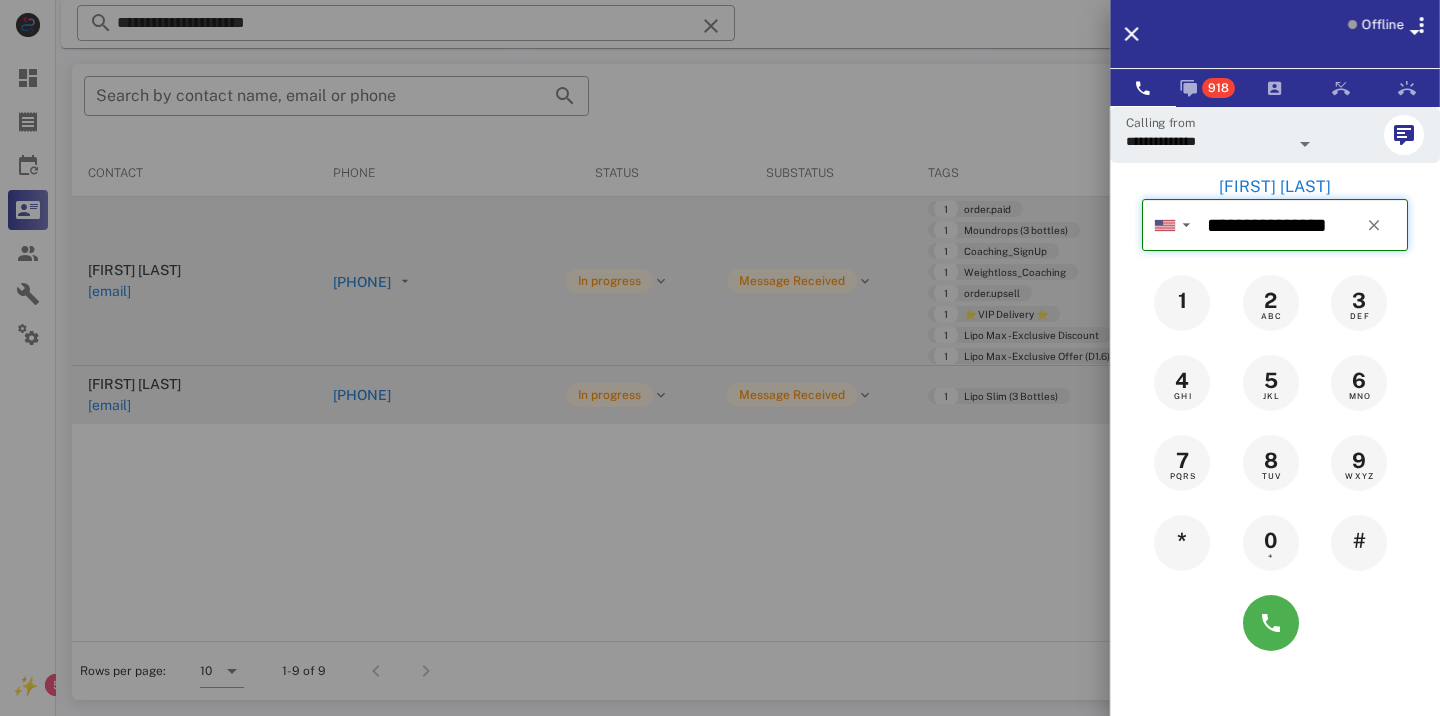 type 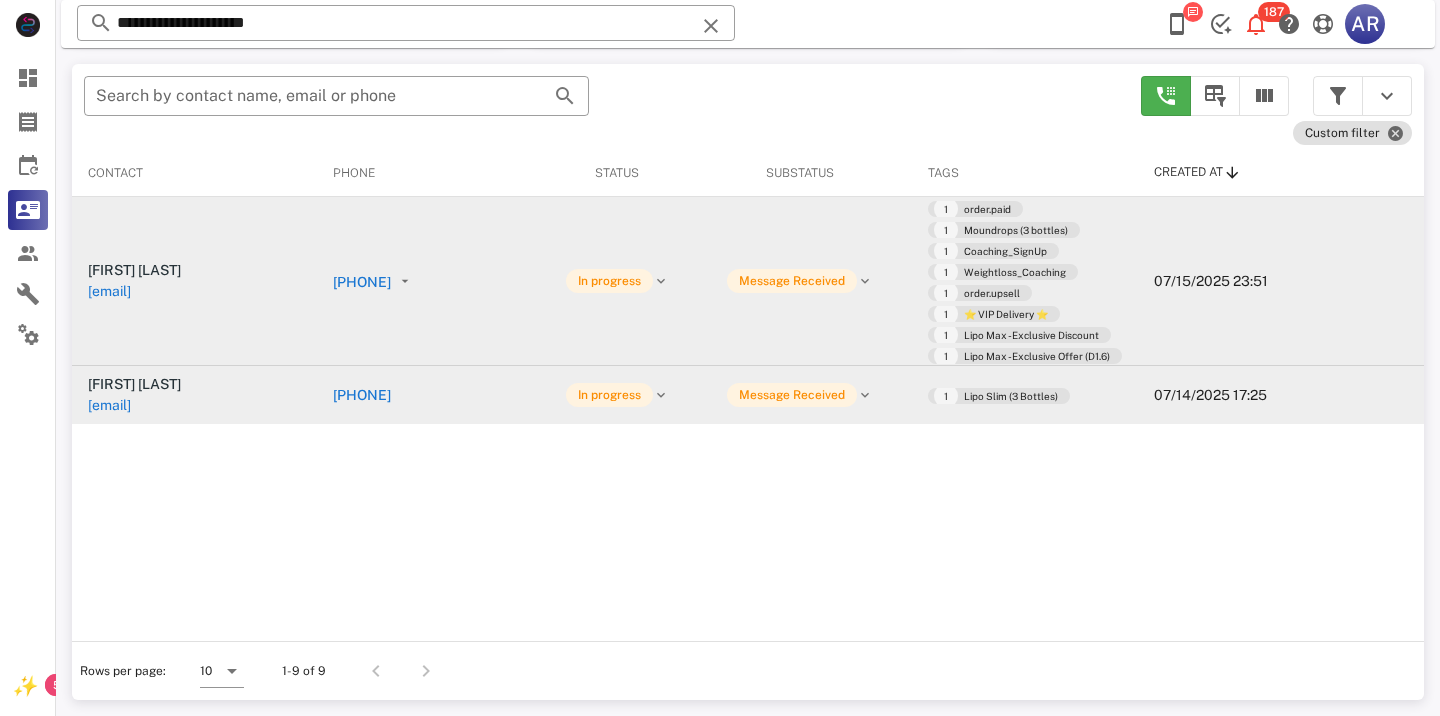 scroll, scrollTop: 0, scrollLeft: 0, axis: both 